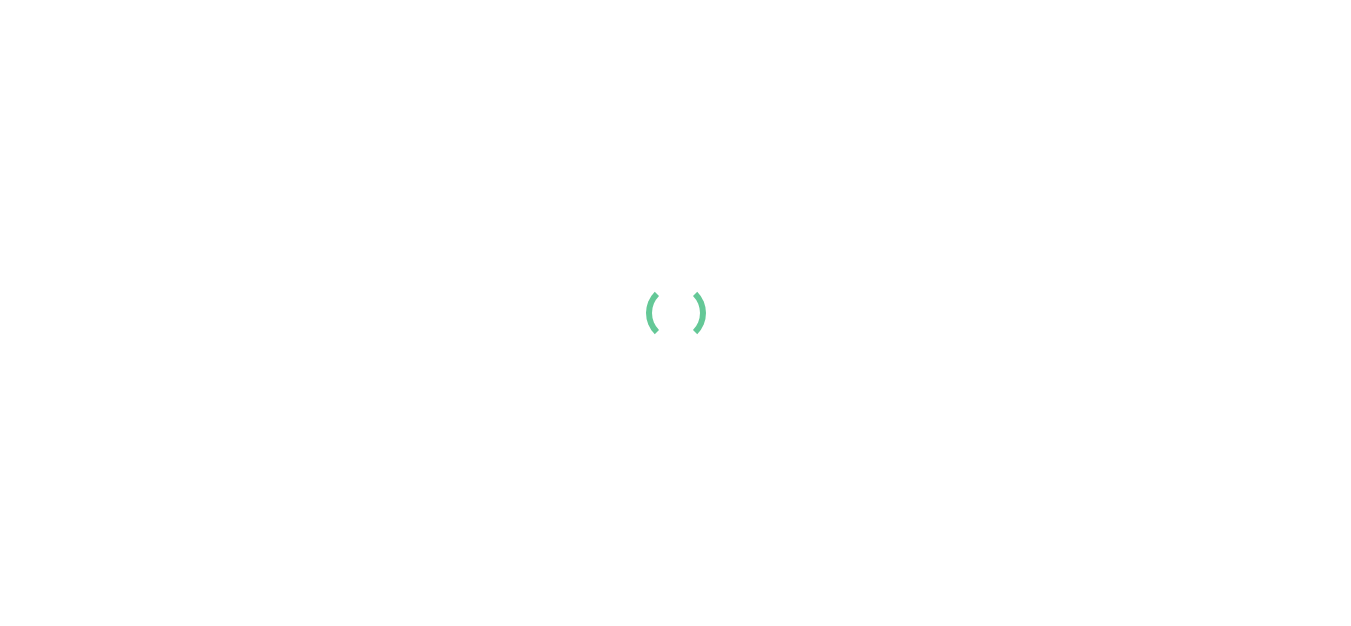 scroll, scrollTop: 0, scrollLeft: 0, axis: both 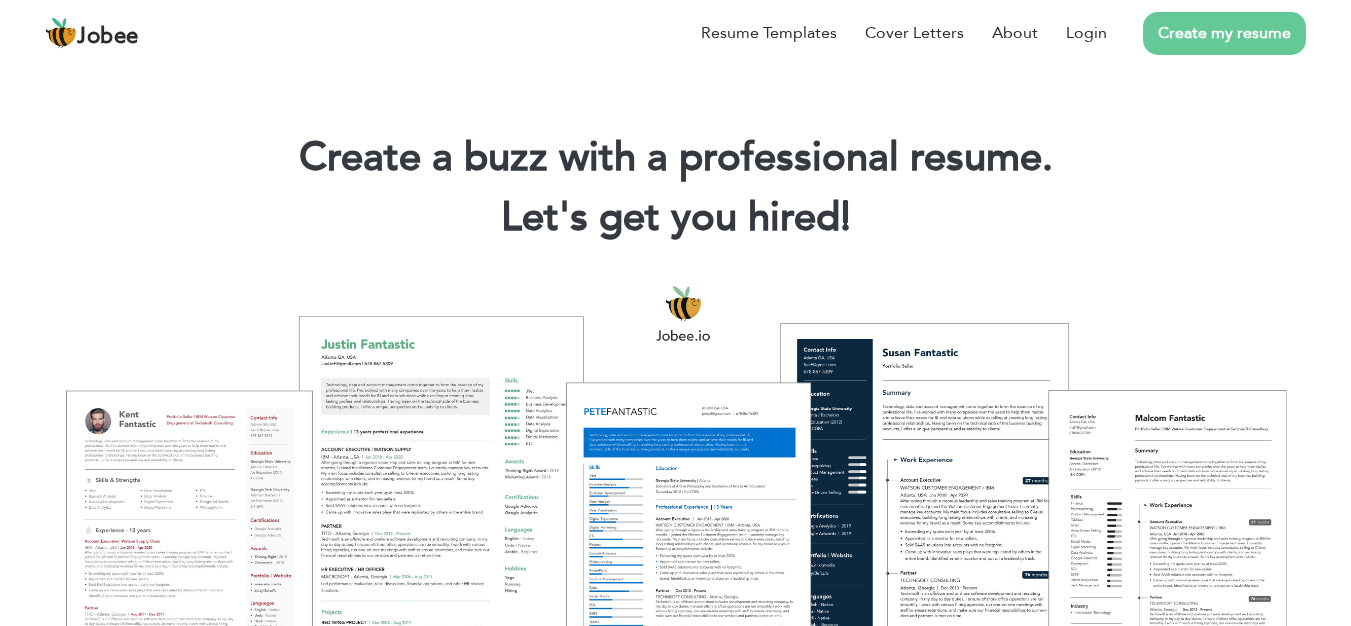 click on "Resume Templates
Cover Letters
About
Login
Create my resume" at bounding box center [675, 33] 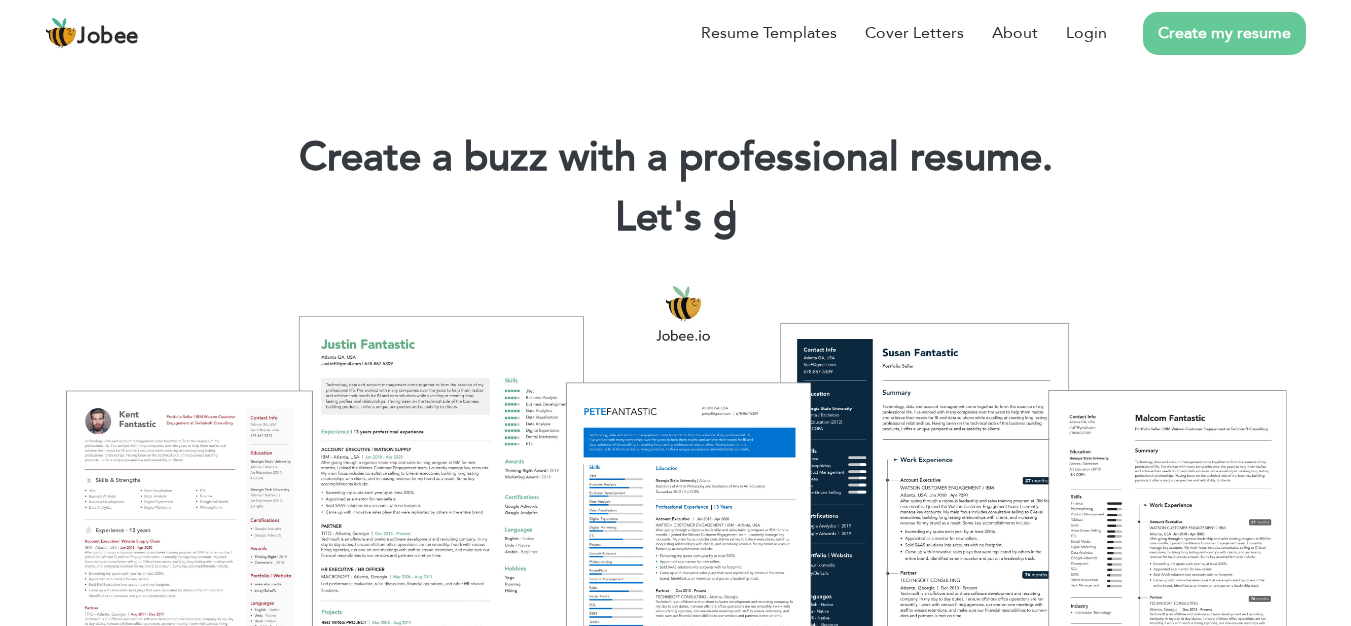 click on "Resume Templates
Cover Letters
About
Login
Create my resume" at bounding box center (675, 33) 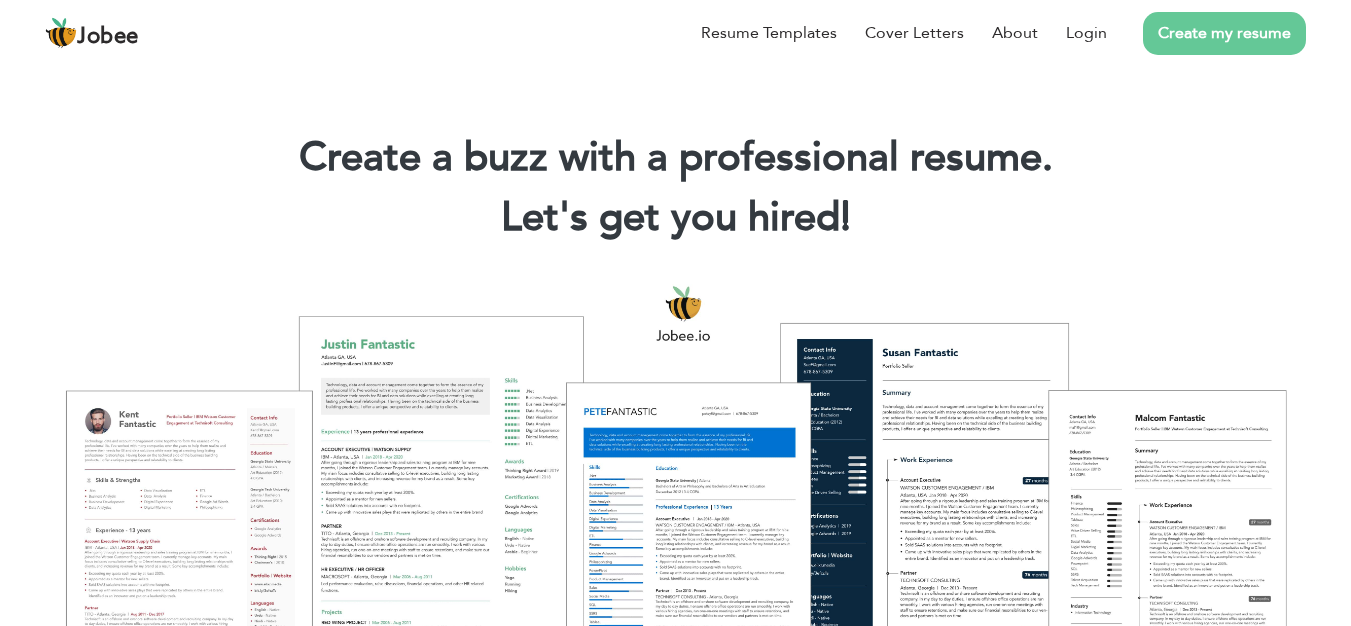 click on "Resume Templates
Cover Letters
About
Login
Create my resume" at bounding box center [675, 33] 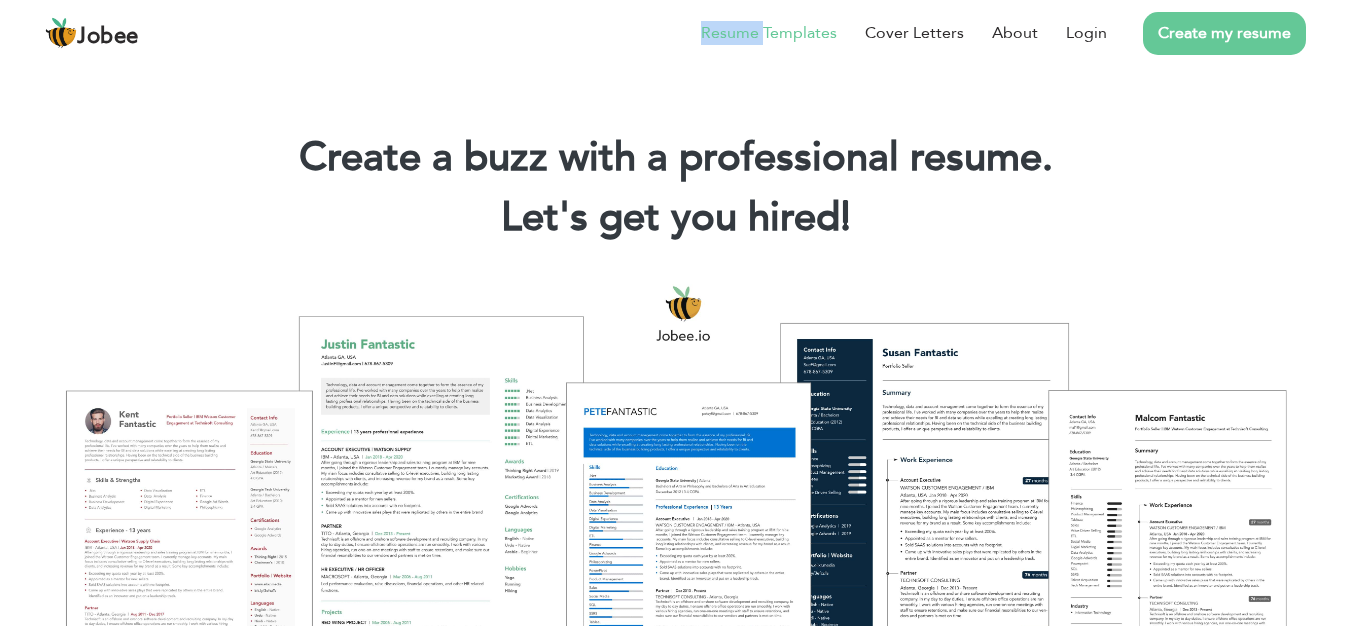 click on "Resume Templates" at bounding box center [769, 33] 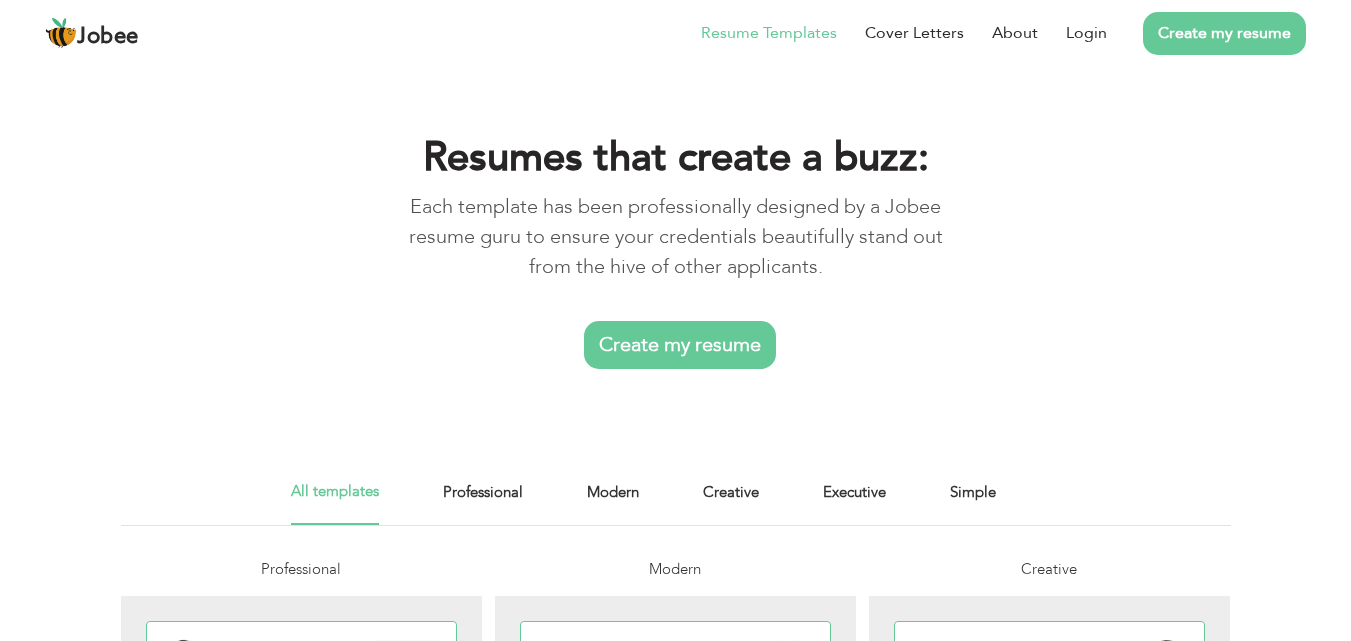 scroll, scrollTop: 0, scrollLeft: 0, axis: both 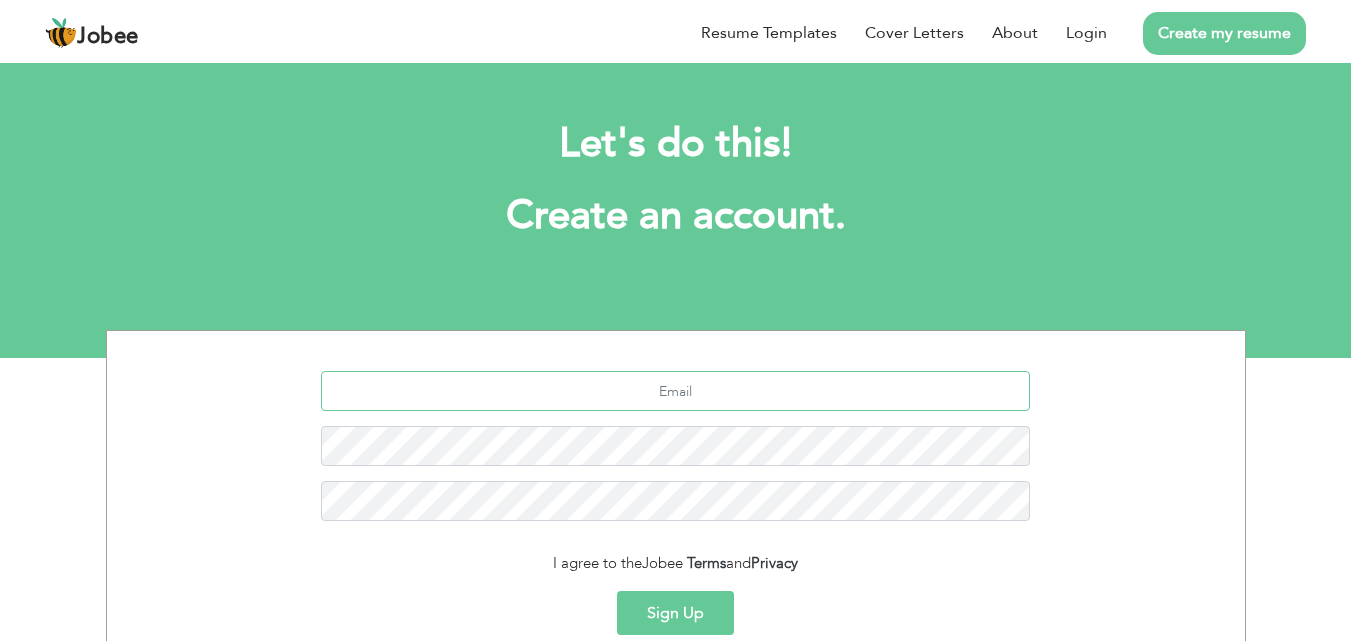 click at bounding box center [675, 391] 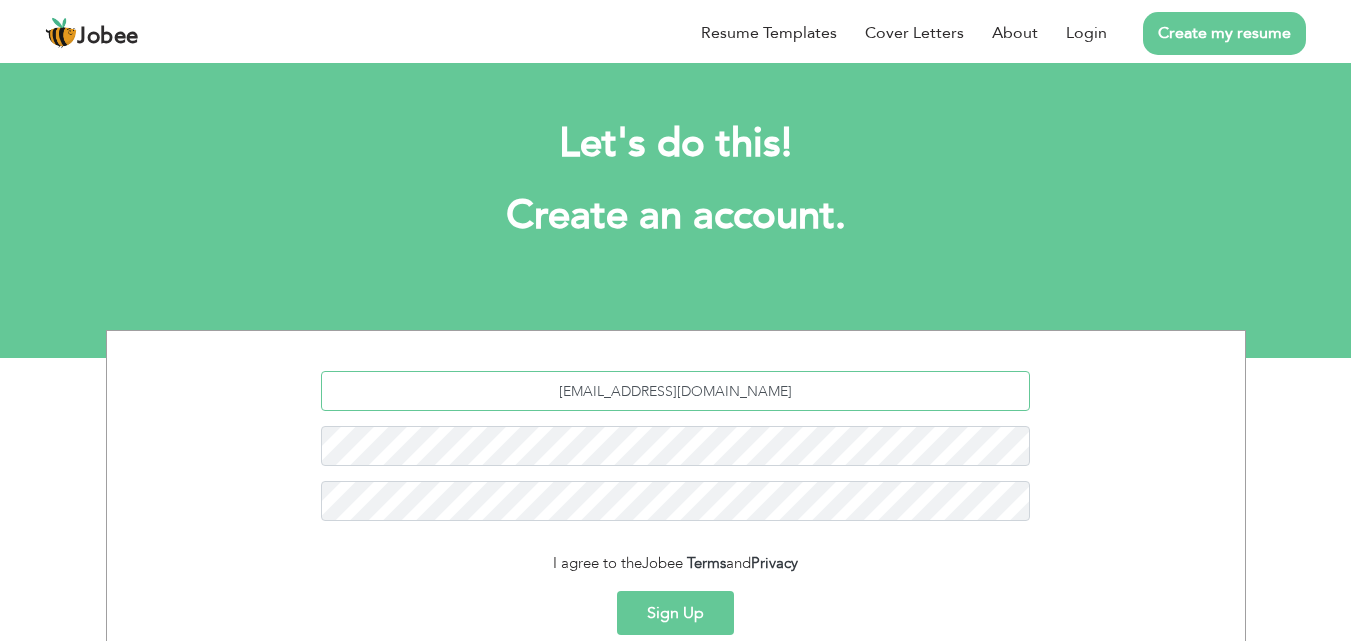 type on "remaniqra038@gmail.com" 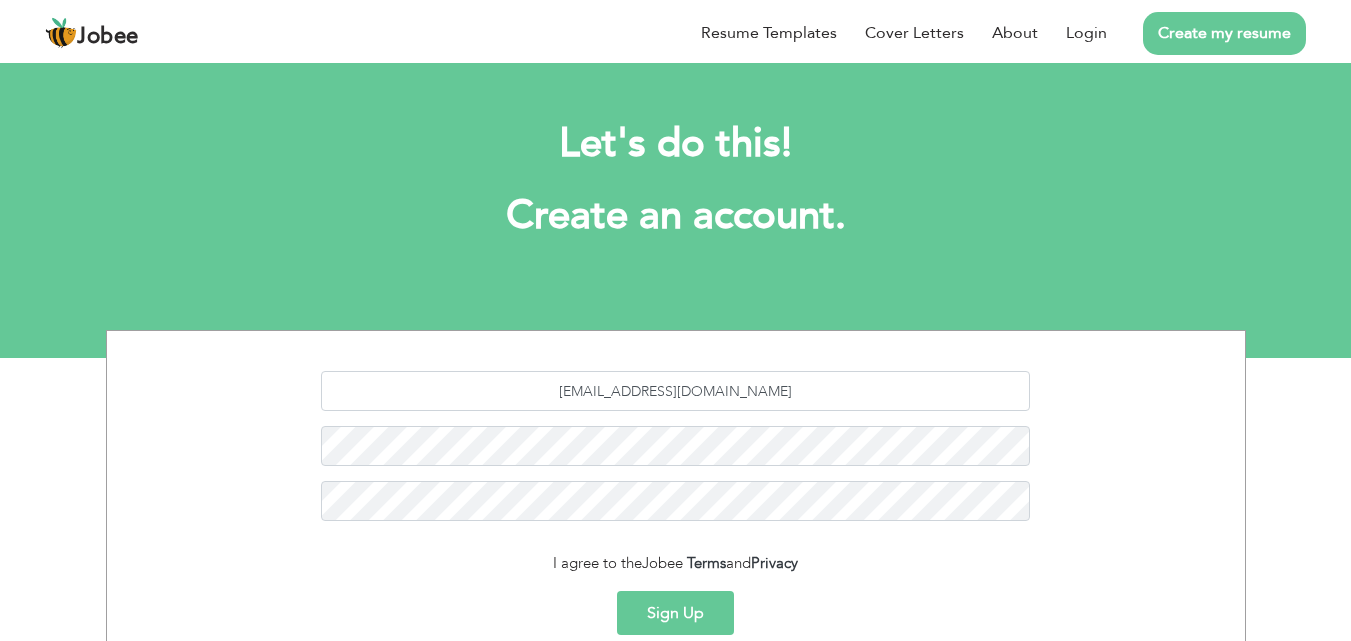 click on "Sign Up" at bounding box center [675, 613] 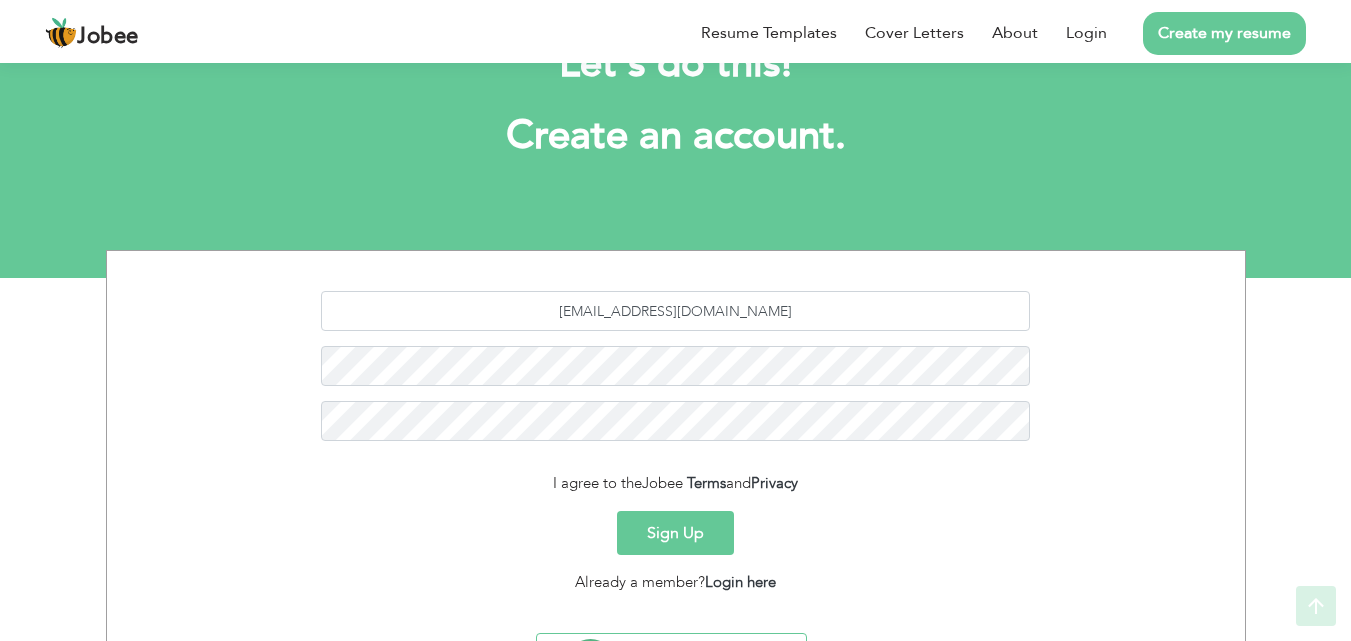 scroll, scrollTop: 189, scrollLeft: 0, axis: vertical 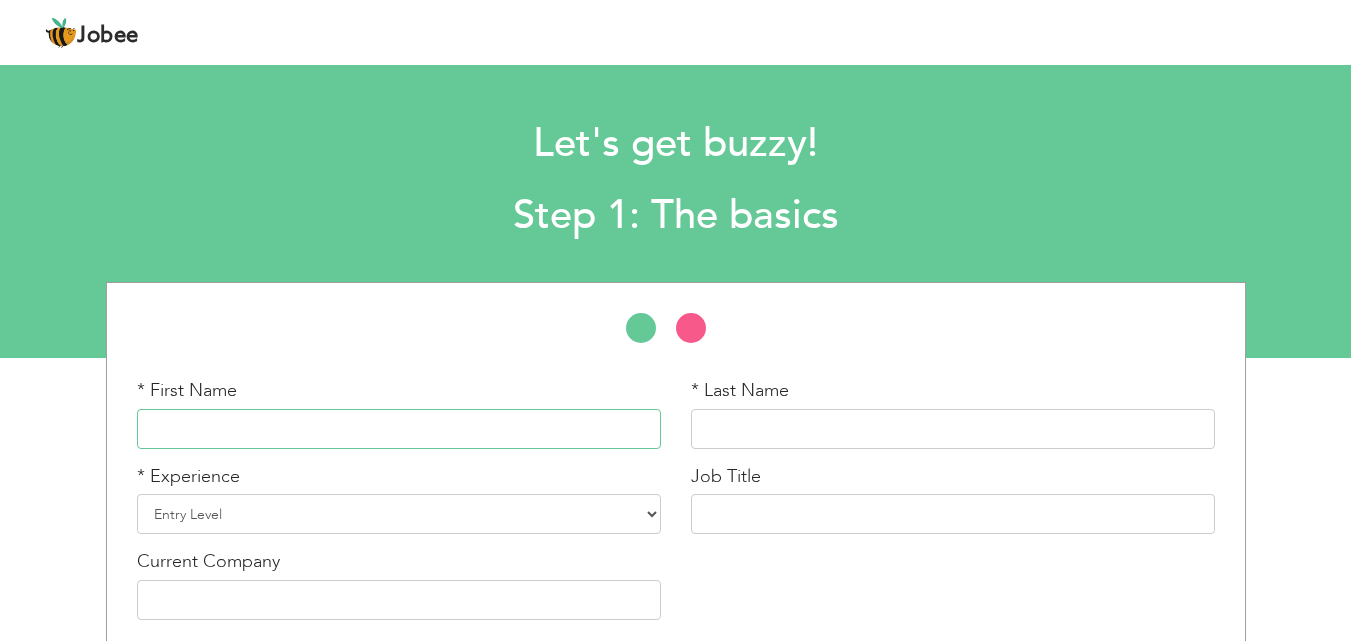 click at bounding box center (399, 429) 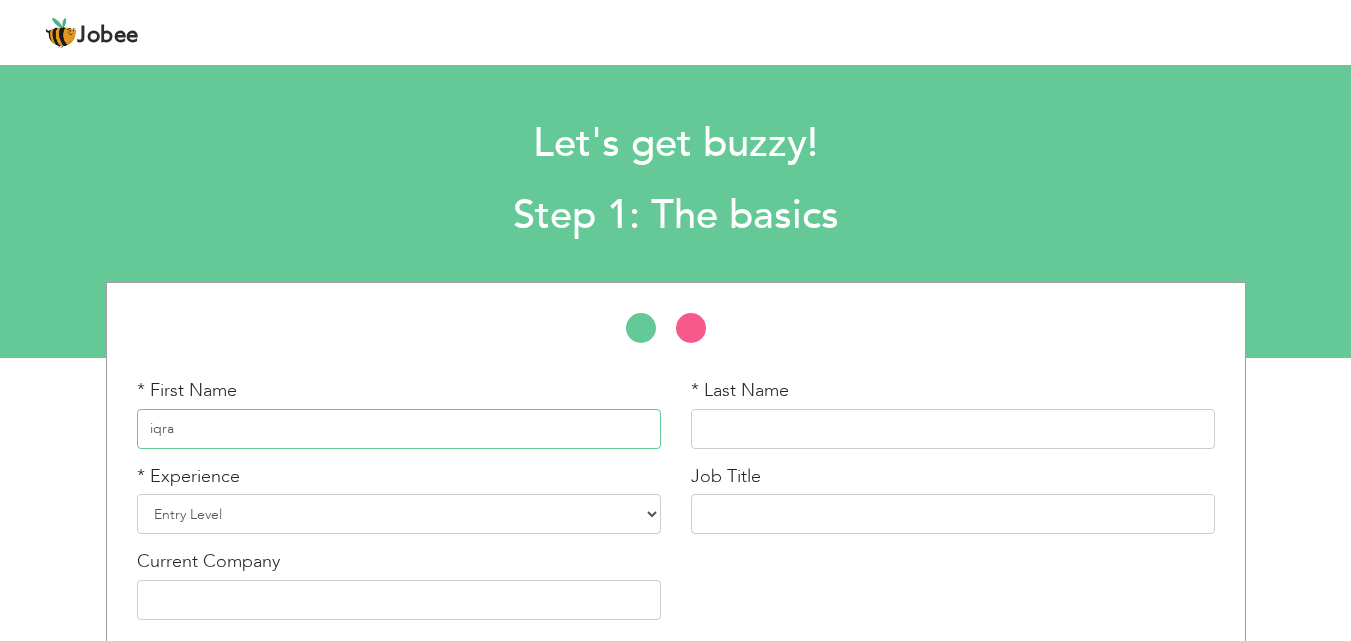 type on "iqra" 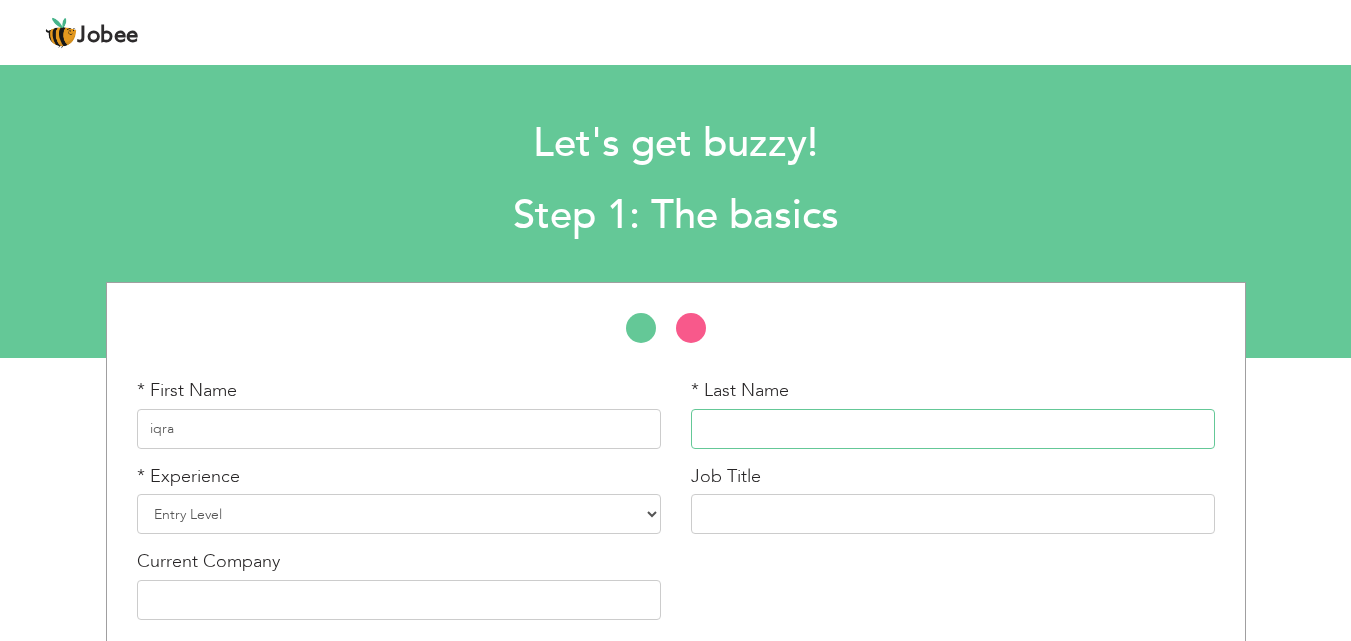click at bounding box center [953, 429] 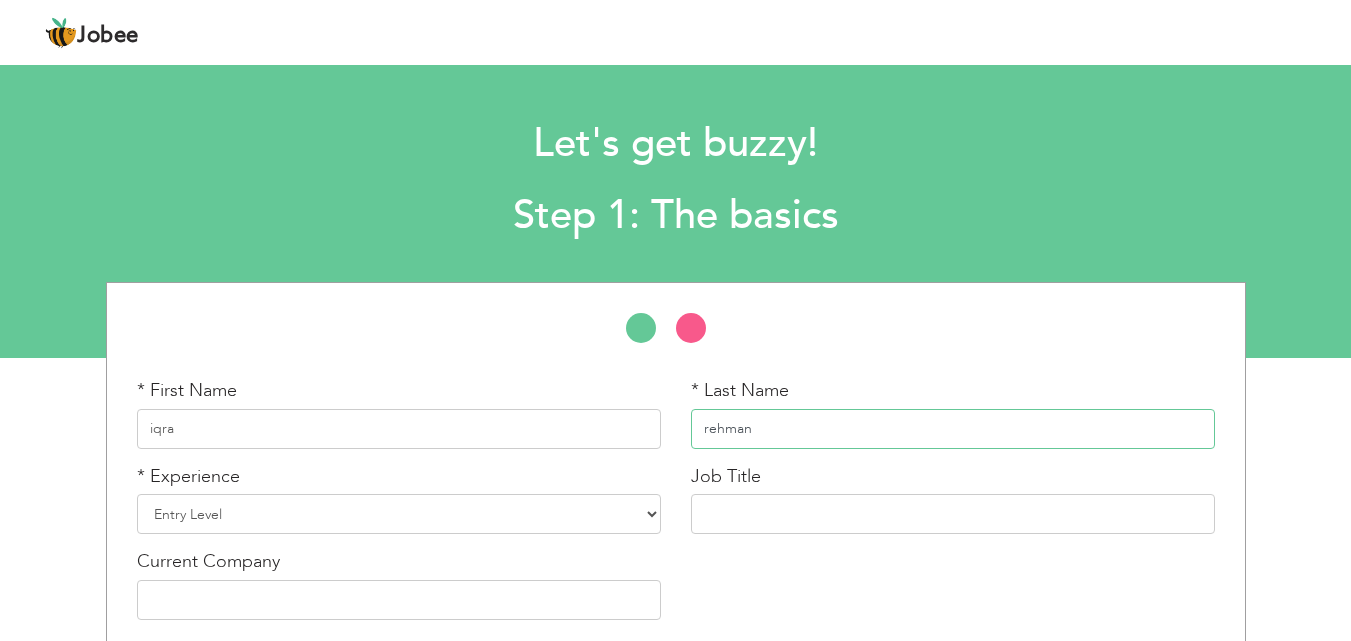 type on "rehman" 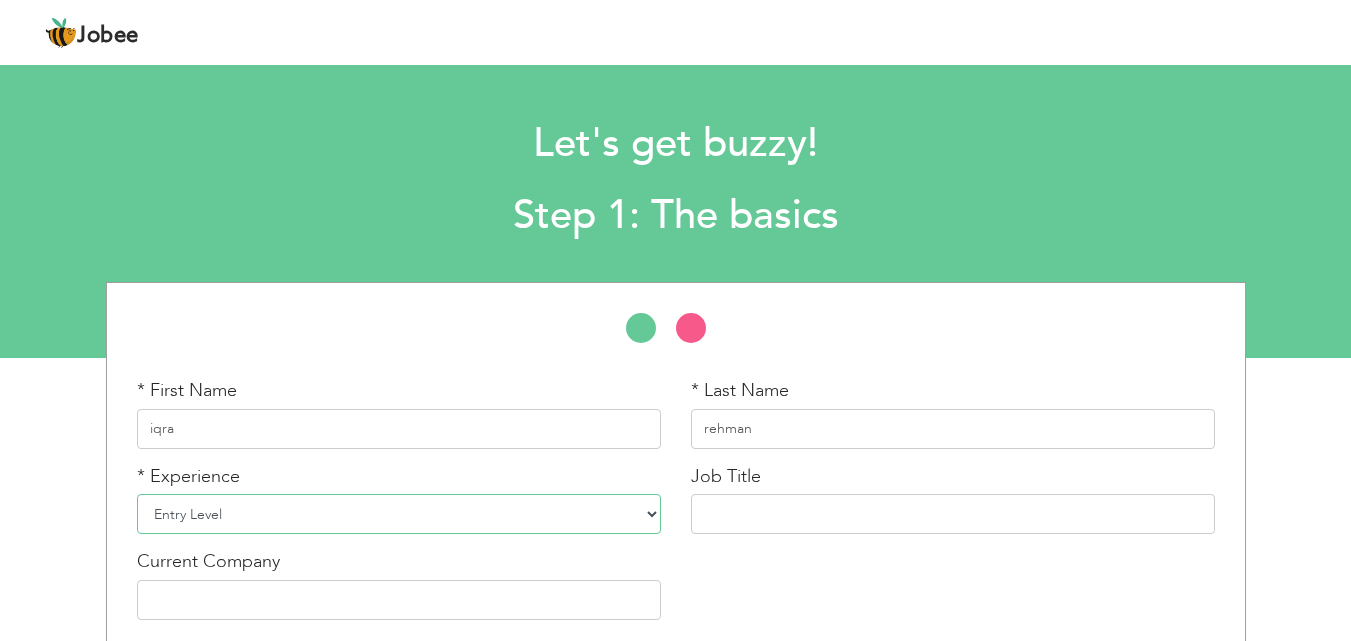 click on "Entry Level
Less than 1 Year
1 Year
2 Years
3 Years
4 Years
5 Years
6 Years
7 Years
8 Years
9 Years
10 Years
11 Years
12 Years
13 Years
14 Years
15 Years
16 Years
17 Years
18 Years
19 Years
20 Years
21 Years
22 Years
23 Years
24 Years
25 Years
26 Years
27 Years
28 Years
29 Years
30 Years
31 Years
32 Years
33 Years
34 Years
35 Years
More than 35 Years" at bounding box center [399, 514] 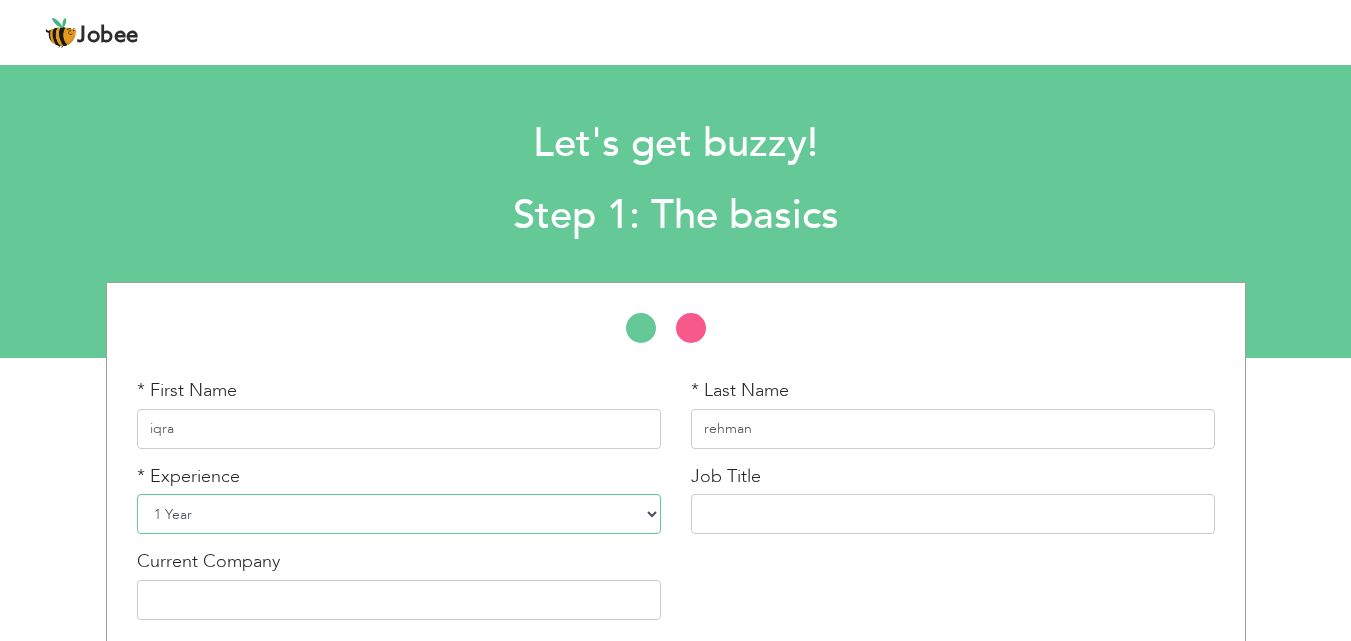 click on "Entry Level
Less than 1 Year
1 Year
2 Years
3 Years
4 Years
5 Years
6 Years
7 Years
8 Years
9 Years
10 Years
11 Years
12 Years
13 Years
14 Years
15 Years
16 Years
17 Years
18 Years
19 Years
20 Years
21 Years
22 Years
23 Years
24 Years
25 Years
26 Years
27 Years
28 Years
29 Years
30 Years
31 Years
32 Years
33 Years
34 Years
35 Years
More than 35 Years" at bounding box center [399, 514] 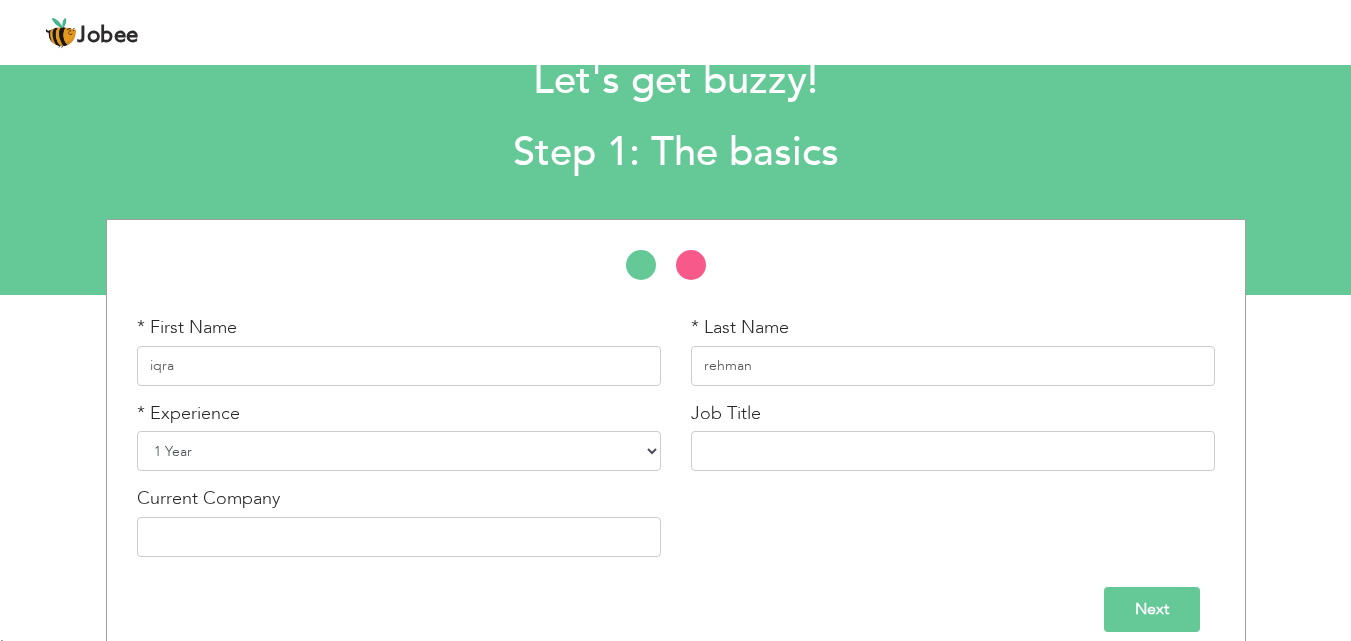 scroll, scrollTop: 85, scrollLeft: 0, axis: vertical 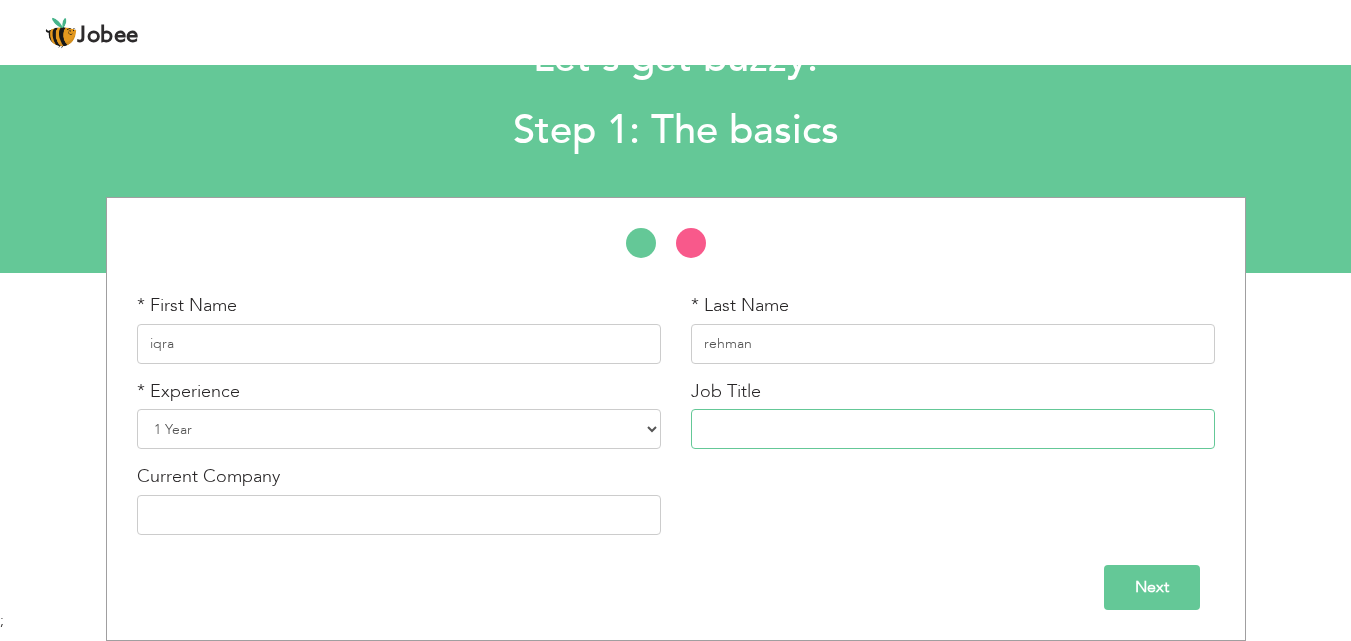 click at bounding box center [953, 429] 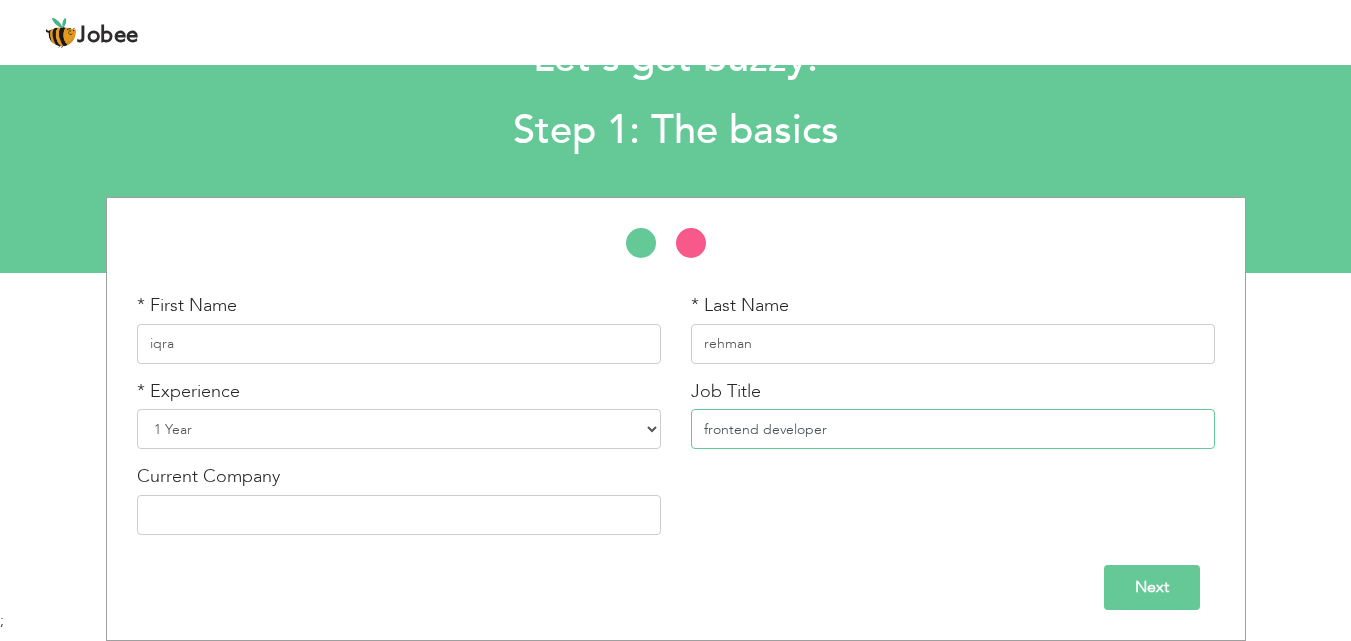 type on "frontend developer" 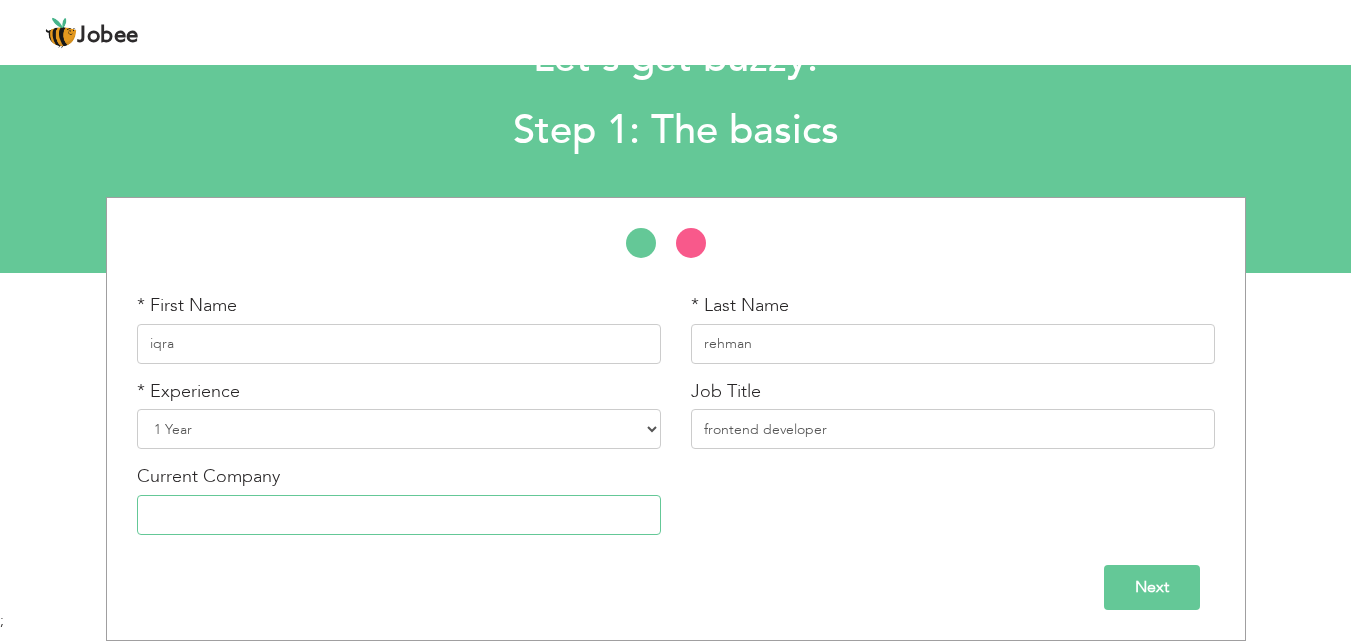 click at bounding box center [399, 515] 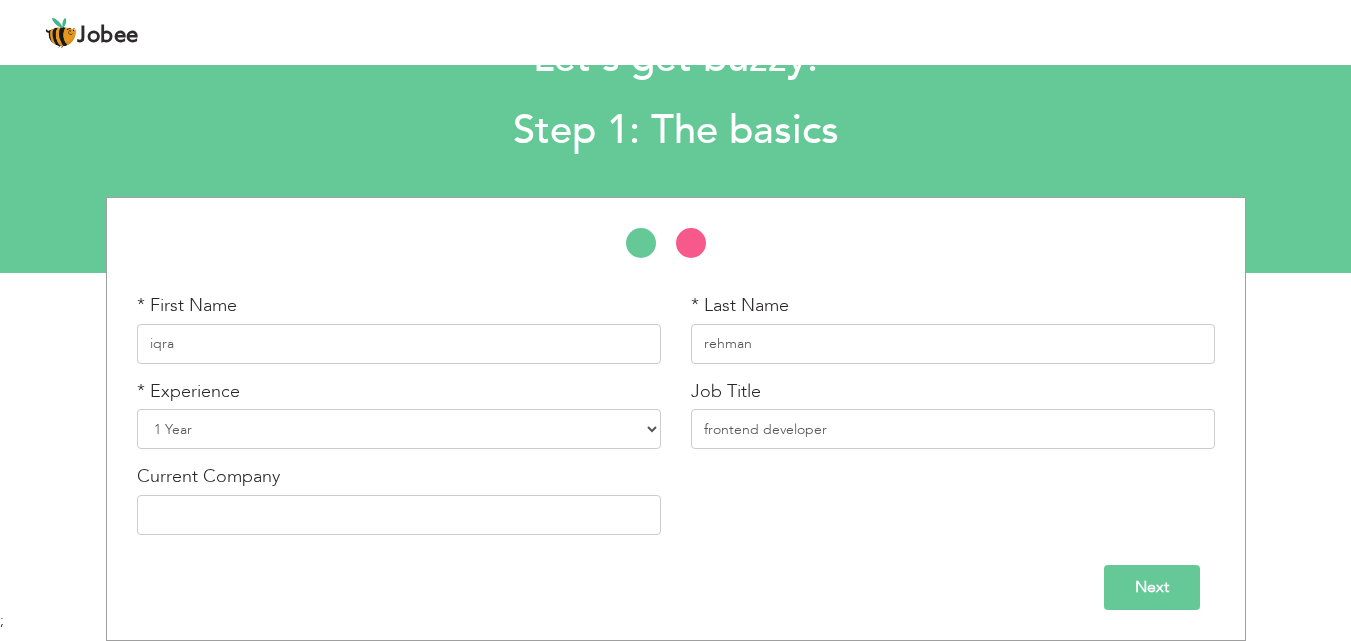 click on "Next" at bounding box center (1152, 587) 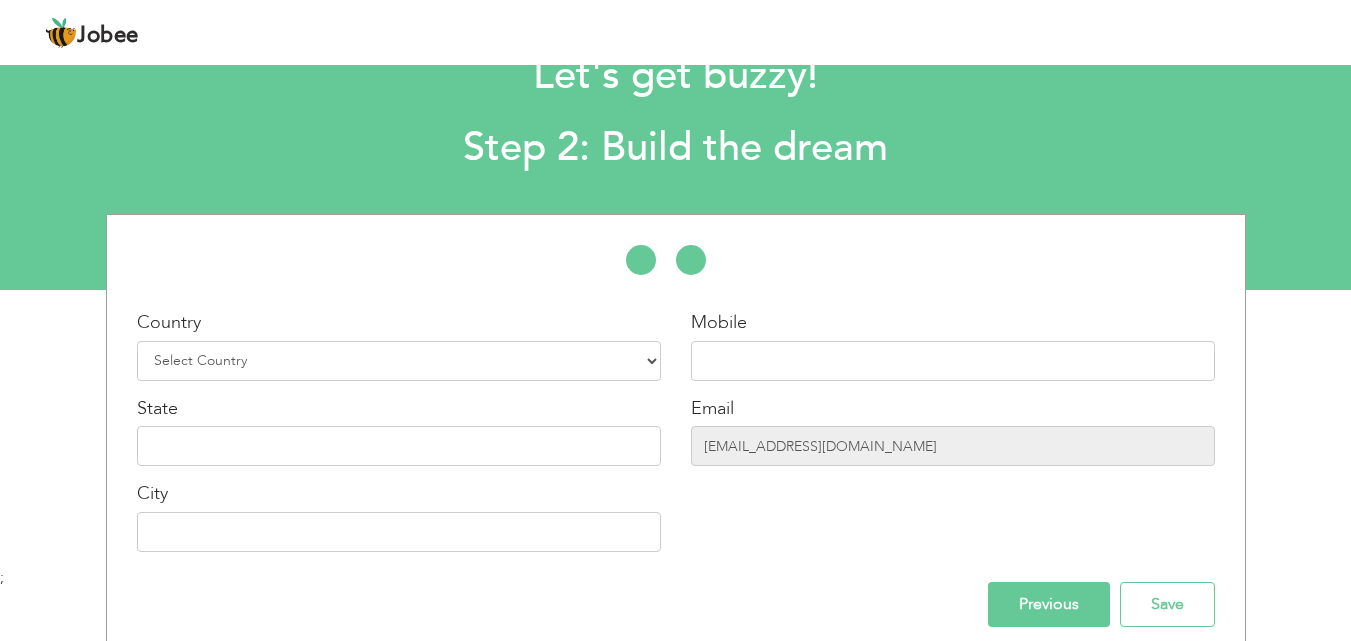 scroll, scrollTop: 85, scrollLeft: 0, axis: vertical 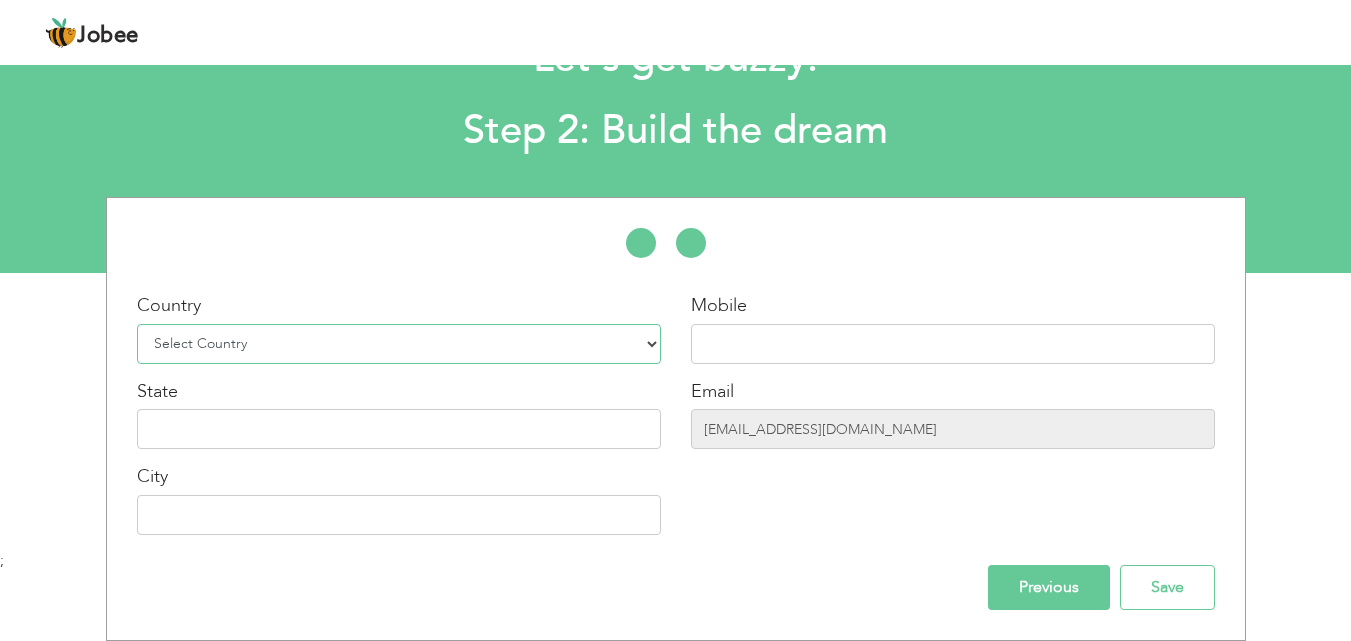 click on "Select Country
Afghanistan
Albania
Algeria
American Samoa
Andorra
Angola
Anguilla
Antarctica
Antigua and Barbuda
Argentina
Armenia
Aruba
Australia
Austria
Azerbaijan
Bahamas
Bahrain
Bangladesh
Barbados
Belarus
Belgium
Belize
Benin
Bermuda
Bhutan
Bolivia
Bosnia-Herzegovina
Botswana
Bouvet Island
Brazil
British Indian Ocean Territory
Brunei Darussalam
Bulgaria
Burkina Faso
Burundi
Cambodia
Cameroon
Canada
Cape Verde
Cayman Islands
Central African Republic
Chad
Chile
China
Christmas Island
Cocos (Keeling) Islands
Colombia
Comoros
Congo
Congo, Dem. Republic
Cook Islands
Costa Rica
Croatia
Cuba
Cyprus
Czech Rep
Denmark
Djibouti
Dominica
Dominican Republic
Ecuador
Egypt
El Salvador
Equatorial Guinea
Eritrea
Estonia
Ethiopia
European Union
Falkland Islands (Malvinas)
Faroe Islands
Fiji
Finland
France
French Guiana
French Southern Territories
Gabon
Gambia
Georgia" at bounding box center (399, 344) 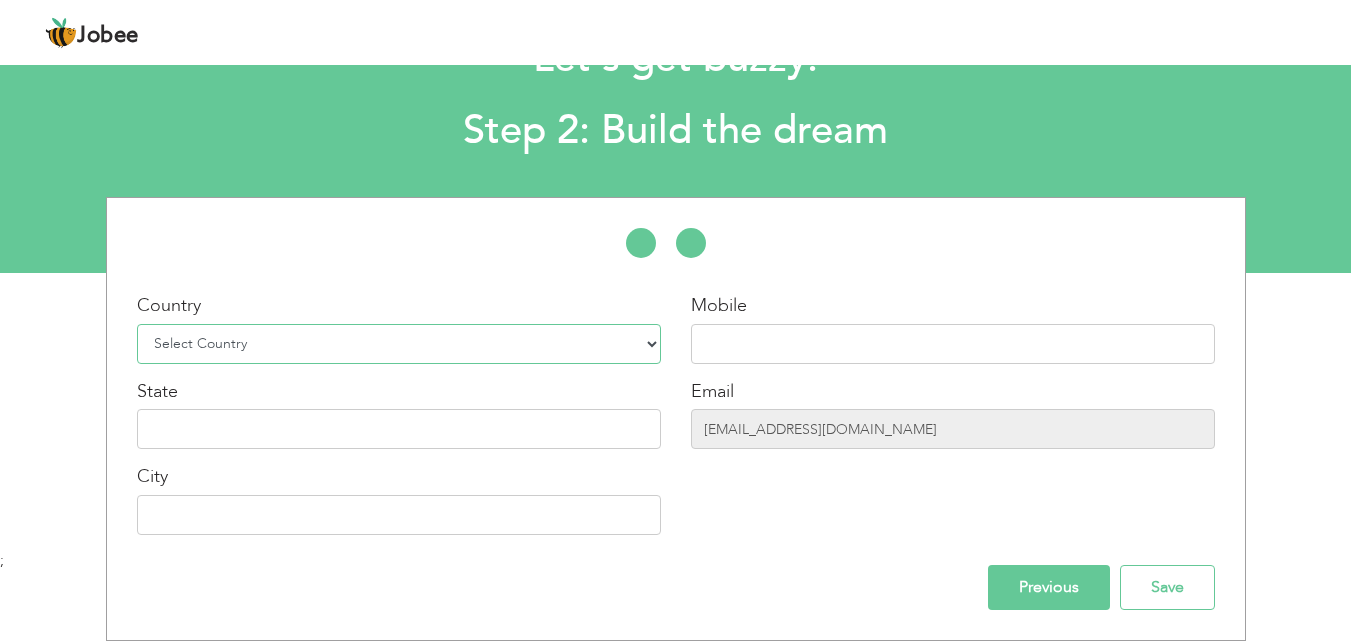 click on "Select Country
Afghanistan
Albania
Algeria
American Samoa
Andorra
Angola
Anguilla
Antarctica
Antigua and Barbuda
Argentina
Armenia
Aruba
Australia
Austria
Azerbaijan
Bahamas
Bahrain
Bangladesh
Barbados
Belarus
Belgium
Belize
Benin
Bermuda
Bhutan
Bolivia
Bosnia-Herzegovina
Botswana
Bouvet Island
Brazil
British Indian Ocean Territory
Brunei Darussalam
Bulgaria
Burkina Faso
Burundi
Cambodia
Cameroon
Canada
Cape Verde
Cayman Islands
Central African Republic
Chad
Chile
China
Christmas Island
Cocos (Keeling) Islands
Colombia
Comoros
Congo
Congo, Dem. Republic
Cook Islands
Costa Rica
Croatia
Cuba
Cyprus
Czech Rep
Denmark
Djibouti
Dominica
Dominican Republic
Ecuador
Egypt
El Salvador
Equatorial Guinea
Eritrea
Estonia
Ethiopia
European Union
Falkland Islands (Malvinas)
Faroe Islands
Fiji
Finland
France
French Guiana
French Southern Territories
Gabon
Gambia
Georgia" at bounding box center (399, 344) 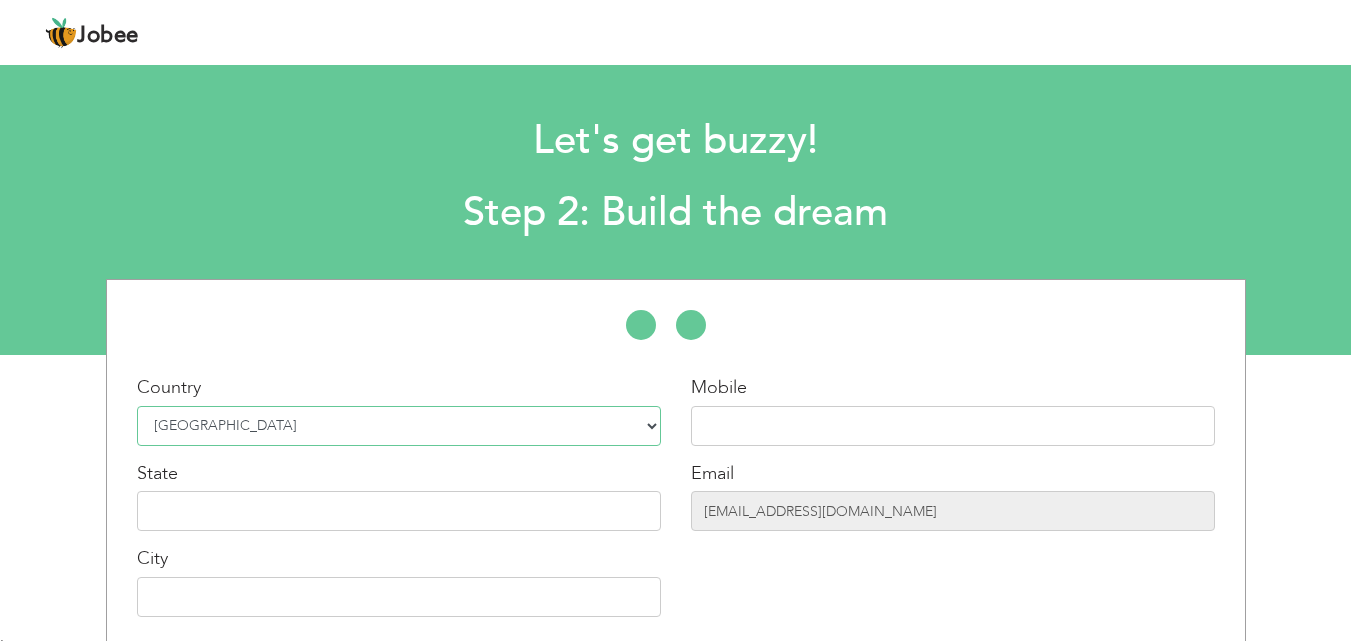scroll, scrollTop: 0, scrollLeft: 0, axis: both 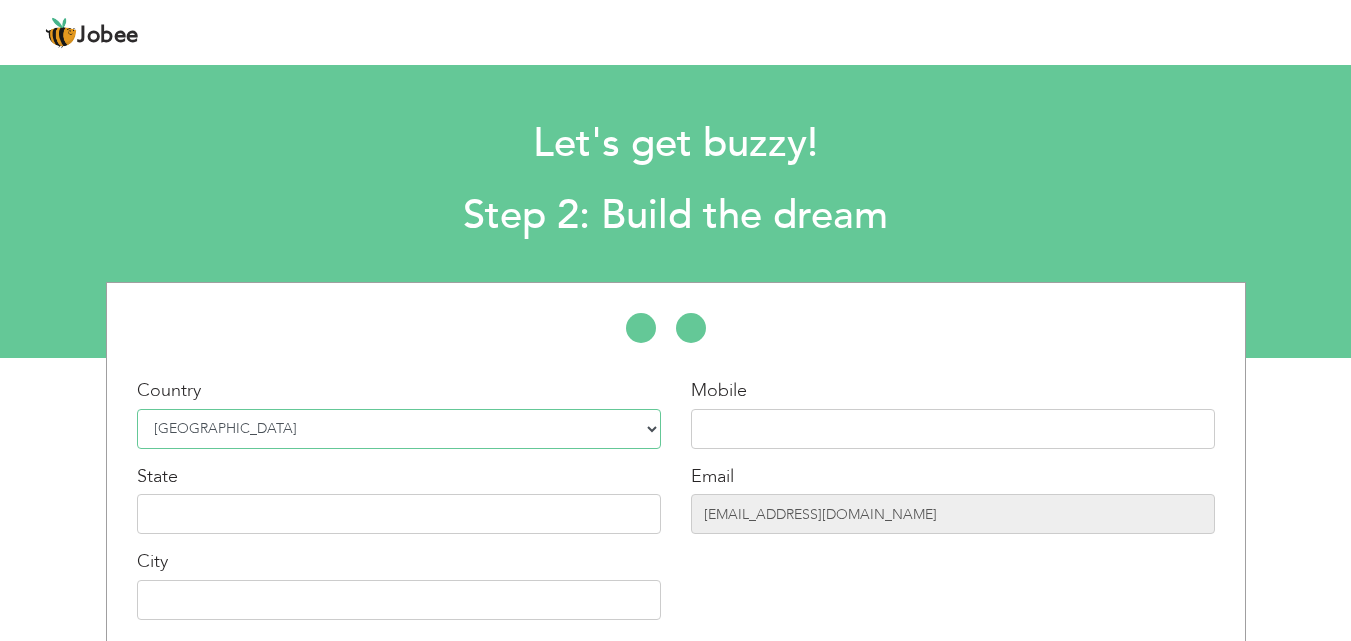 click on "Select Country
Afghanistan
Albania
Algeria
American Samoa
Andorra
Angola
Anguilla
Antarctica
Antigua and Barbuda
Argentina
Armenia
Aruba
Australia
Austria
Azerbaijan
Bahamas
Bahrain
Bangladesh
Barbados
Belarus
Belgium
Belize
Benin
Bermuda
Bhutan
Bolivia
Bosnia-Herzegovina
Botswana
Bouvet Island
Brazil
British Indian Ocean Territory
Brunei Darussalam
Bulgaria
Burkina Faso
Burundi
Cambodia
Cameroon
Canada
Cape Verde
Cayman Islands
Central African Republic
Chad
Chile
China
Christmas Island
Cocos (Keeling) Islands
Colombia
Comoros
Congo
Congo, Dem. Republic
Cook Islands
Costa Rica
Croatia
Cuba
Cyprus
Czech Rep
Denmark
Djibouti
Dominica
Dominican Republic
Ecuador
Egypt
El Salvador
Equatorial Guinea
Eritrea
Estonia
Ethiopia
European Union
Falkland Islands (Malvinas)
Faroe Islands
Fiji
Finland
France
French Guiana
French Southern Territories
Gabon
Gambia
Georgia" at bounding box center [399, 429] 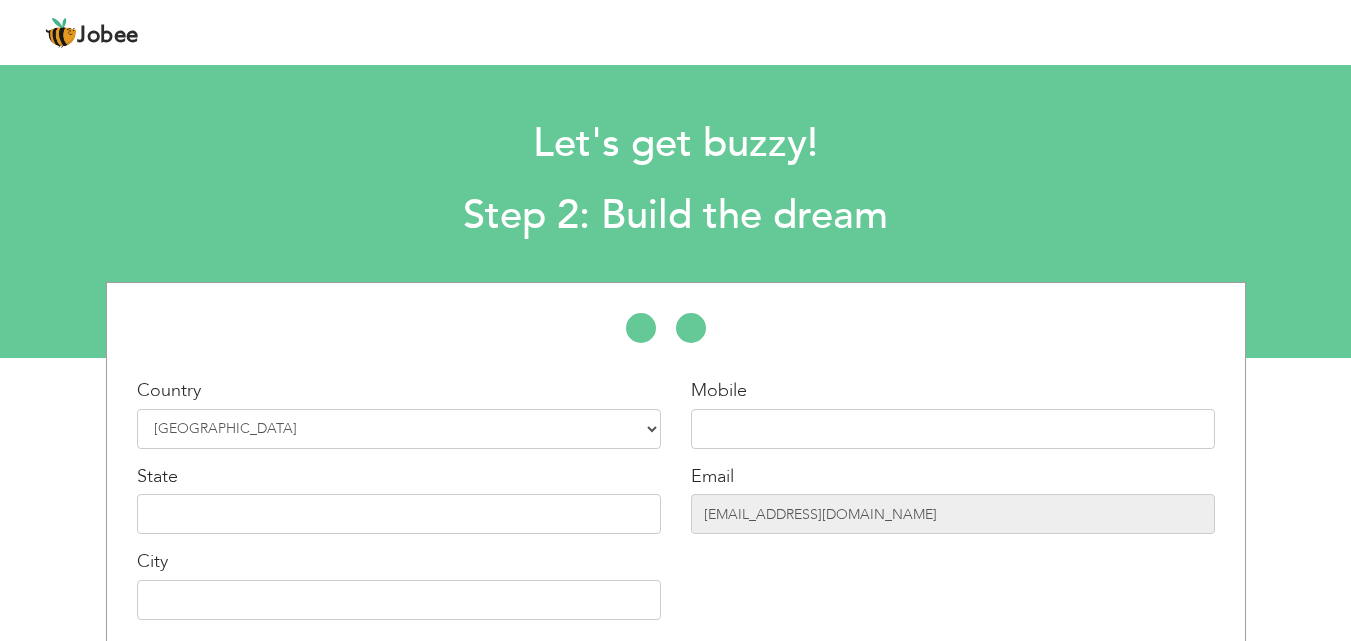 click on "State" at bounding box center [399, 499] 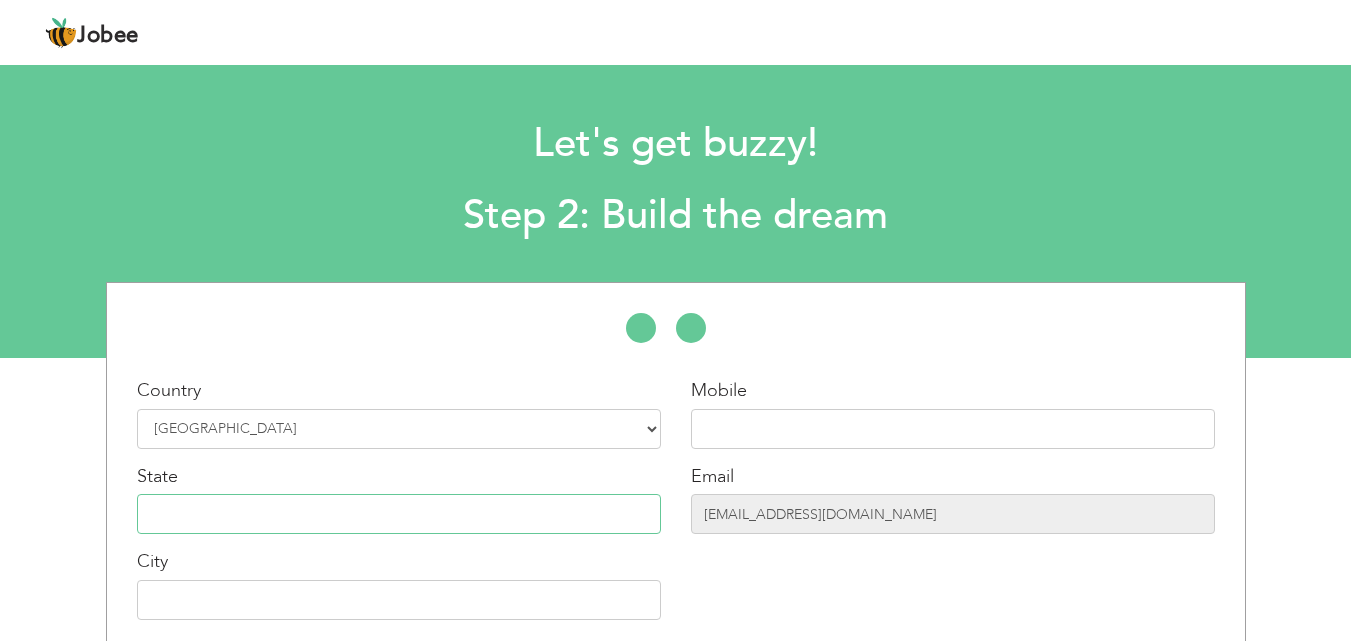 click at bounding box center (399, 514) 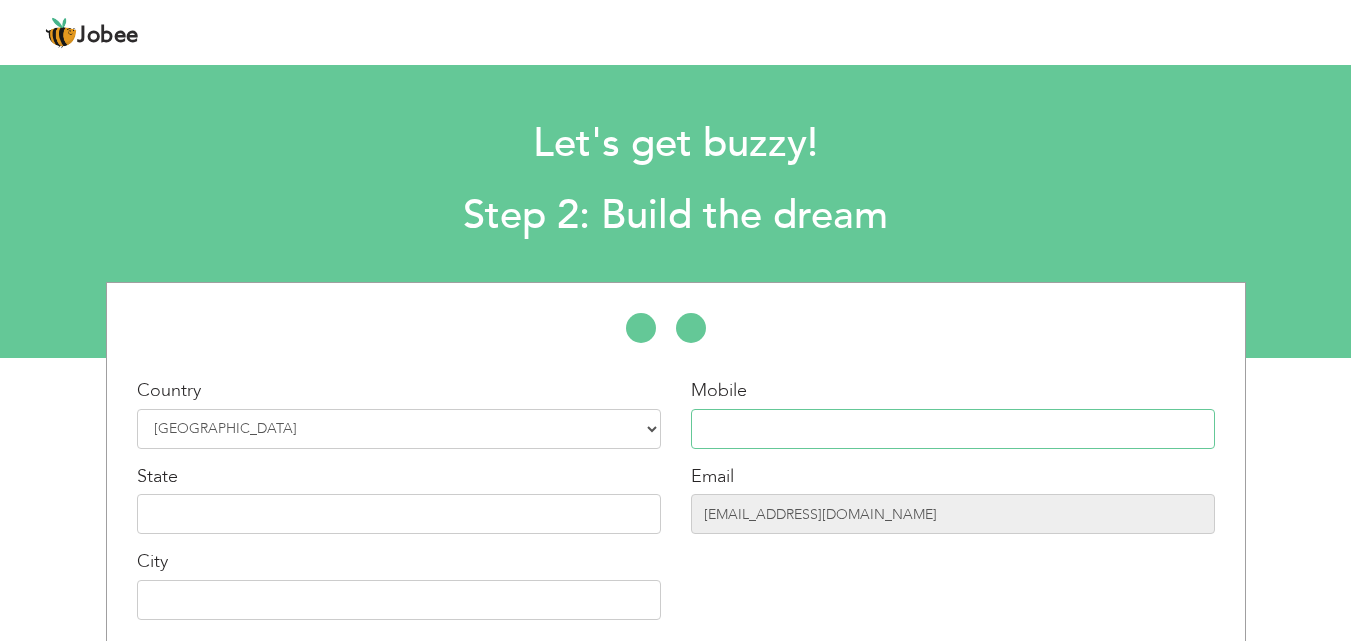 click at bounding box center [953, 429] 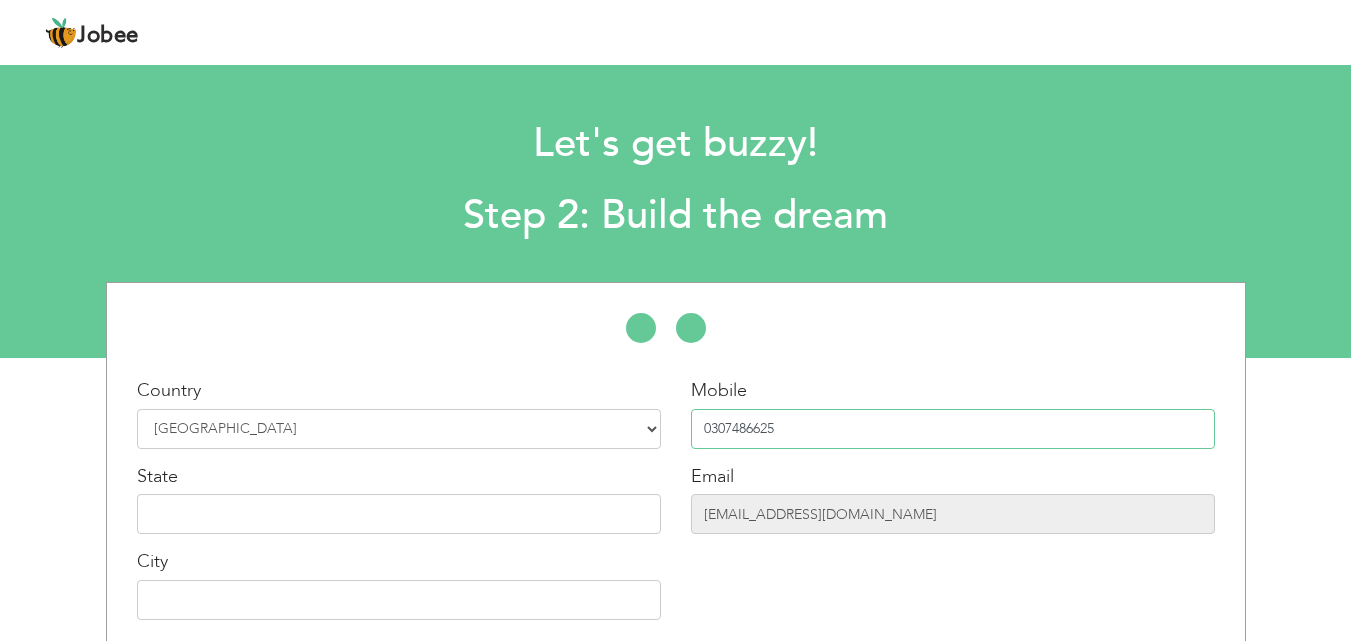type on "0307486625" 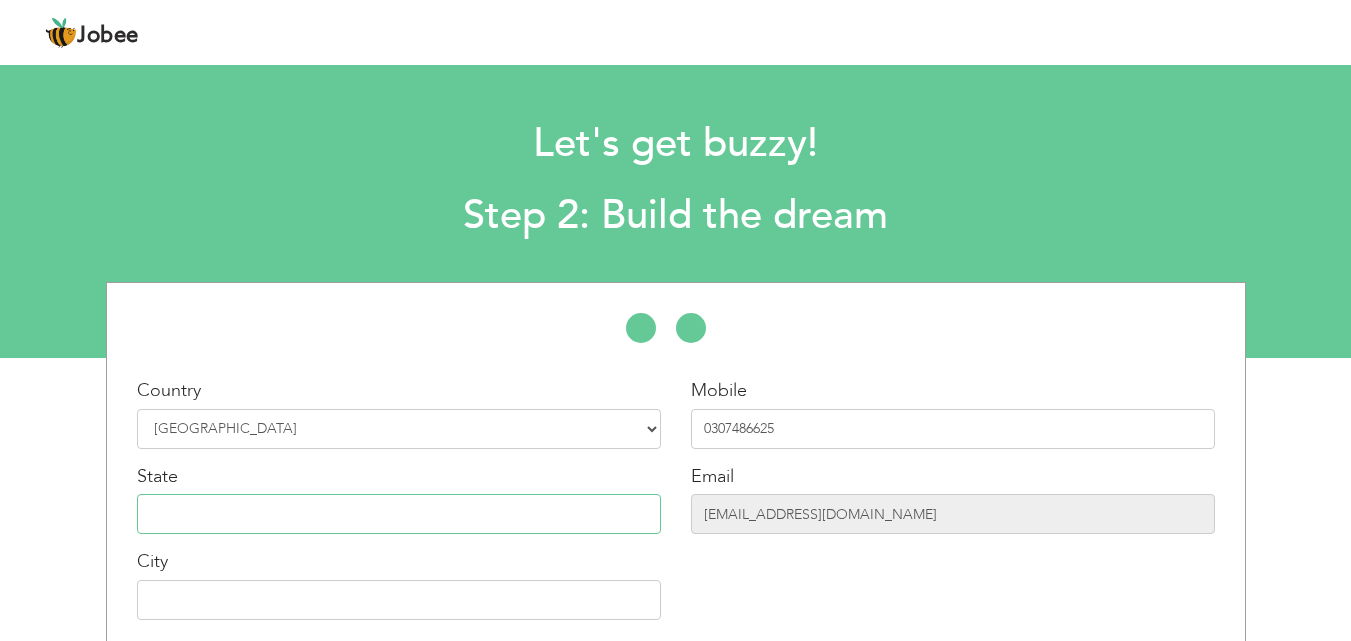 click at bounding box center (399, 514) 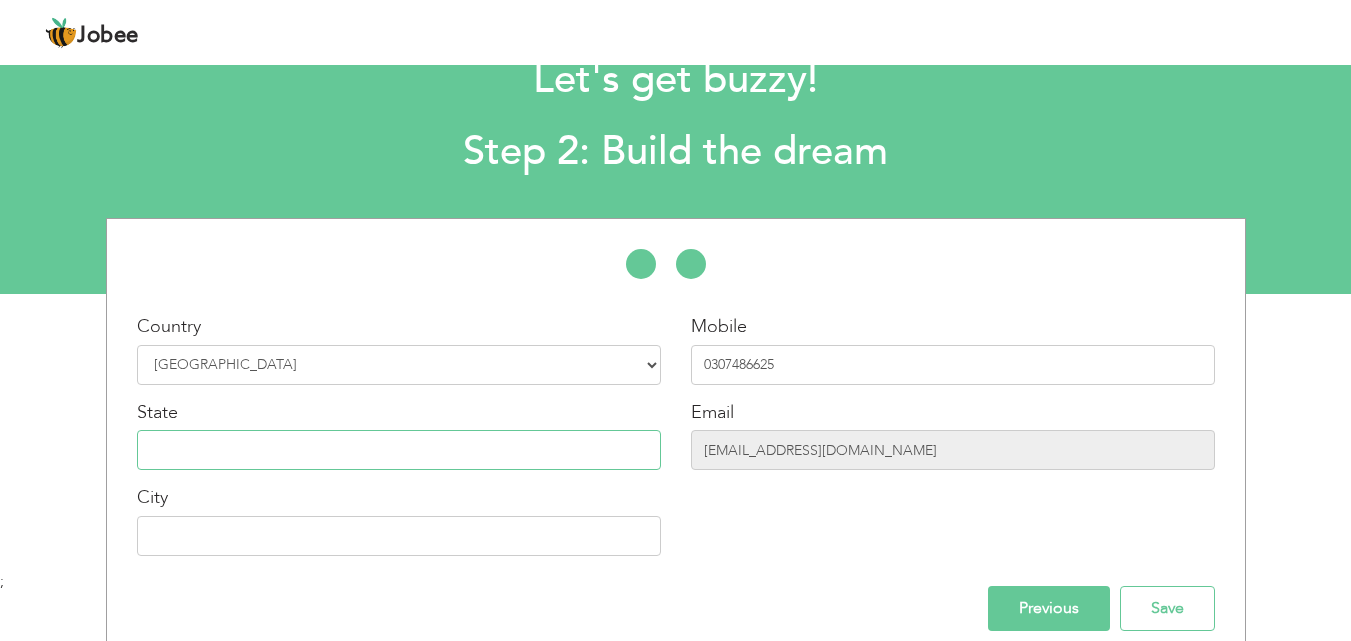 scroll, scrollTop: 85, scrollLeft: 0, axis: vertical 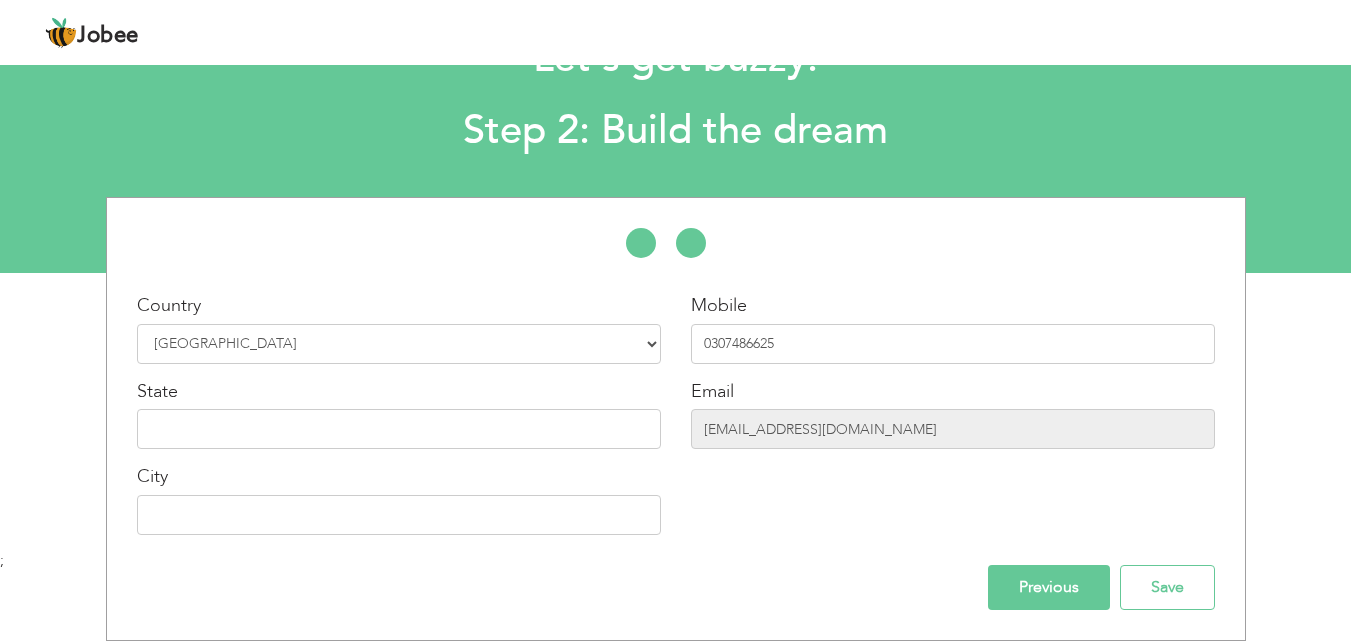click on "State" at bounding box center (399, 414) 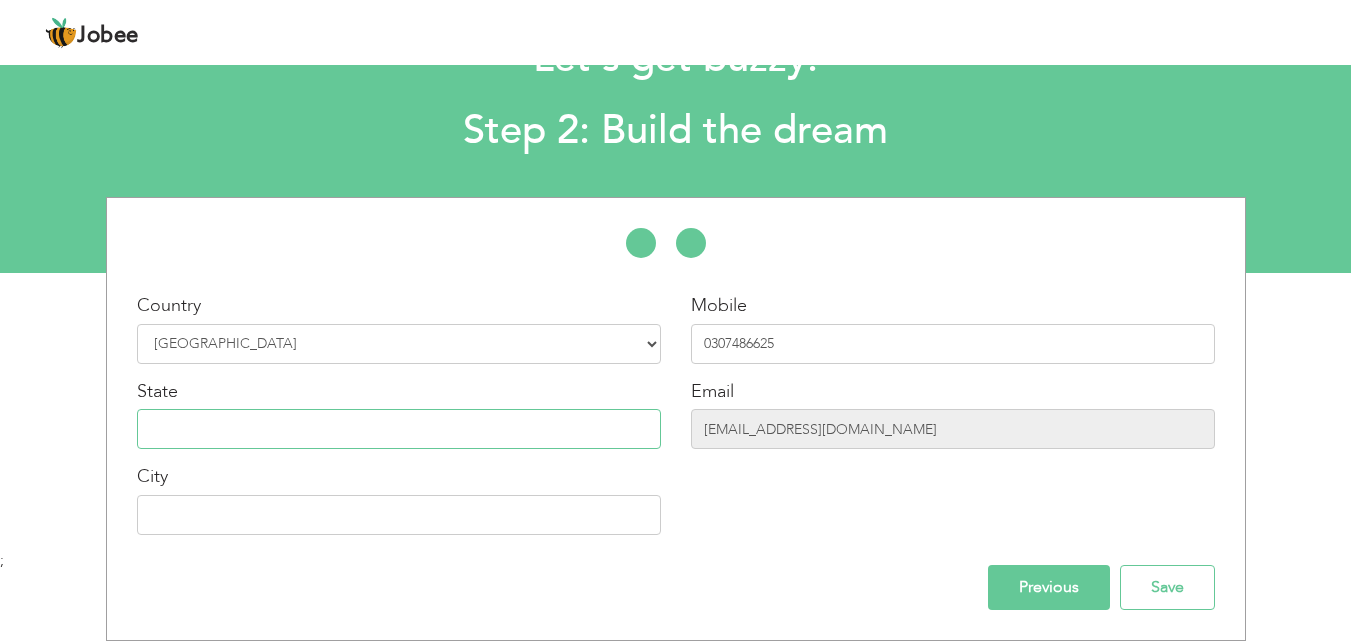 click at bounding box center (399, 429) 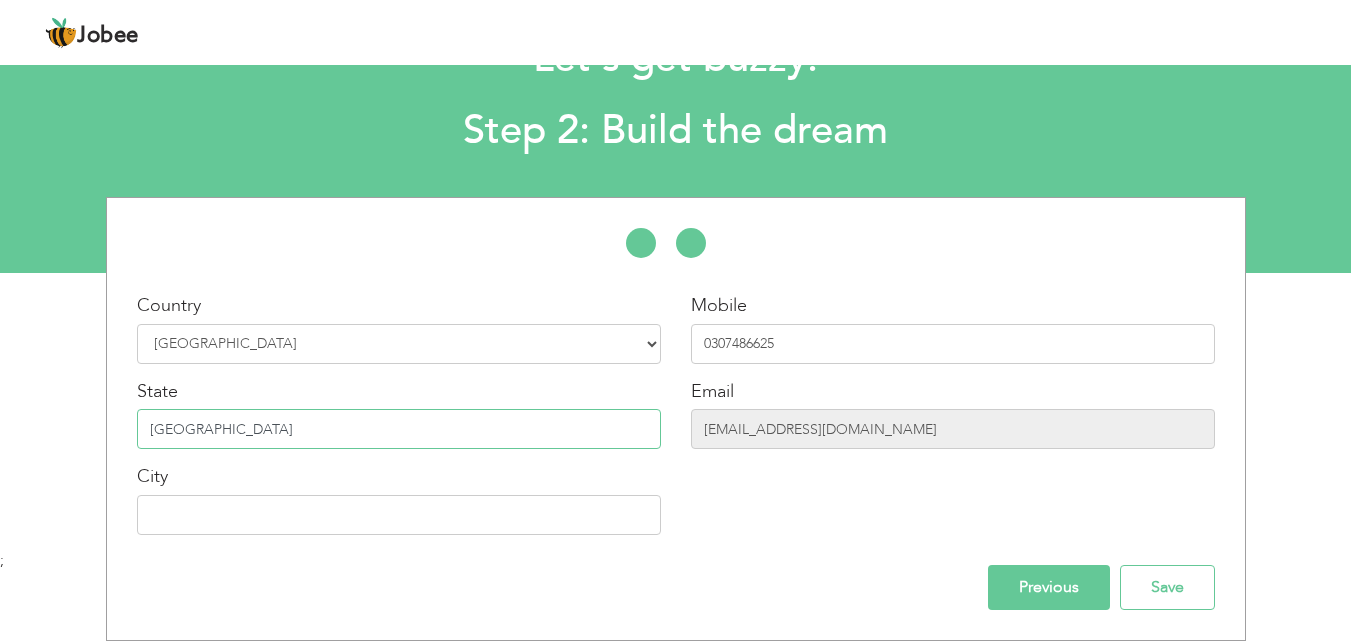 type on "[GEOGRAPHIC_DATA]" 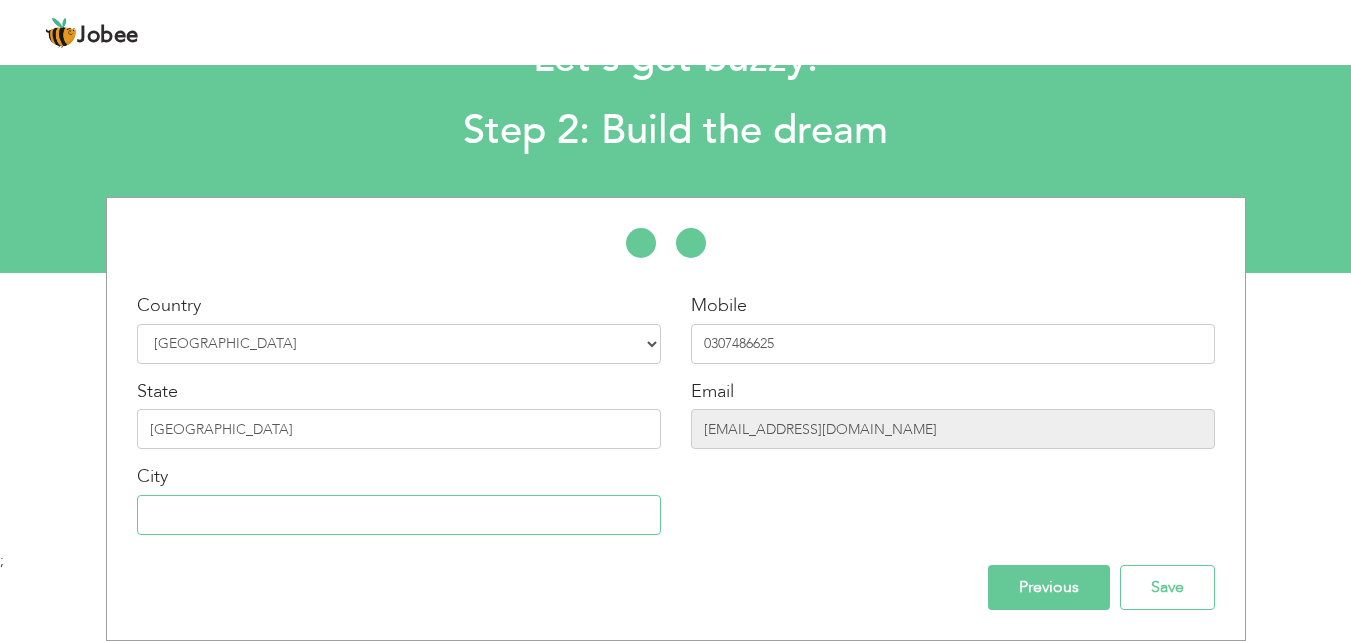 click at bounding box center [399, 515] 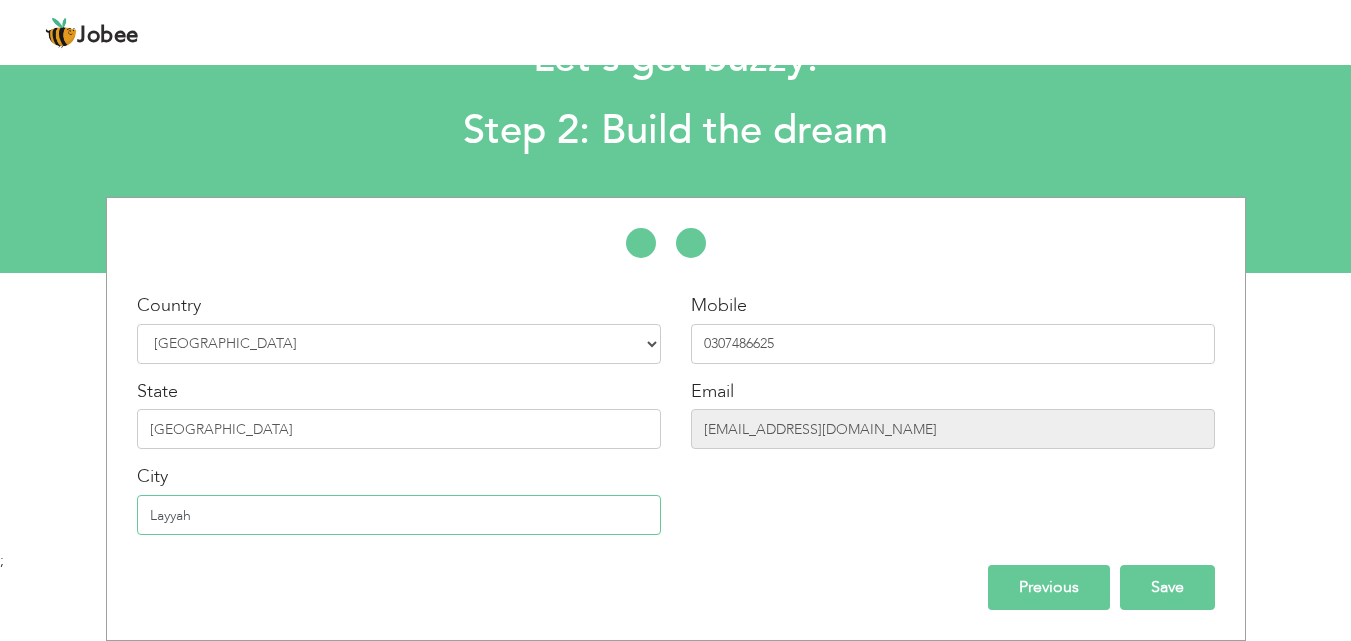 type on "Layyah" 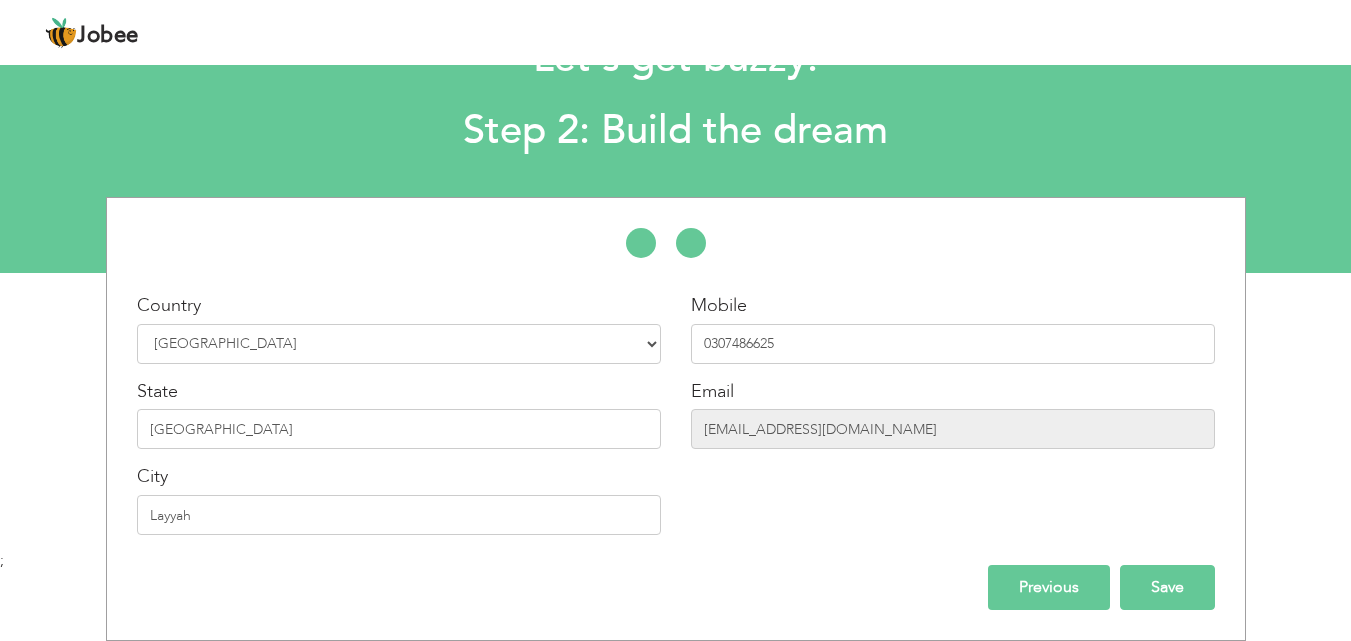 click on "Save" at bounding box center (1167, 587) 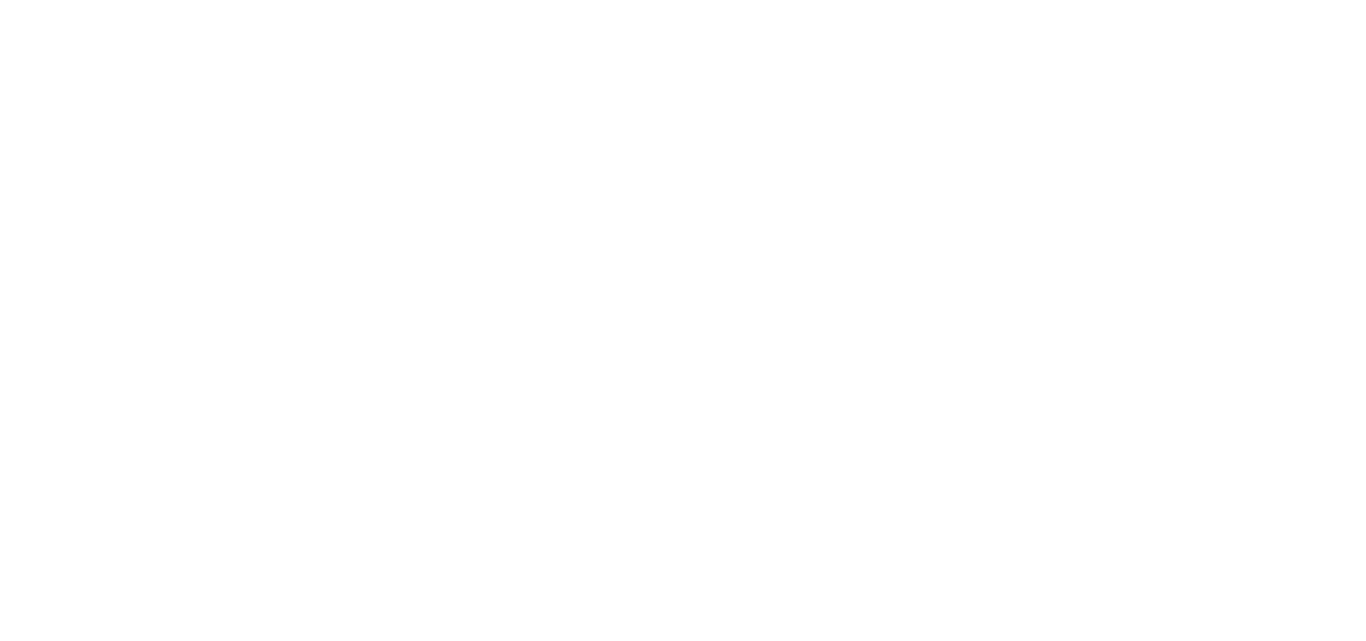 scroll, scrollTop: 0, scrollLeft: 0, axis: both 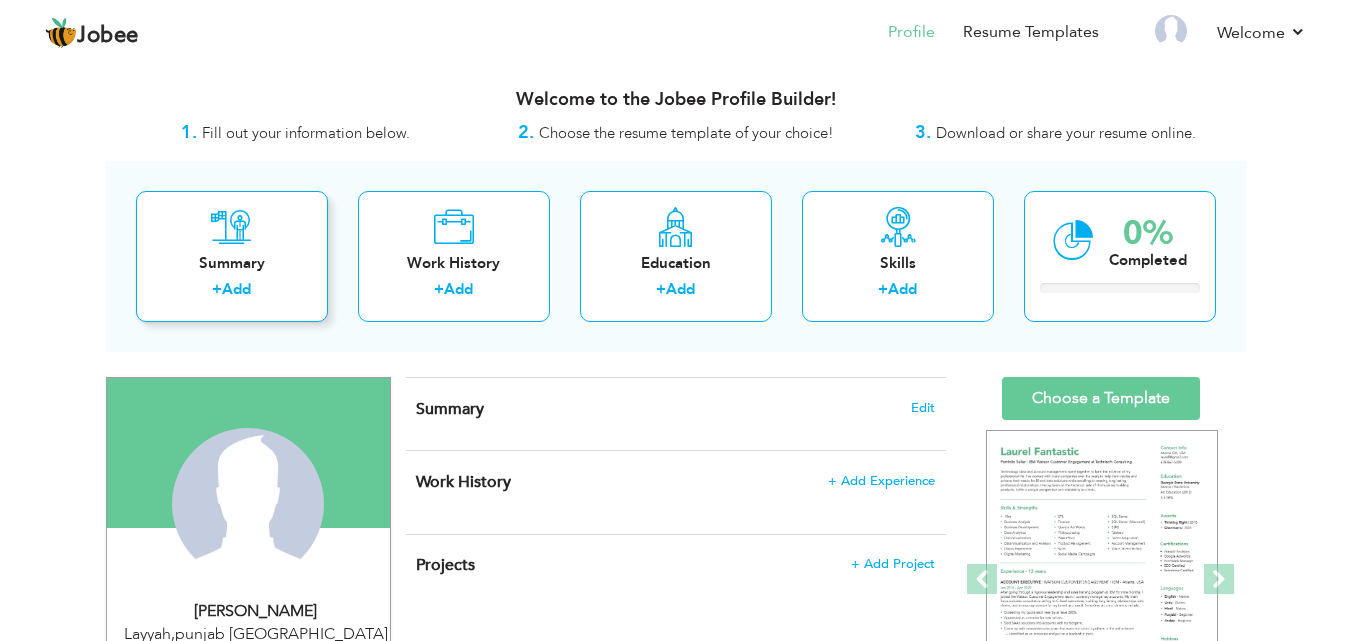 click on "Add" at bounding box center (236, 289) 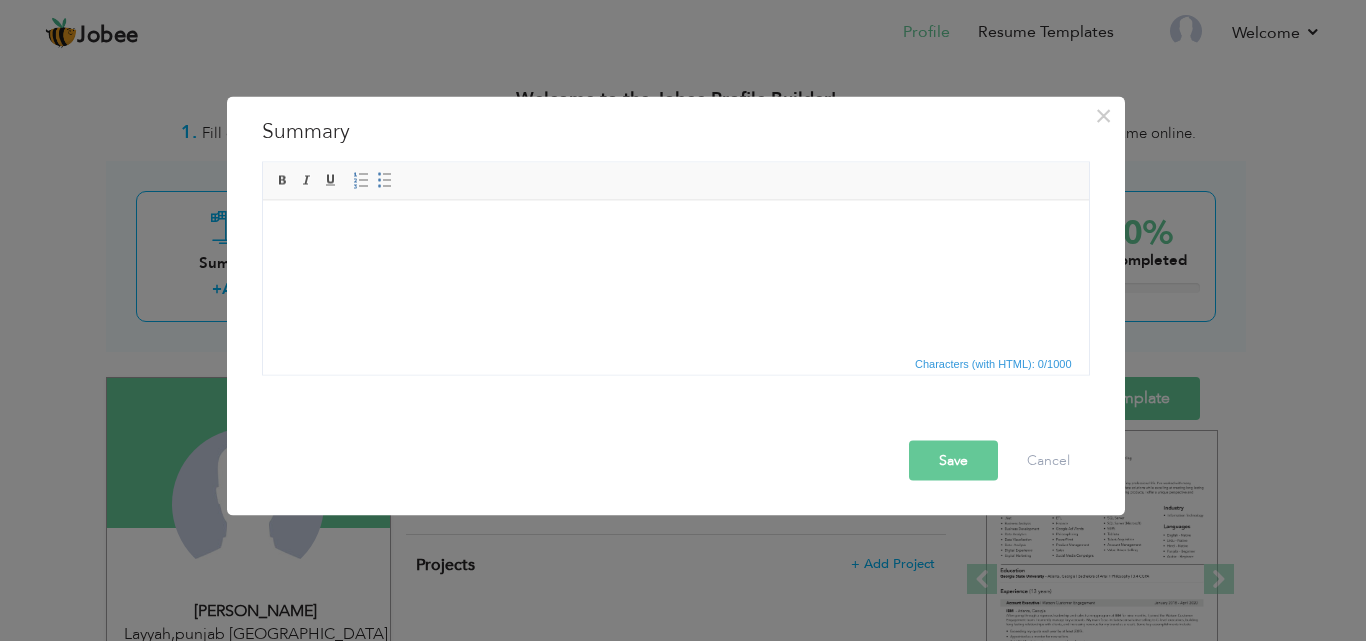 click at bounding box center [675, 230] 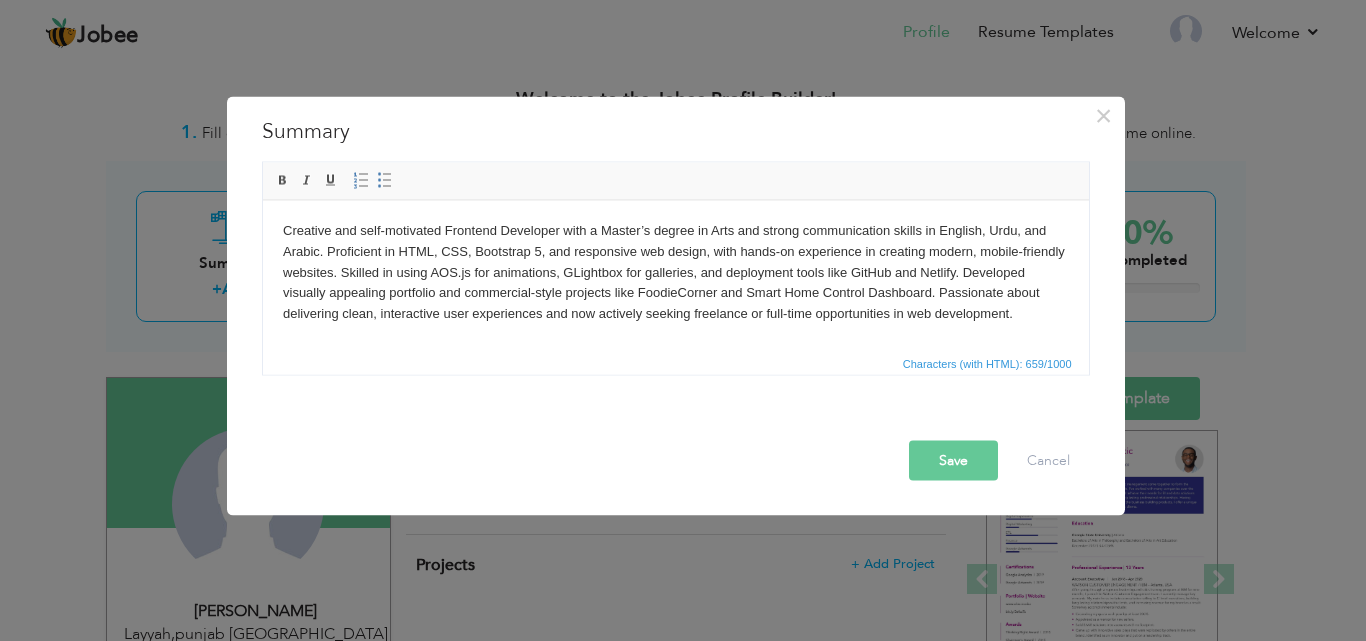 click on "Save" at bounding box center [953, 460] 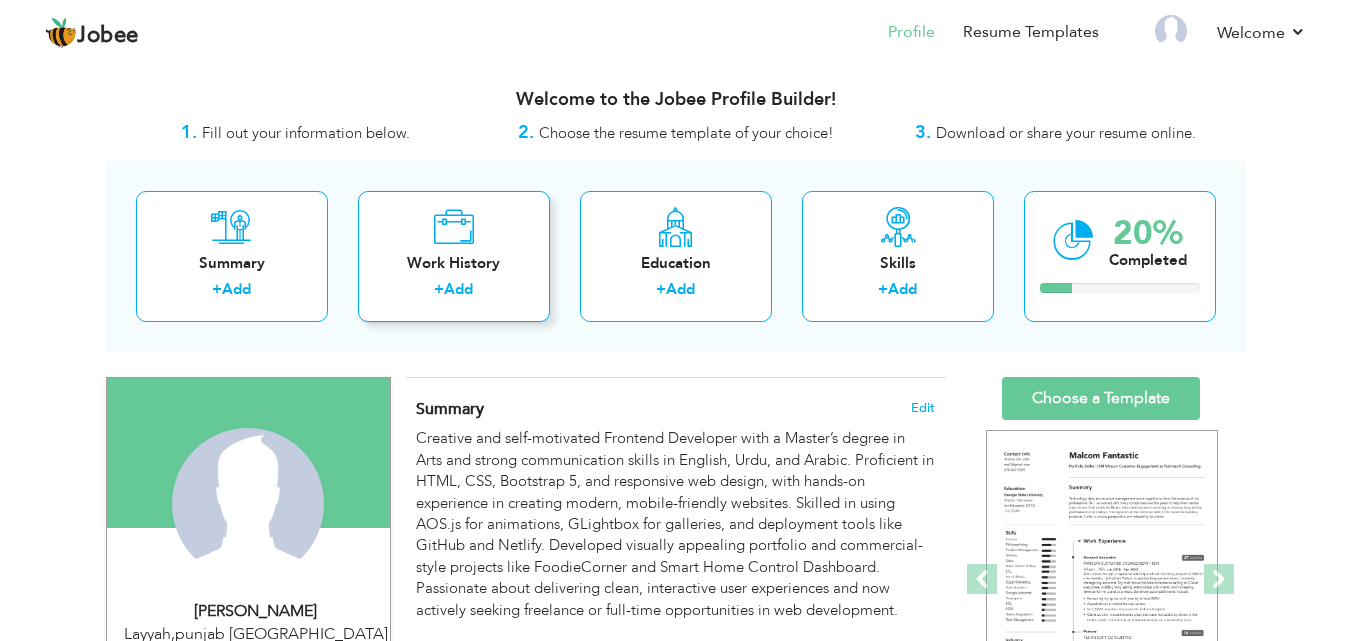 click on "Add" at bounding box center [458, 289] 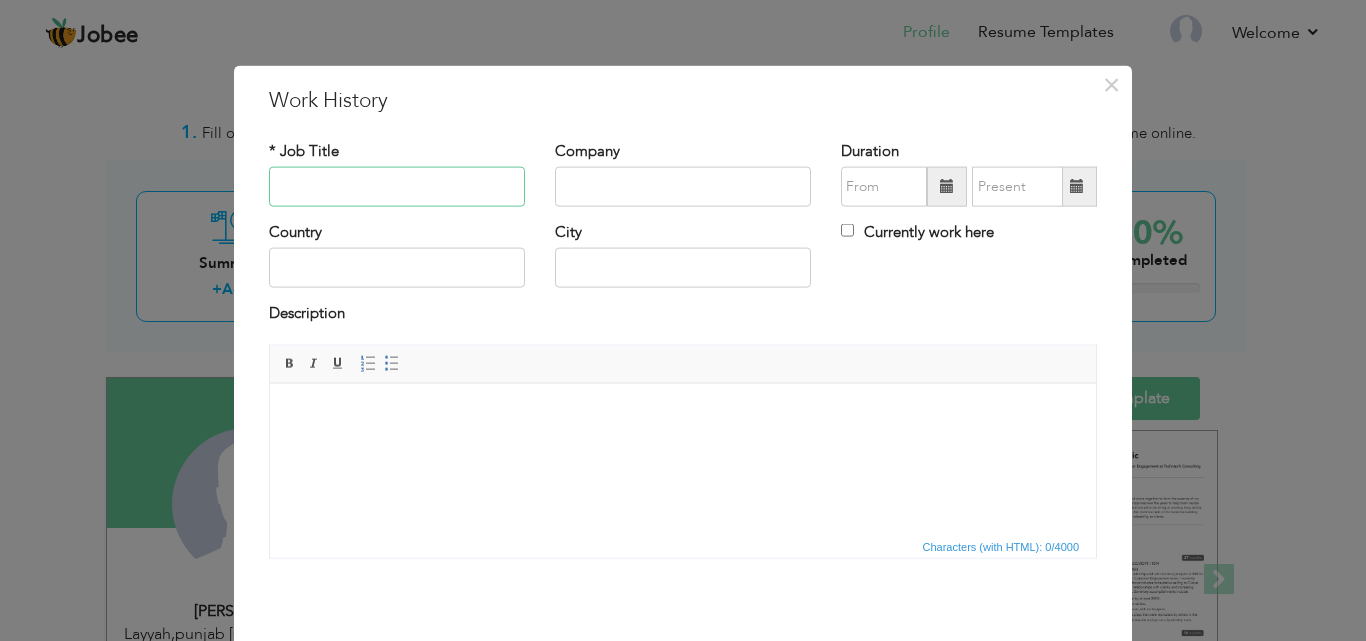click at bounding box center (397, 187) 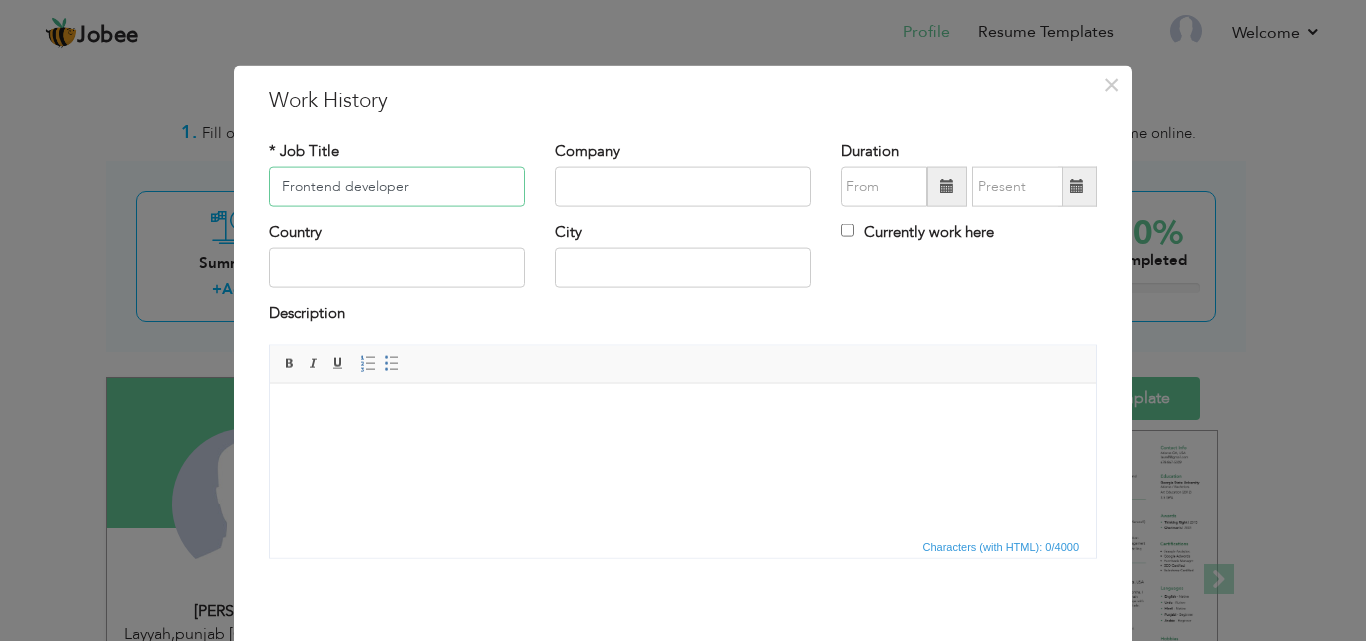 type on "Frontend developer" 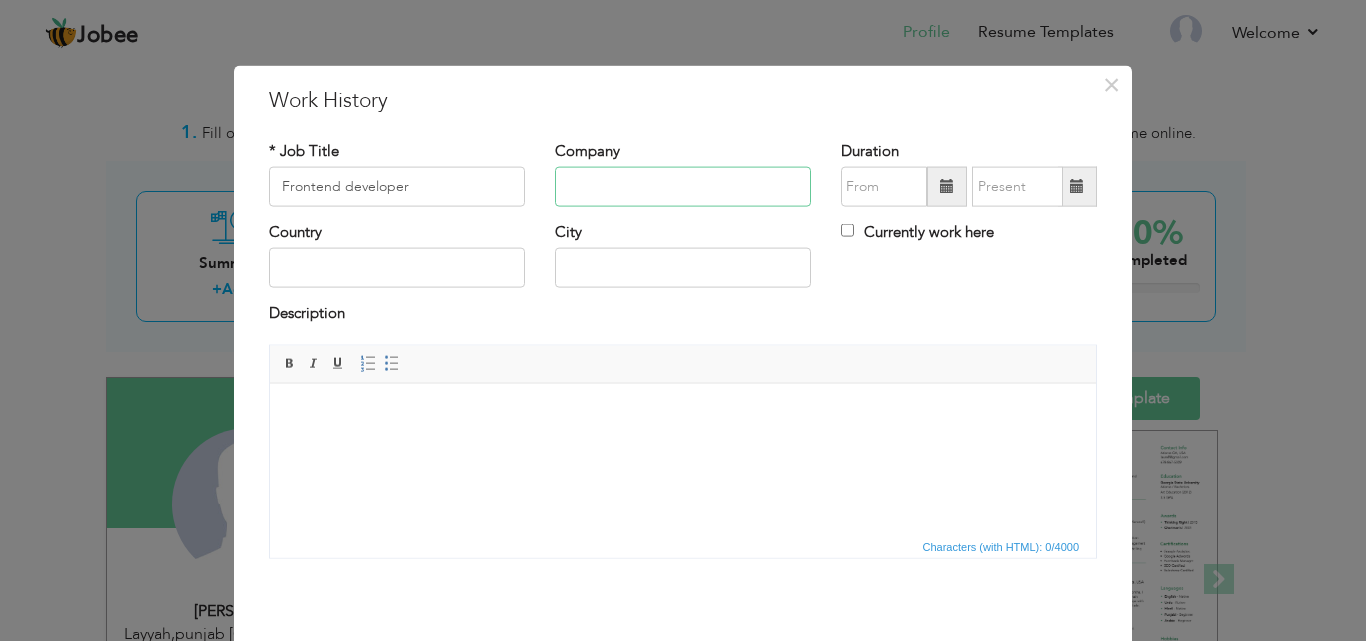 click at bounding box center (683, 187) 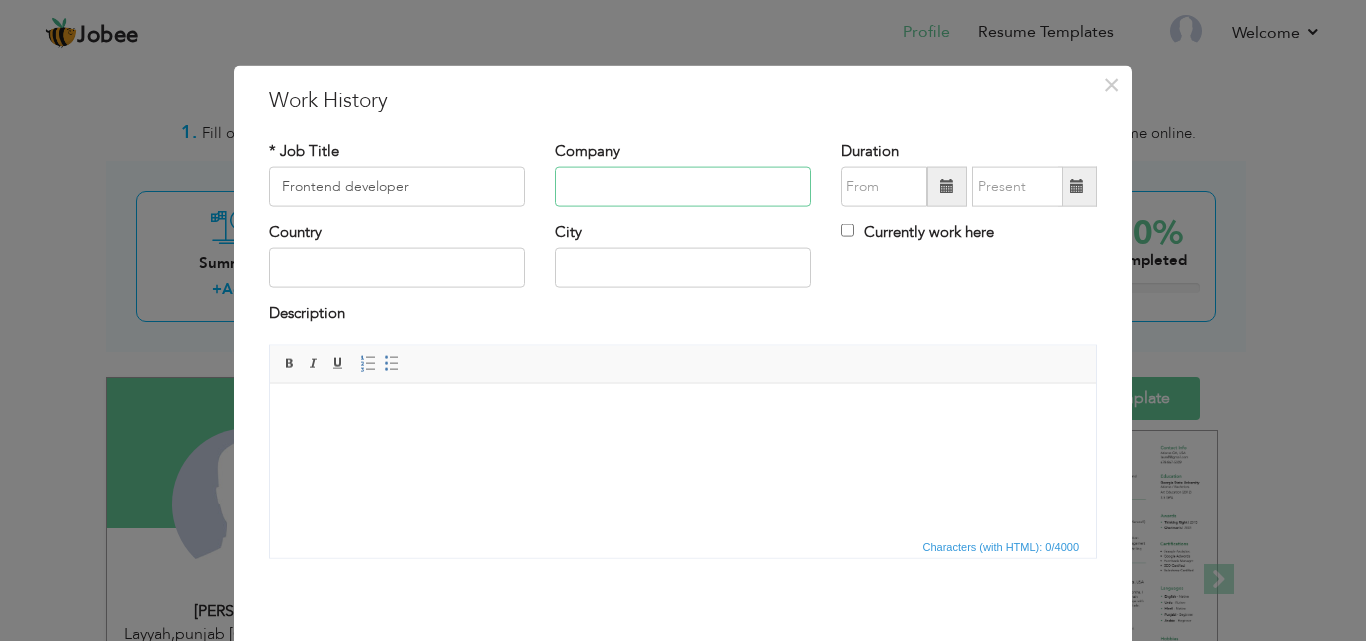 click at bounding box center (683, 187) 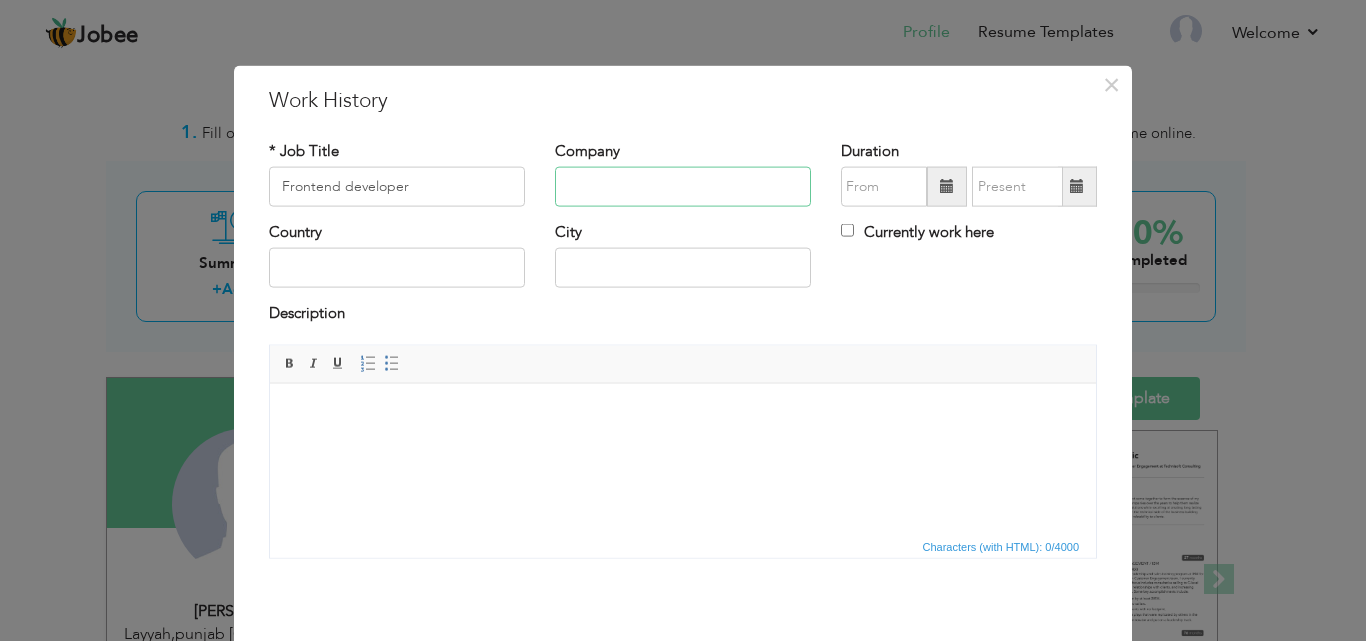click at bounding box center (683, 187) 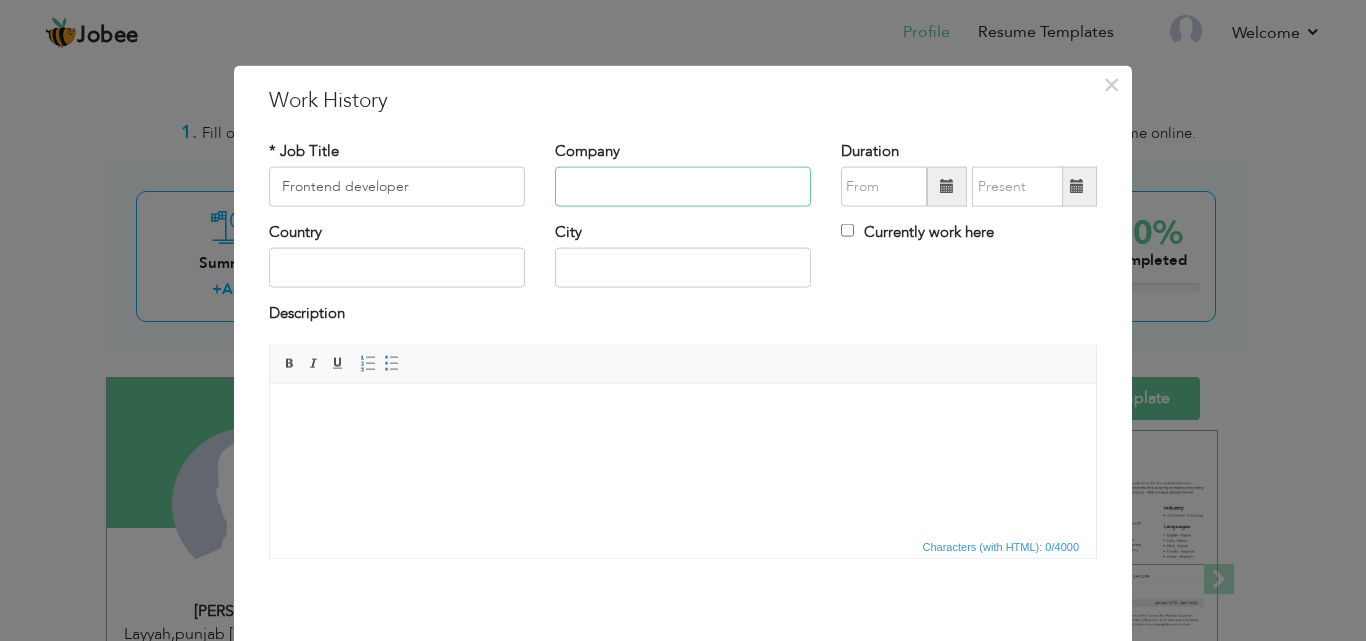 paste on "Personal Projects" 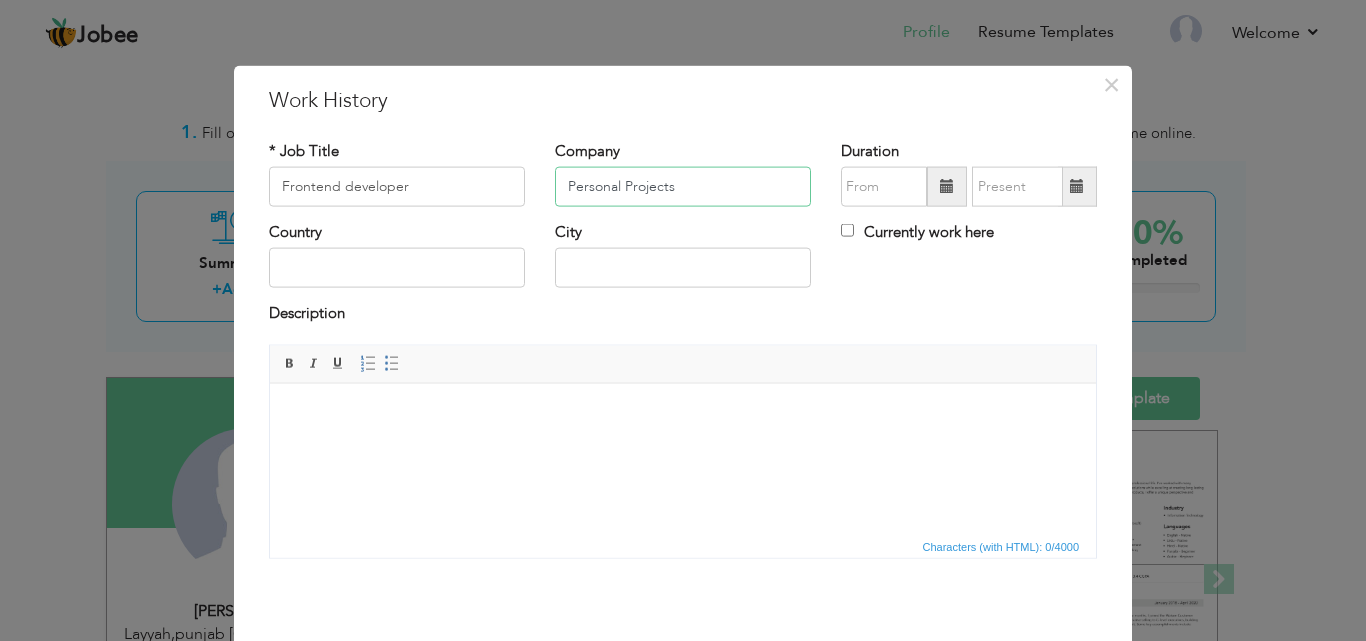 type on "Personal Projects" 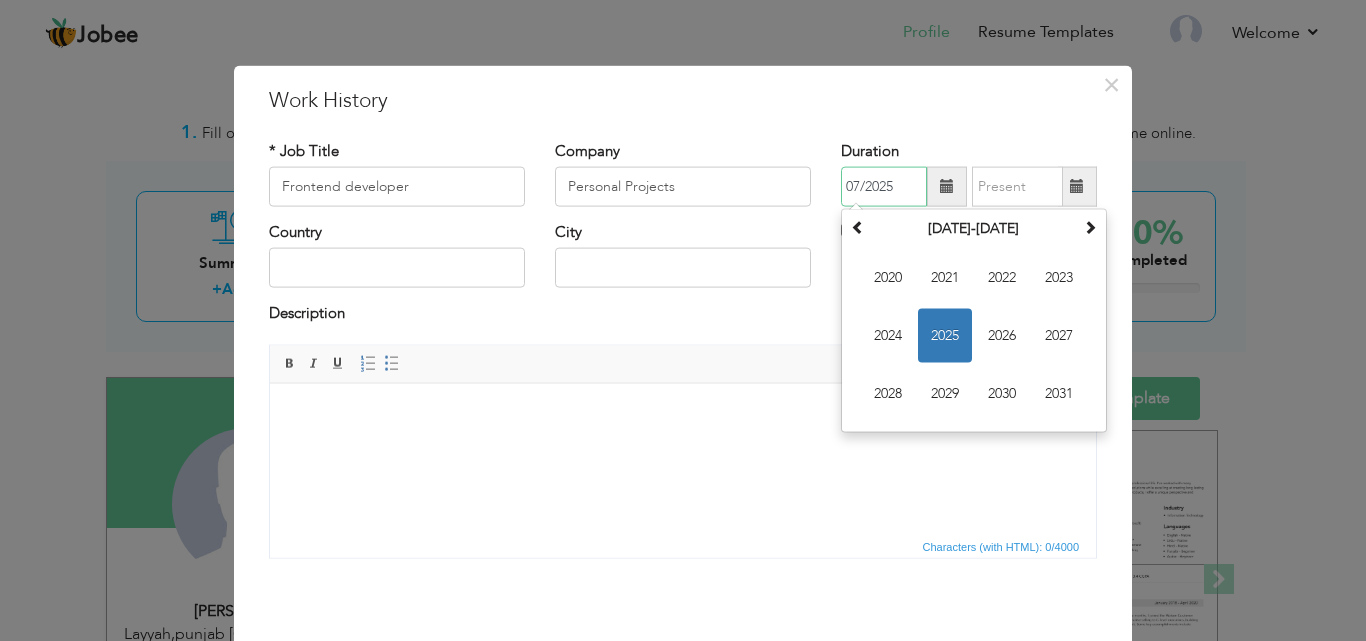 click on "07/2025" at bounding box center [884, 187] 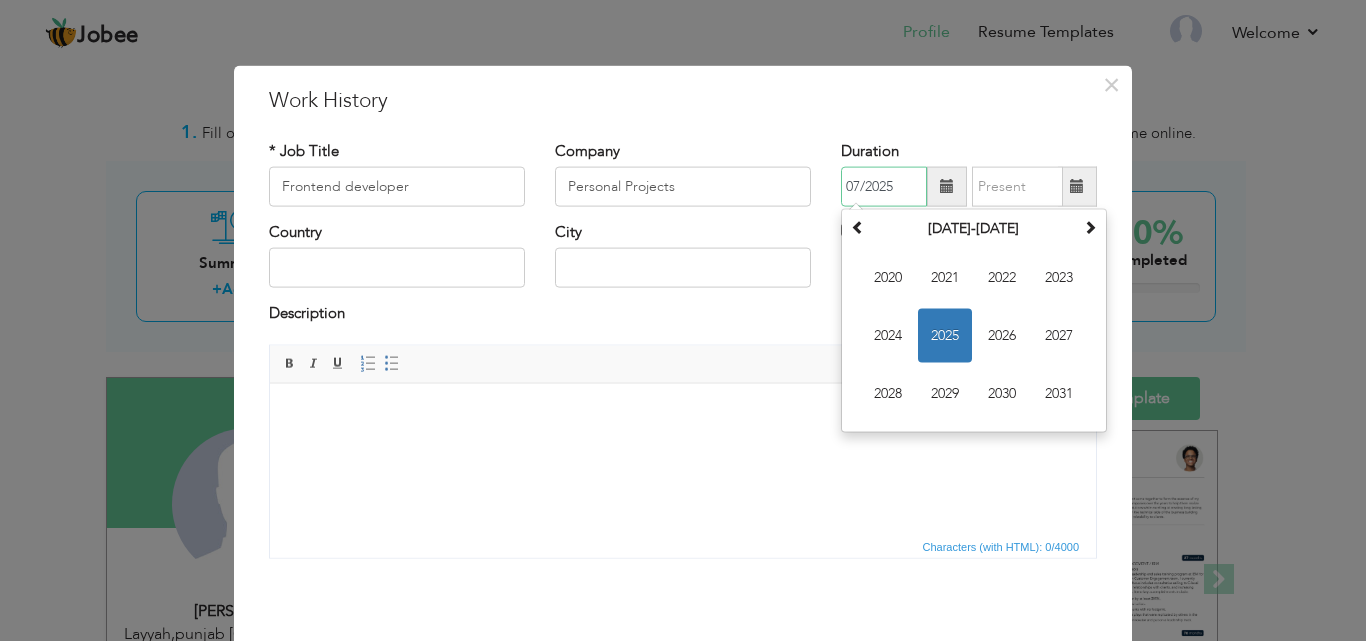 click on "2025" at bounding box center (945, 336) 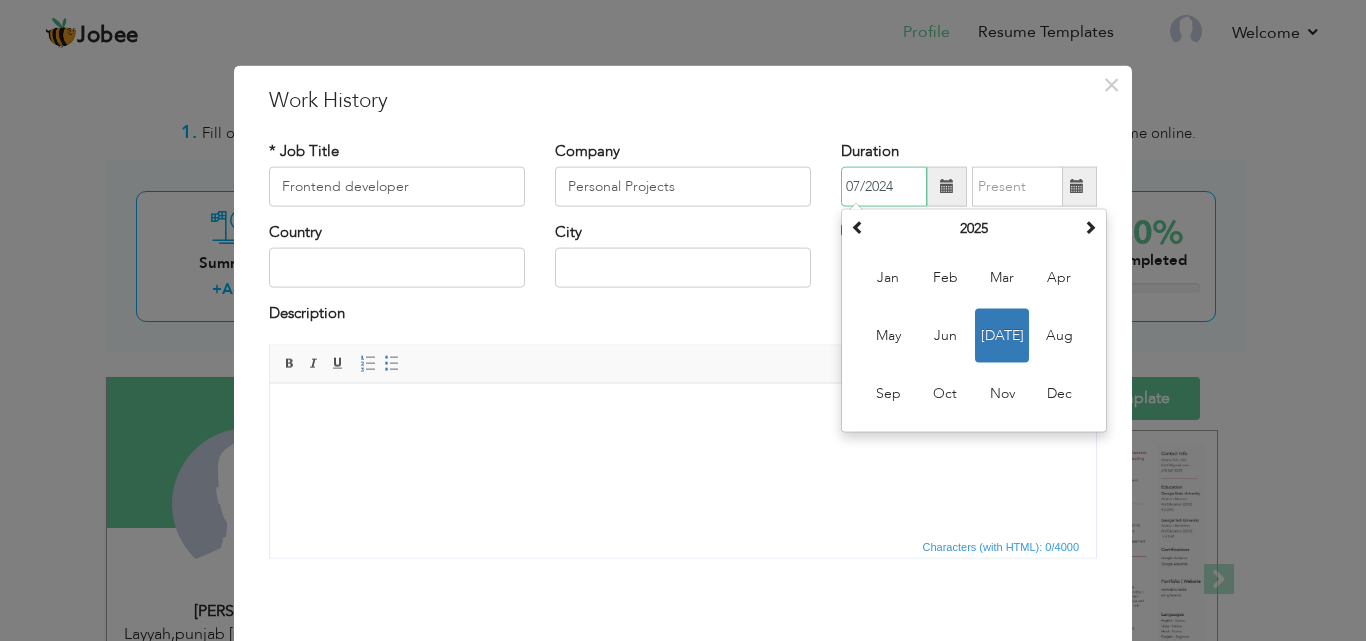 type on "07/2024" 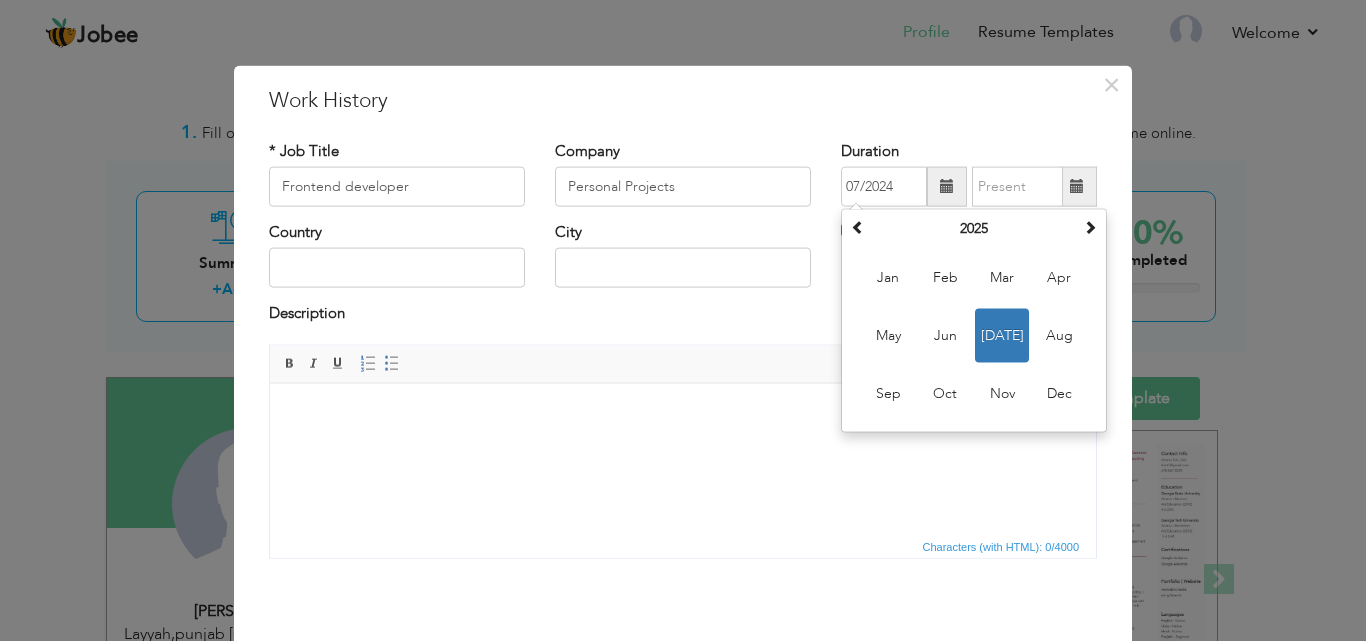 click at bounding box center [1077, 186] 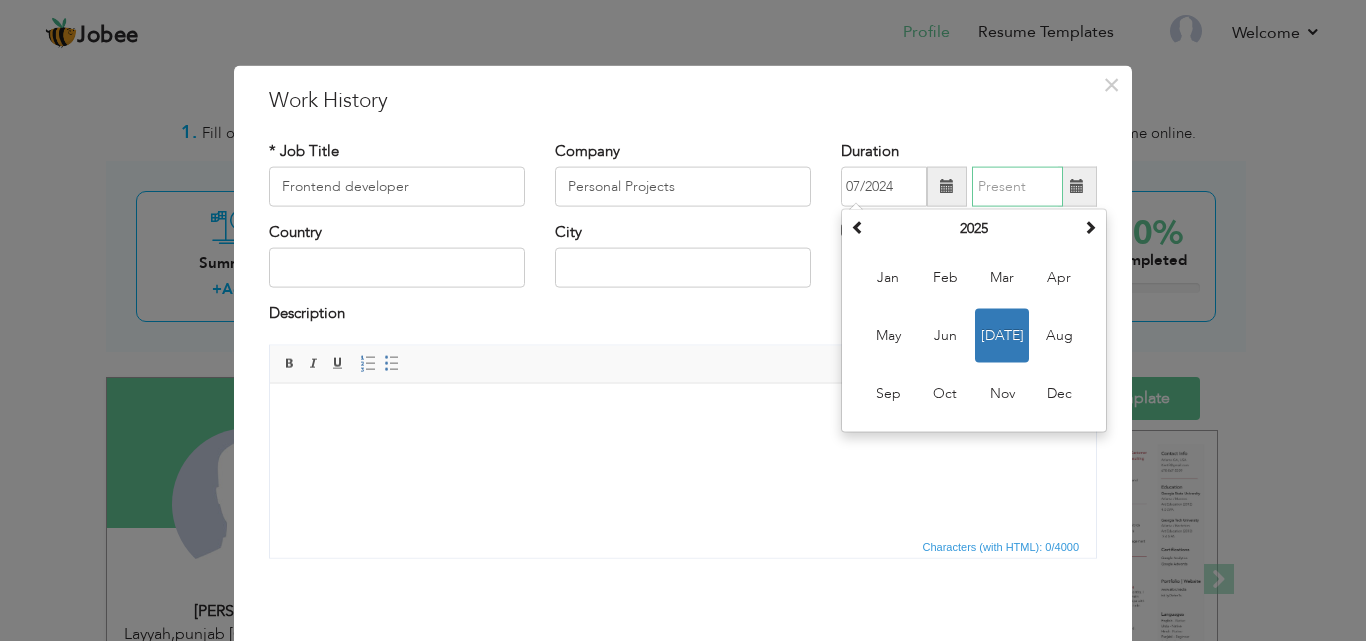 type on "07/2025" 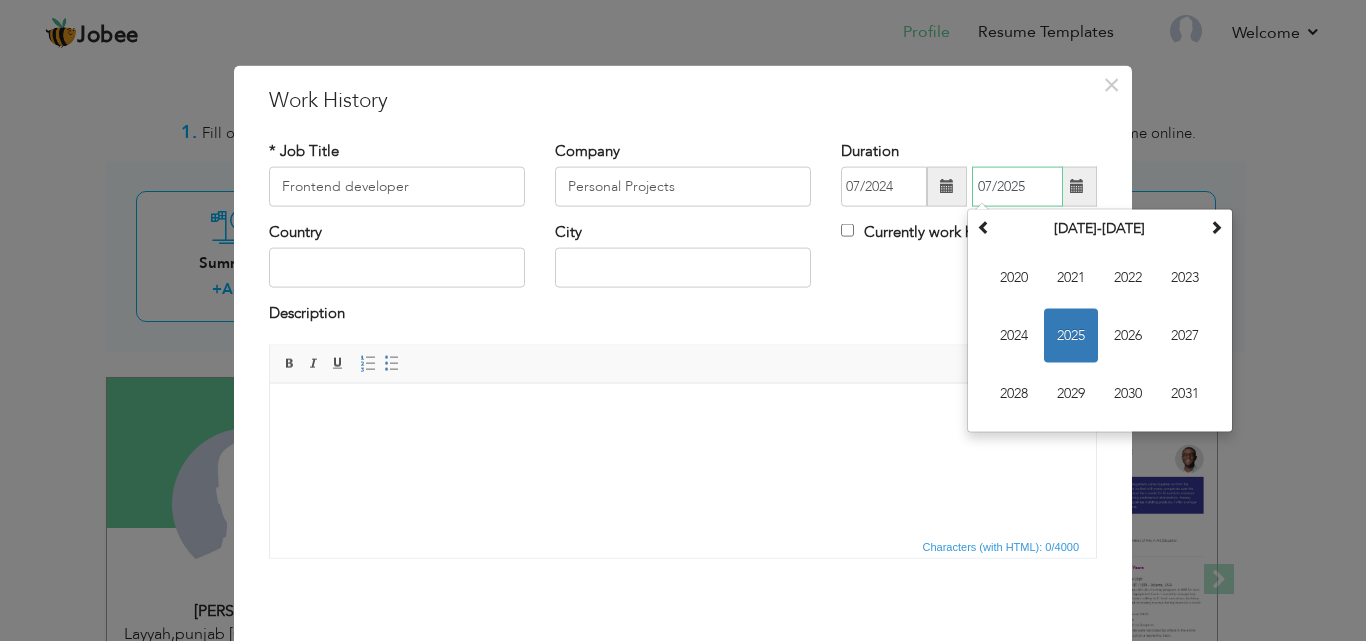click on "2025" at bounding box center [1071, 336] 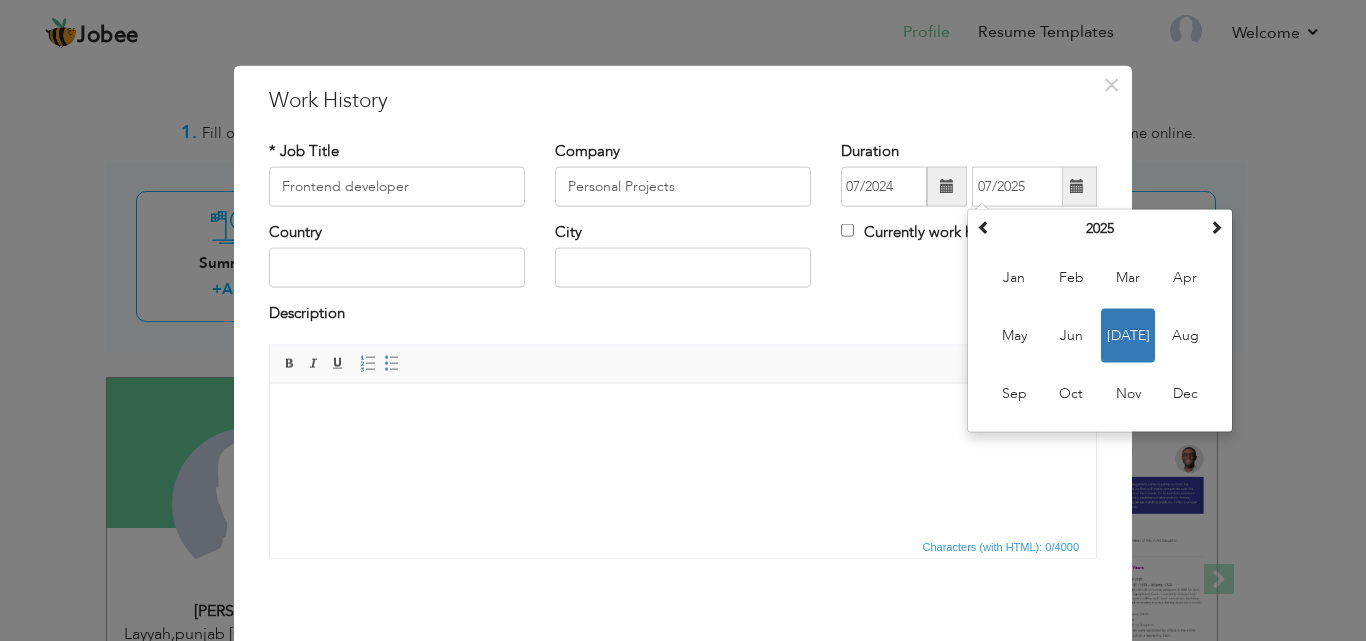 click on "Country
City
Currently work here" at bounding box center [683, 262] 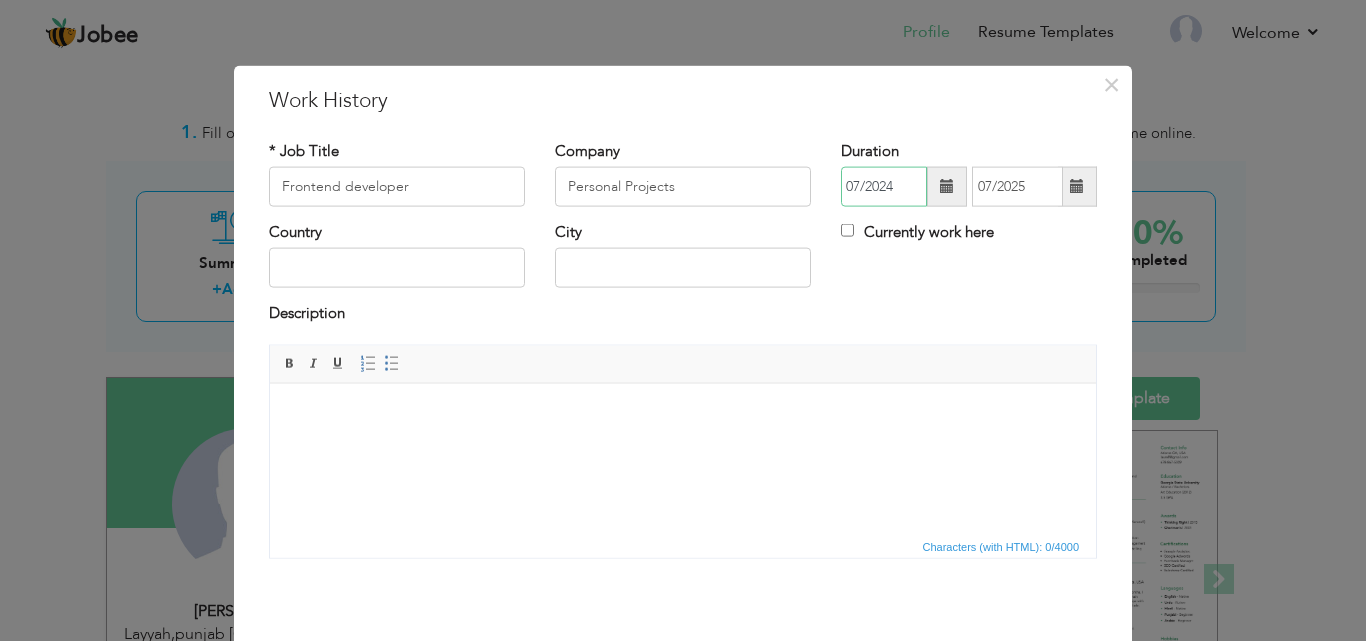 click on "07/2024" at bounding box center (884, 187) 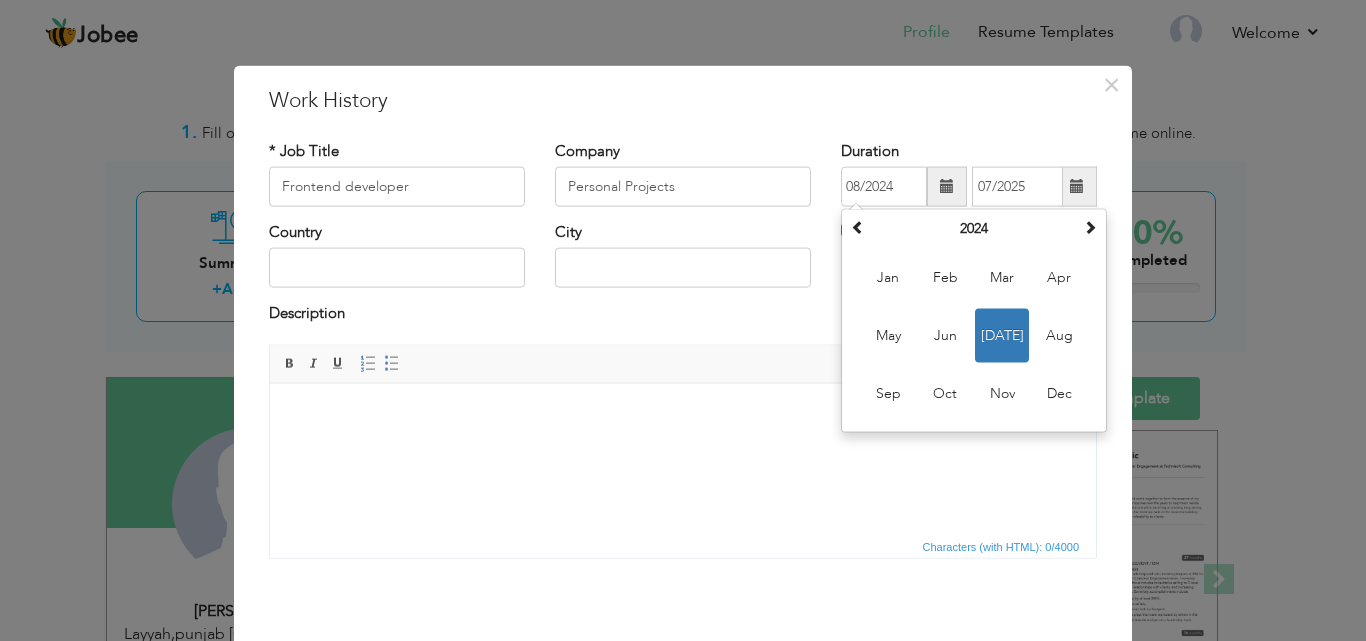 click at bounding box center (683, 413) 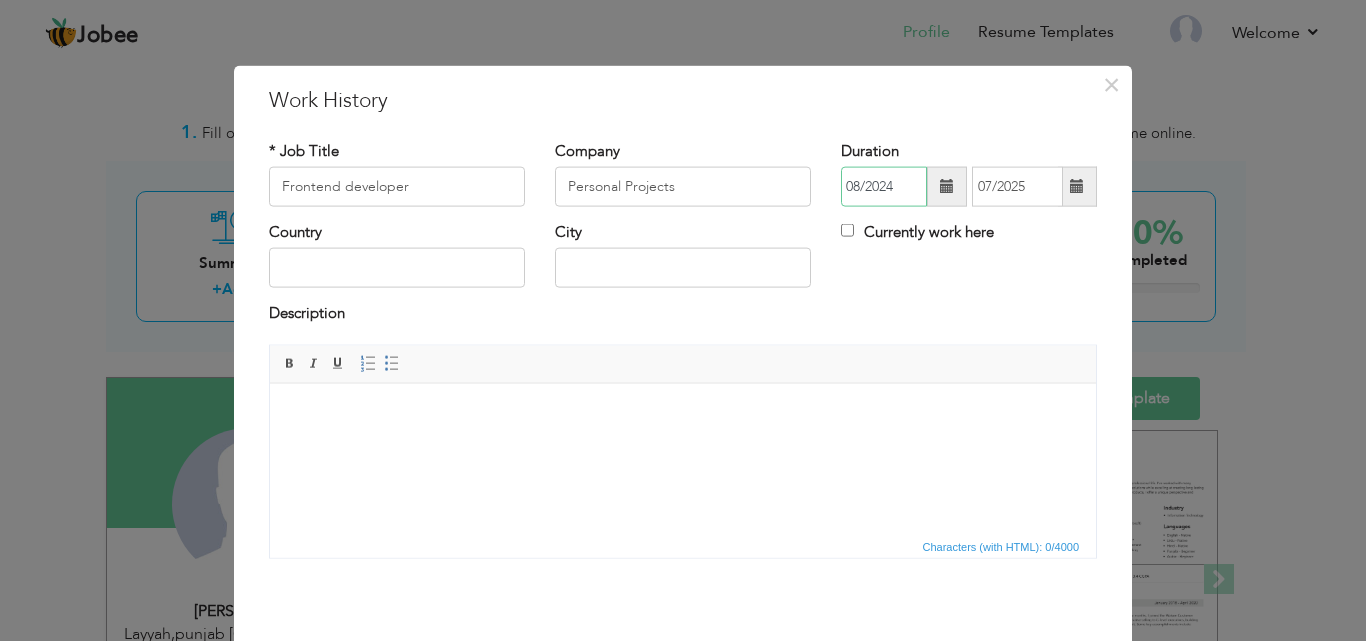 click on "08/2024" at bounding box center (884, 187) 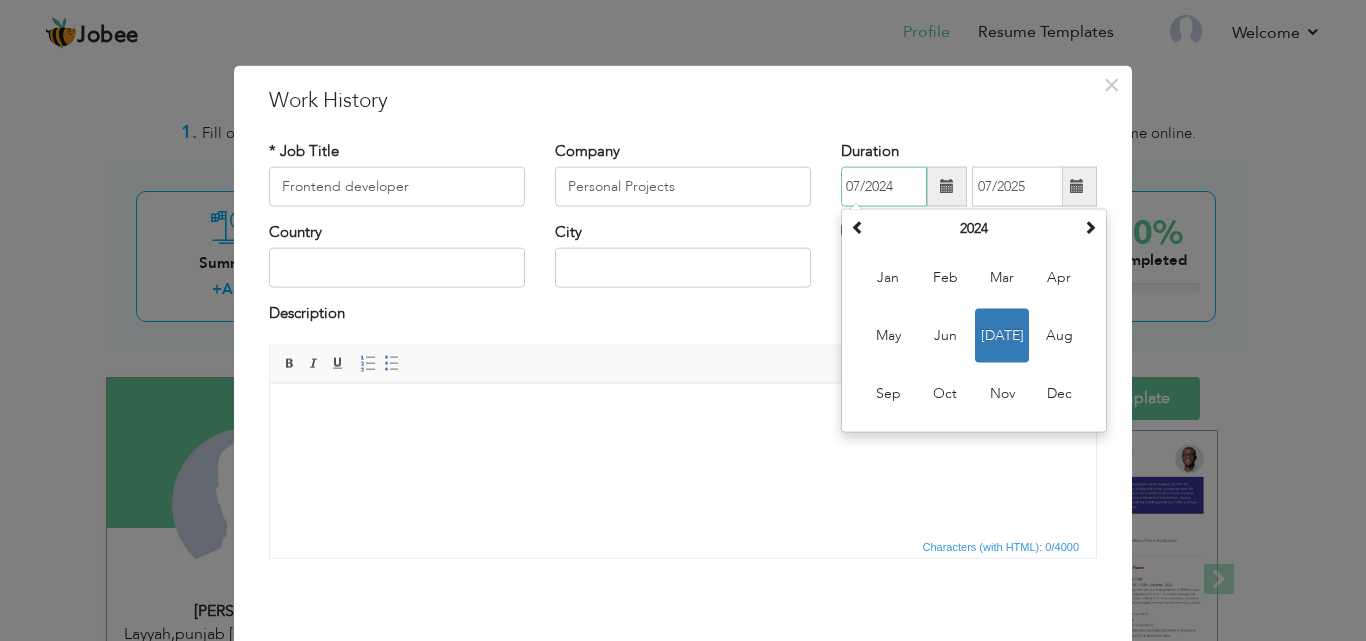 click on "07/2024" at bounding box center (884, 187) 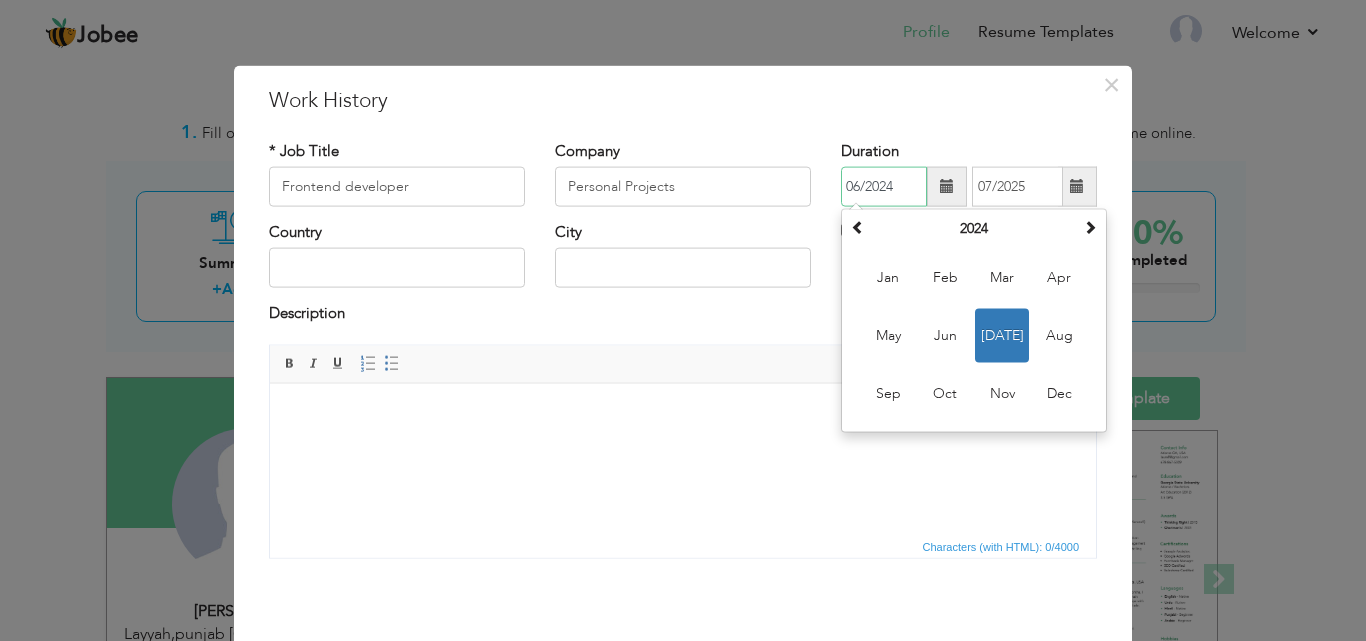 type on "06/2024" 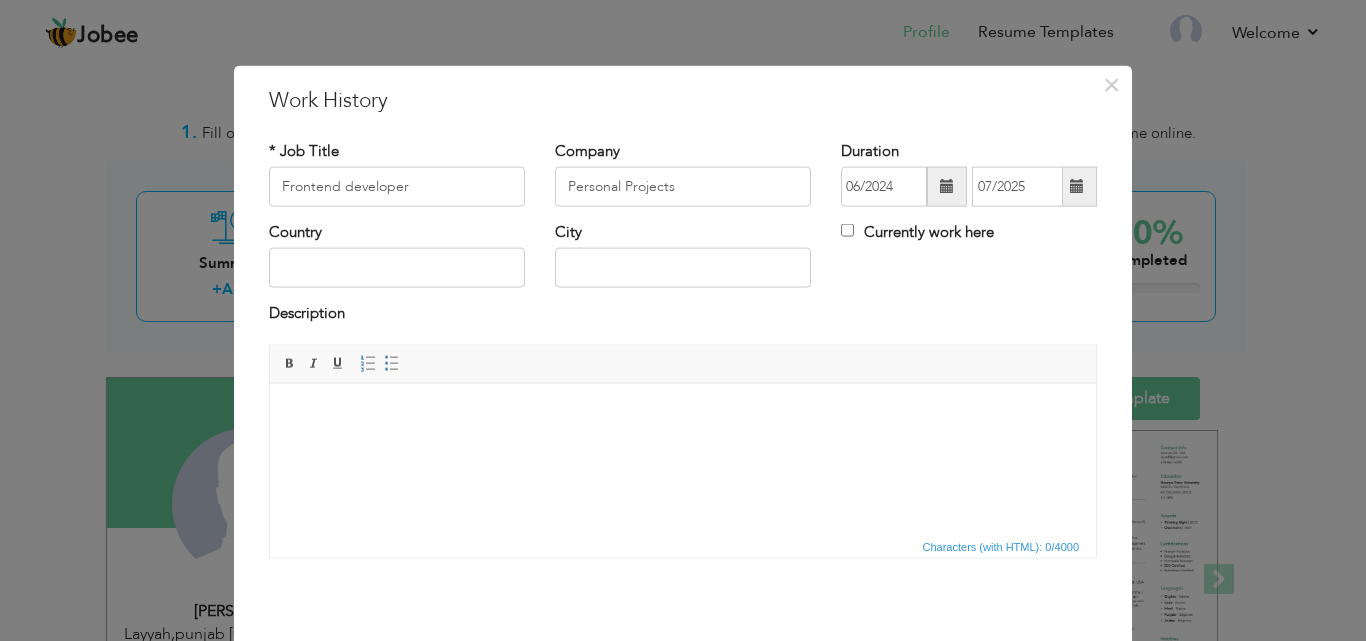 click on "Editor toolbars Basic Styles   Bold   Italic   Underline Paragraph   Insert/Remove Numbered List   Insert/Remove Bulleted List" at bounding box center [683, 364] 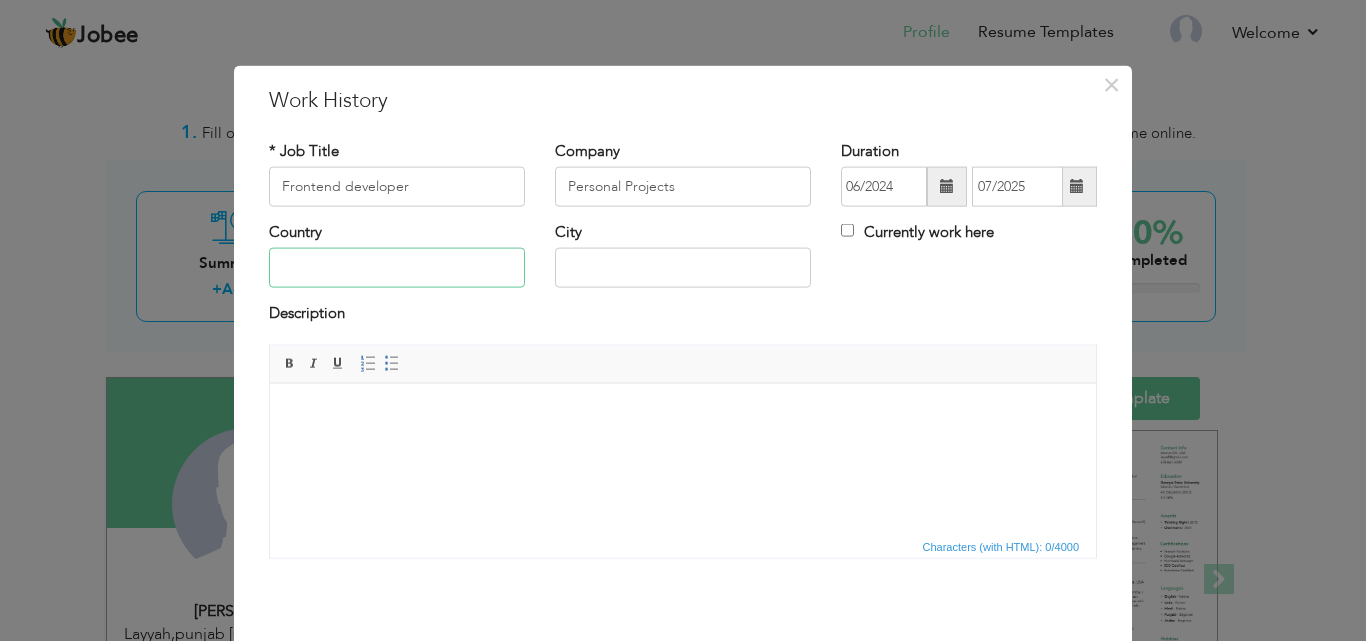 click at bounding box center (397, 268) 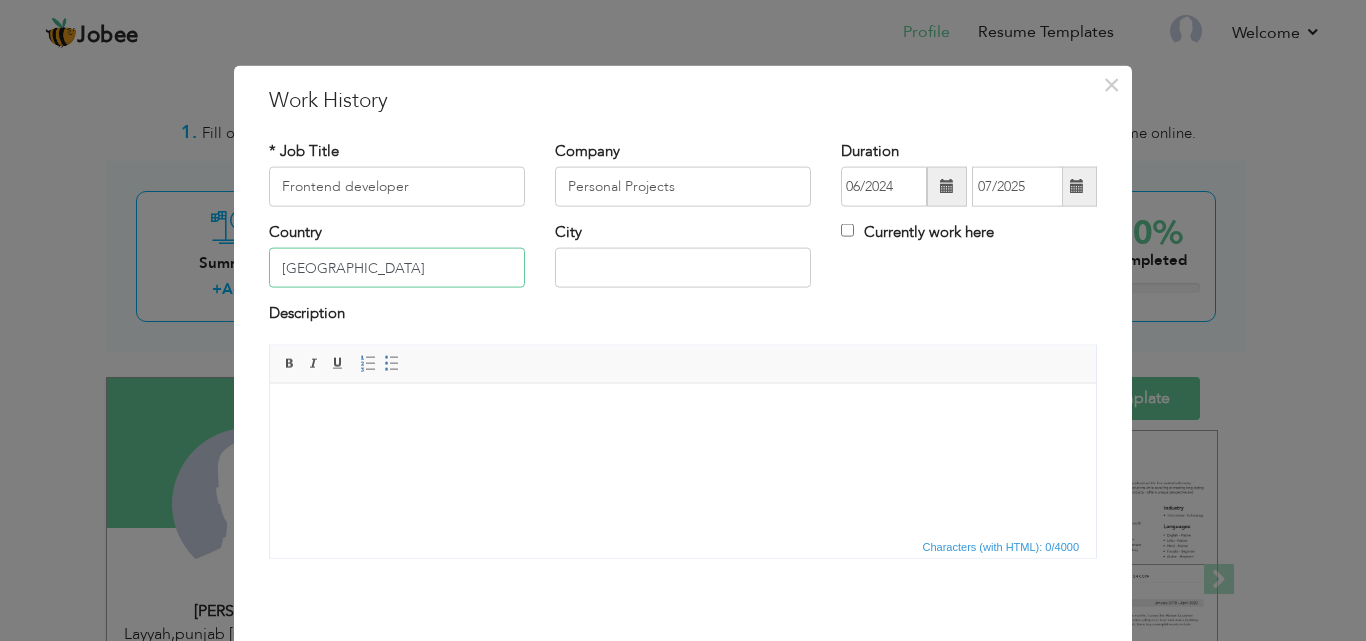 type on "pakistan" 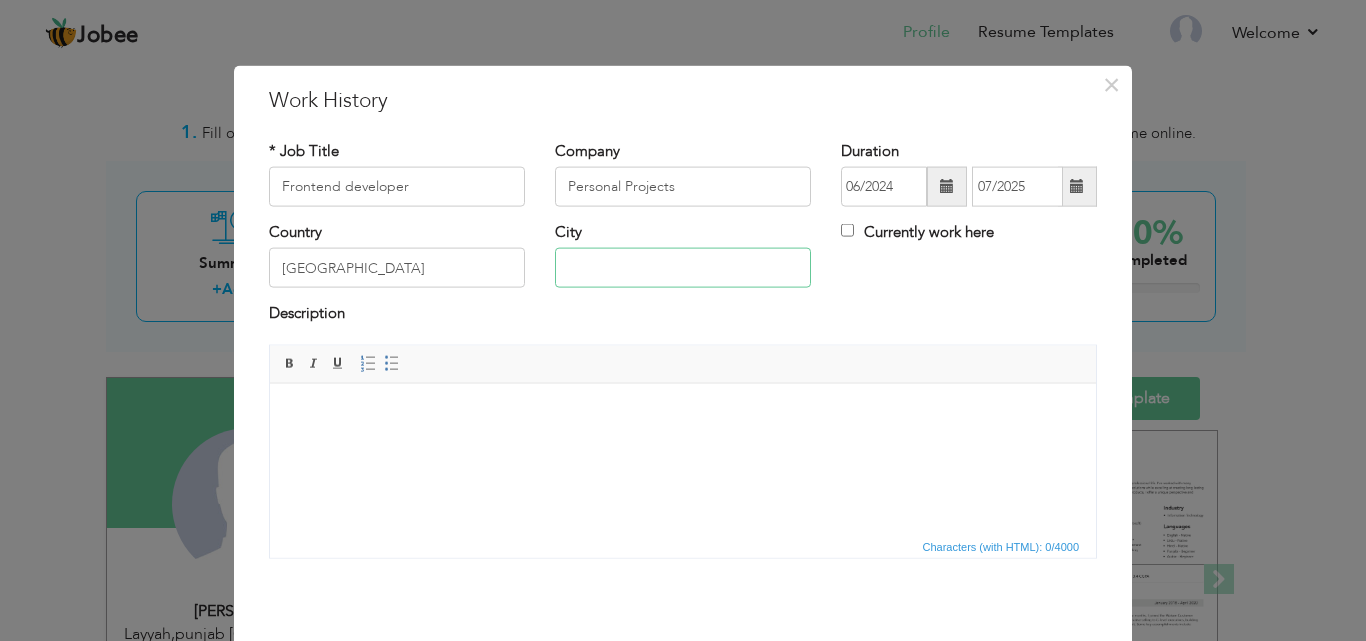 click at bounding box center [683, 268] 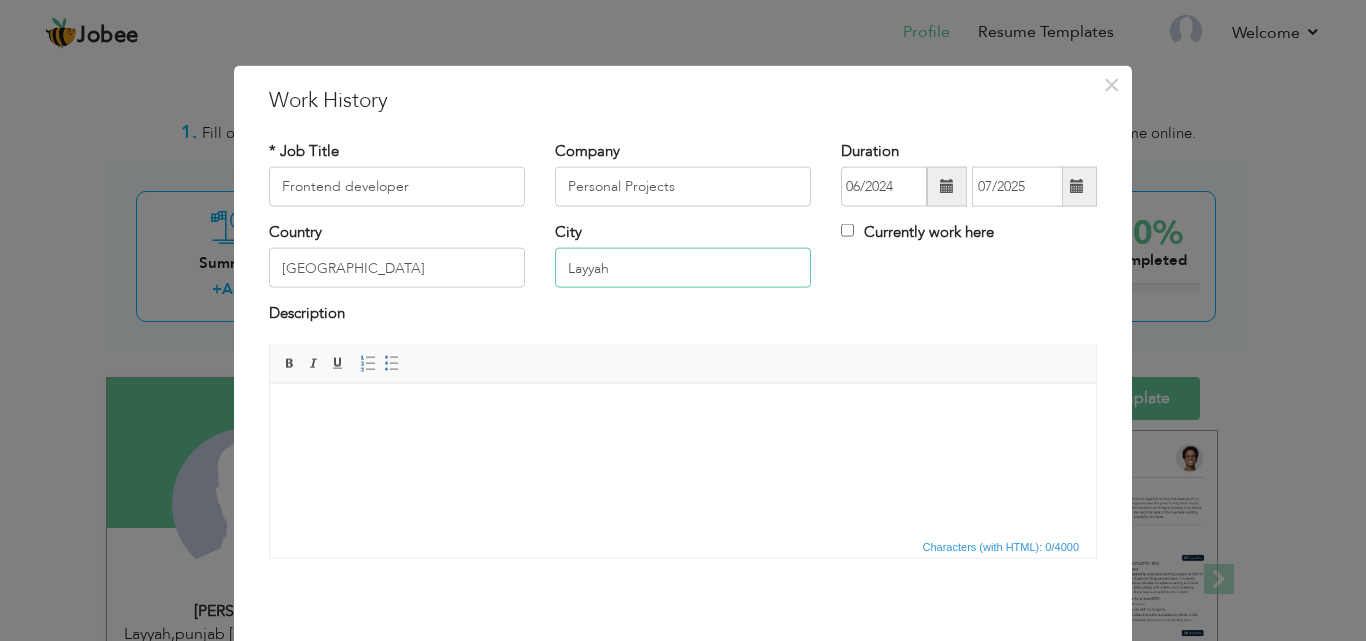 type on "Layyah" 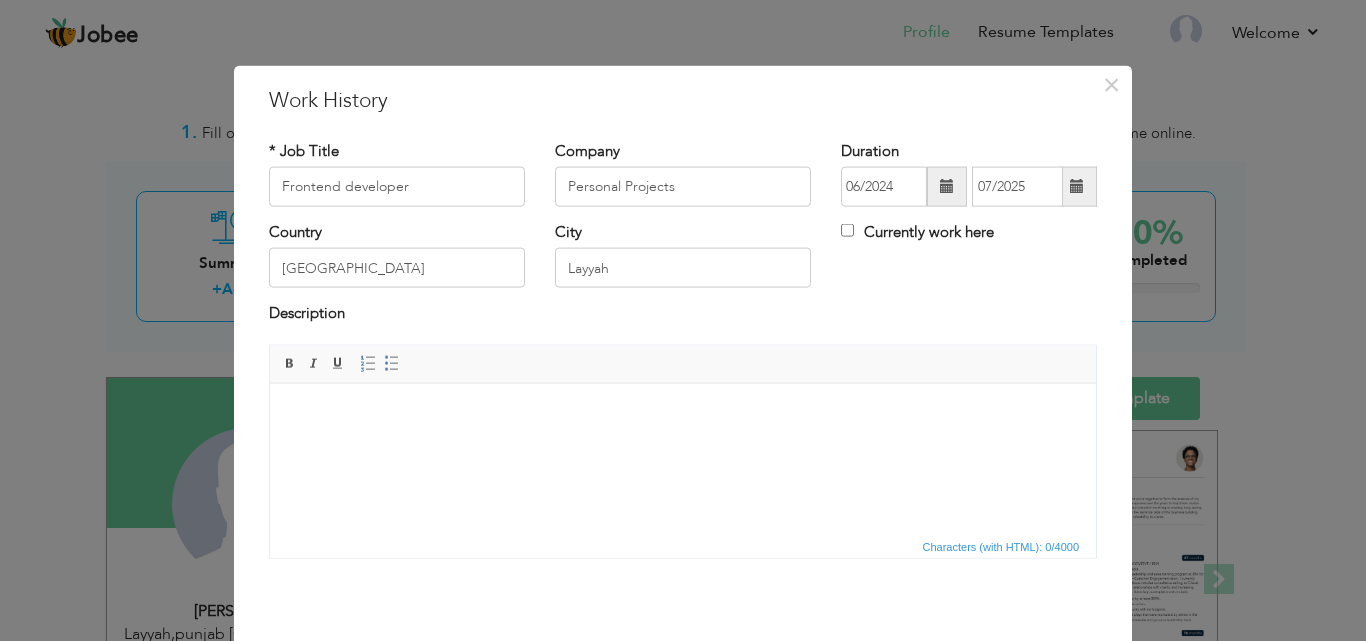 click on "Description" at bounding box center (683, 323) 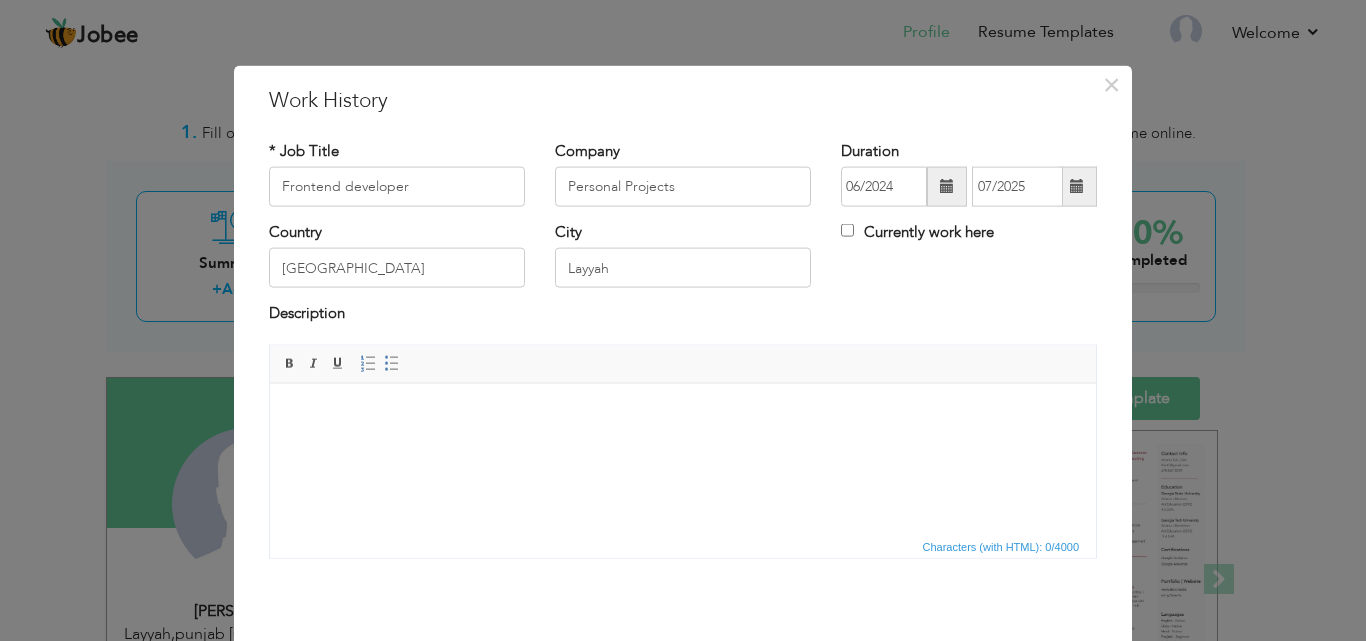click on "Editor toolbars Basic Styles   Bold   Italic   Underline Paragraph   Insert/Remove Numbered List   Insert/Remove Bulleted List" at bounding box center (683, 364) 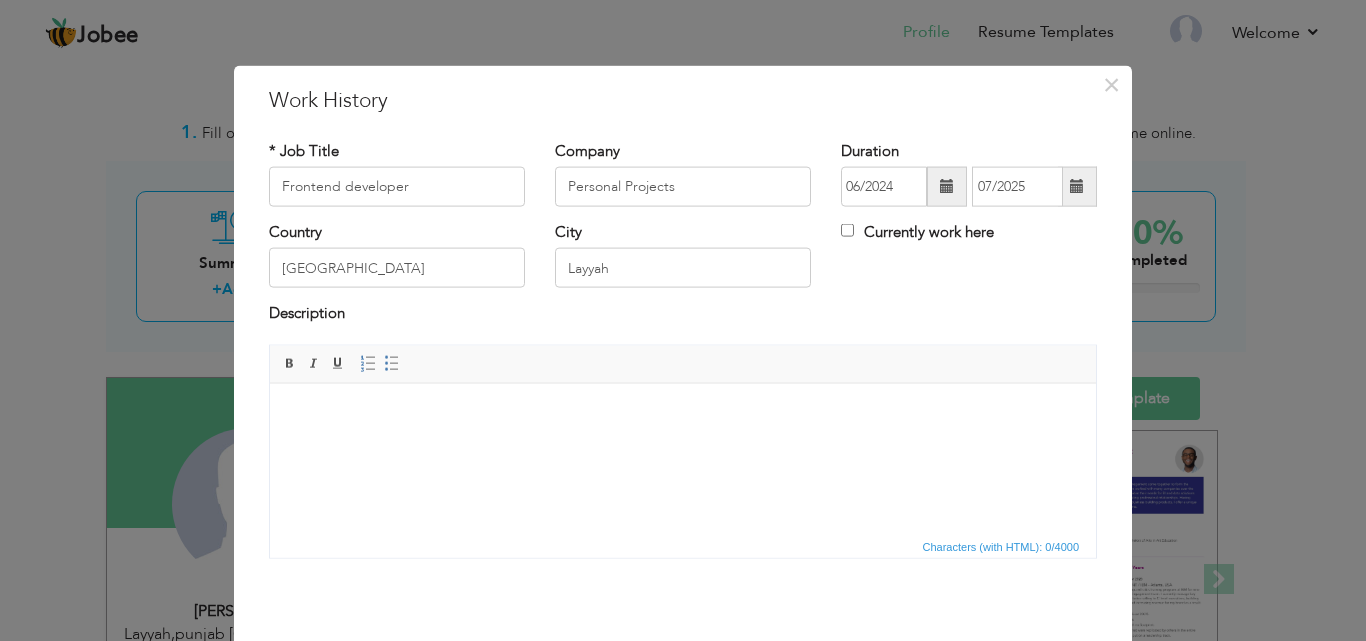 click at bounding box center [683, 413] 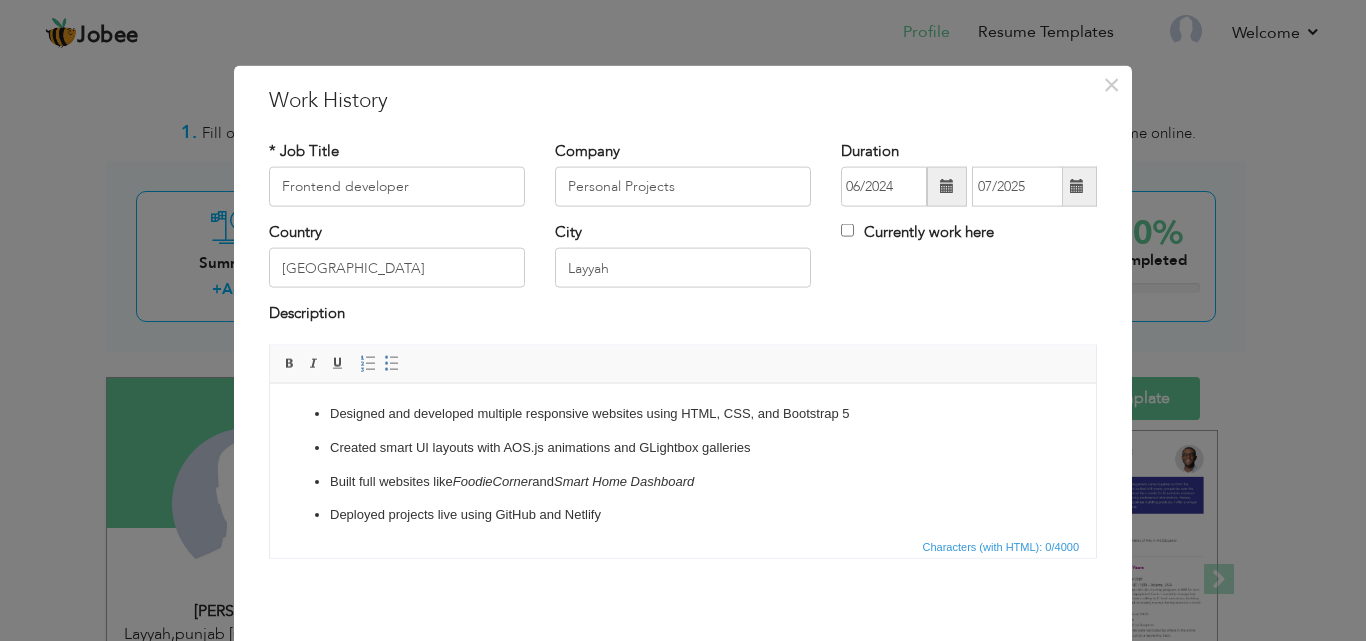 scroll, scrollTop: 22, scrollLeft: 0, axis: vertical 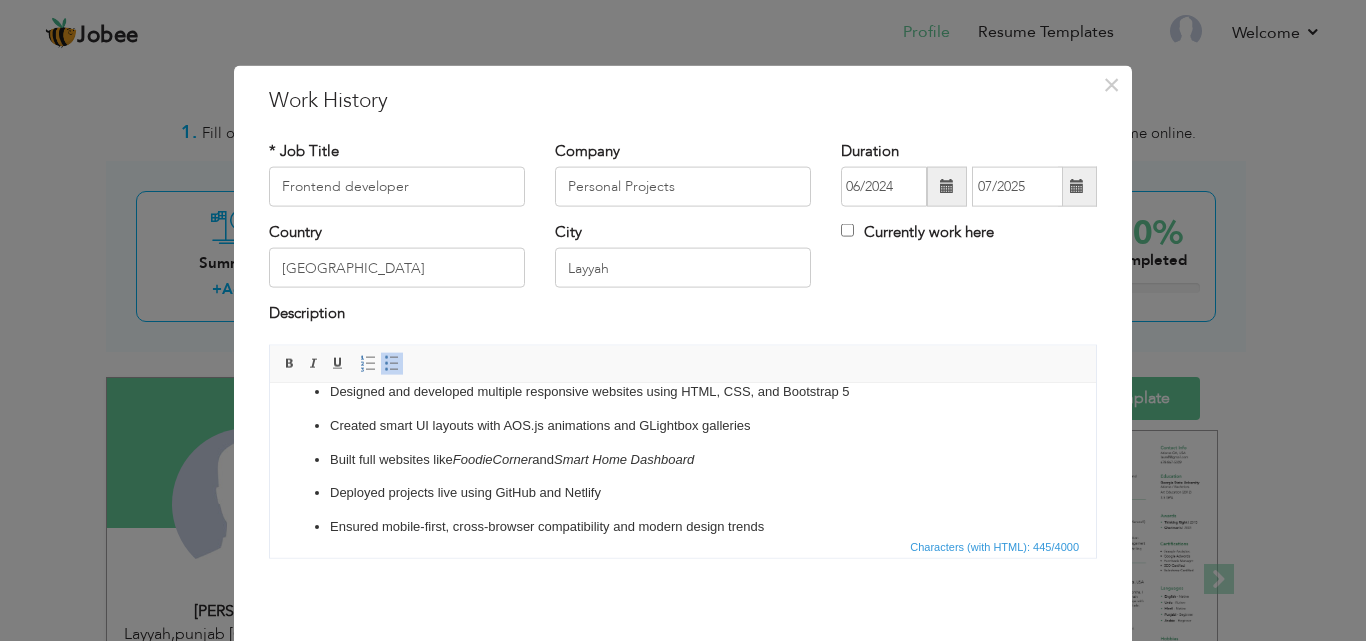 click on "Designed and developed multiple responsive websites using HTML, CSS, and Bootstrap 5" at bounding box center (683, 391) 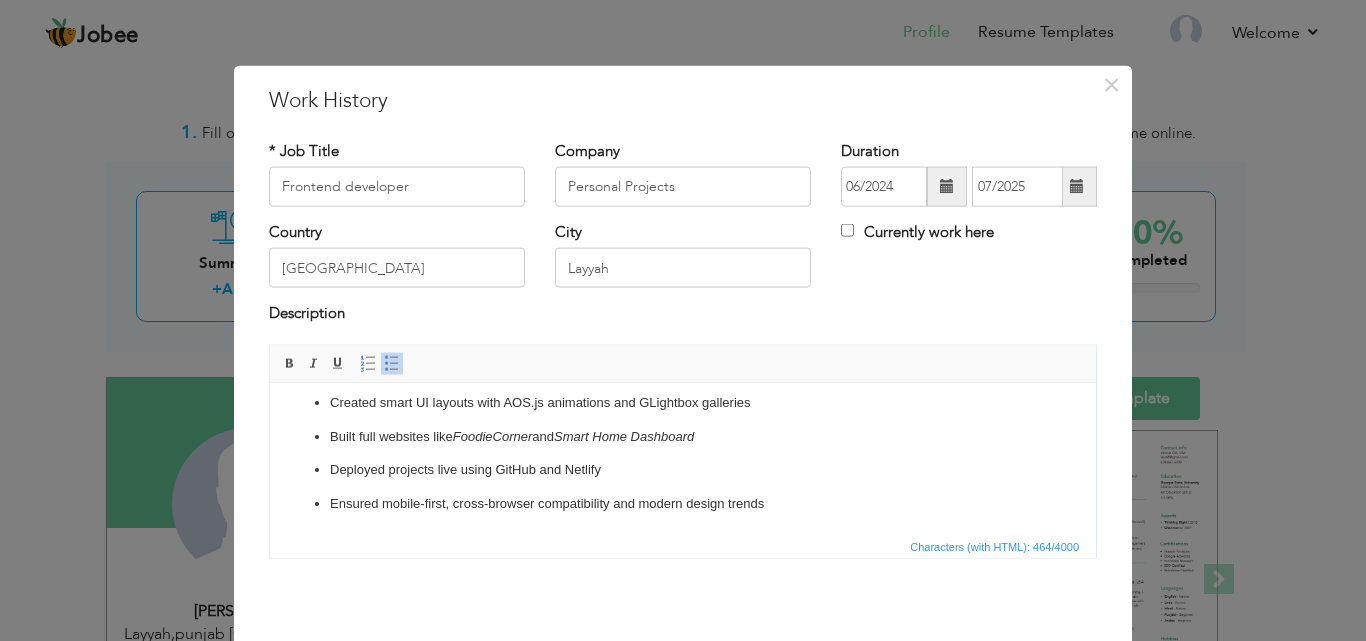 scroll, scrollTop: 46, scrollLeft: 0, axis: vertical 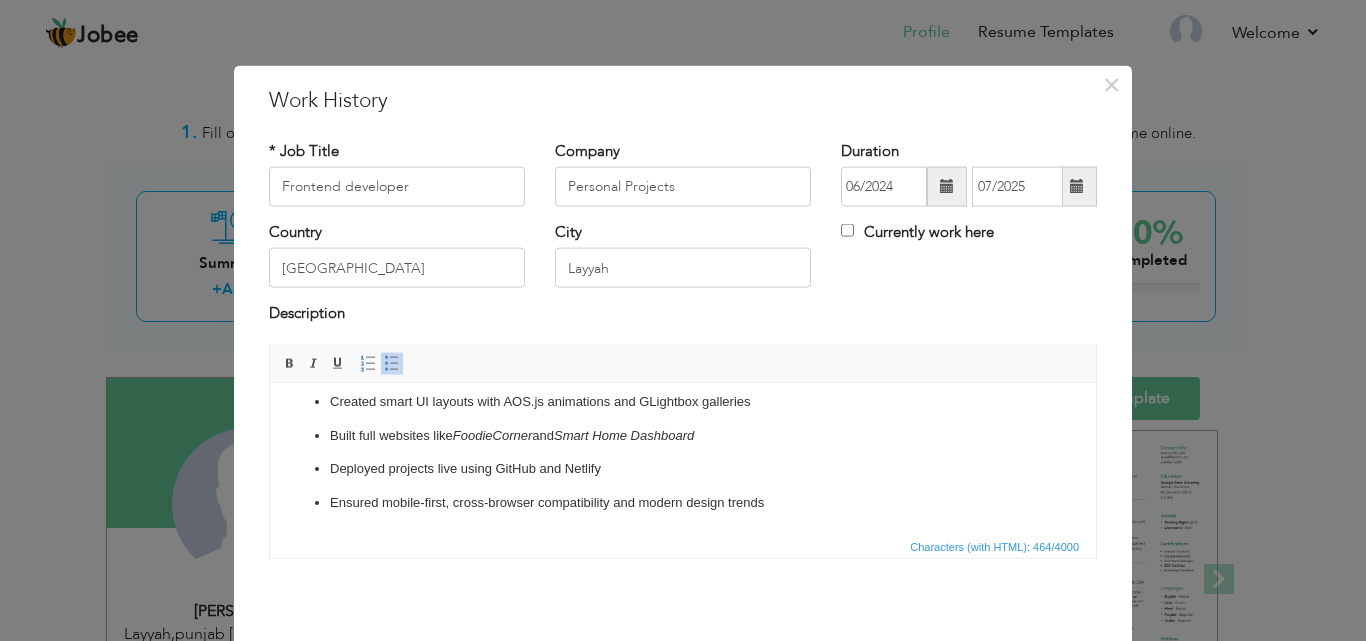 click on "Country
pakistan
City
Layyah
Currently work here" at bounding box center (683, 262) 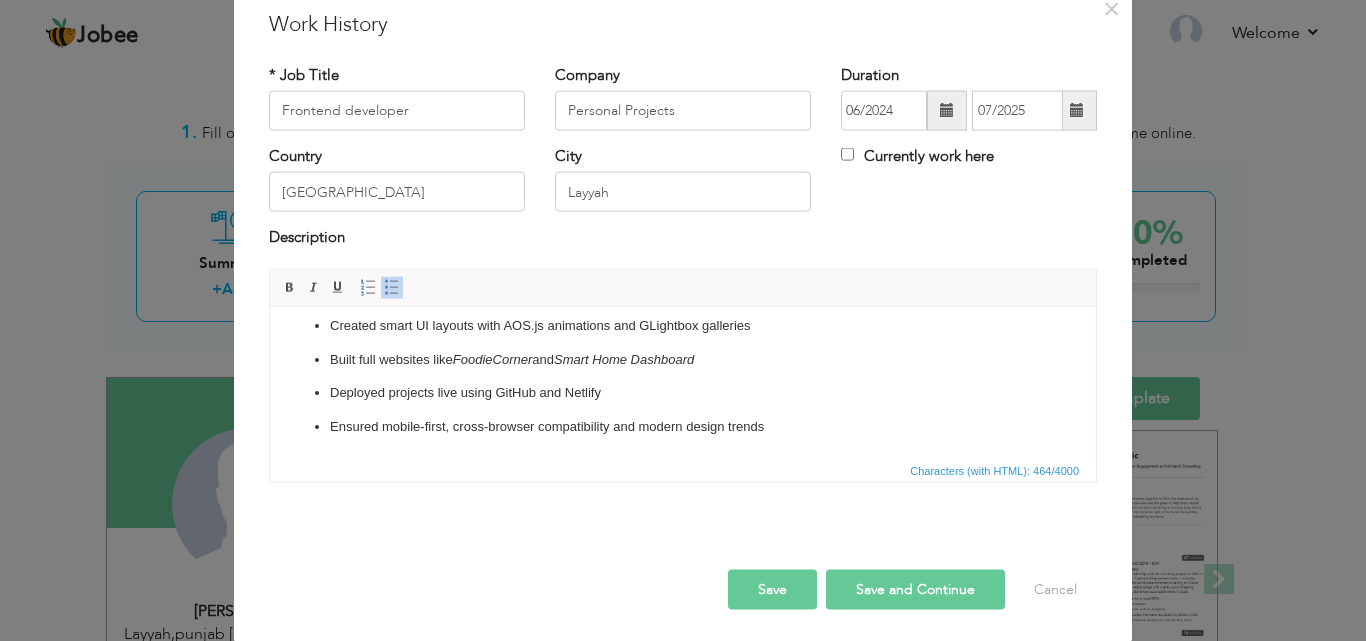 scroll, scrollTop: 79, scrollLeft: 0, axis: vertical 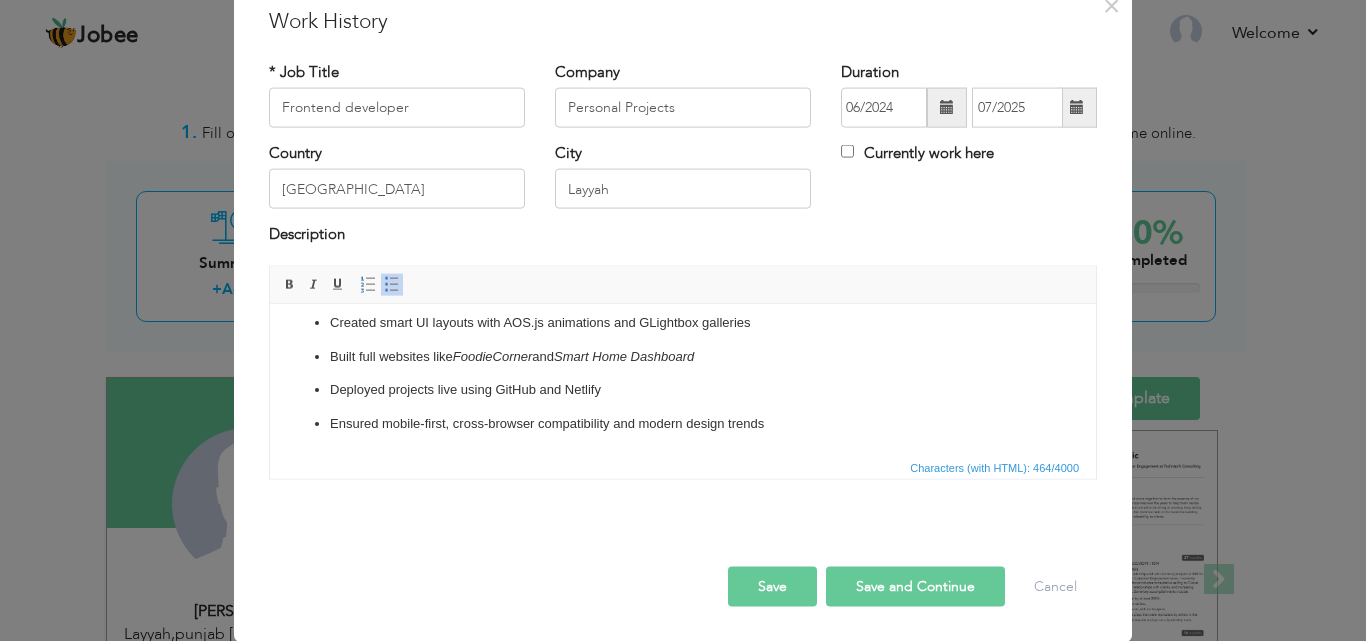 click on "Save and Continue" at bounding box center [915, 586] 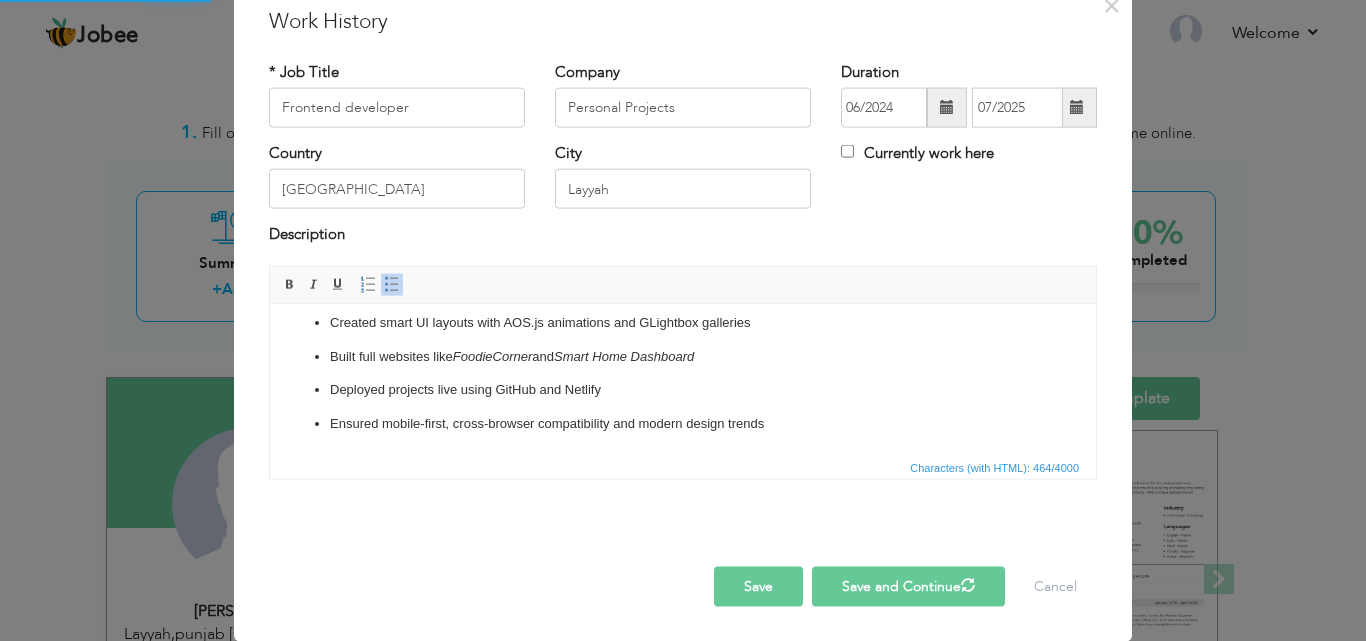 type 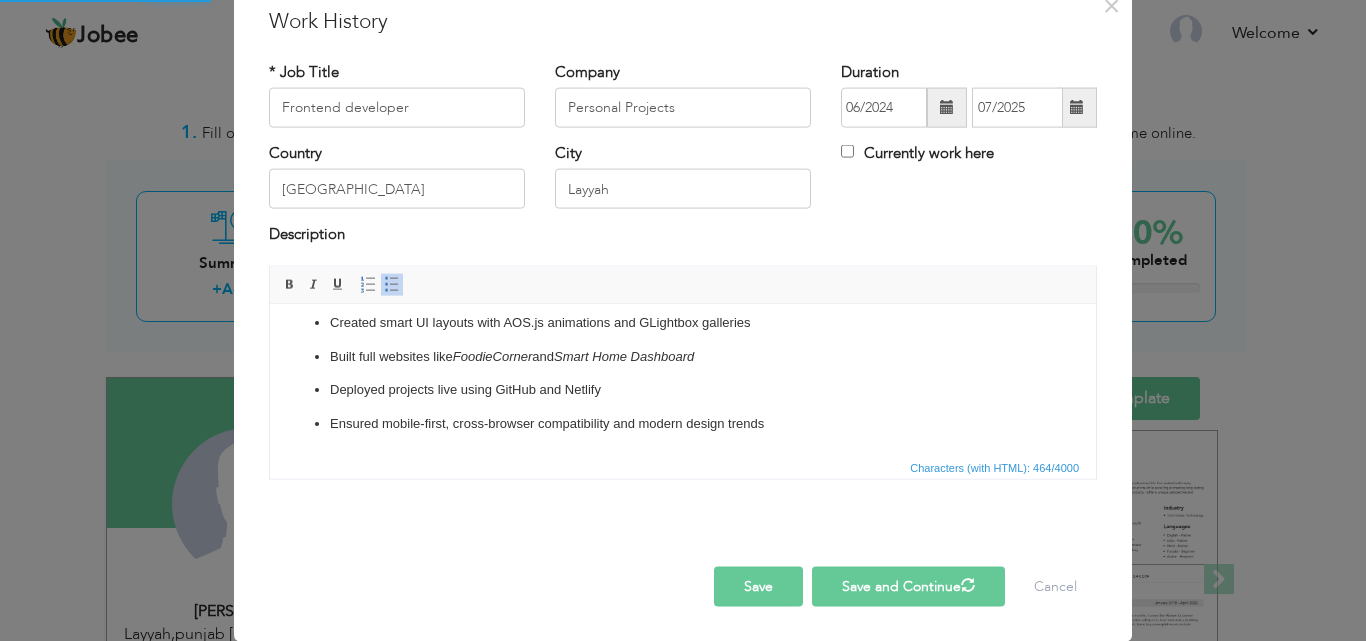 type 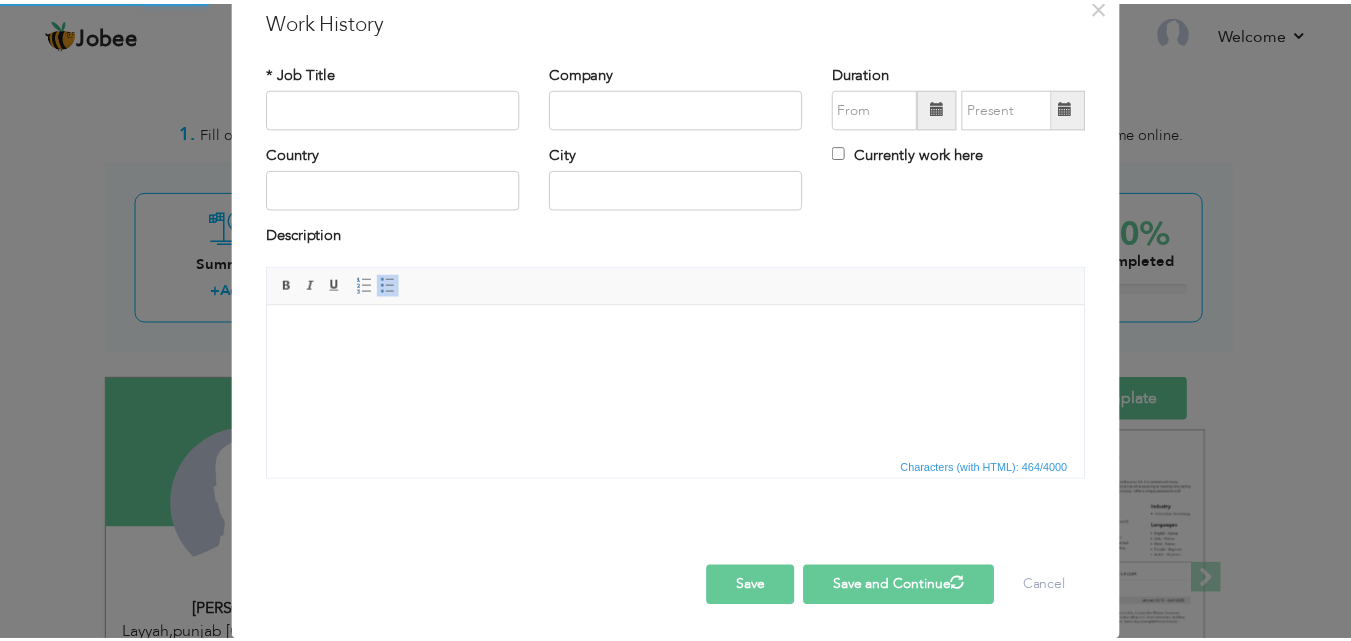 scroll, scrollTop: 0, scrollLeft: 0, axis: both 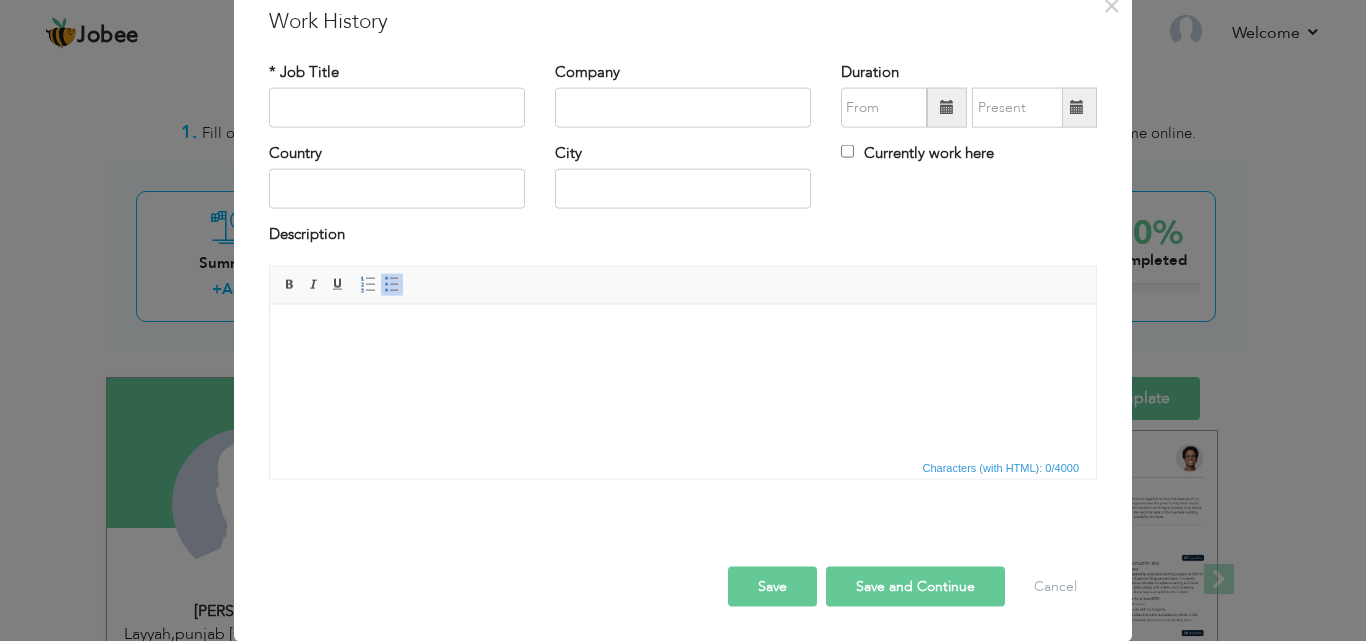 click on "Save" at bounding box center (772, 586) 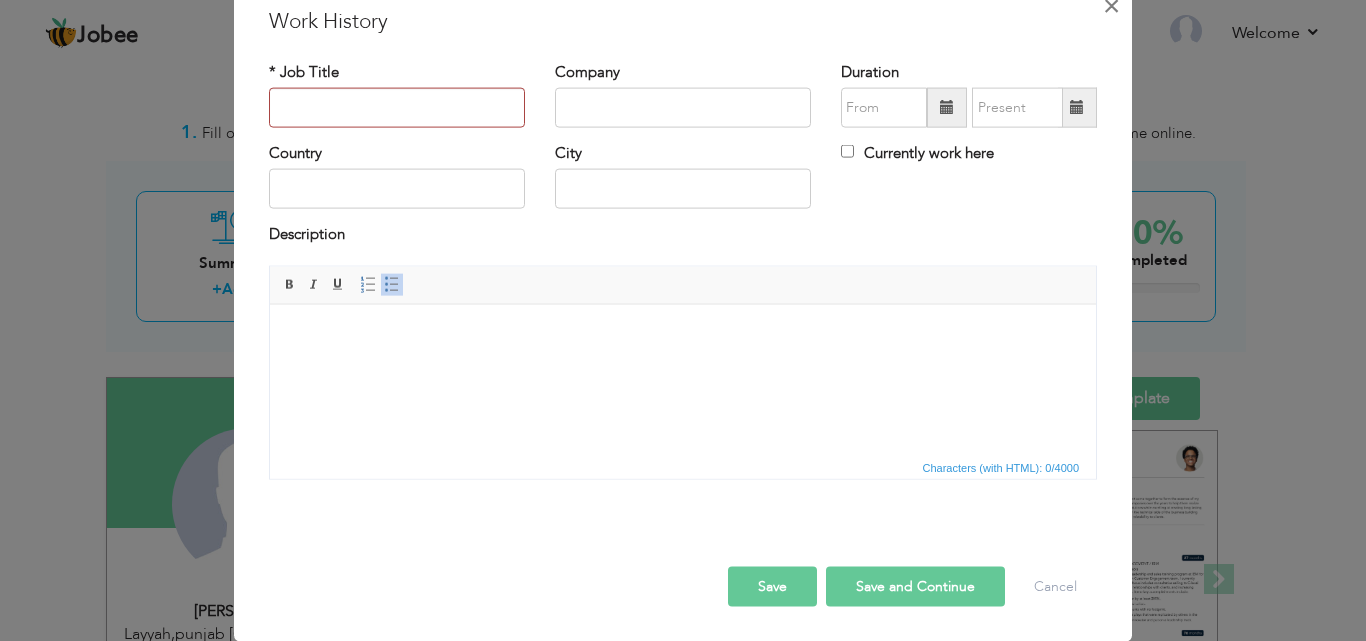 click on "×" at bounding box center [1111, 5] 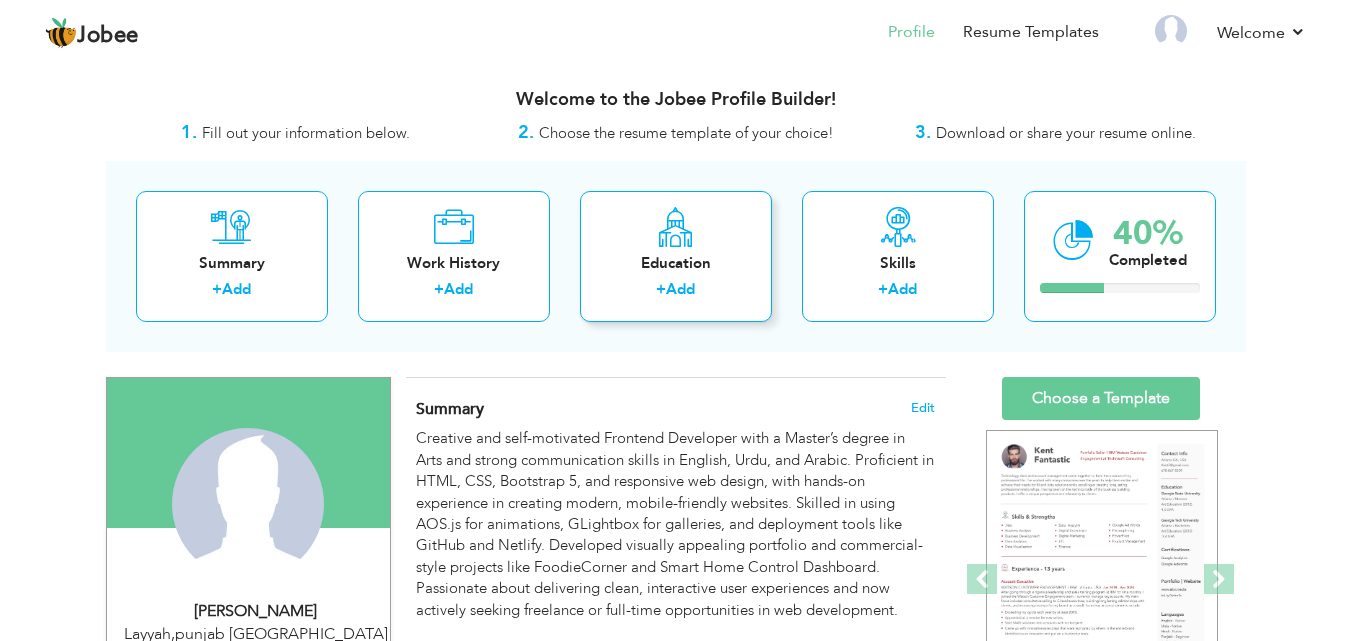 click on "Education" at bounding box center [676, 263] 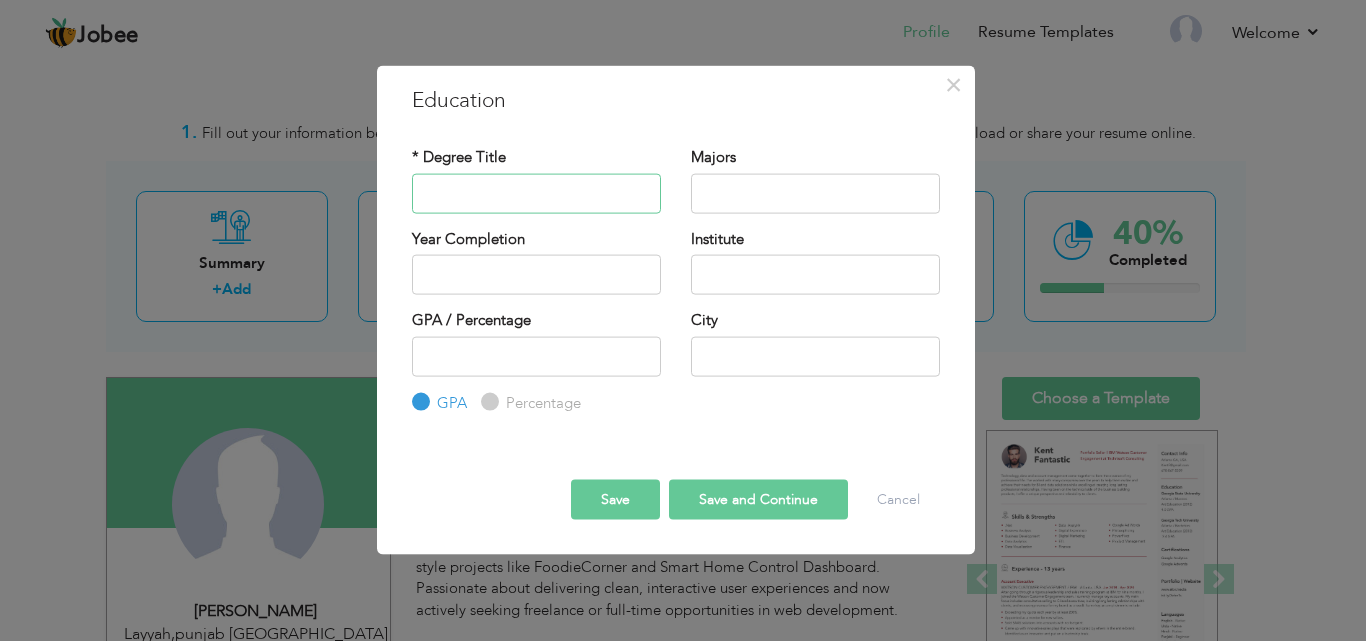 click at bounding box center (536, 193) 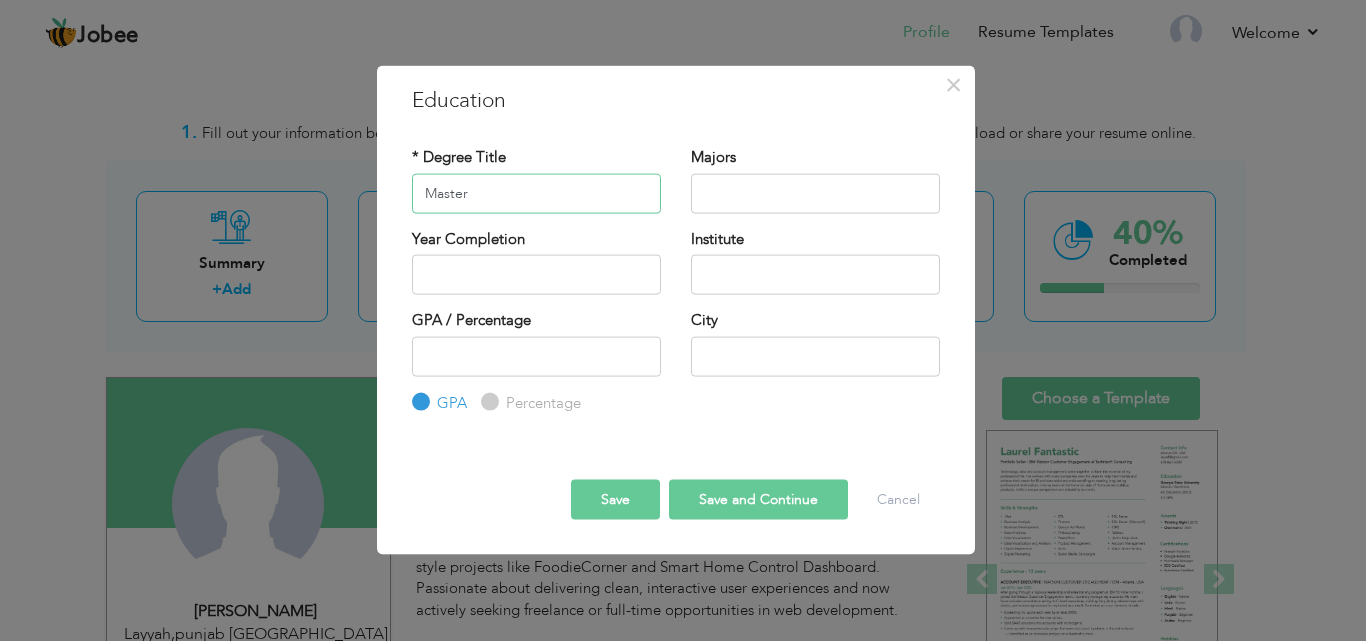 type on "Master" 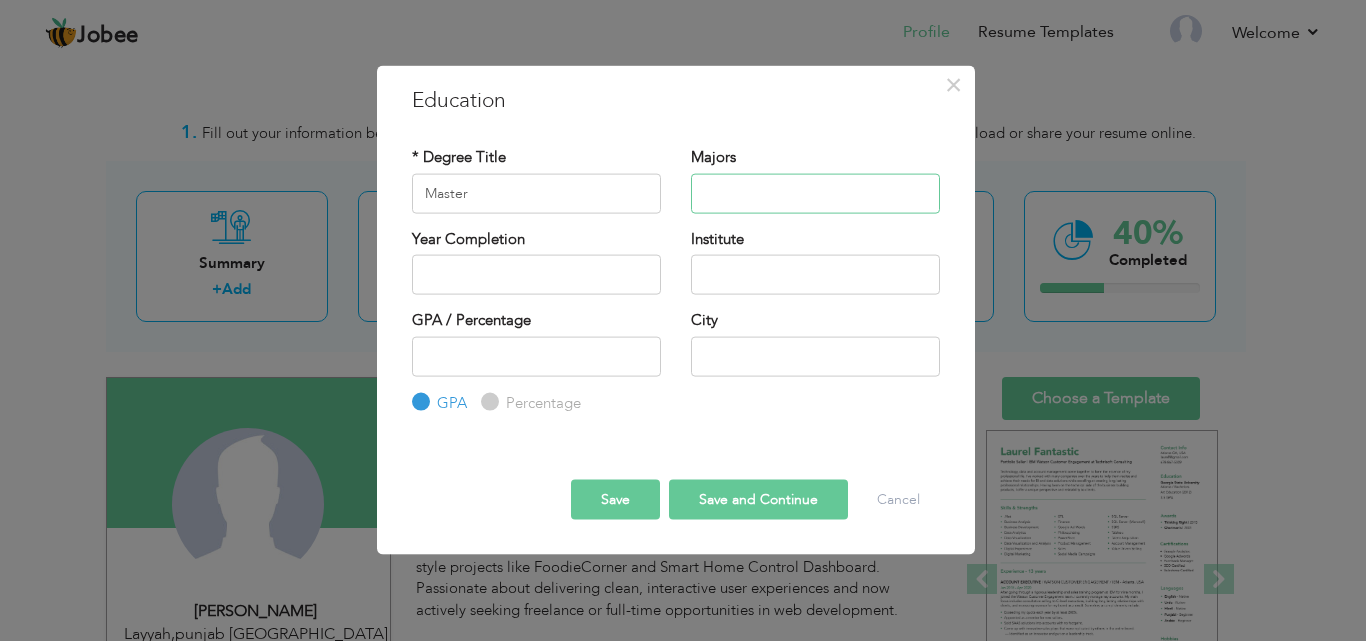click at bounding box center [815, 193] 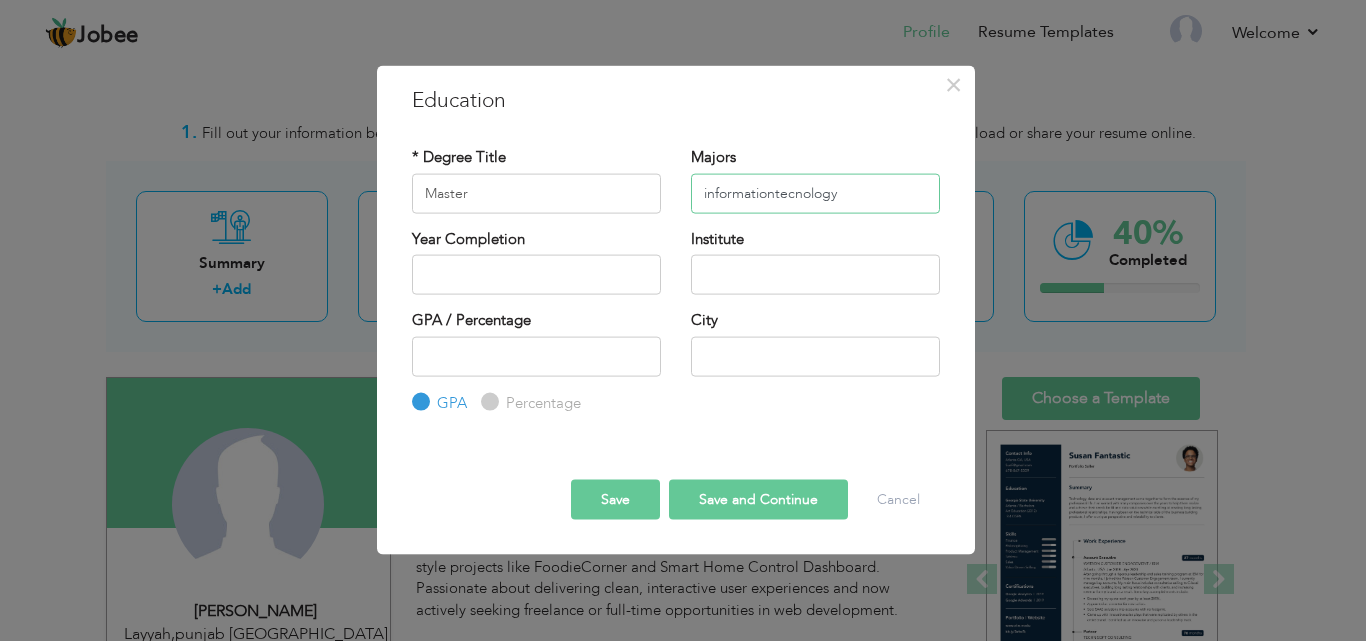 click on "informationtecnology" at bounding box center (815, 193) 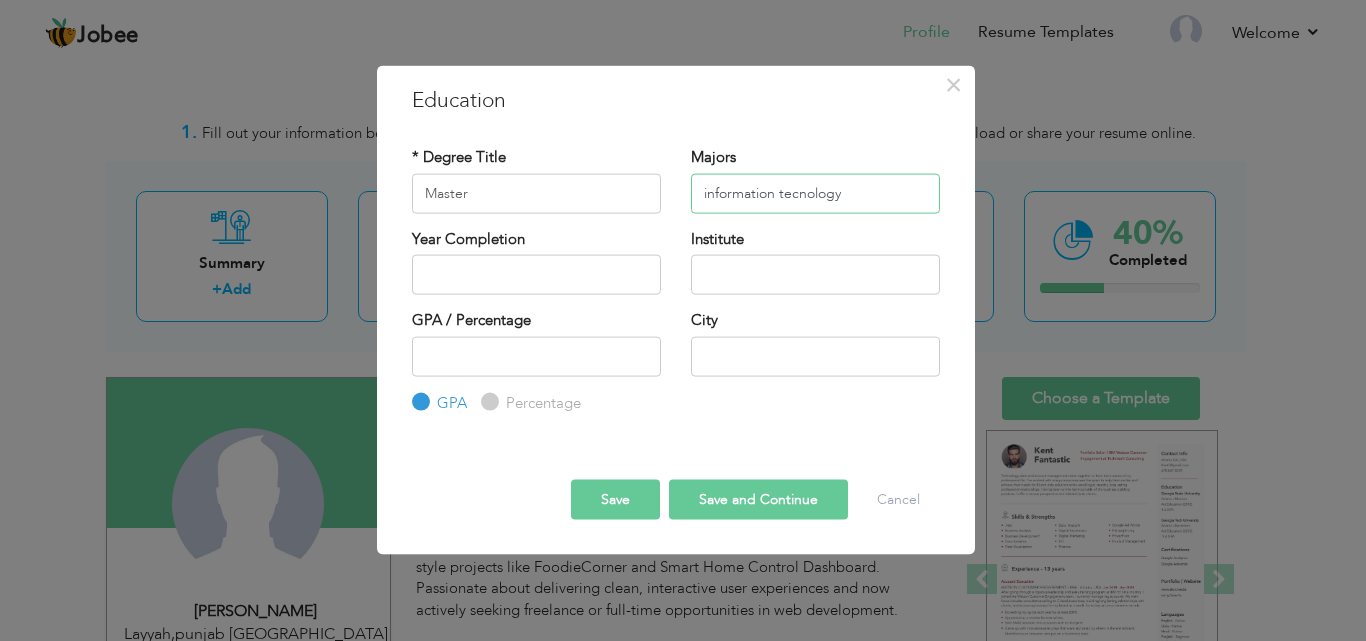 click on "information tecnology" at bounding box center [815, 193] 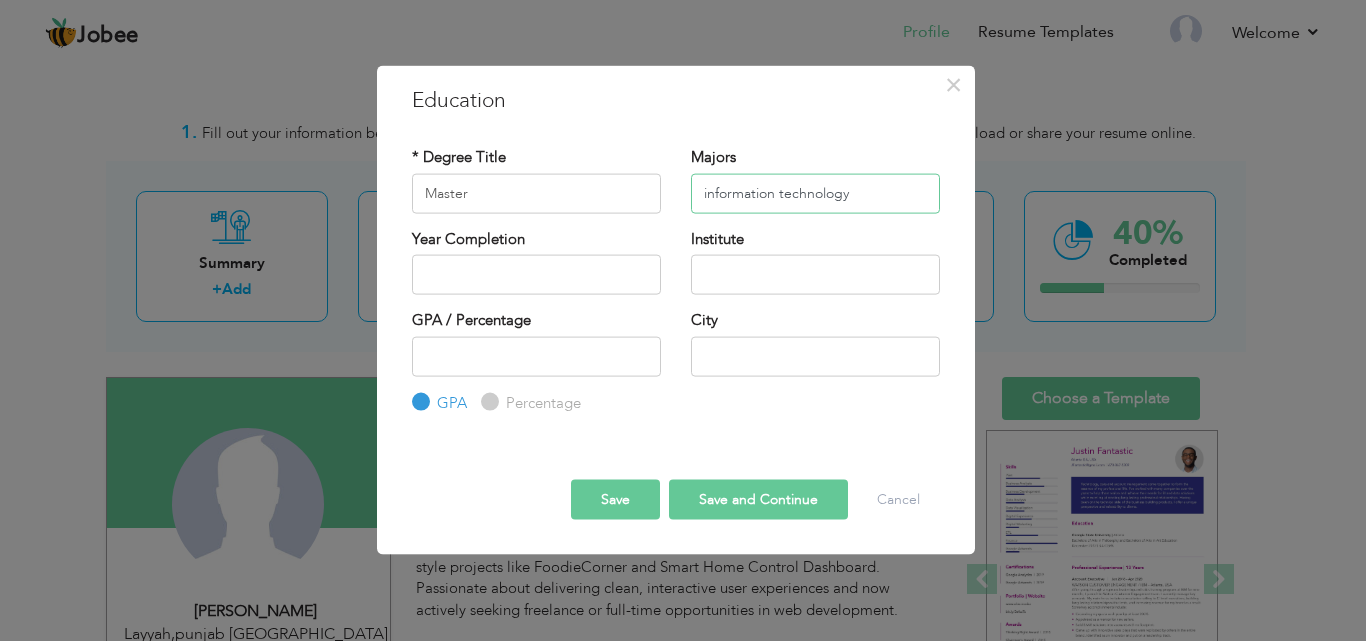 type on "information technology" 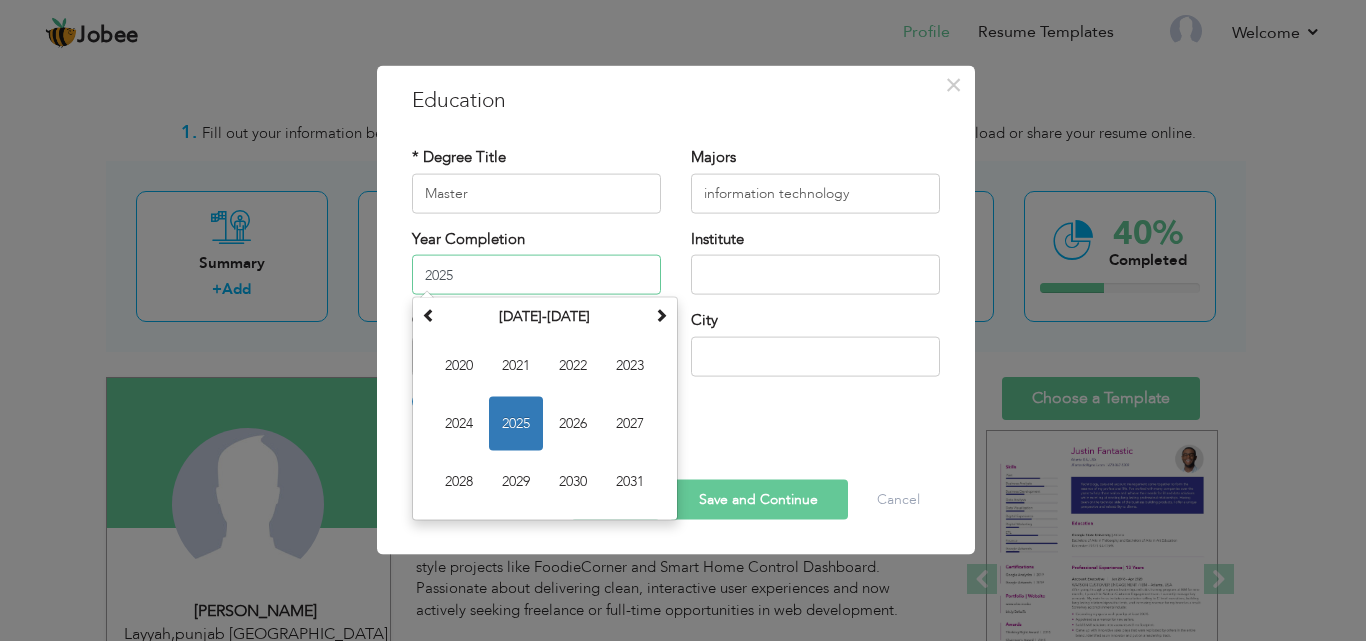 click on "2025" at bounding box center (536, 275) 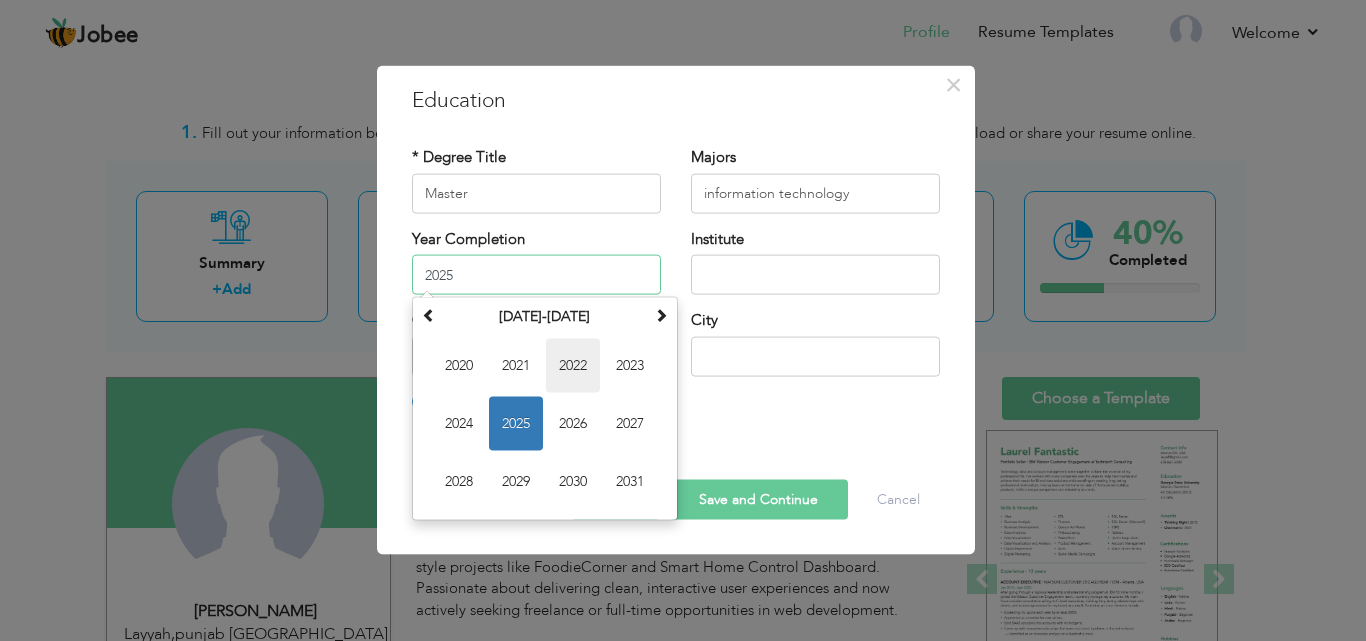 click on "2022" at bounding box center (573, 366) 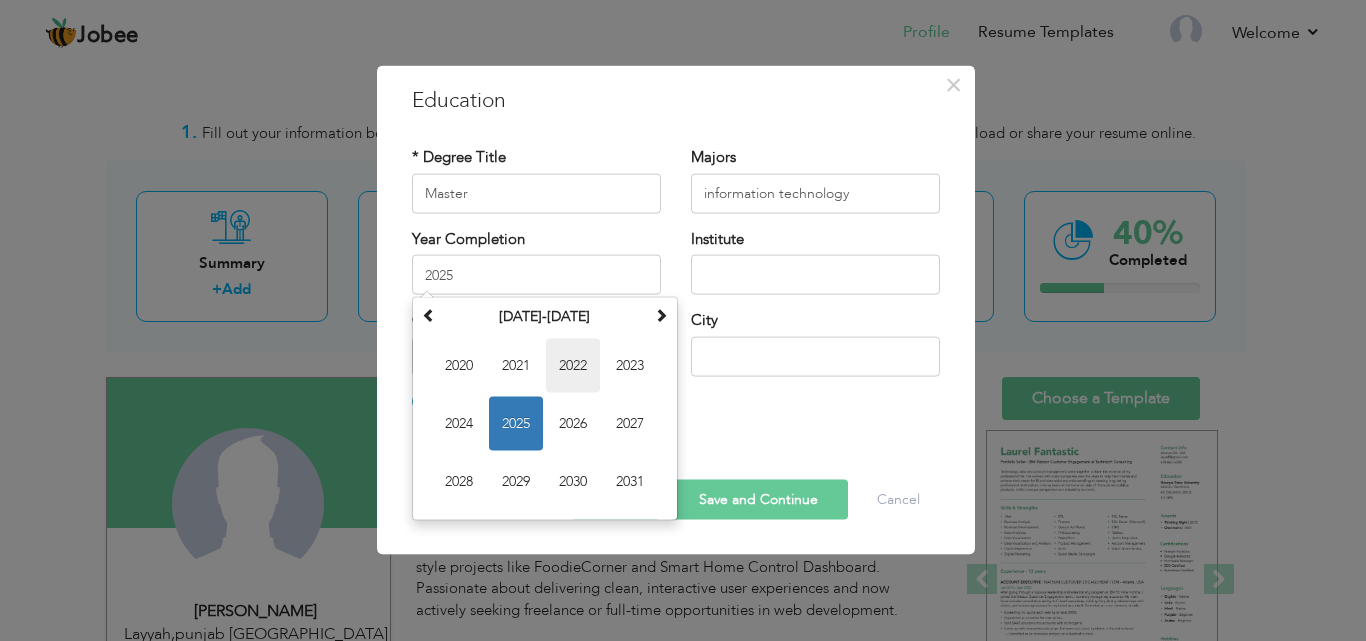 type on "2022" 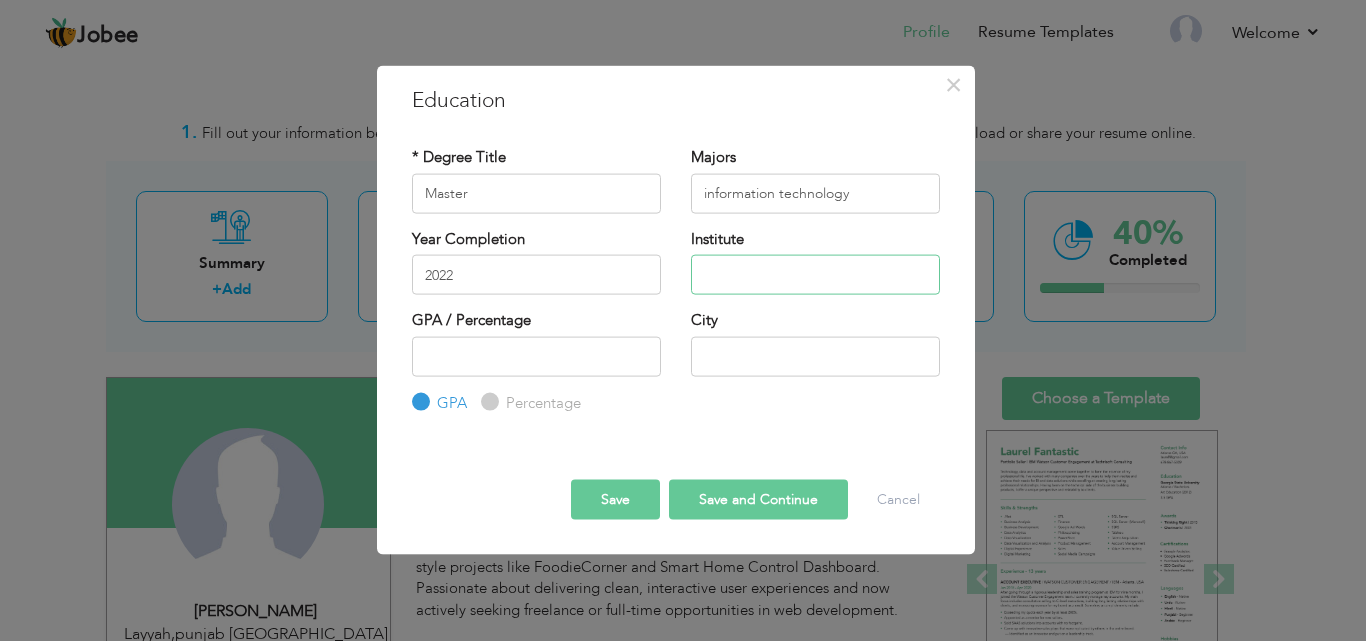 click at bounding box center (815, 275) 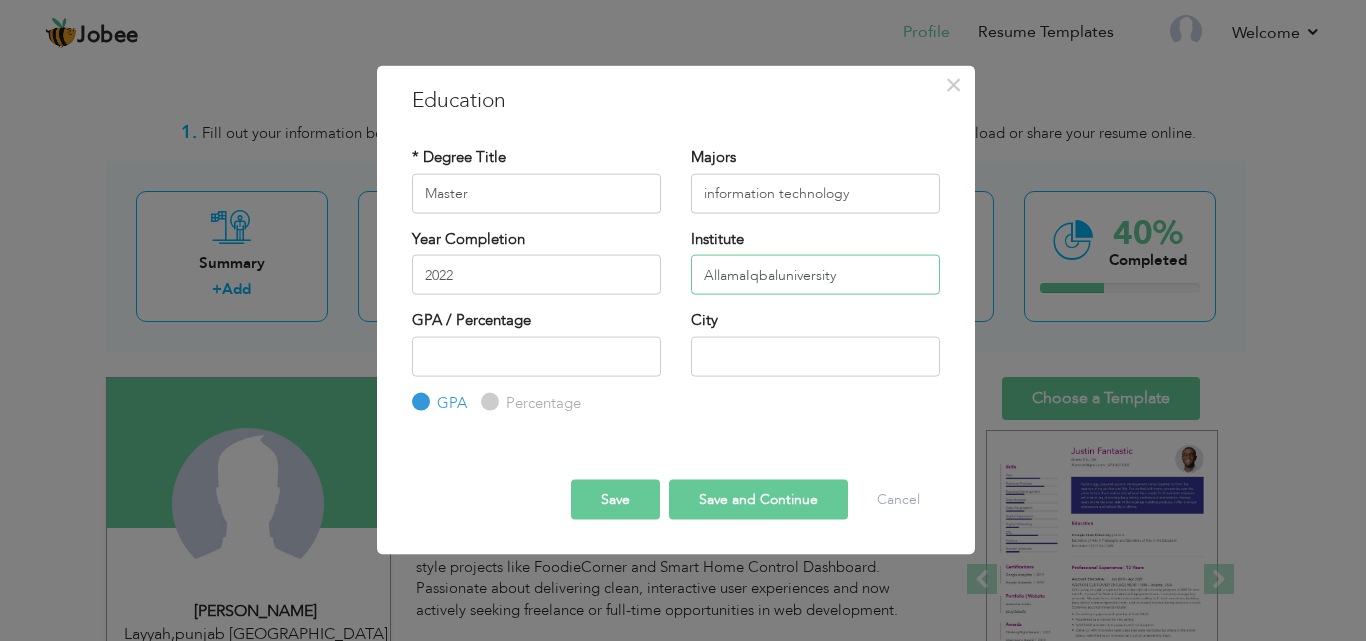 type on "AllamaIqbaluniversity" 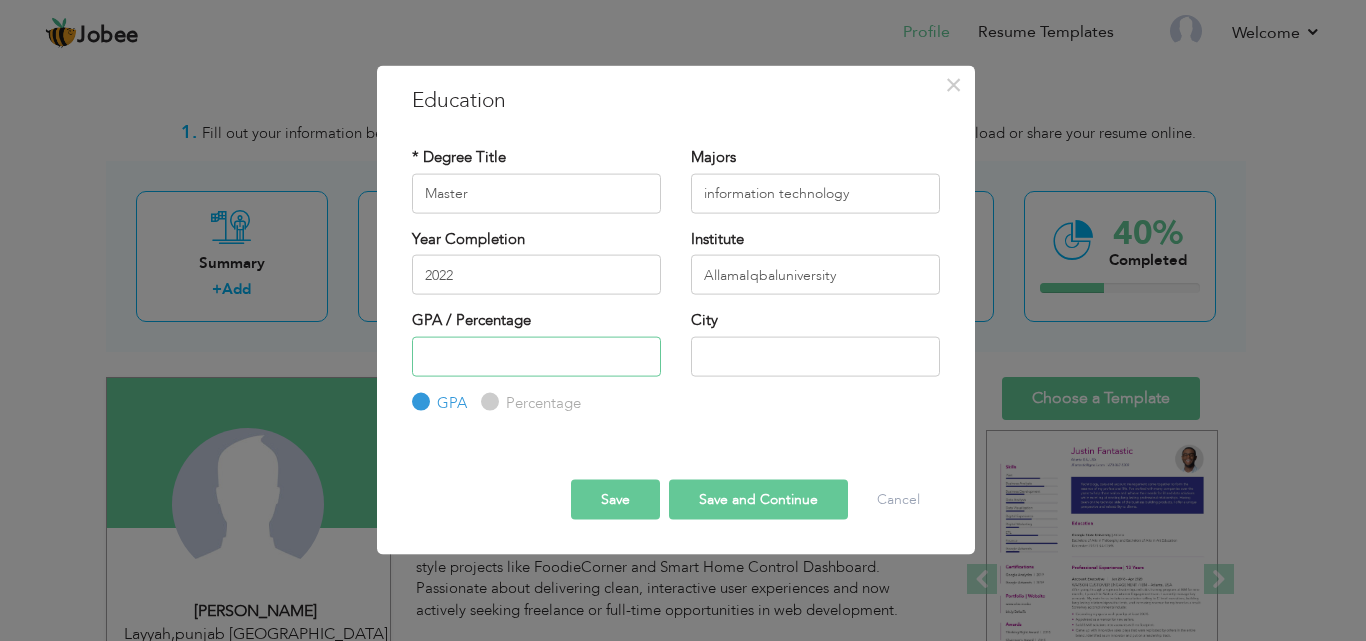 click at bounding box center (536, 356) 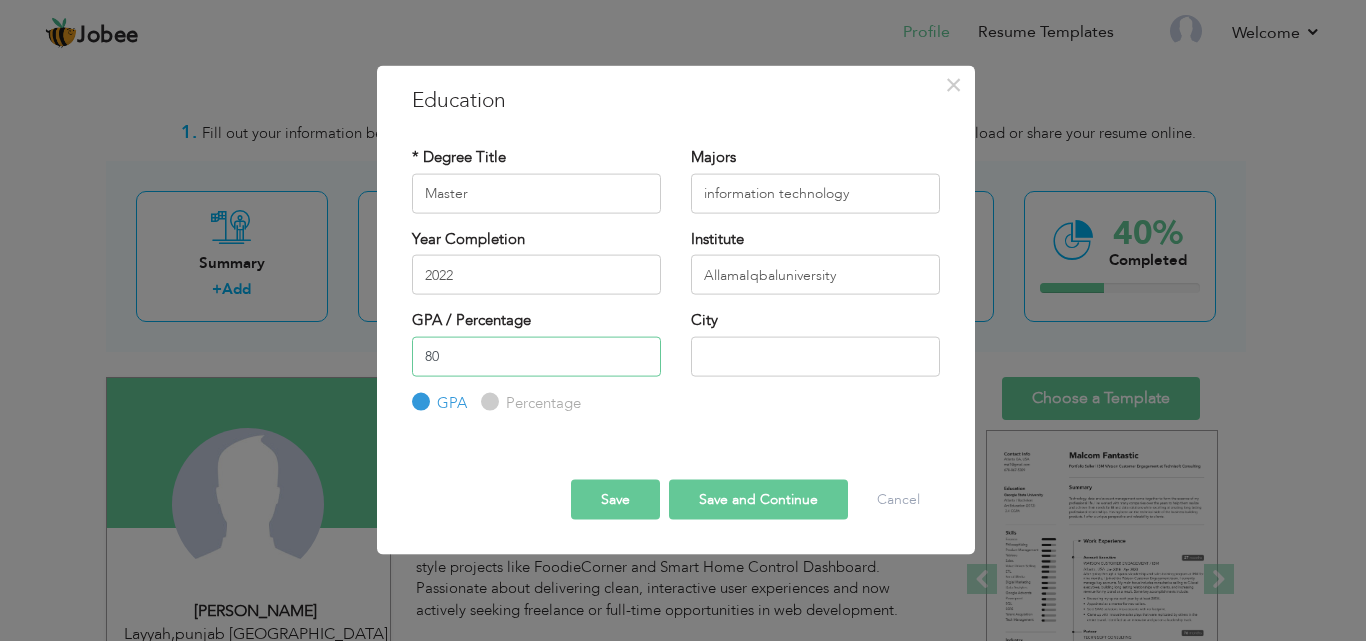 click on "80" at bounding box center (536, 356) 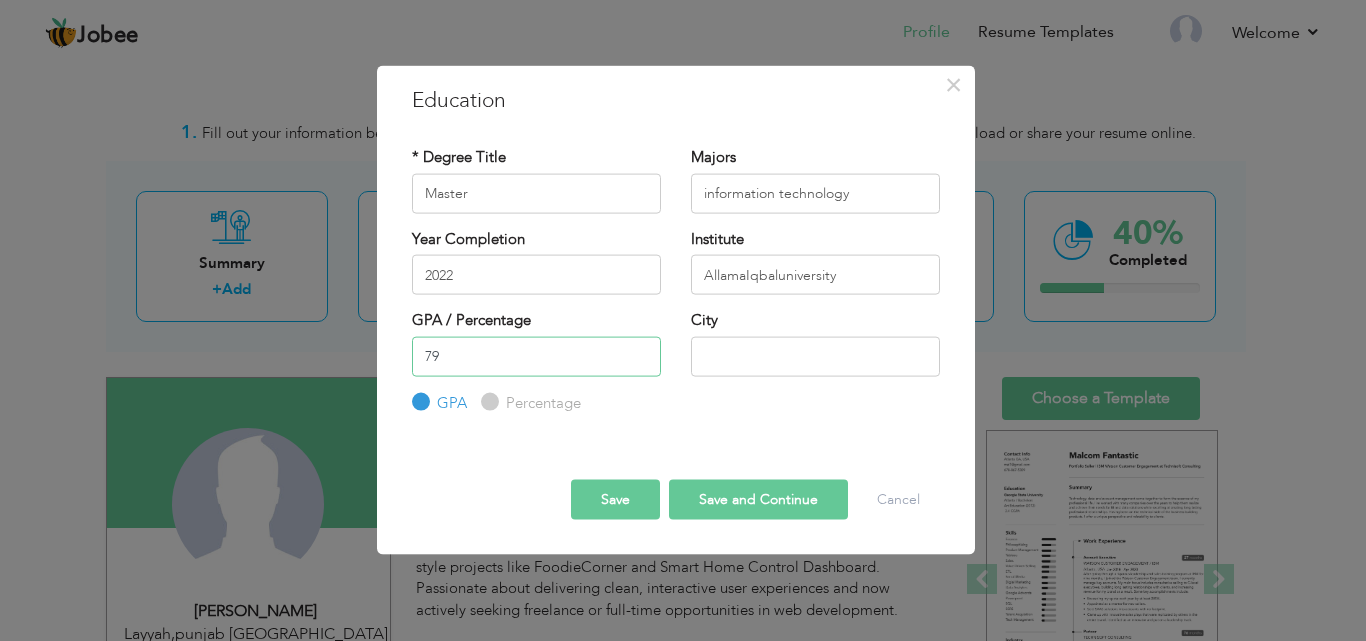 type on "79" 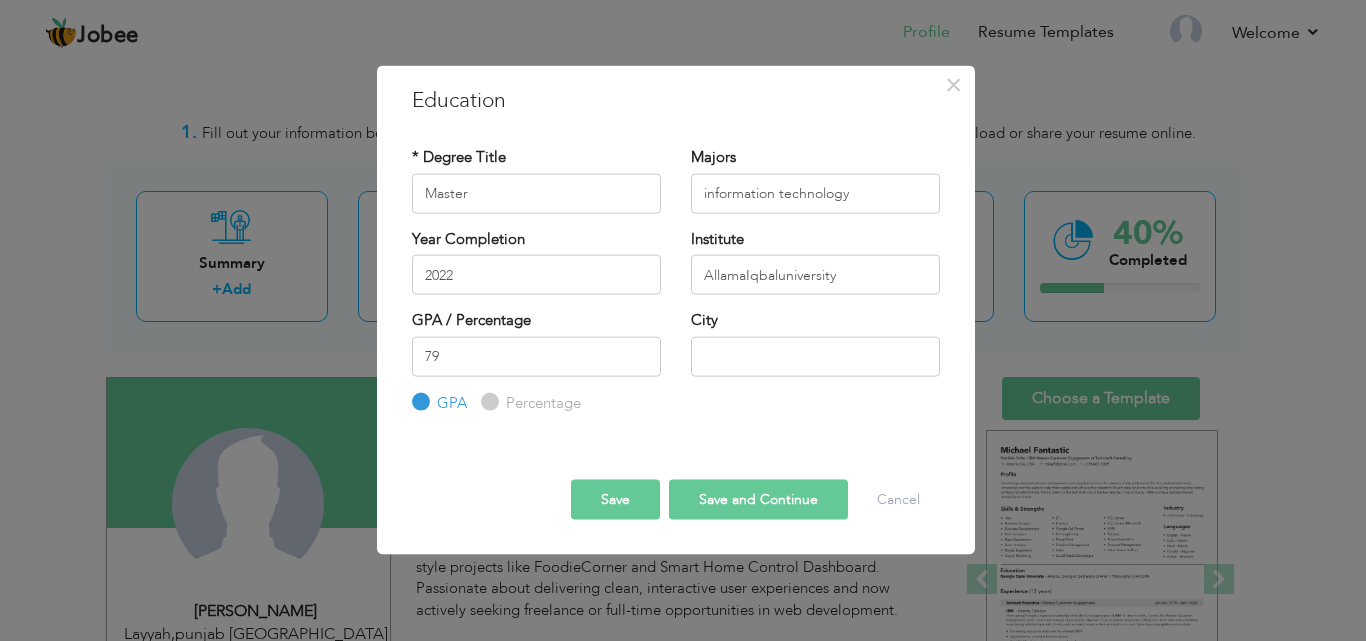 click on "Percentage" at bounding box center [541, 402] 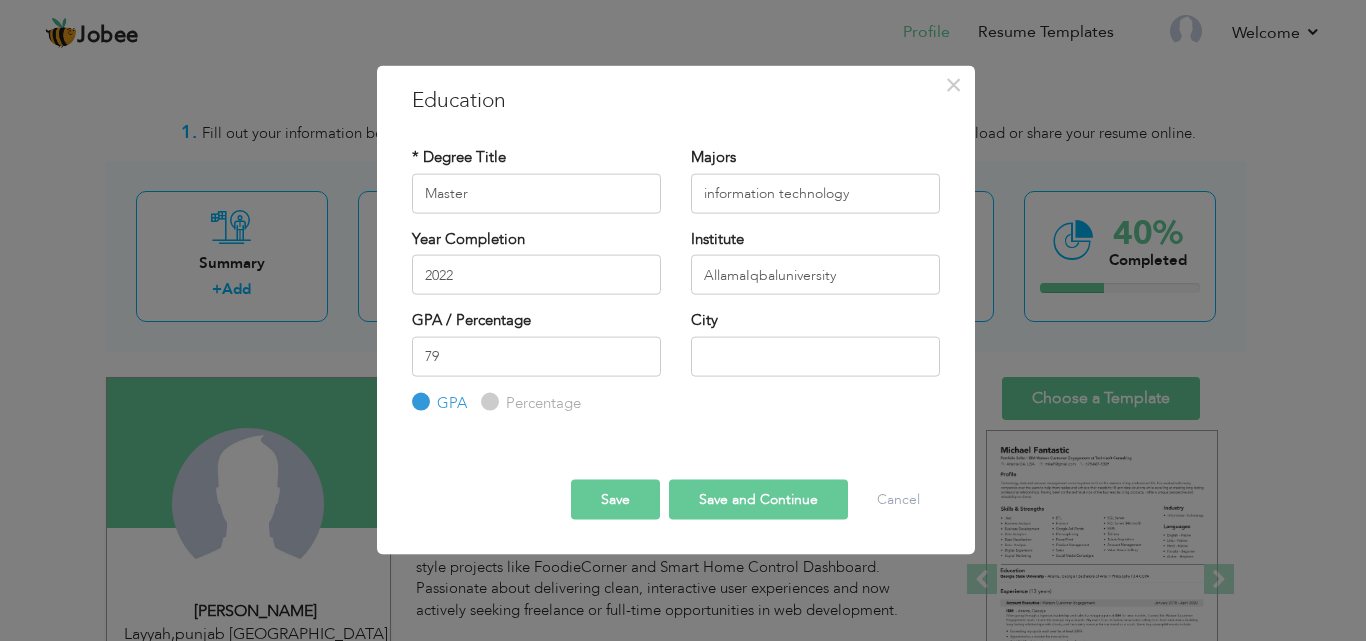 click on "Percentage" at bounding box center [487, 402] 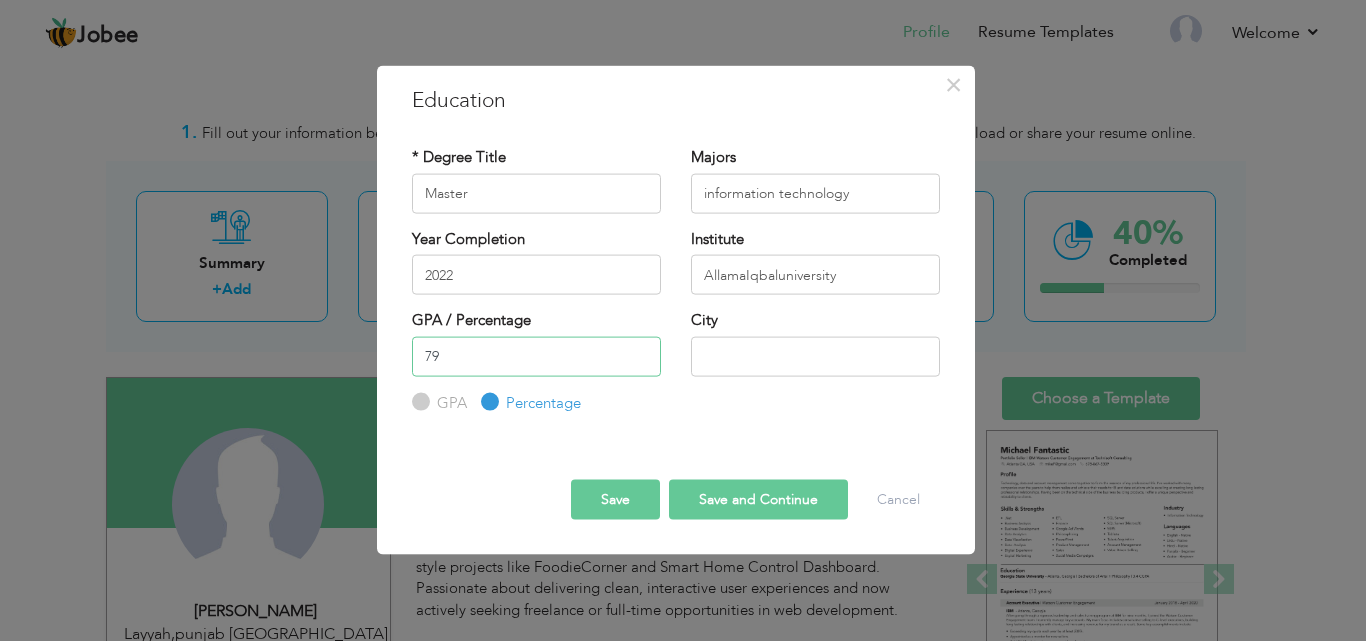 click on "79" at bounding box center [536, 356] 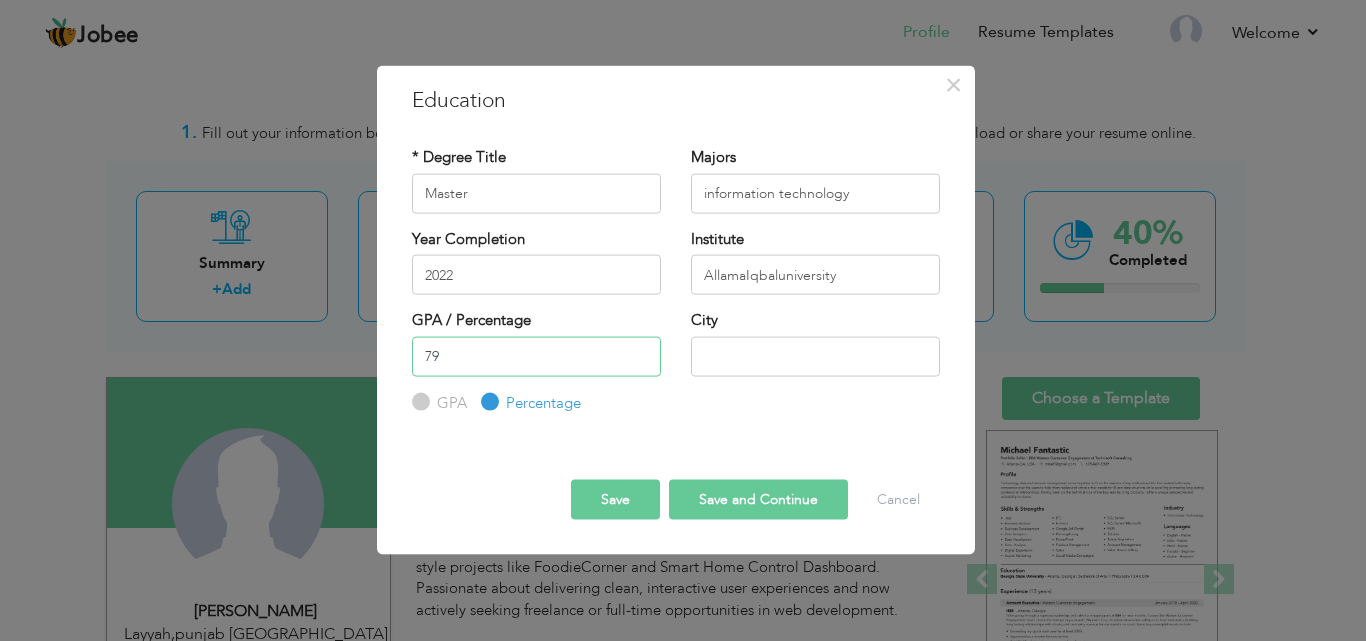 type on "7" 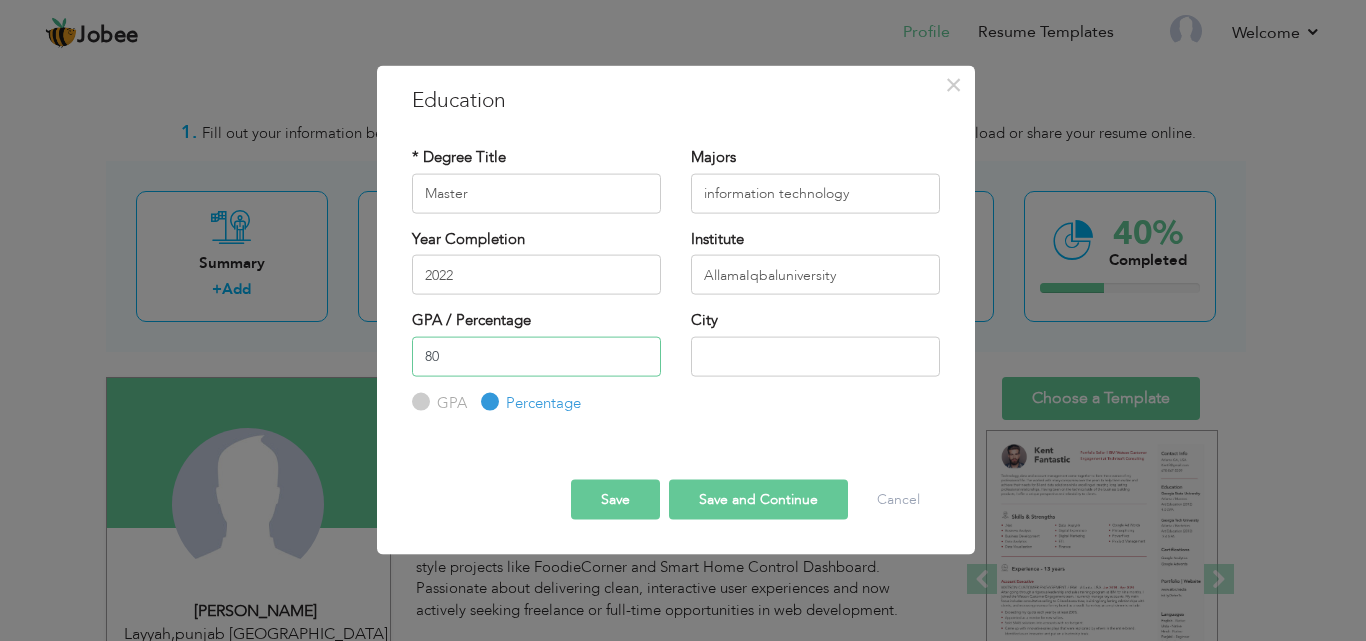 type on "80" 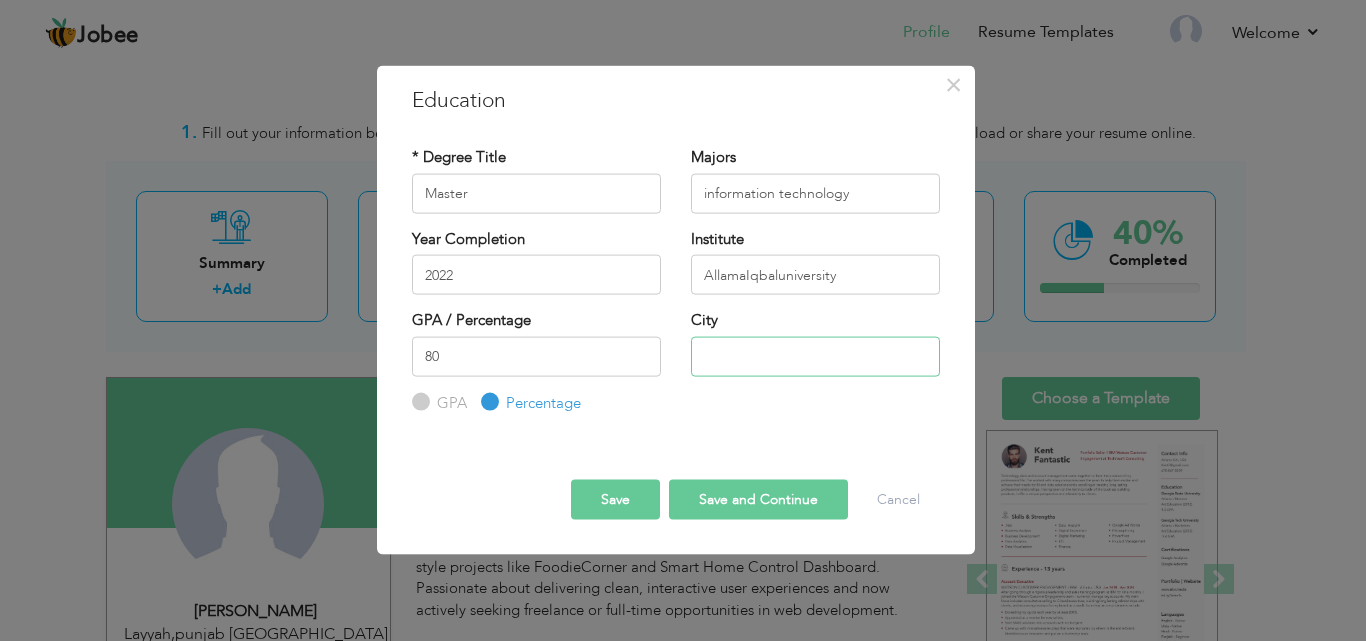 click at bounding box center (815, 356) 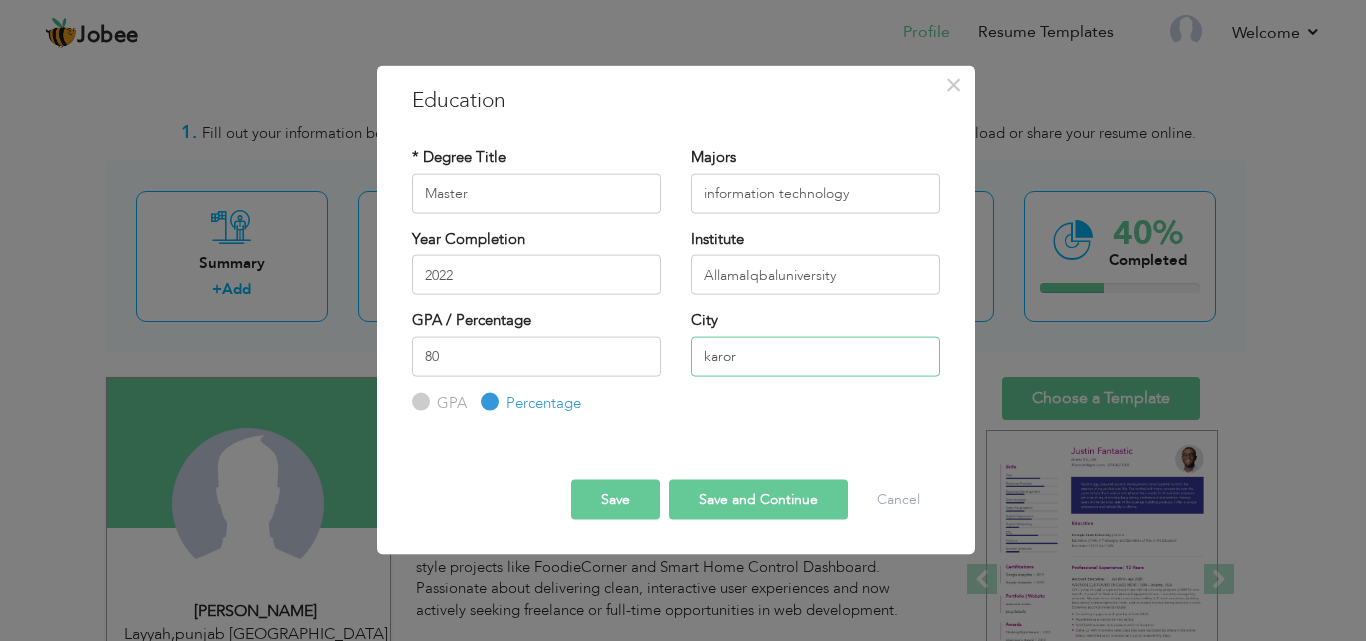 type on "karor" 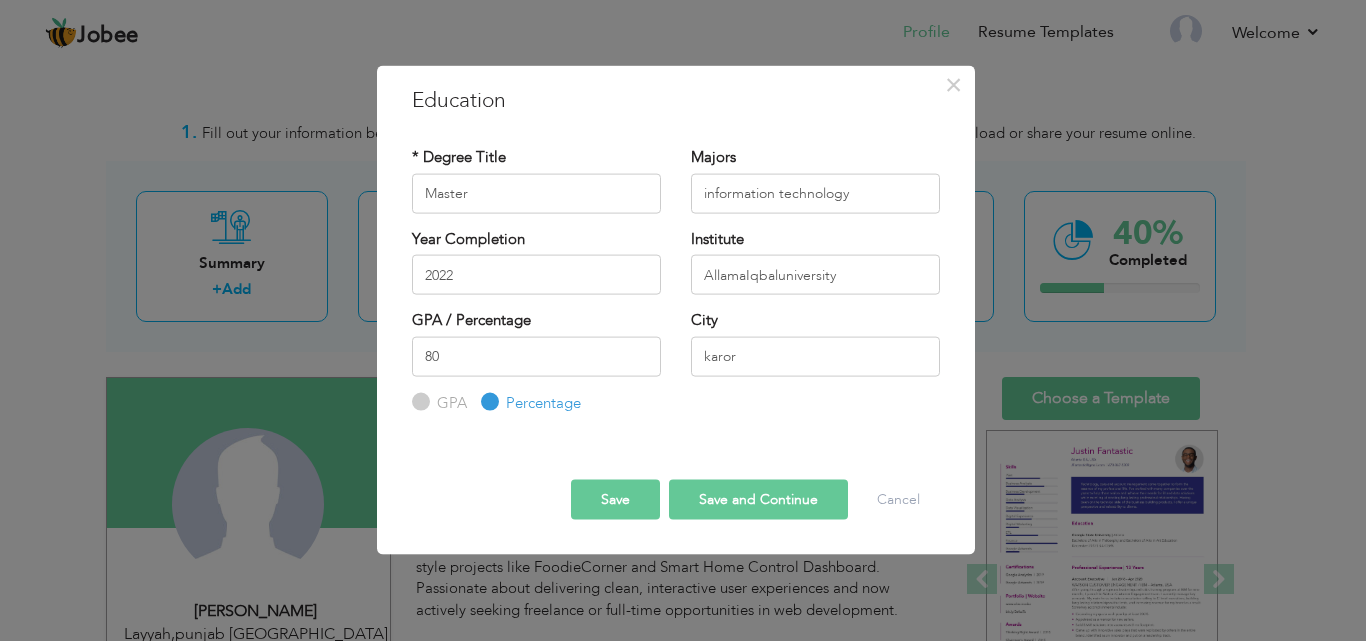 click on "Save and Continue" at bounding box center [758, 500] 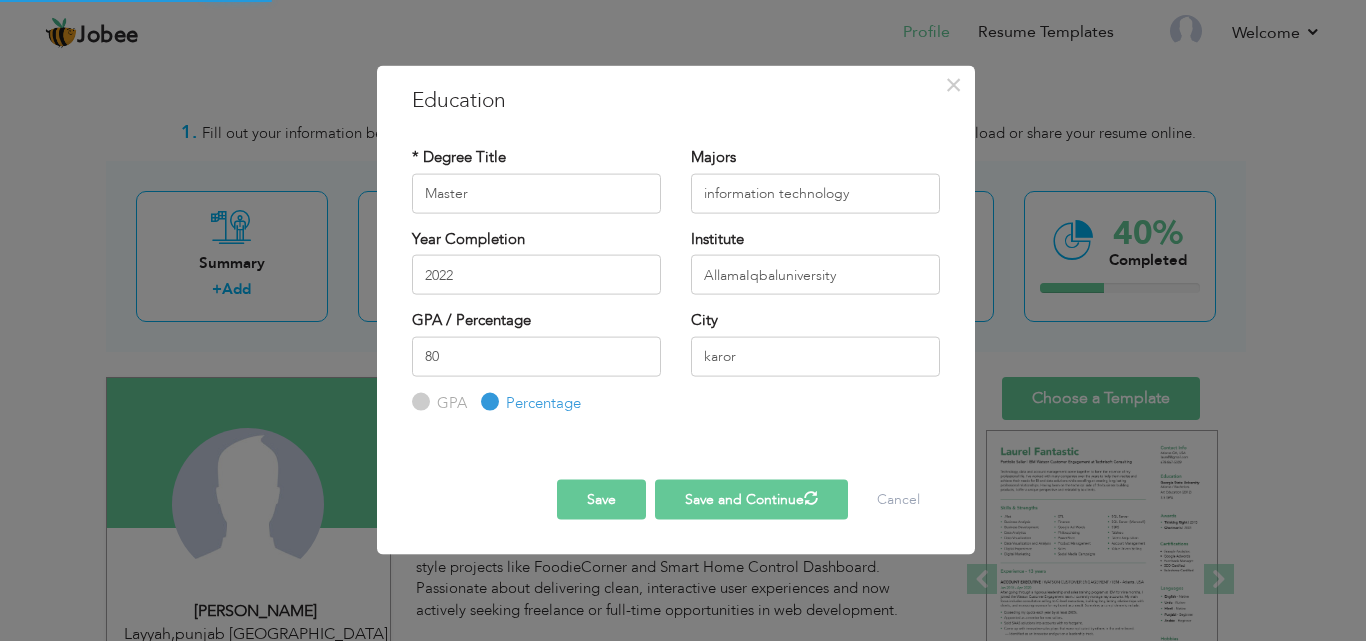 type 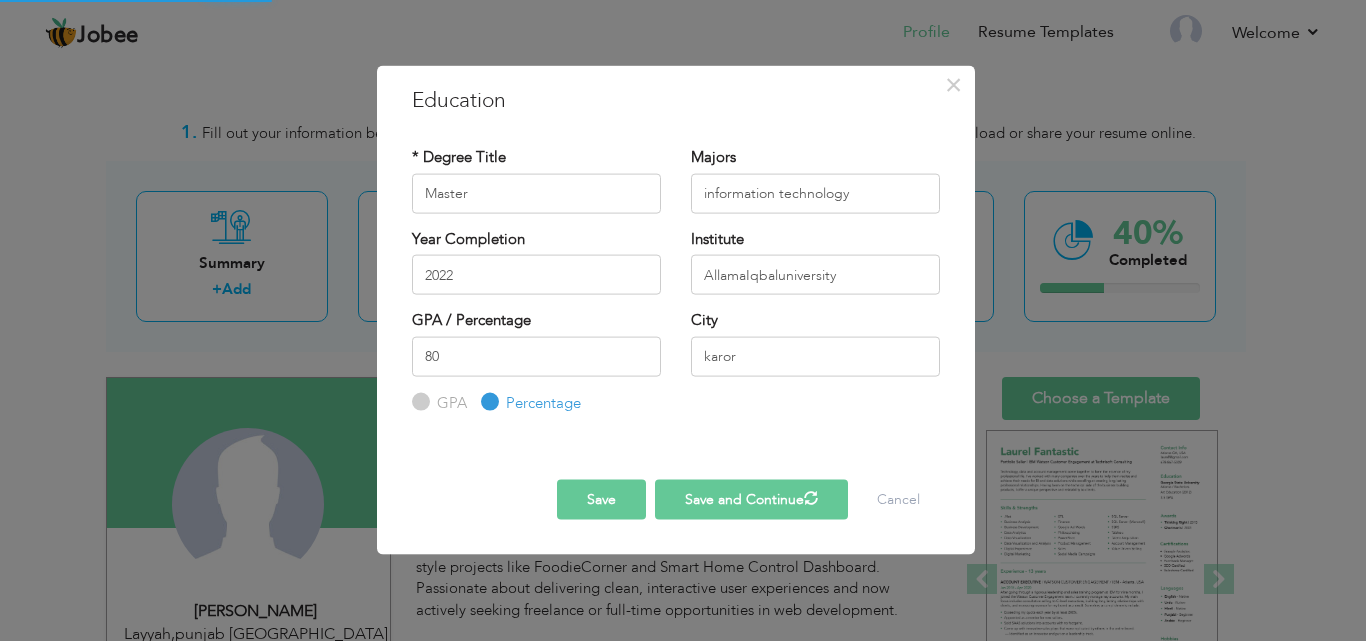type 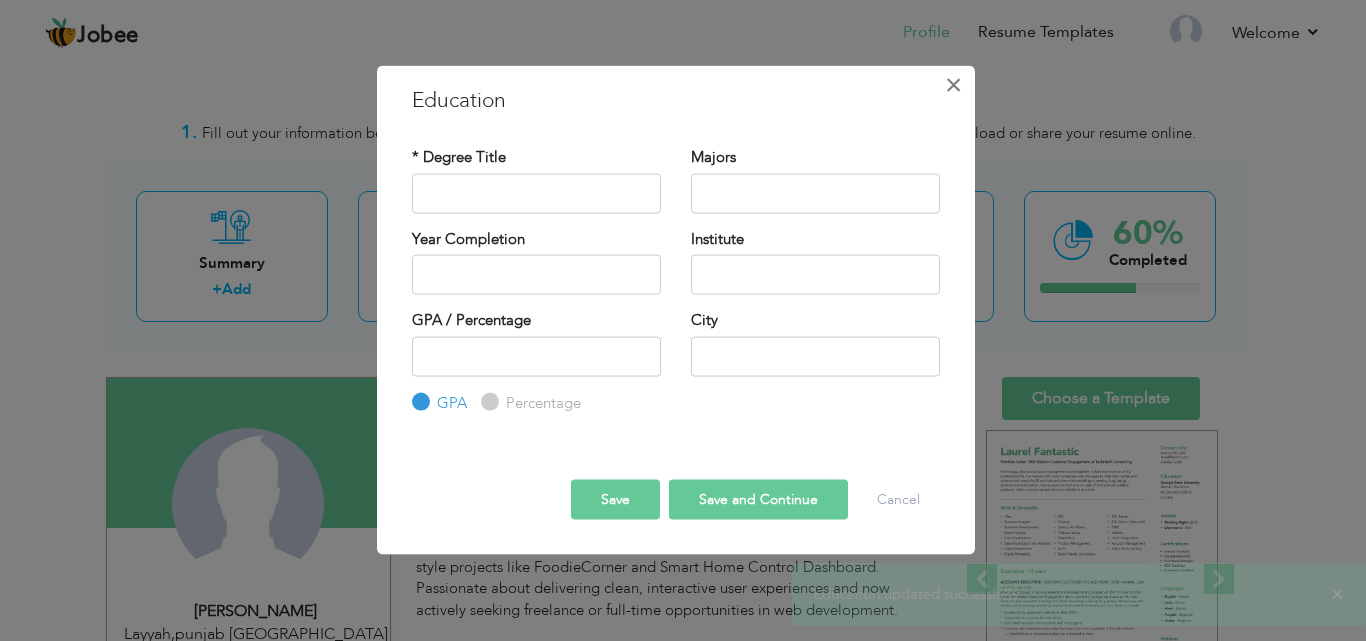 click on "×" at bounding box center [953, 84] 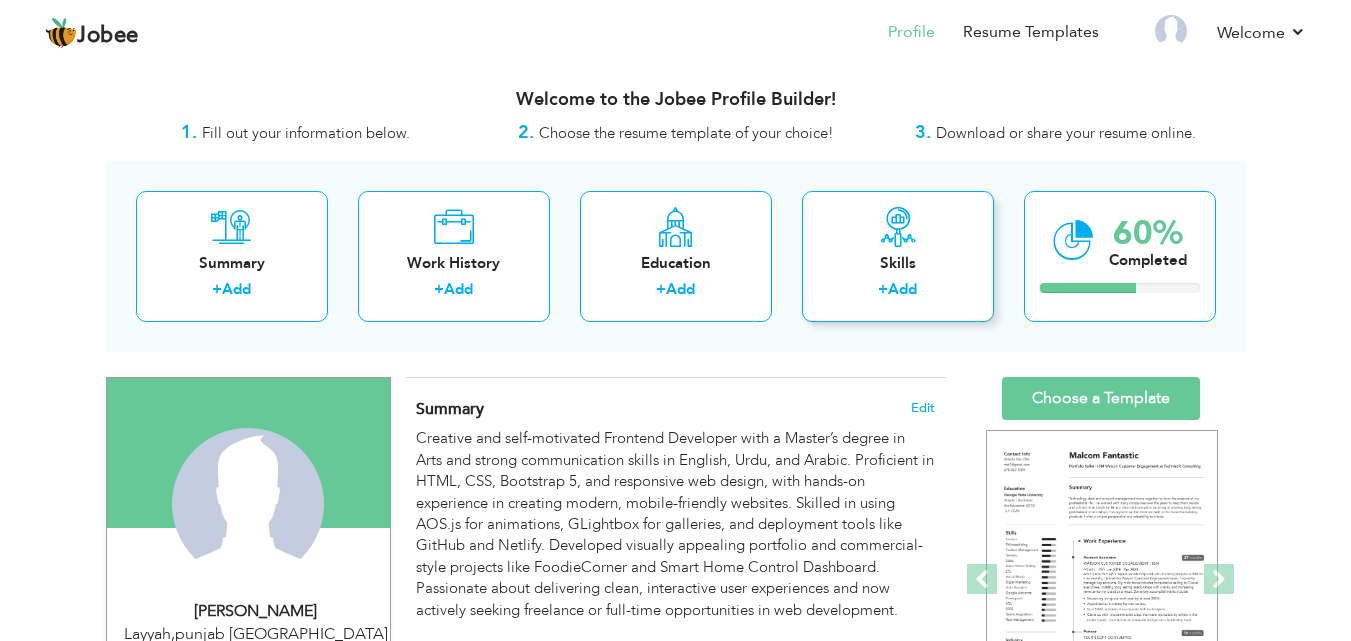 click on "Skills
+  Add" at bounding box center (898, 256) 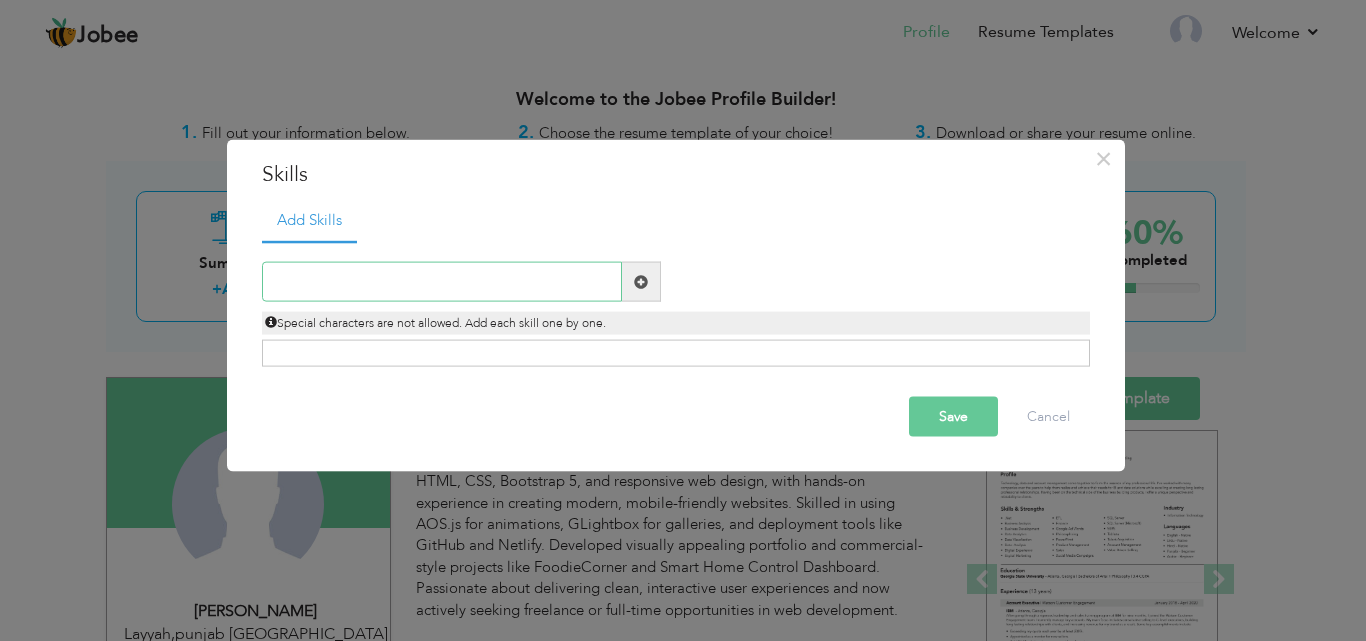 click at bounding box center [442, 282] 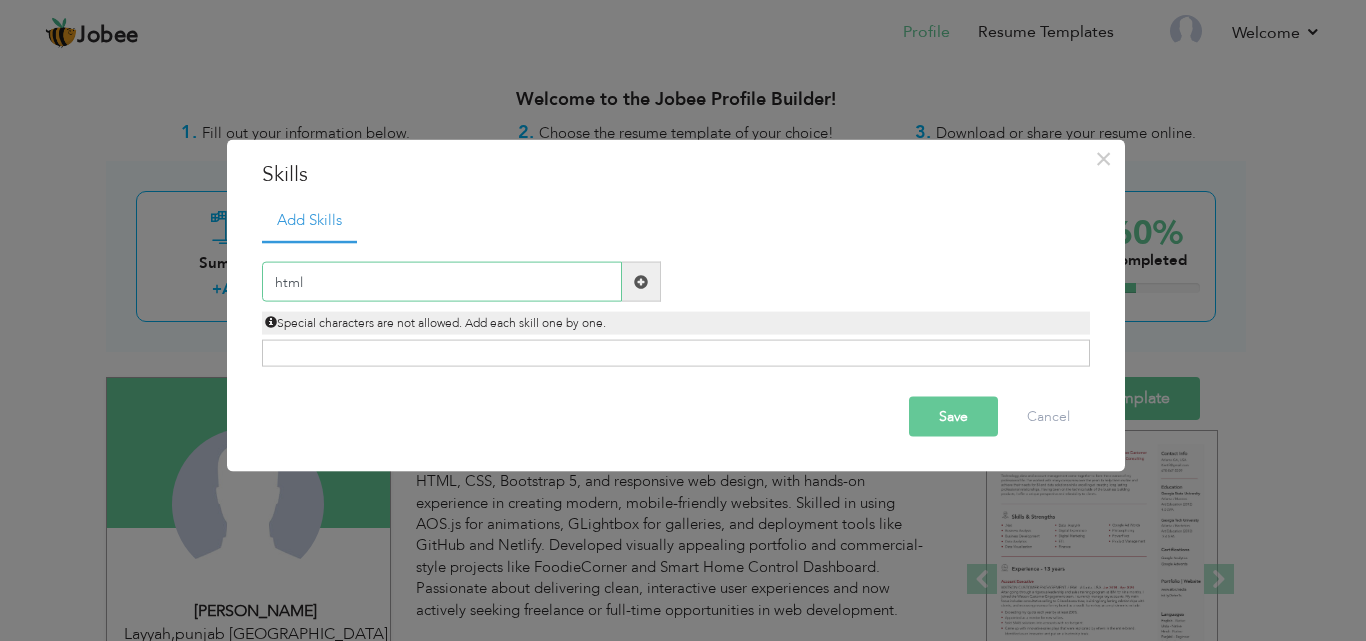 type on "html" 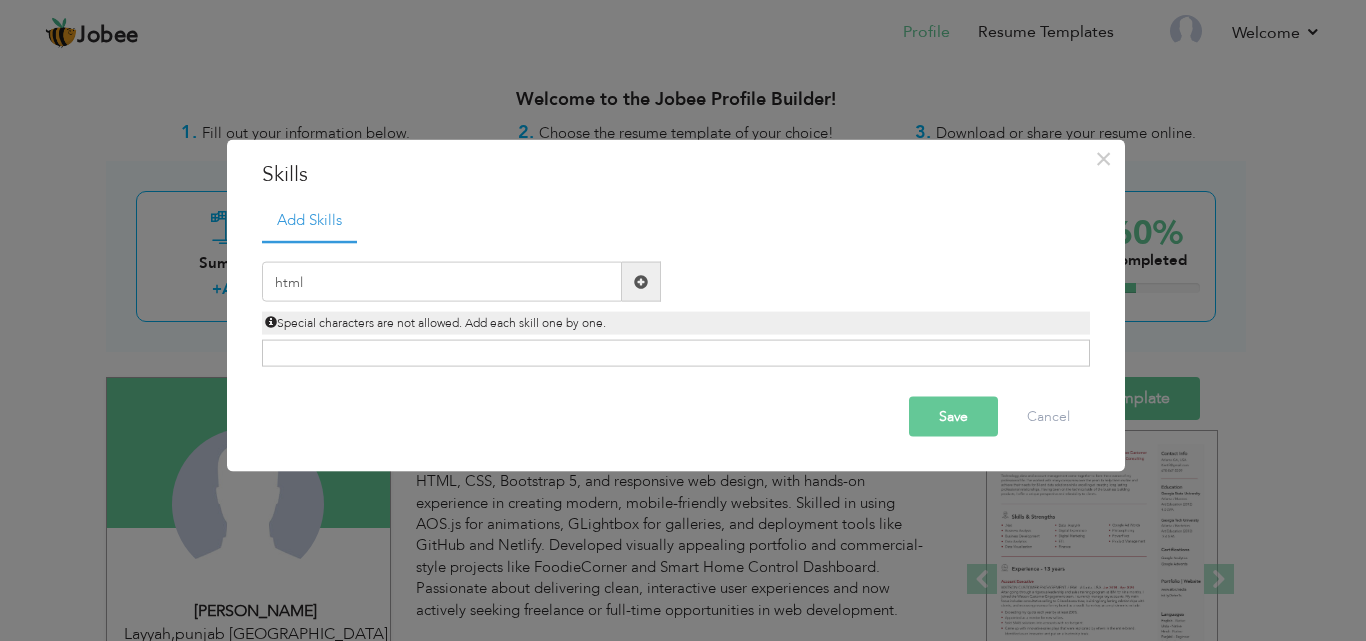 click at bounding box center (641, 281) 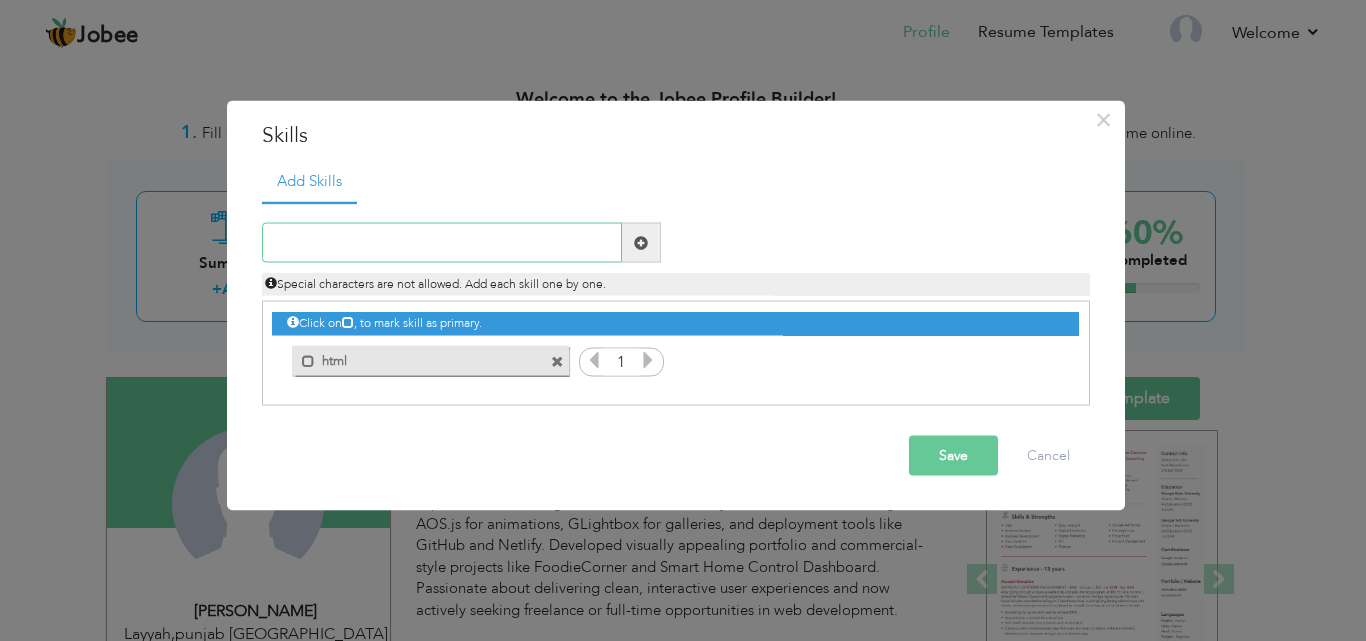 click at bounding box center [442, 243] 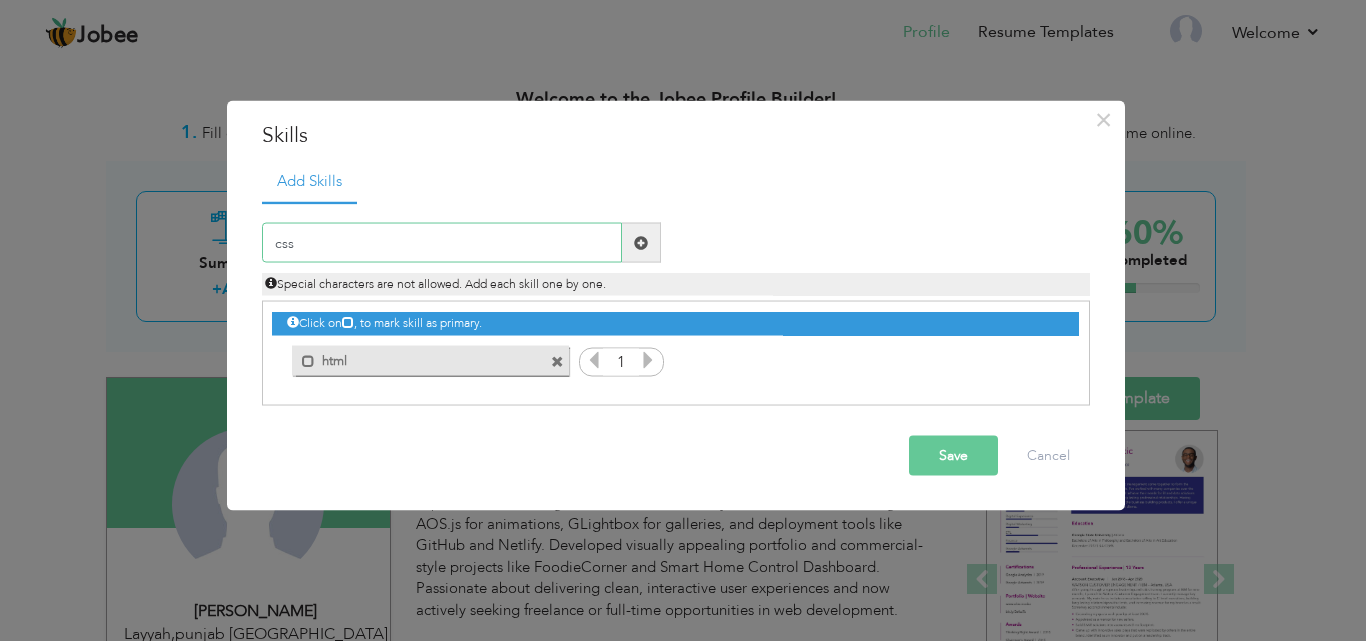 type on "css" 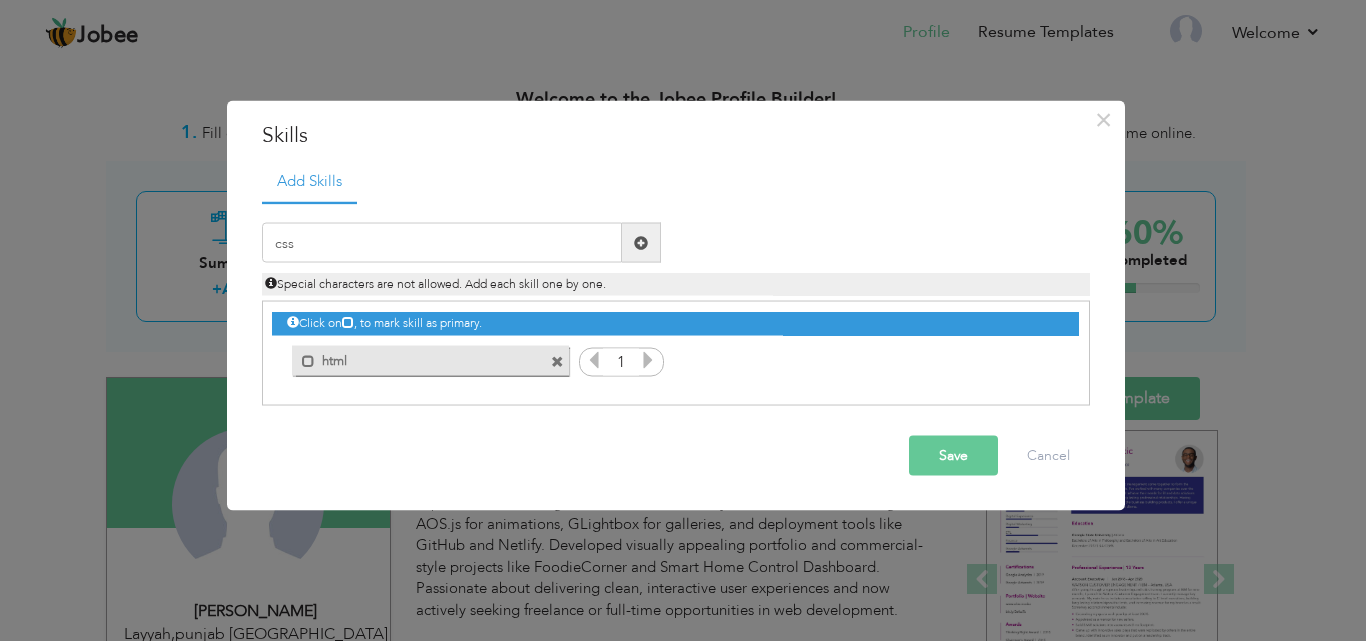 click at bounding box center (641, 242) 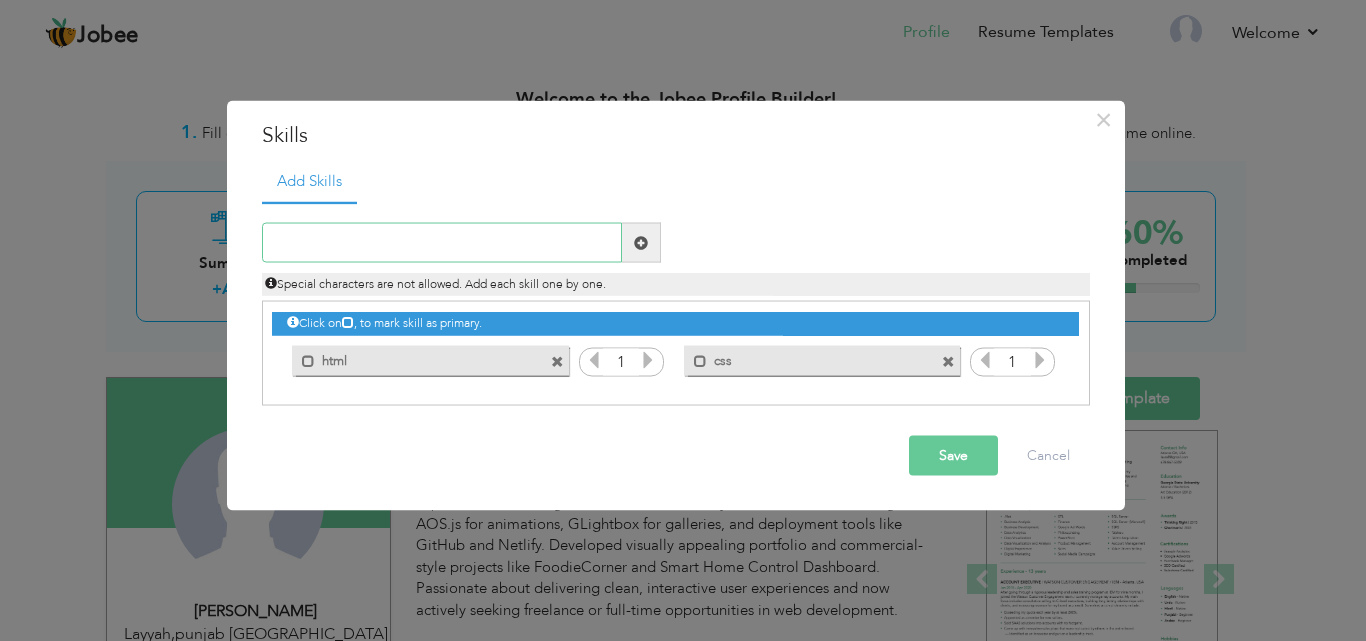 click at bounding box center (442, 243) 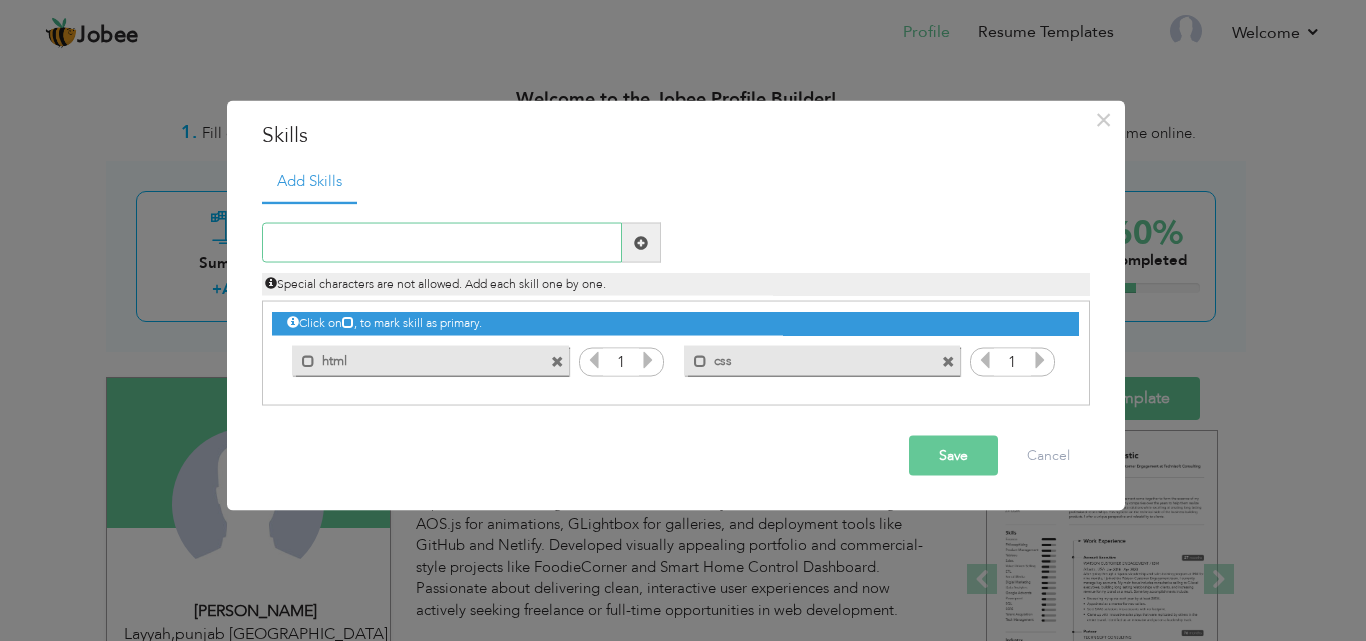 paste on "CSS3" 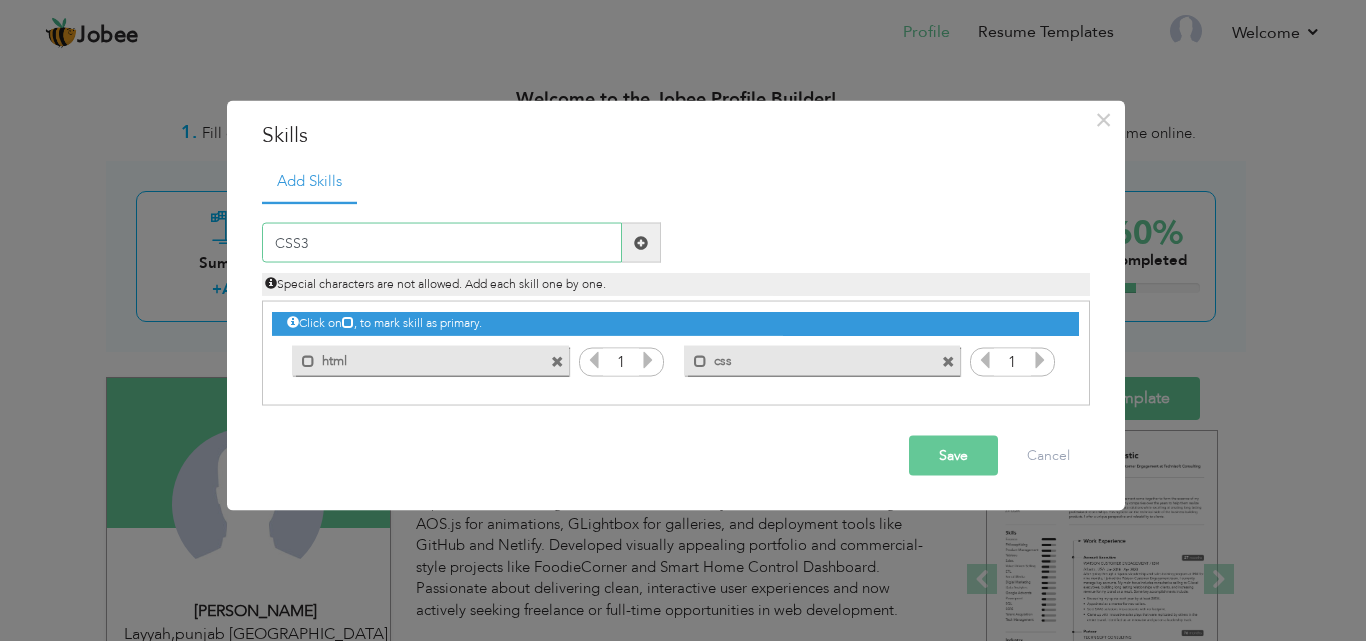 type on "CSS3" 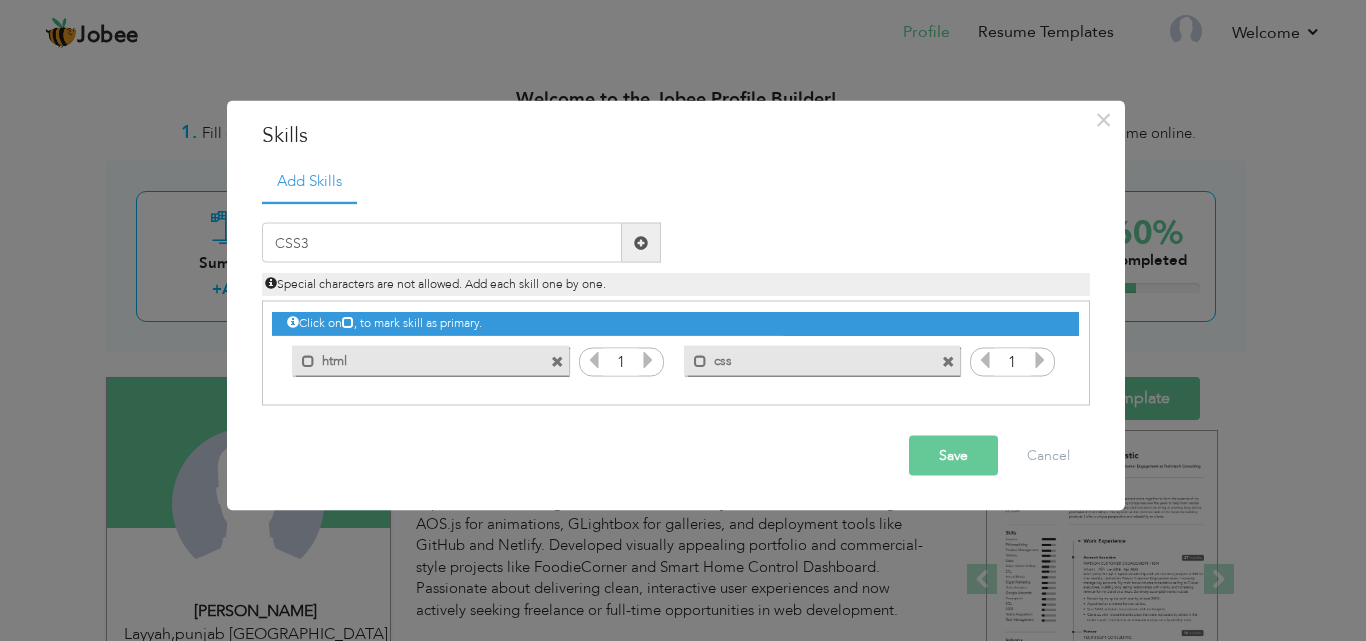 click at bounding box center (948, 361) 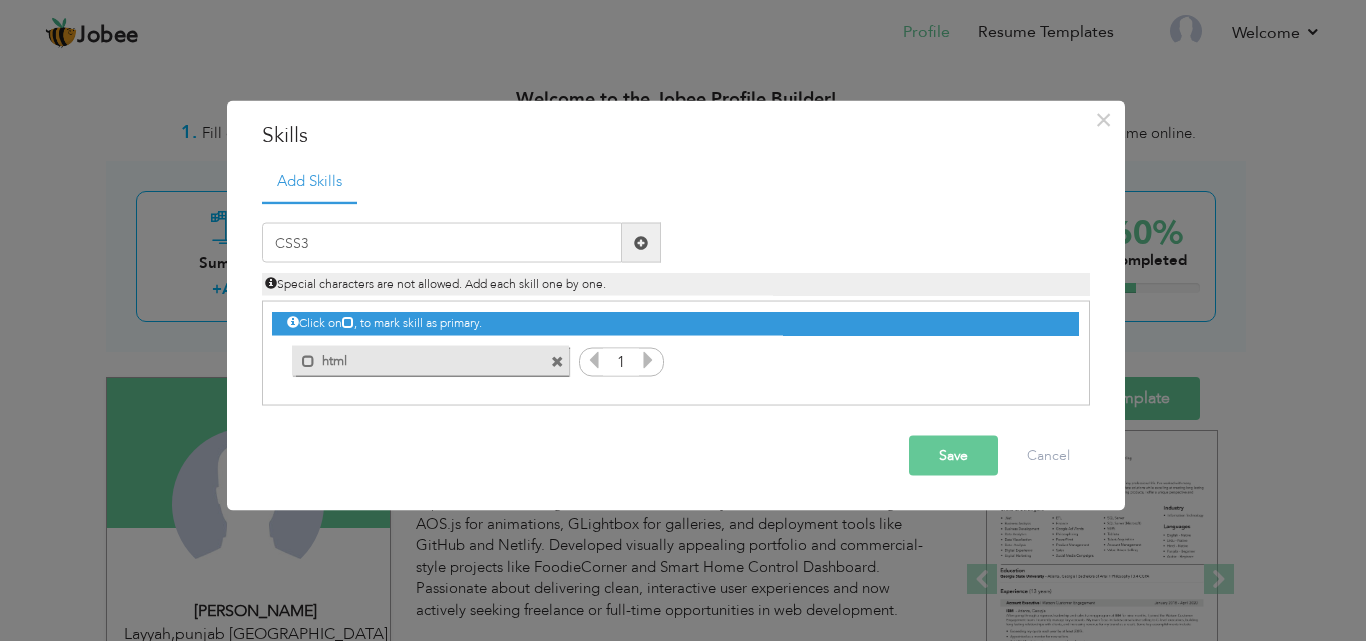 click at bounding box center [641, 242] 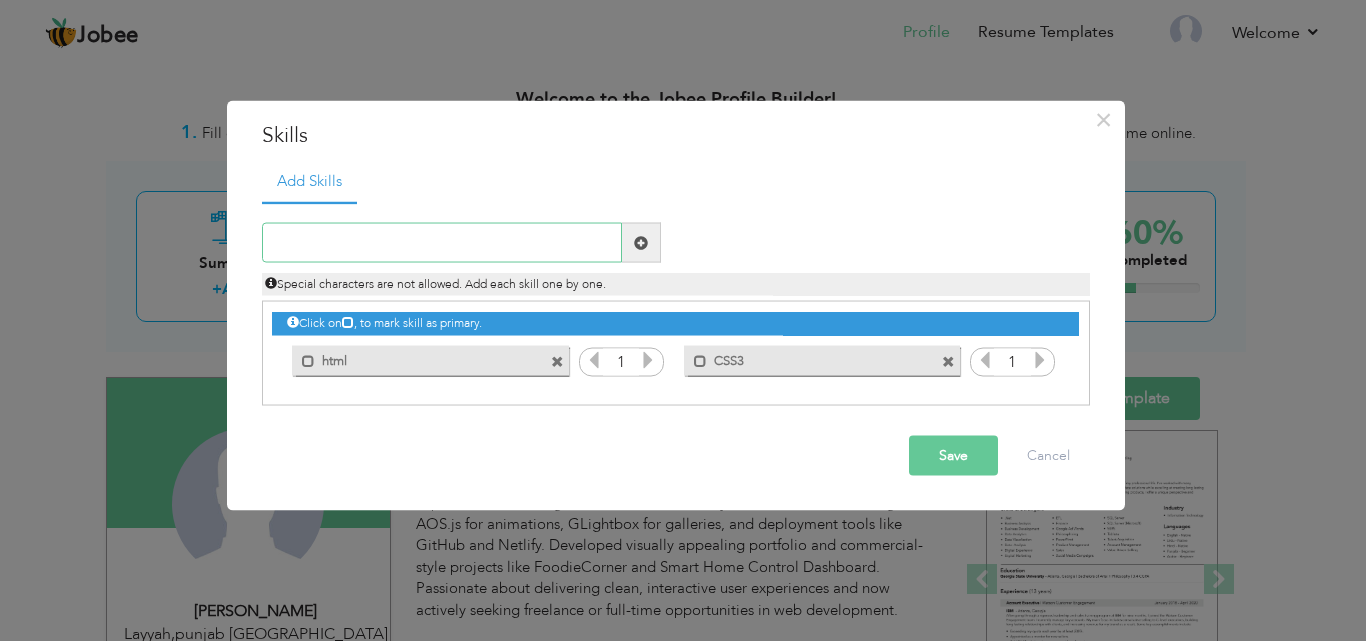 click at bounding box center [442, 243] 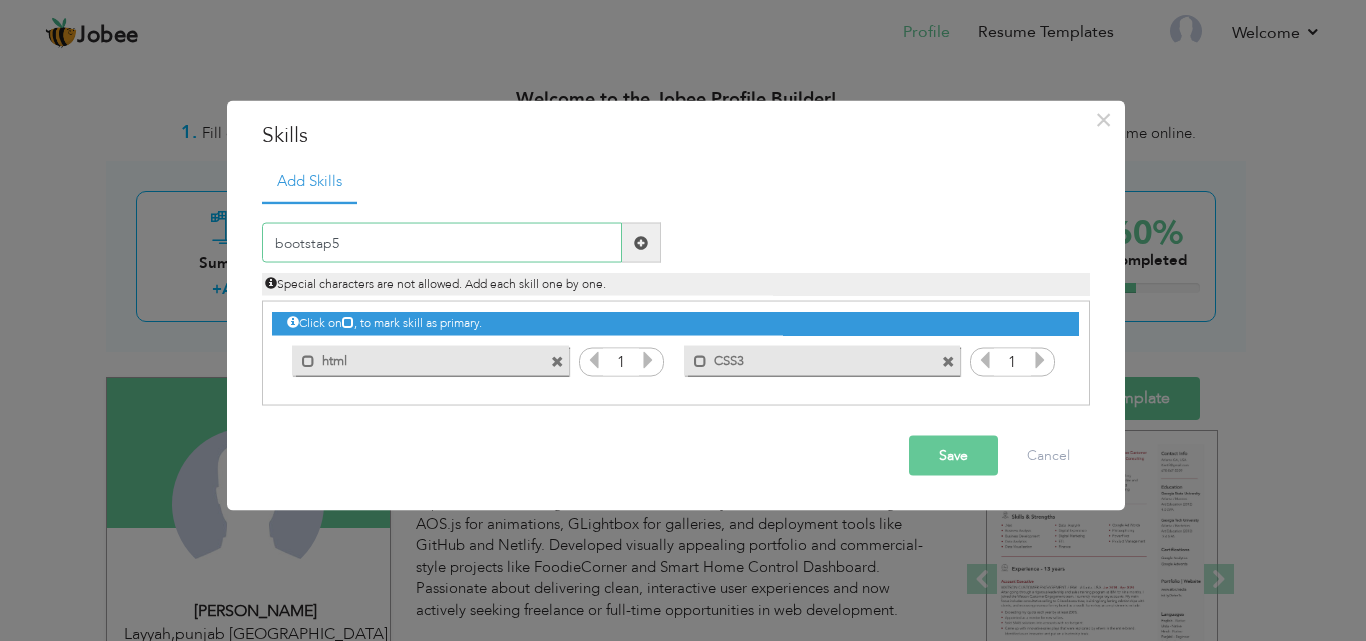 click on "bootstap5" at bounding box center [442, 243] 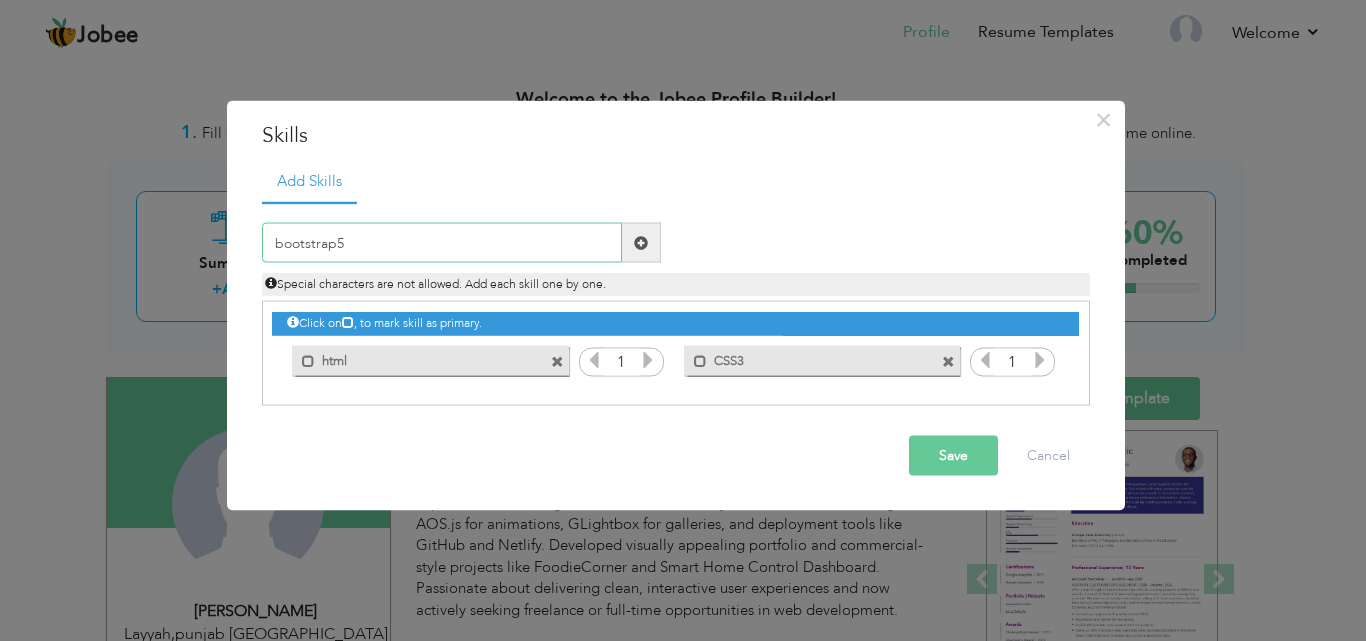 type on "bootstrap5" 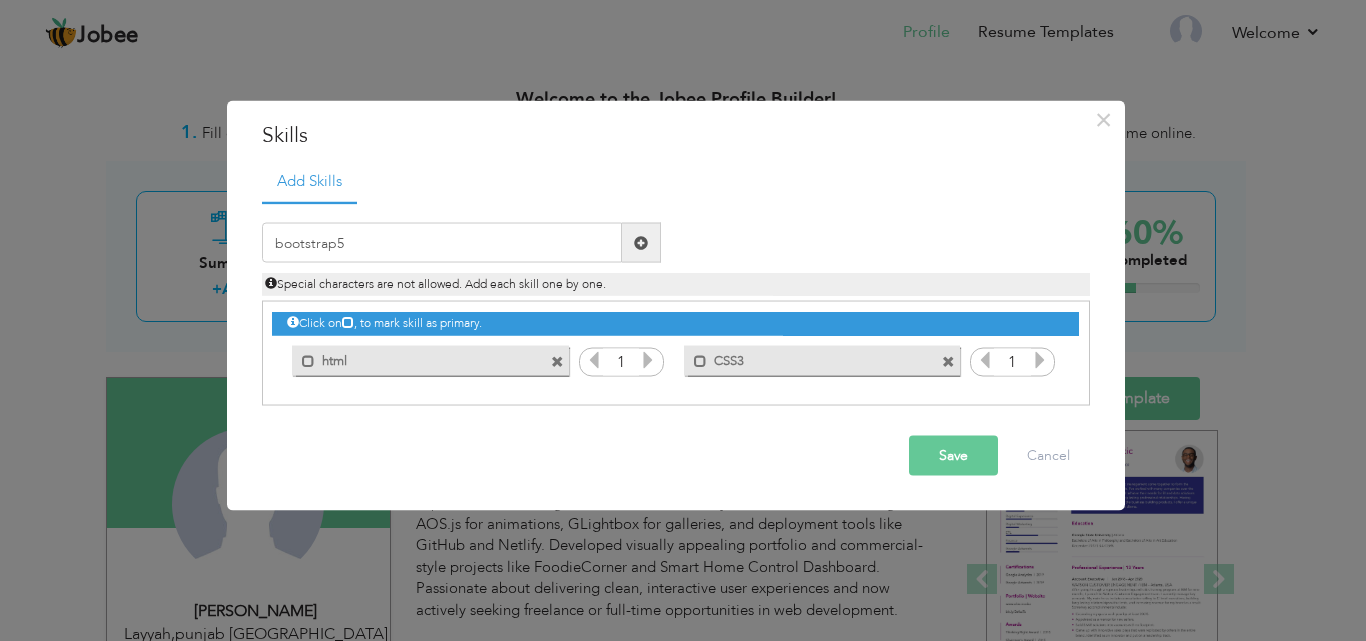 click at bounding box center (641, 243) 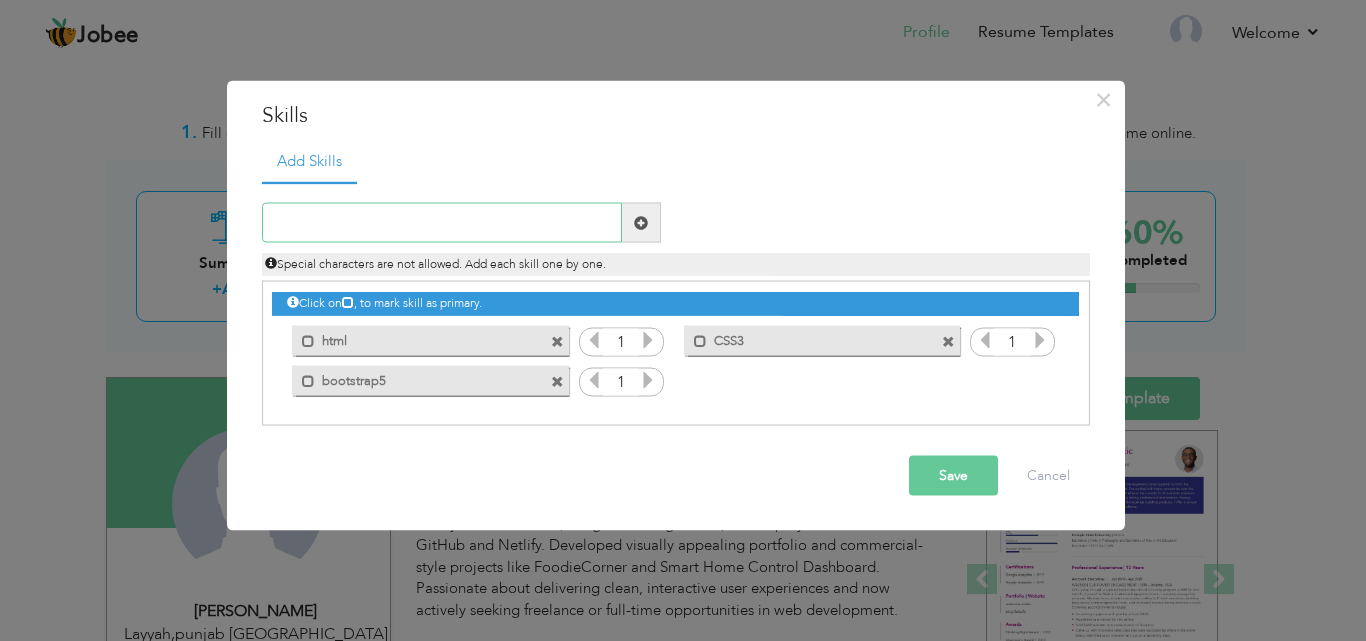 click at bounding box center [442, 223] 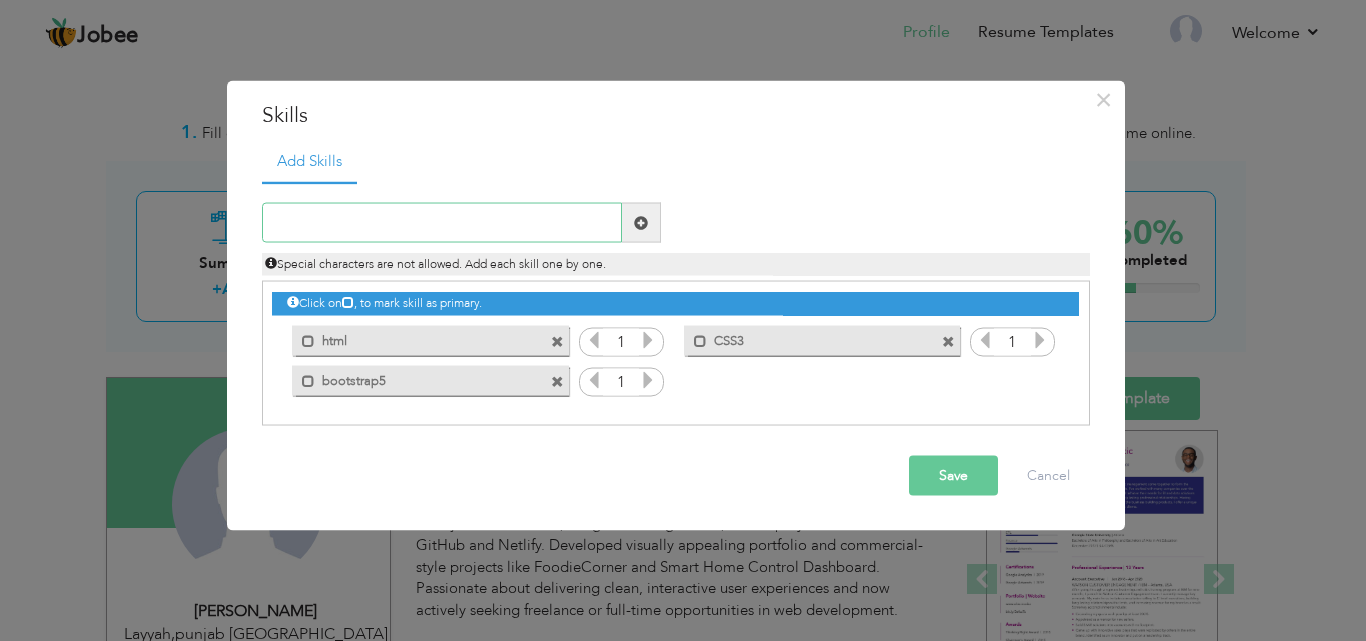 paste on "Media Queries" 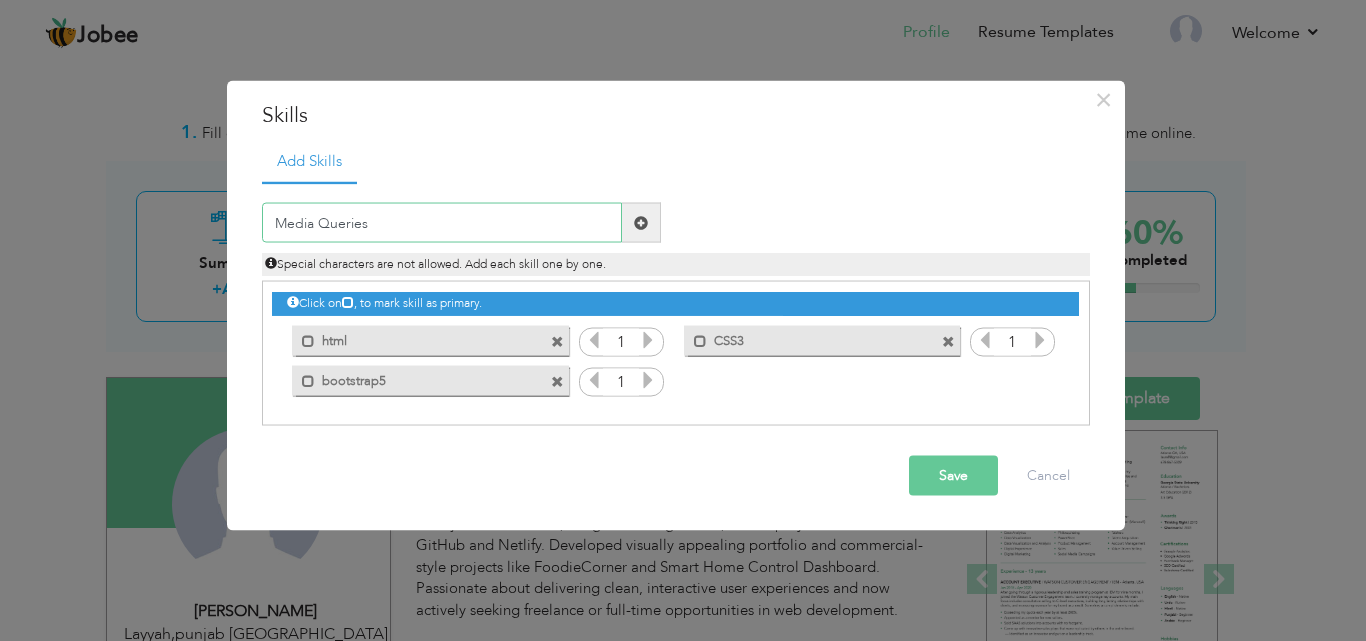type on "Media Queries" 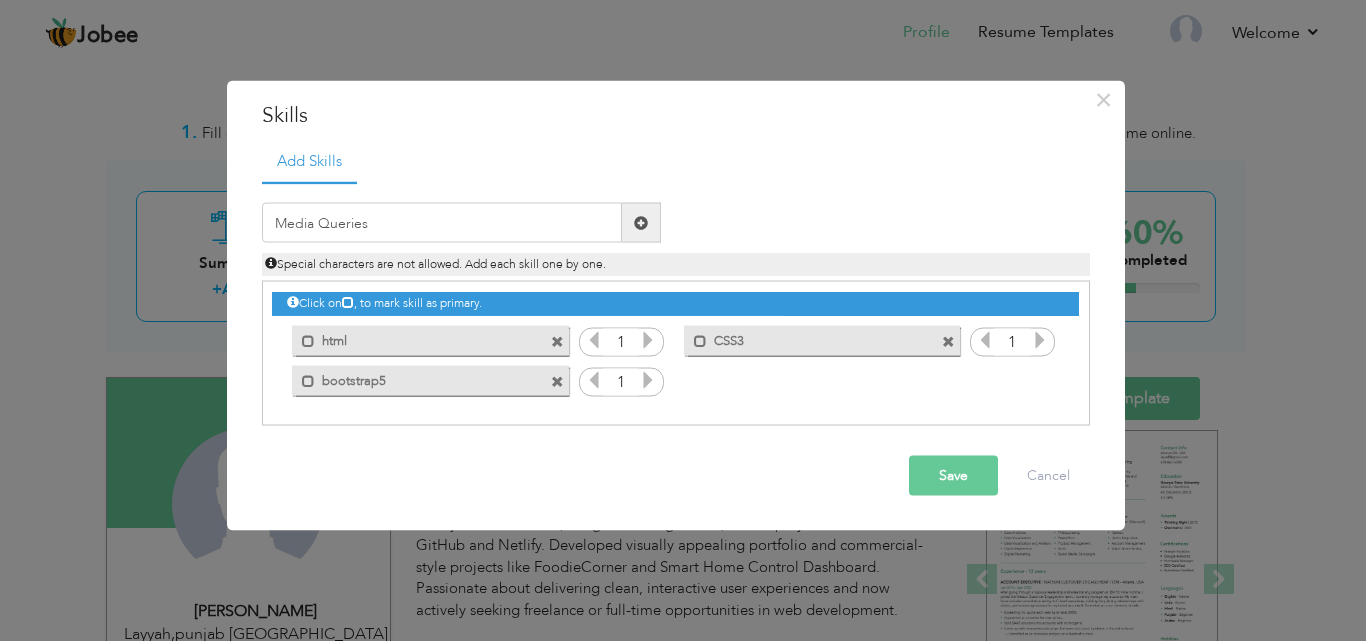 click at bounding box center [641, 222] 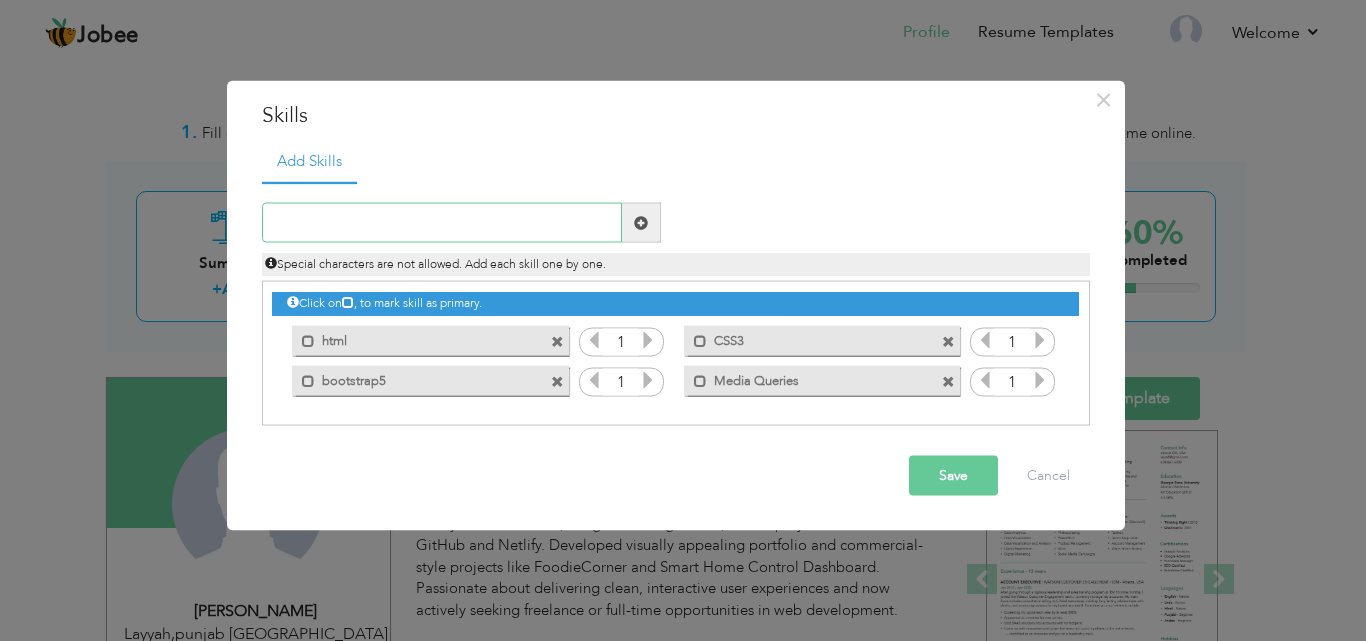 click at bounding box center [442, 223] 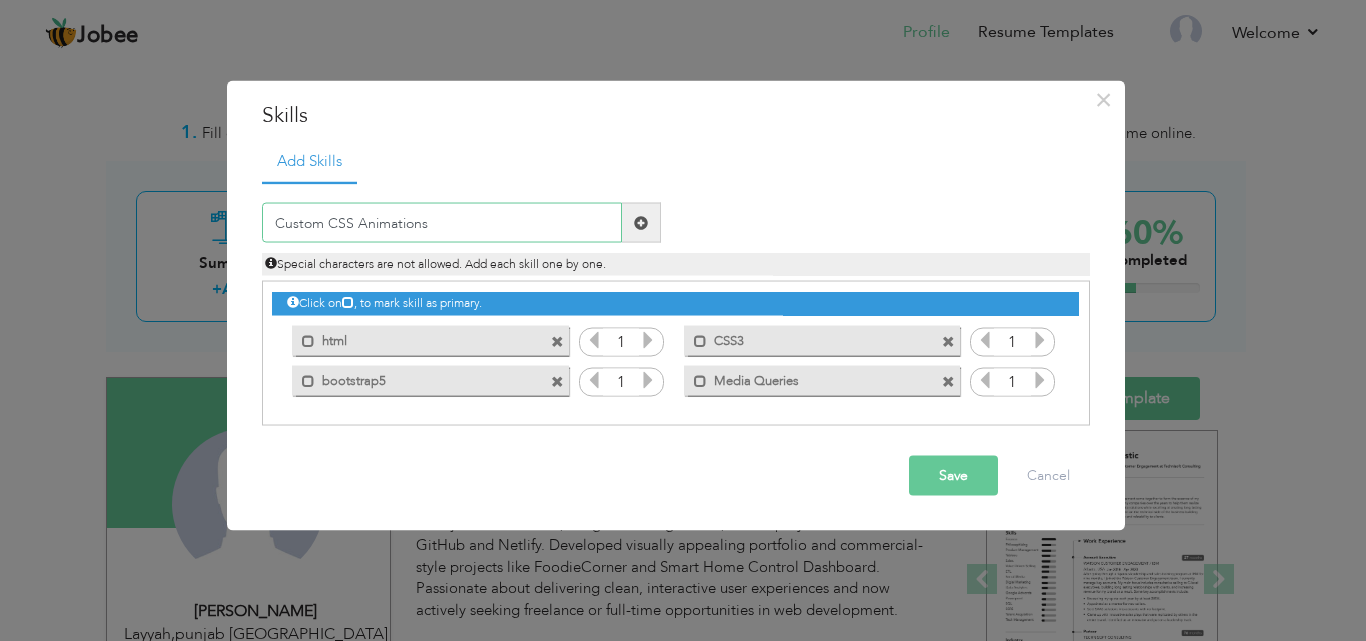 type on "Custom CSS Animations" 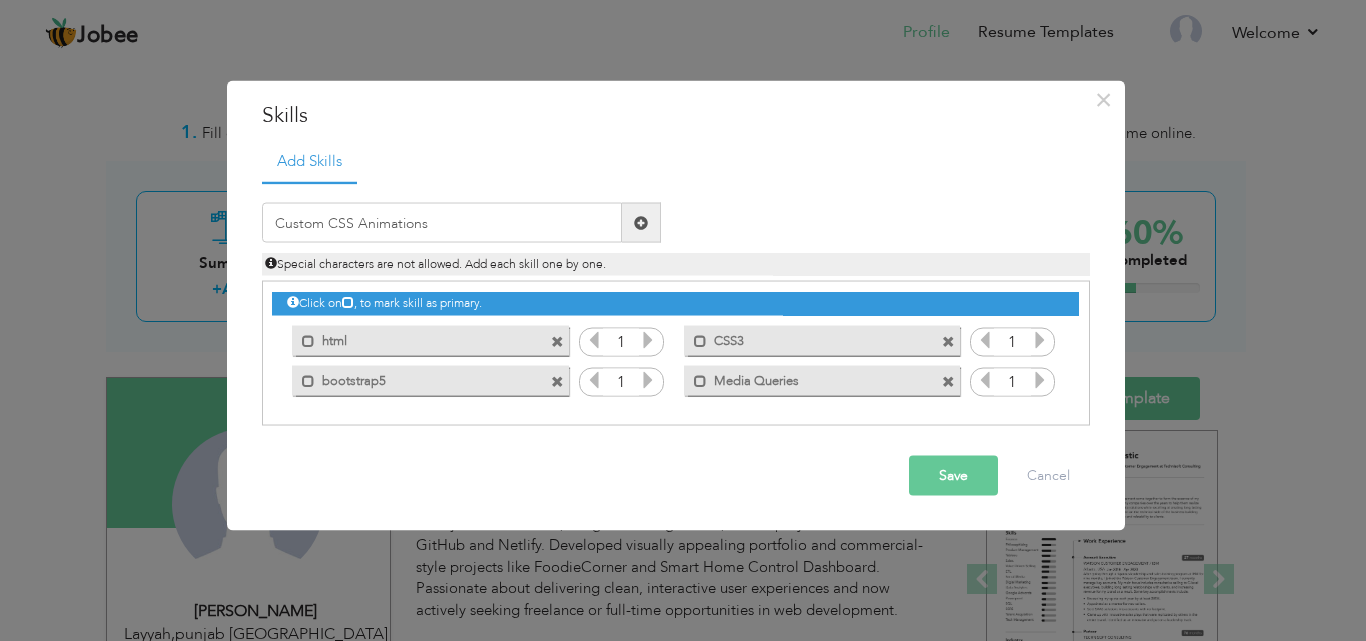 click at bounding box center (641, 222) 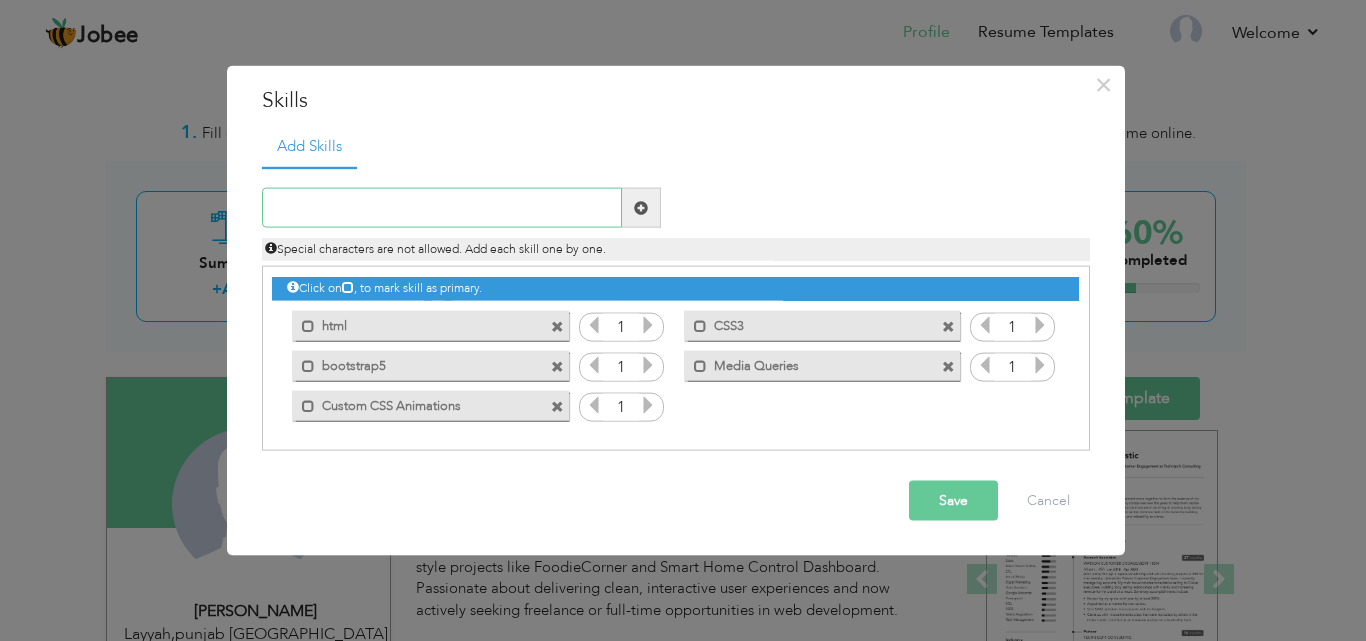 click at bounding box center [442, 208] 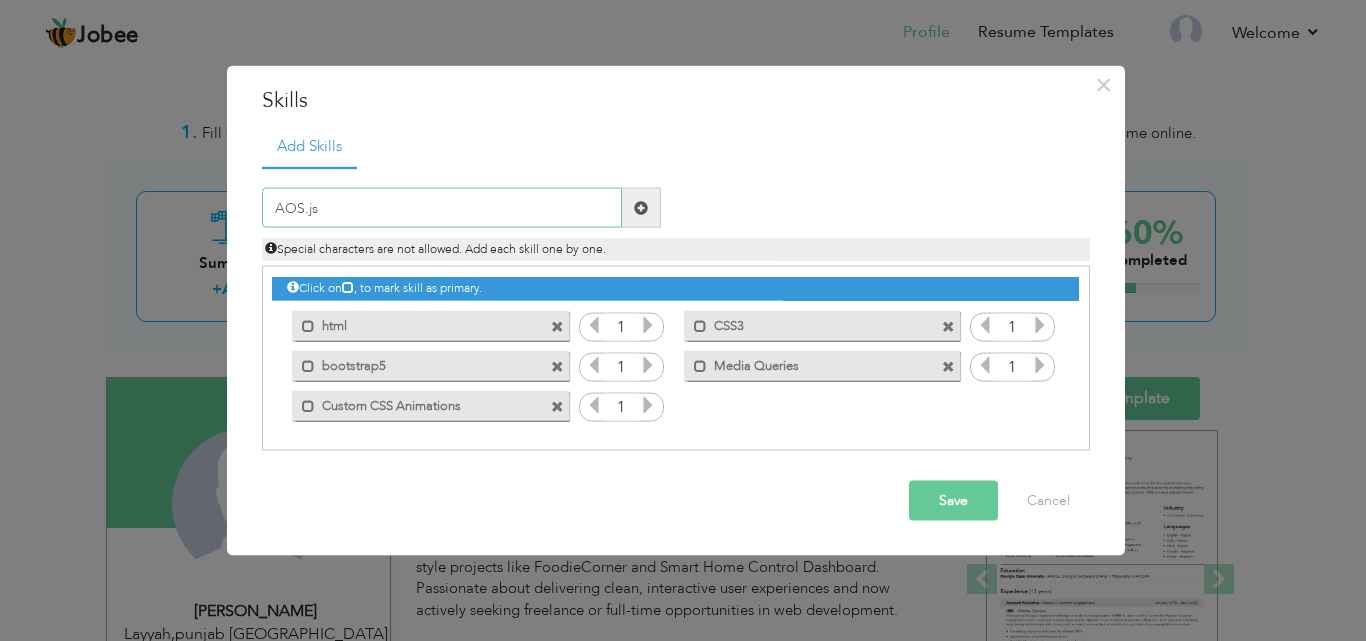 type on "AOS.js" 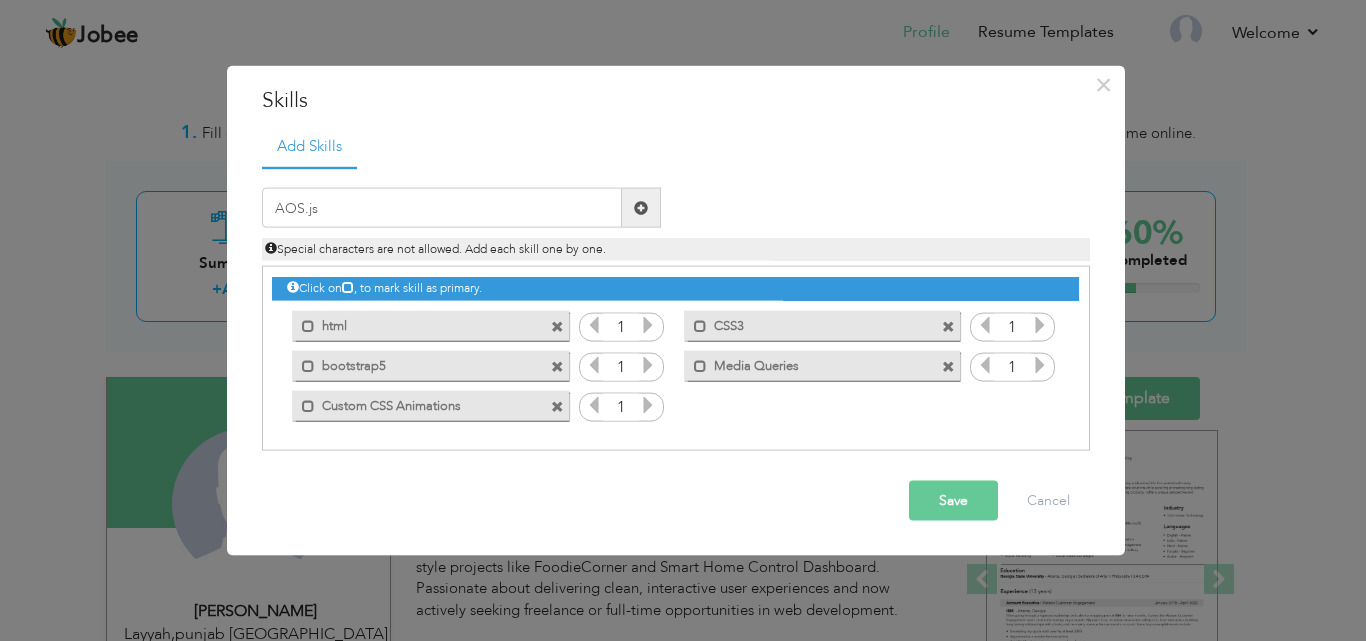 click at bounding box center [641, 207] 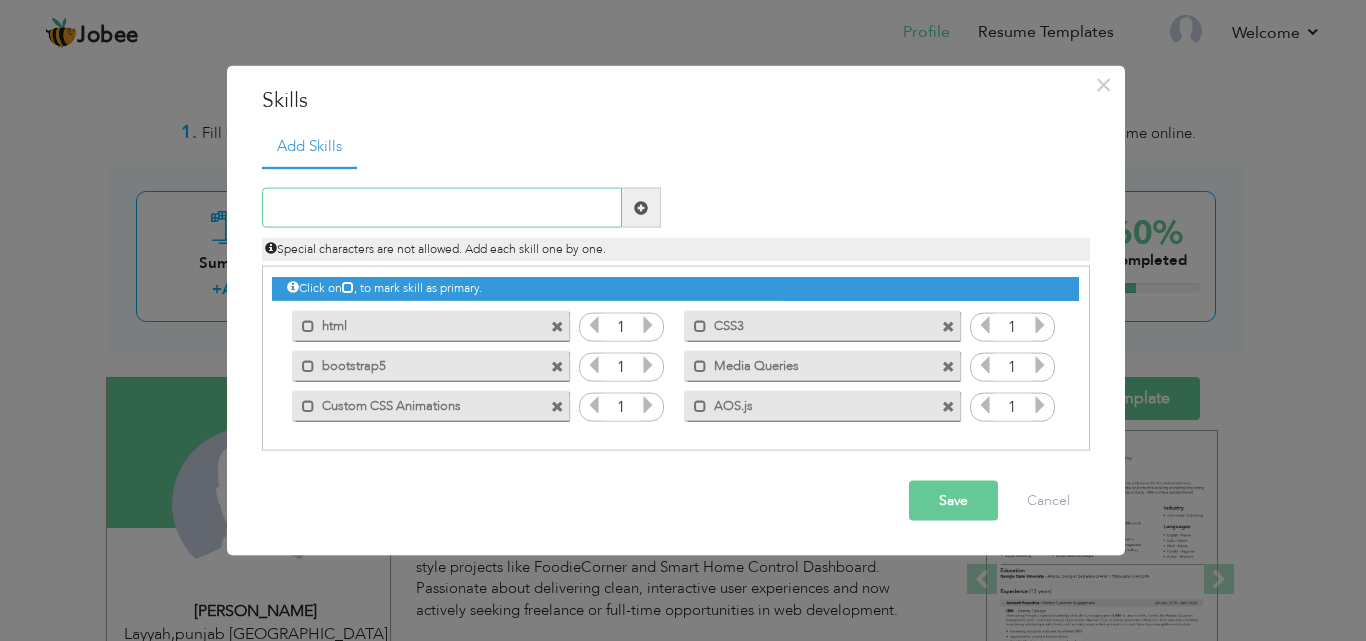 click at bounding box center [442, 208] 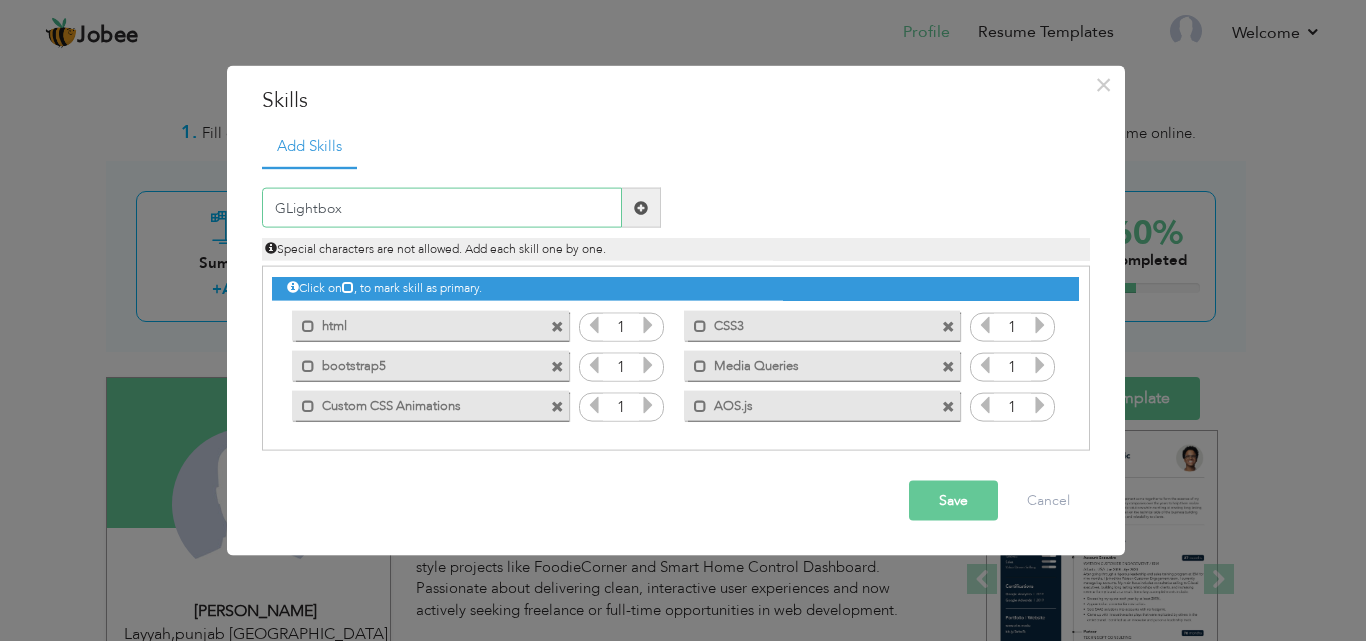 type on "GLightbox" 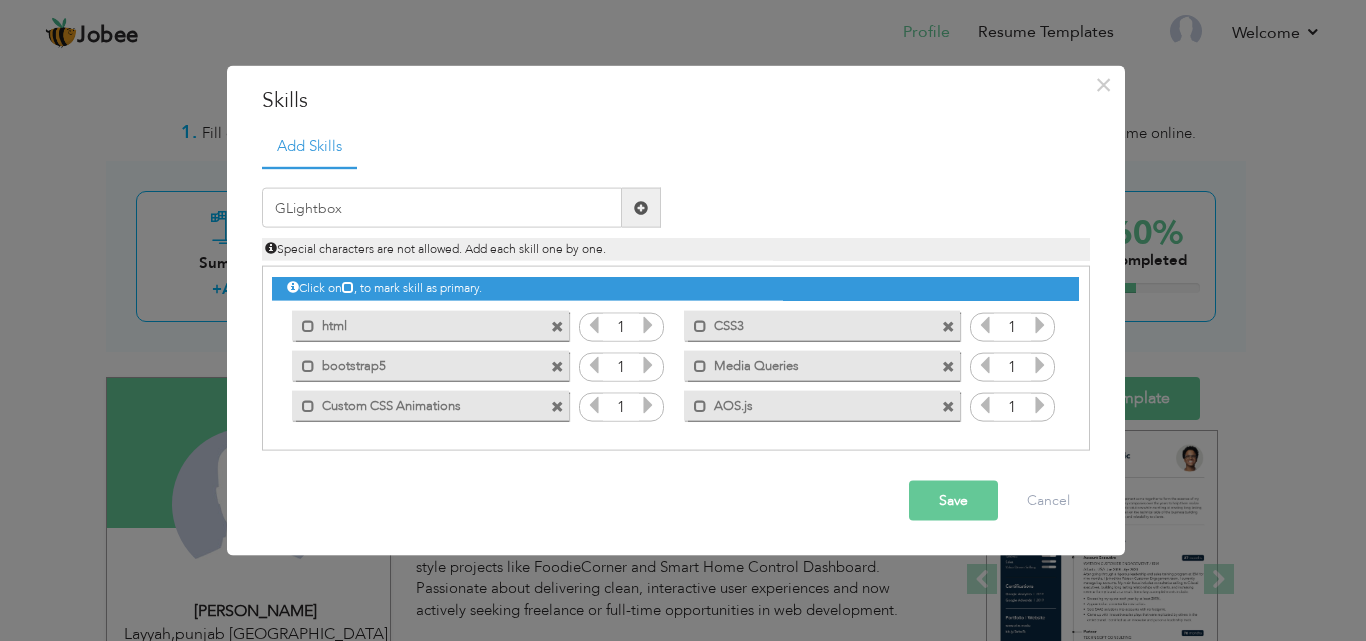 click at bounding box center (641, 207) 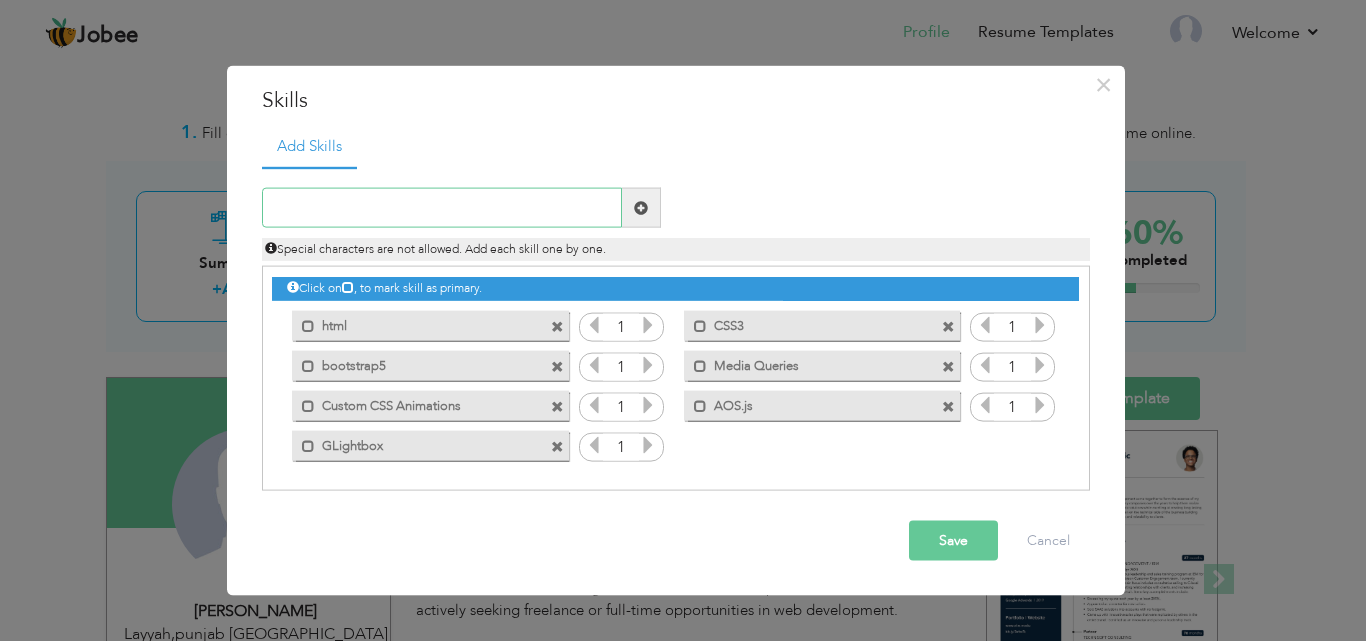 click at bounding box center [442, 208] 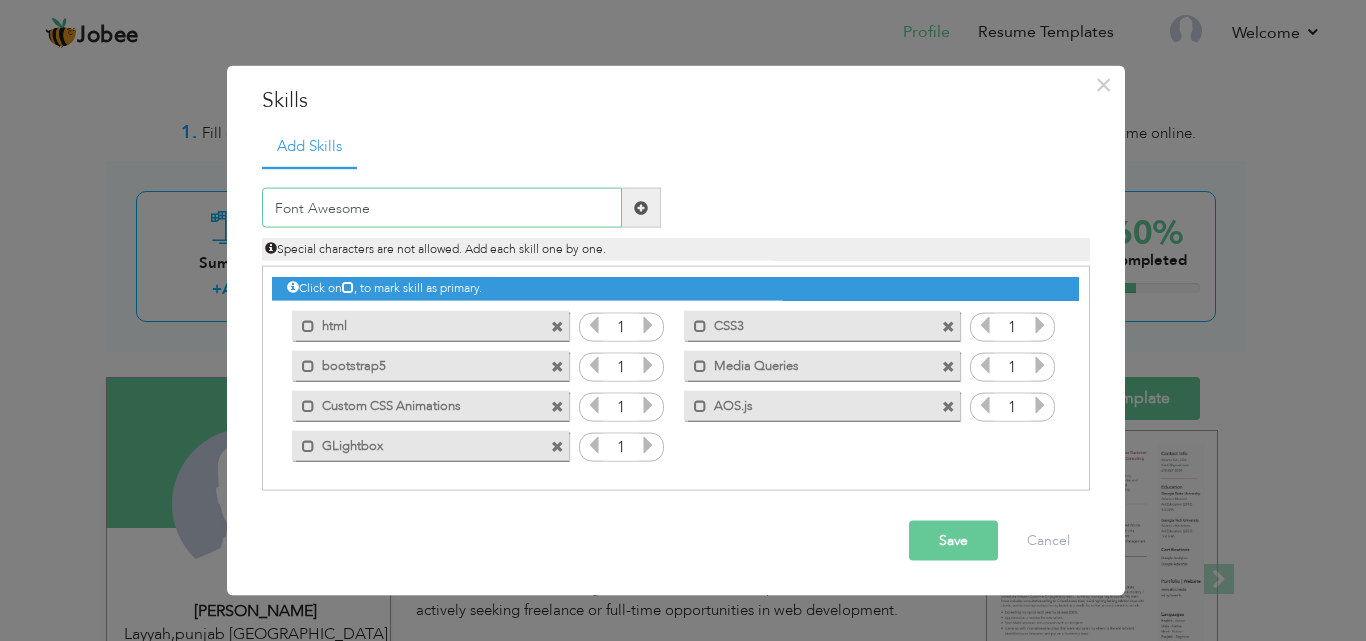 type on "Font Awesome" 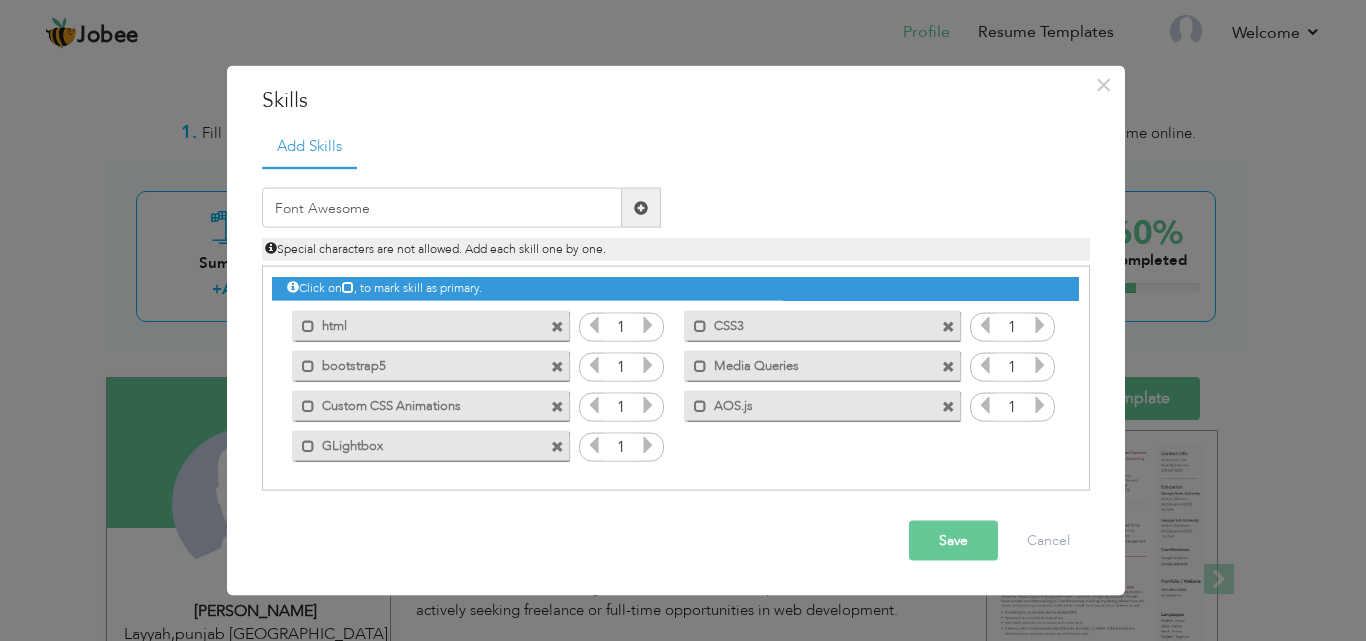 click at bounding box center (641, 207) 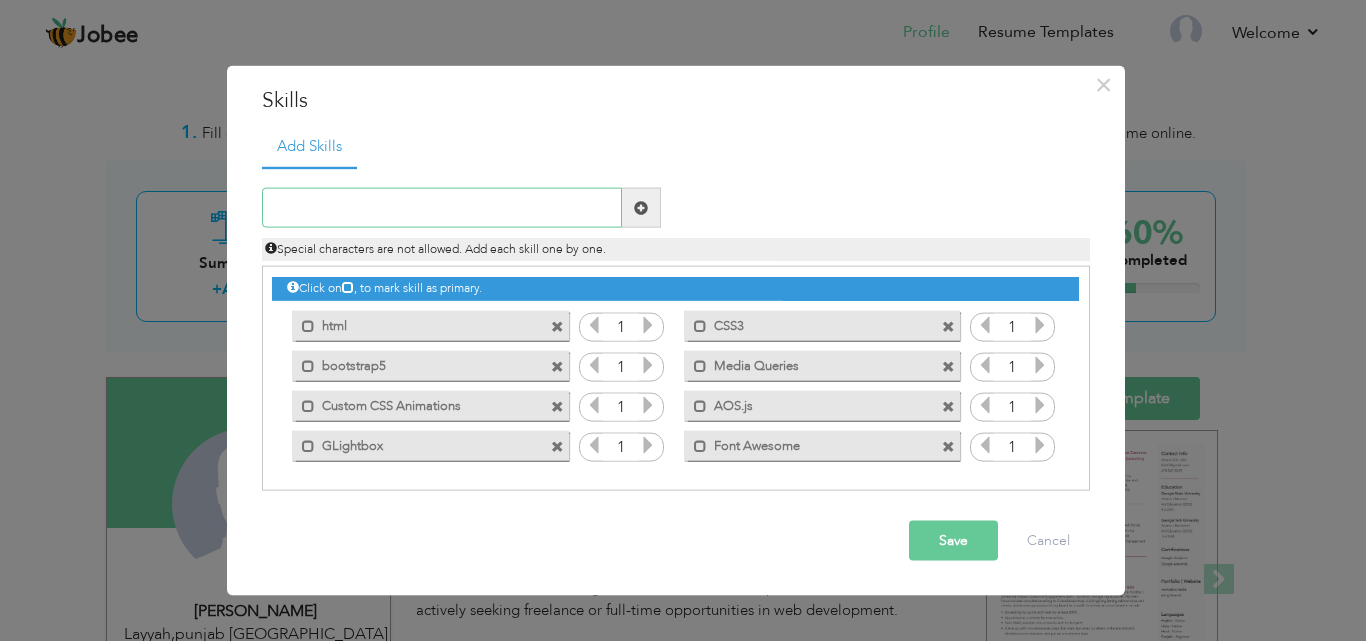 click at bounding box center (442, 208) 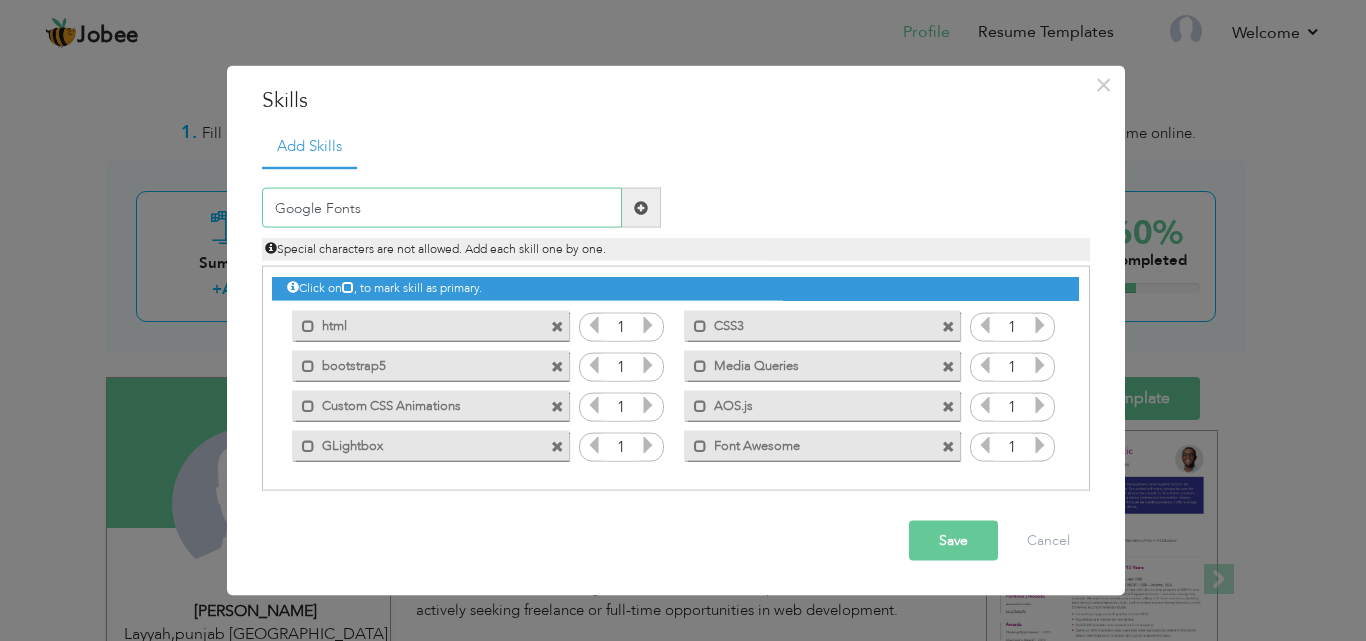 type on "Google Fonts" 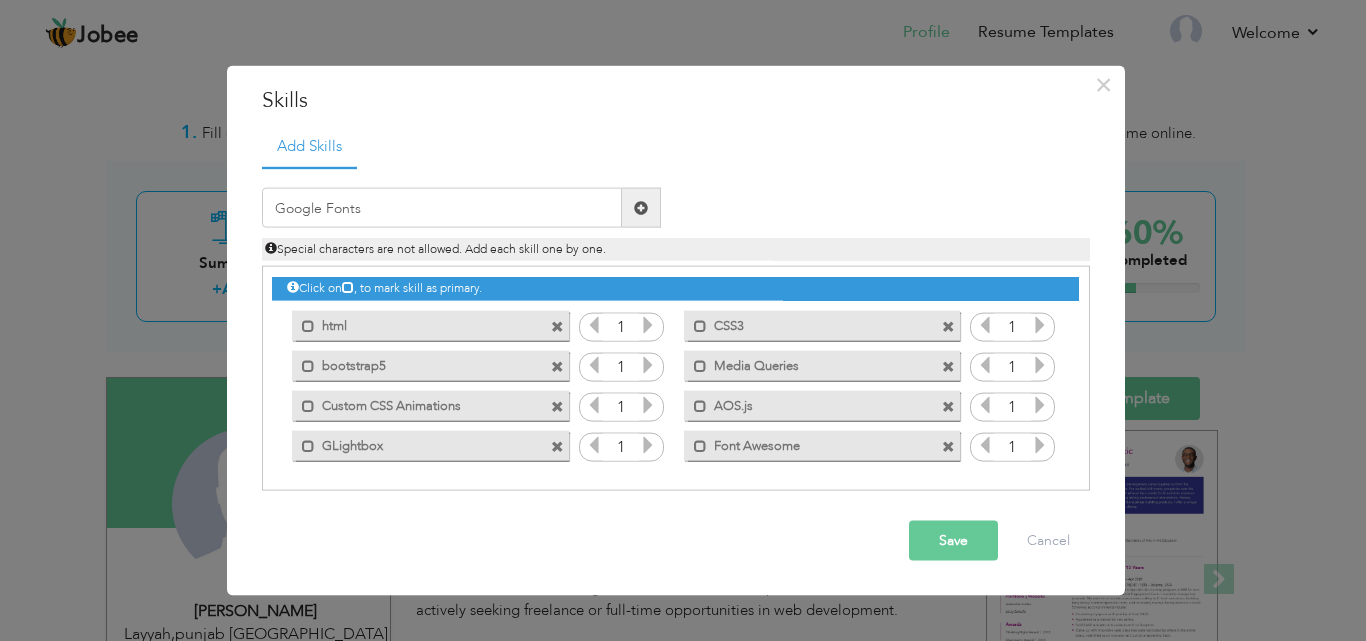 click at bounding box center [641, 207] 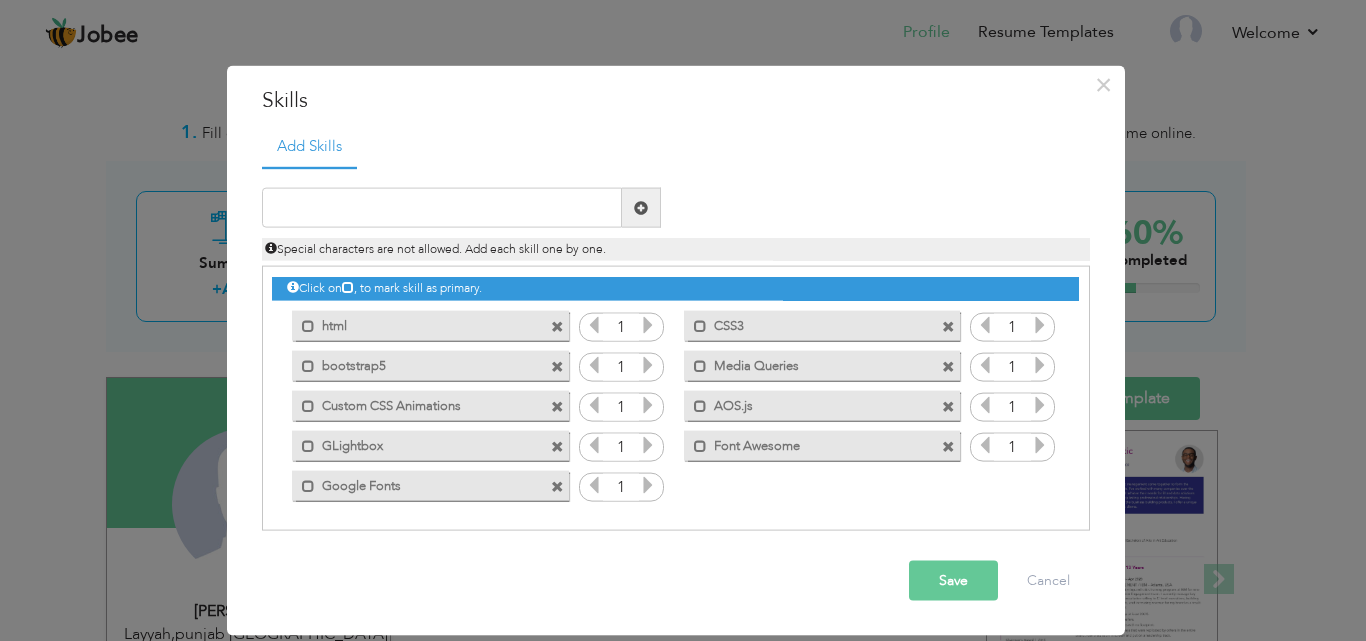 click on "Save" at bounding box center [953, 581] 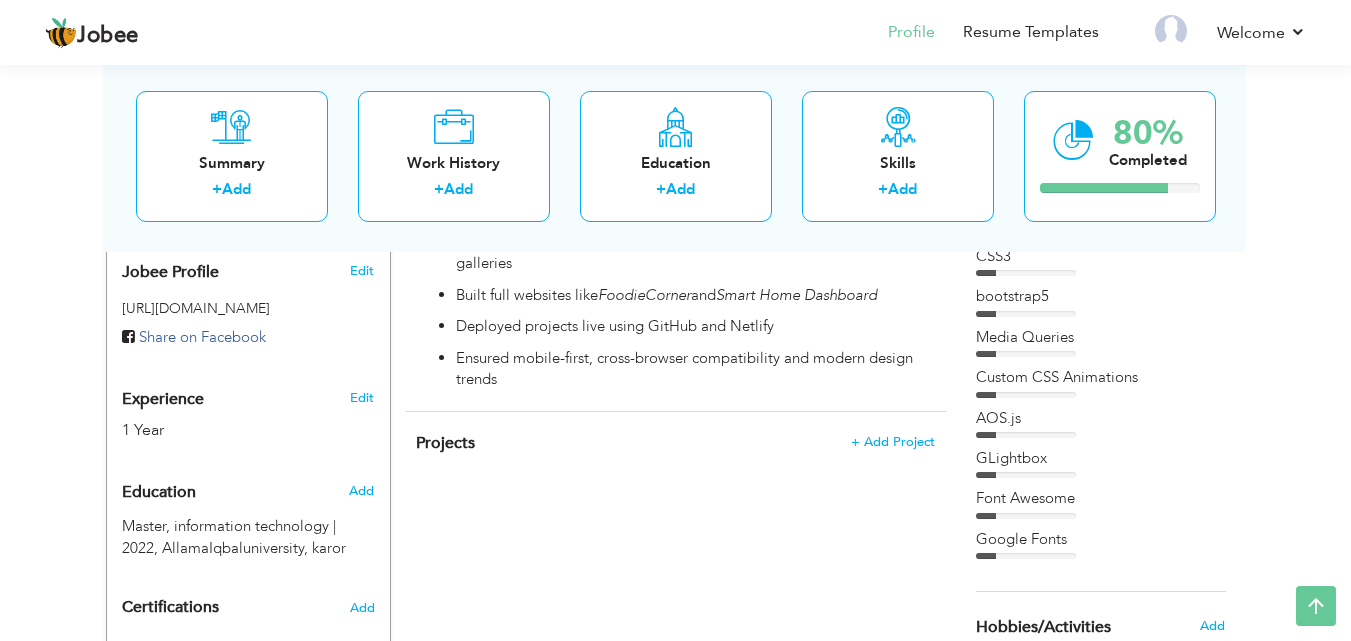 scroll, scrollTop: 583, scrollLeft: 0, axis: vertical 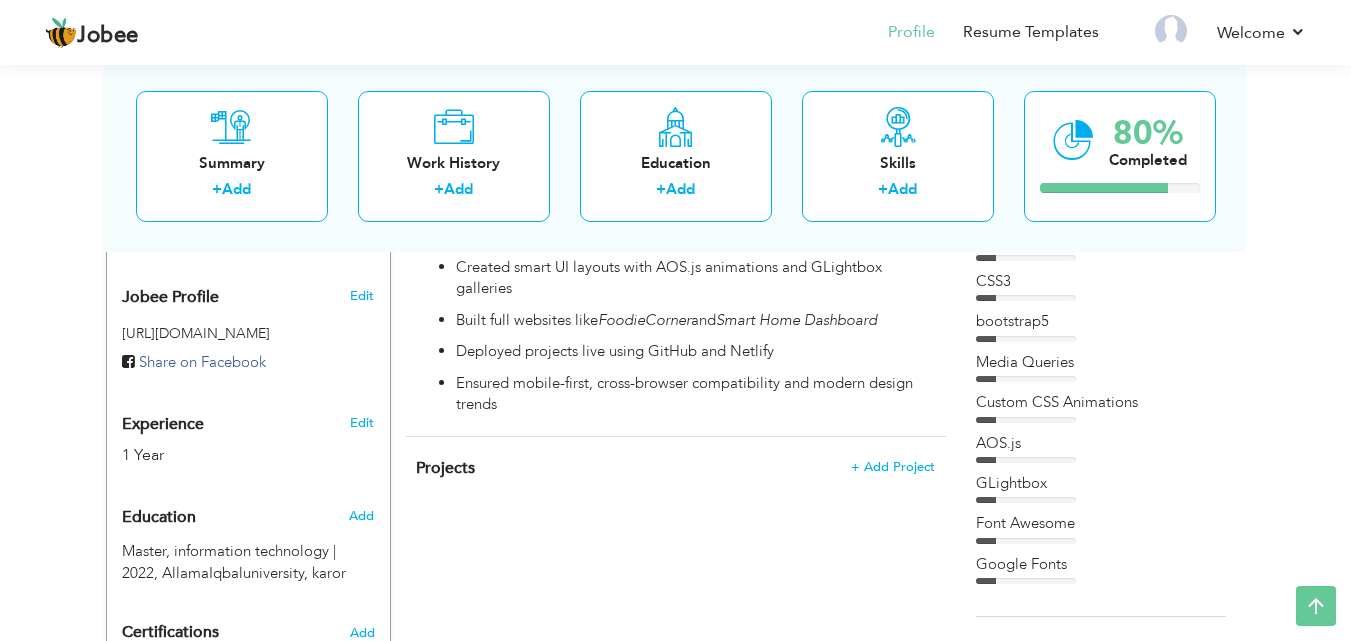 click on "CSS3" at bounding box center (1101, 281) 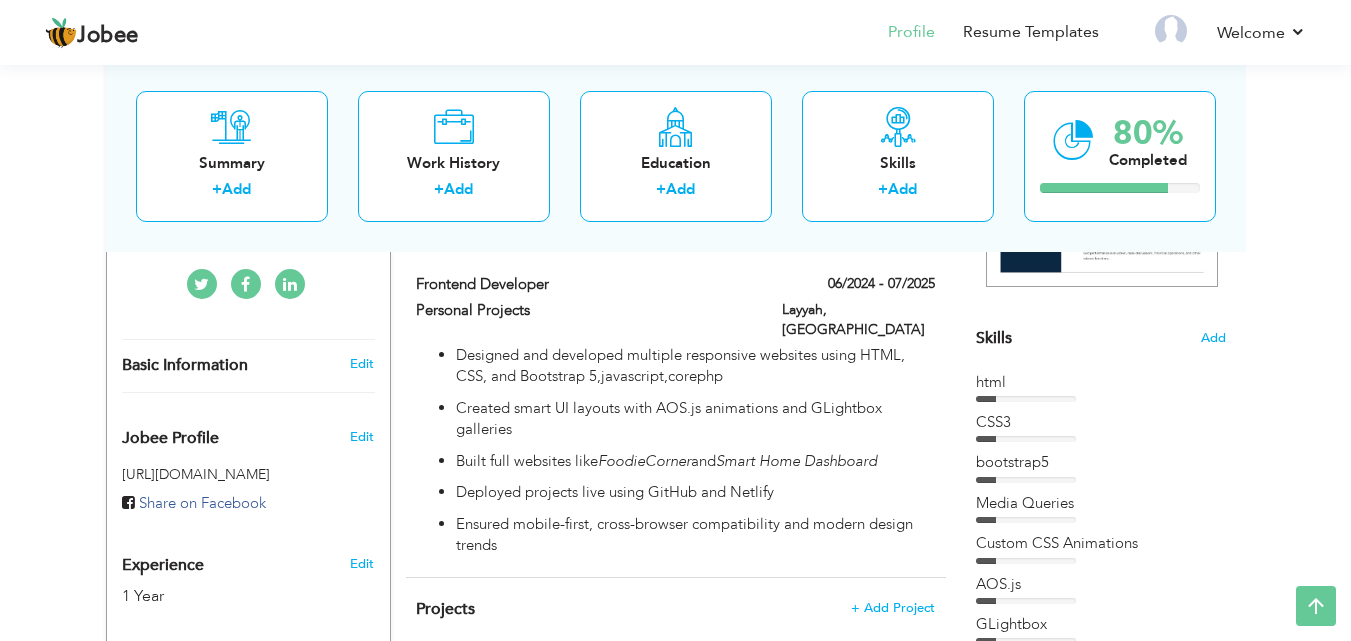 scroll, scrollTop: 443, scrollLeft: 0, axis: vertical 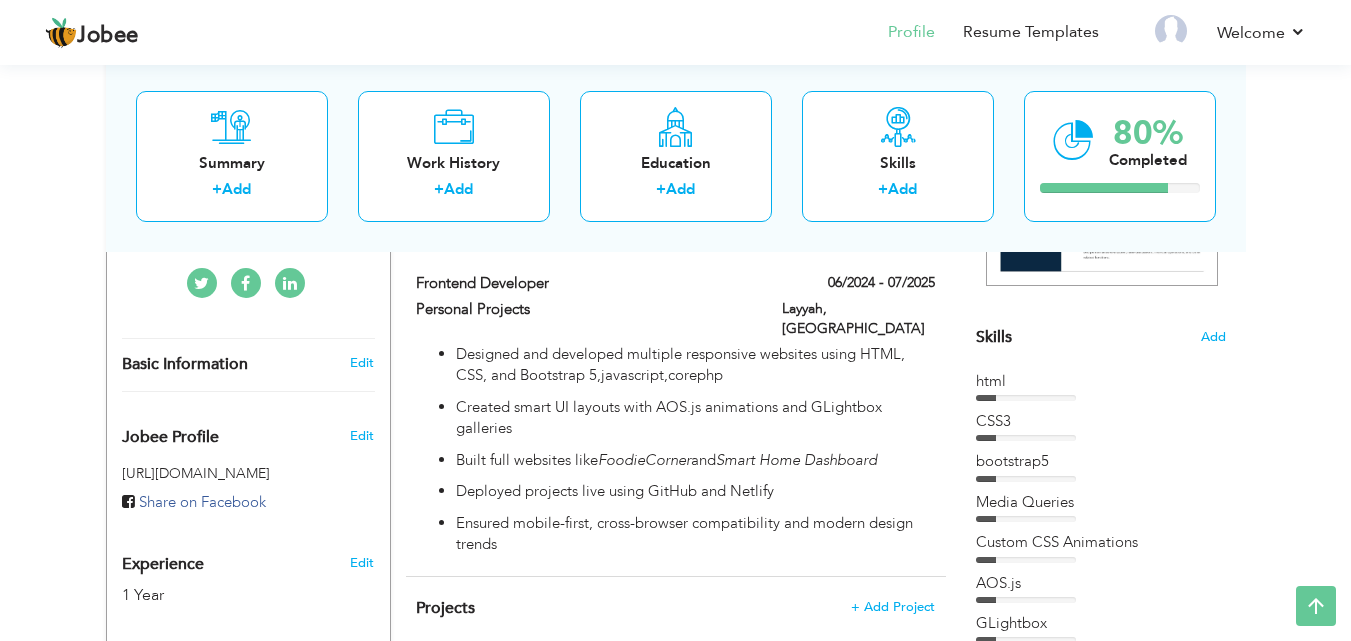 click on "Skills" at bounding box center (994, 337) 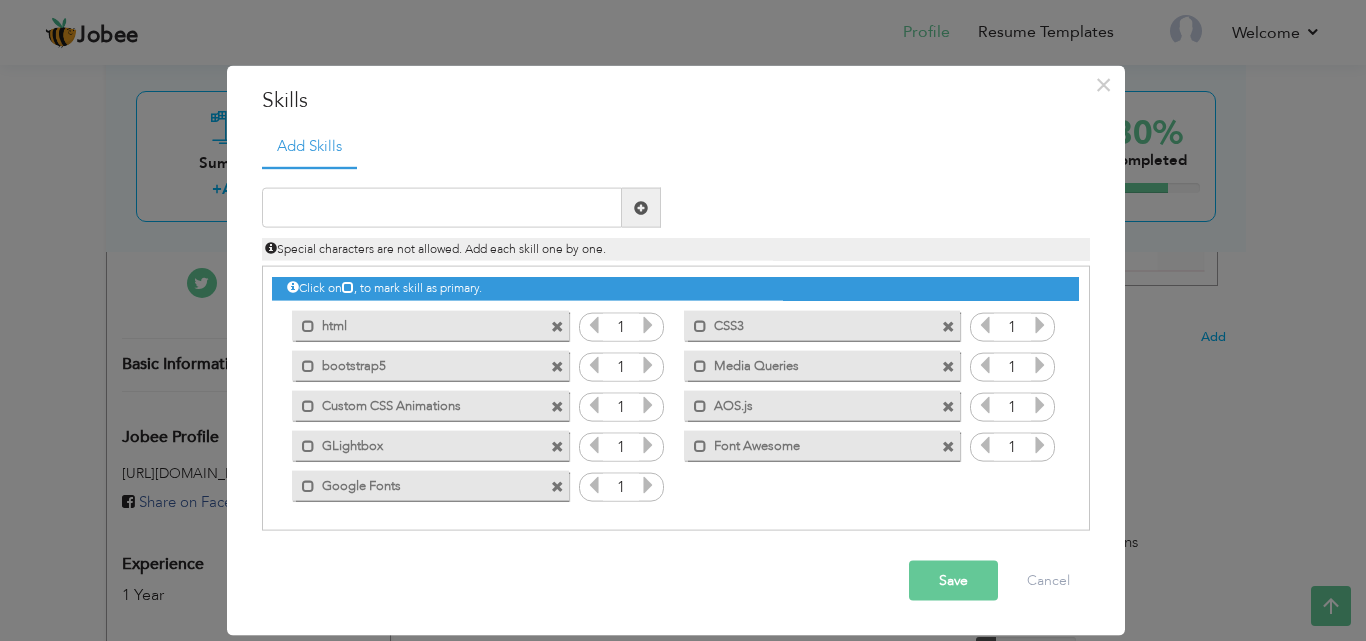 click at bounding box center (648, 325) 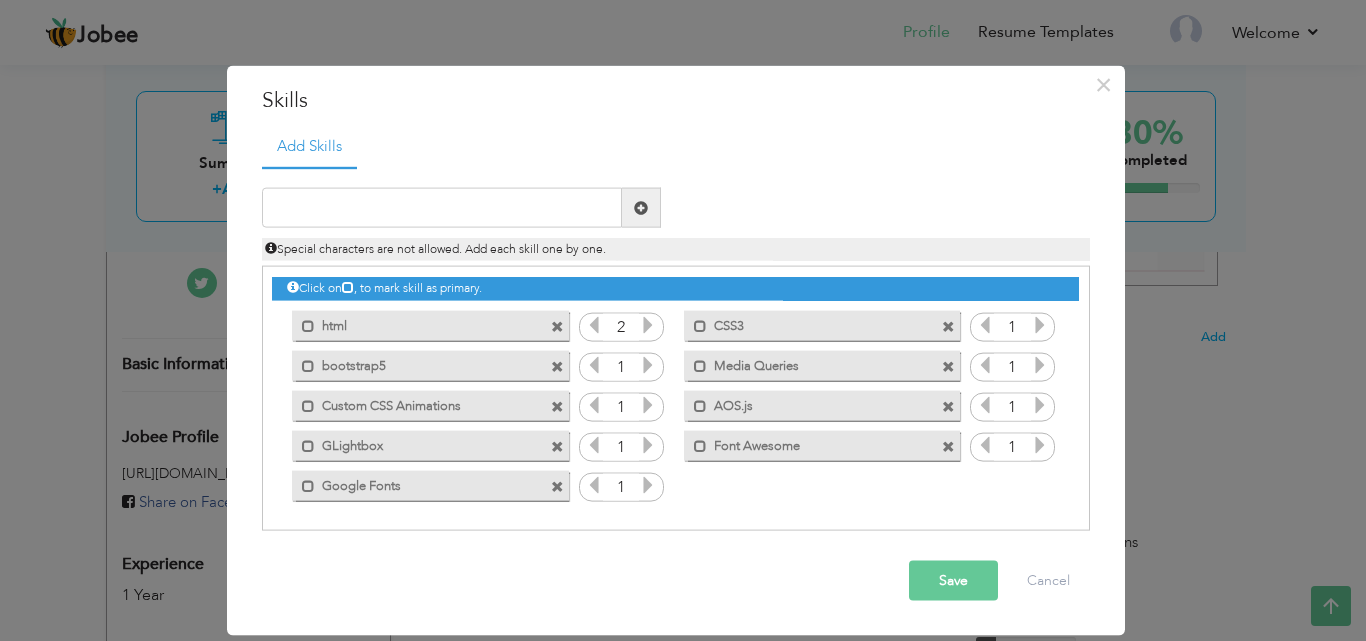 click at bounding box center [648, 325] 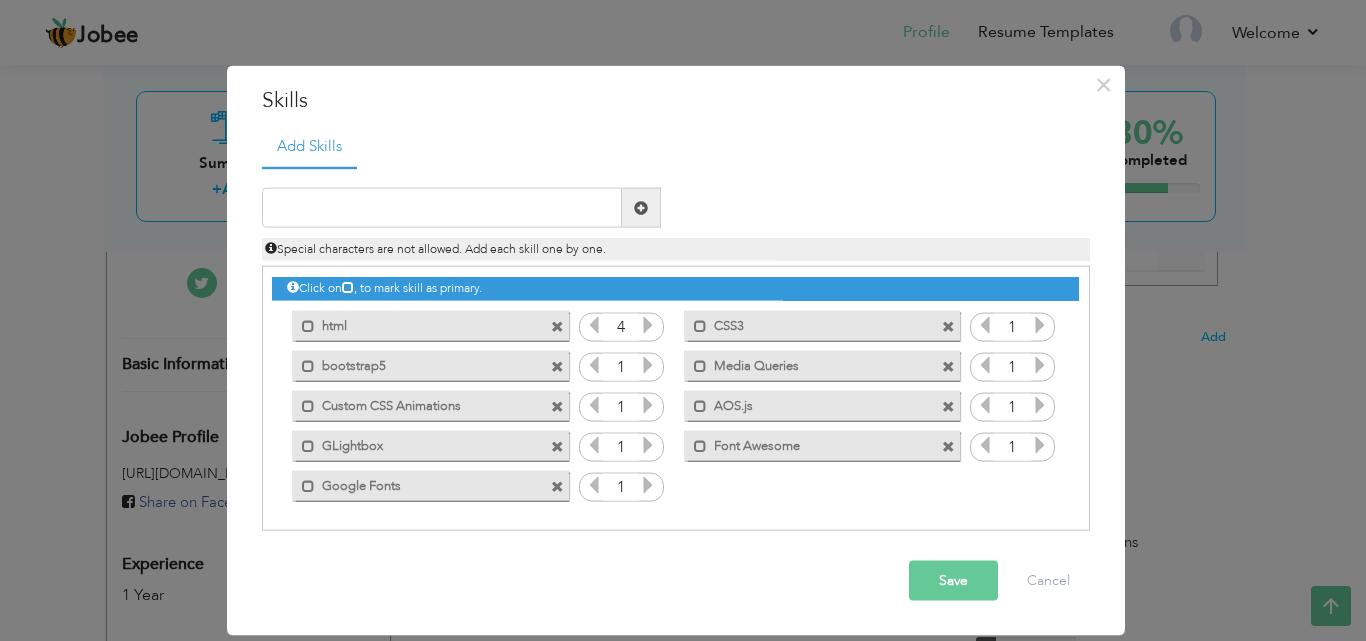 click at bounding box center [648, 325] 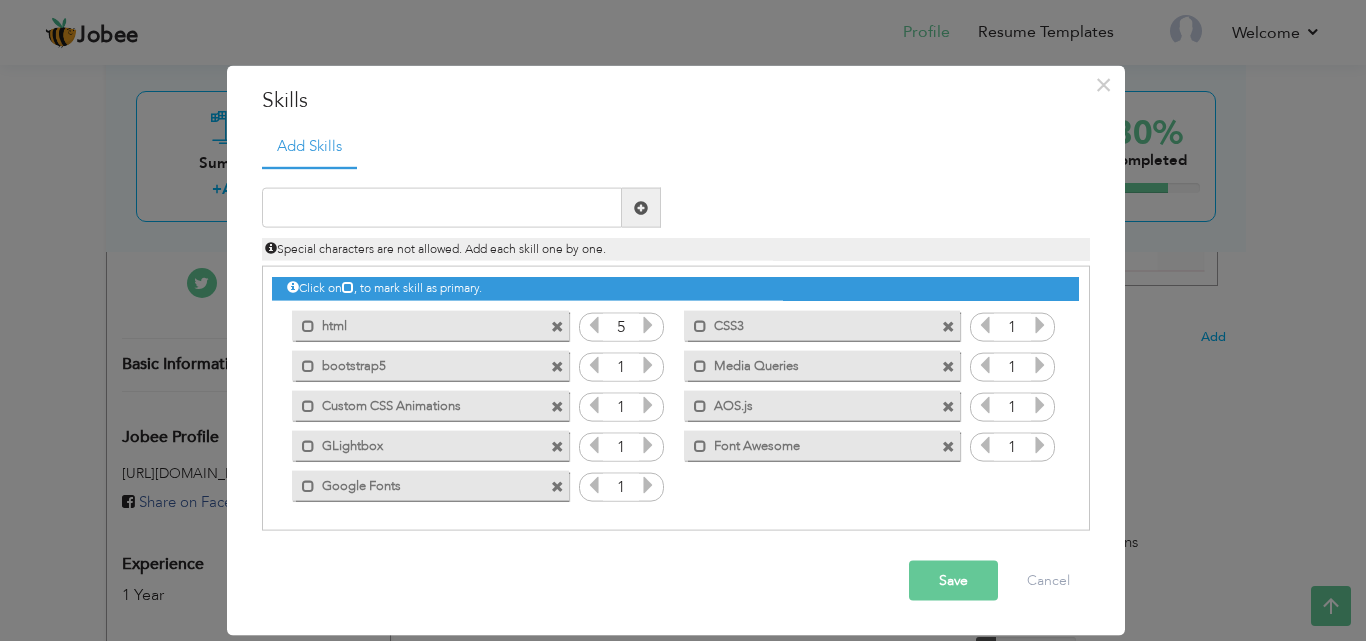 click at bounding box center (648, 325) 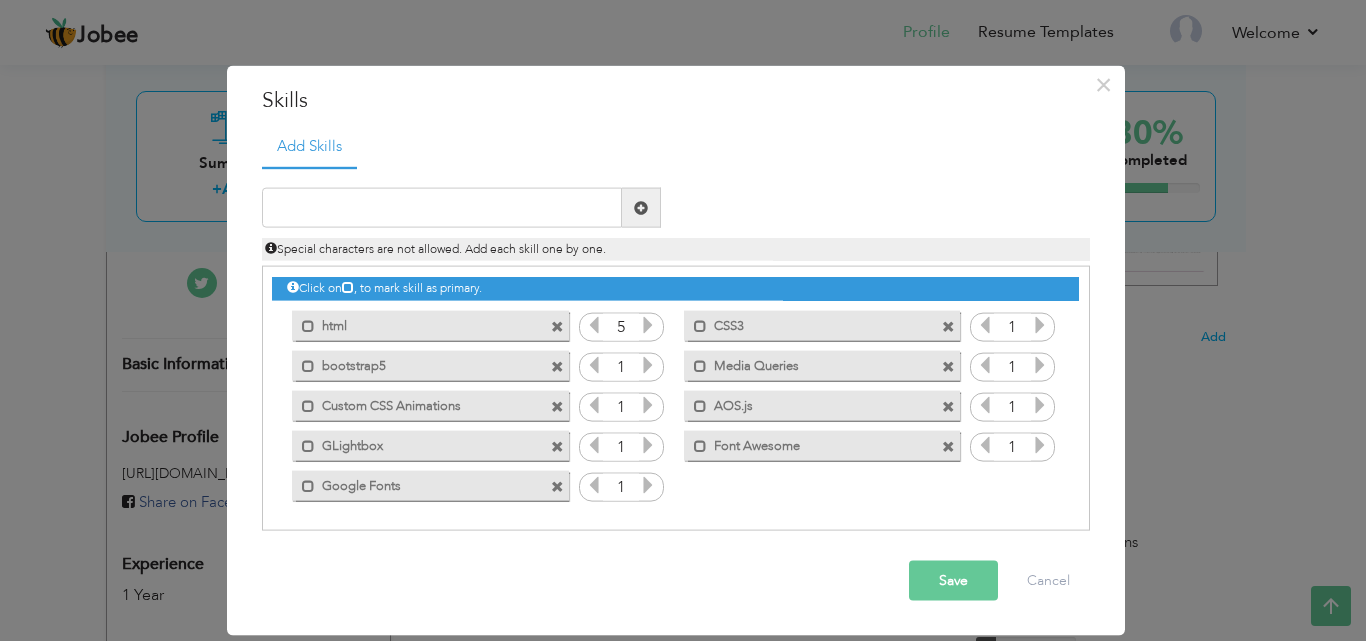 click at bounding box center [648, 365] 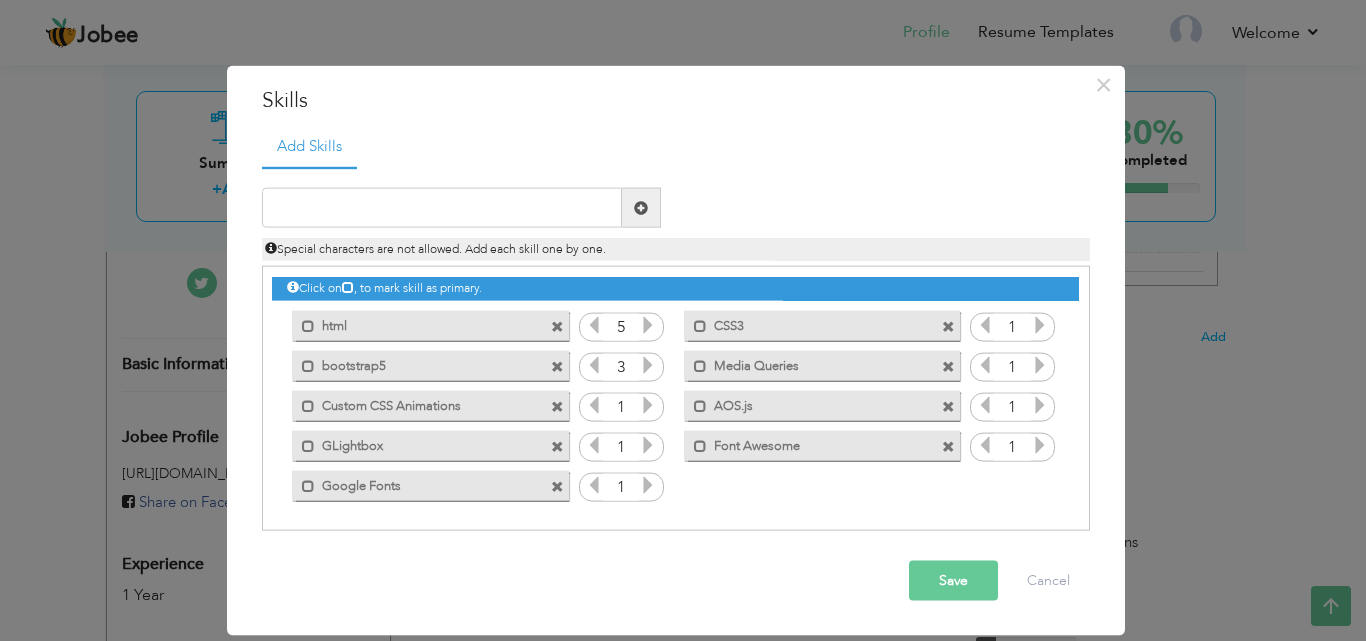 click at bounding box center [648, 365] 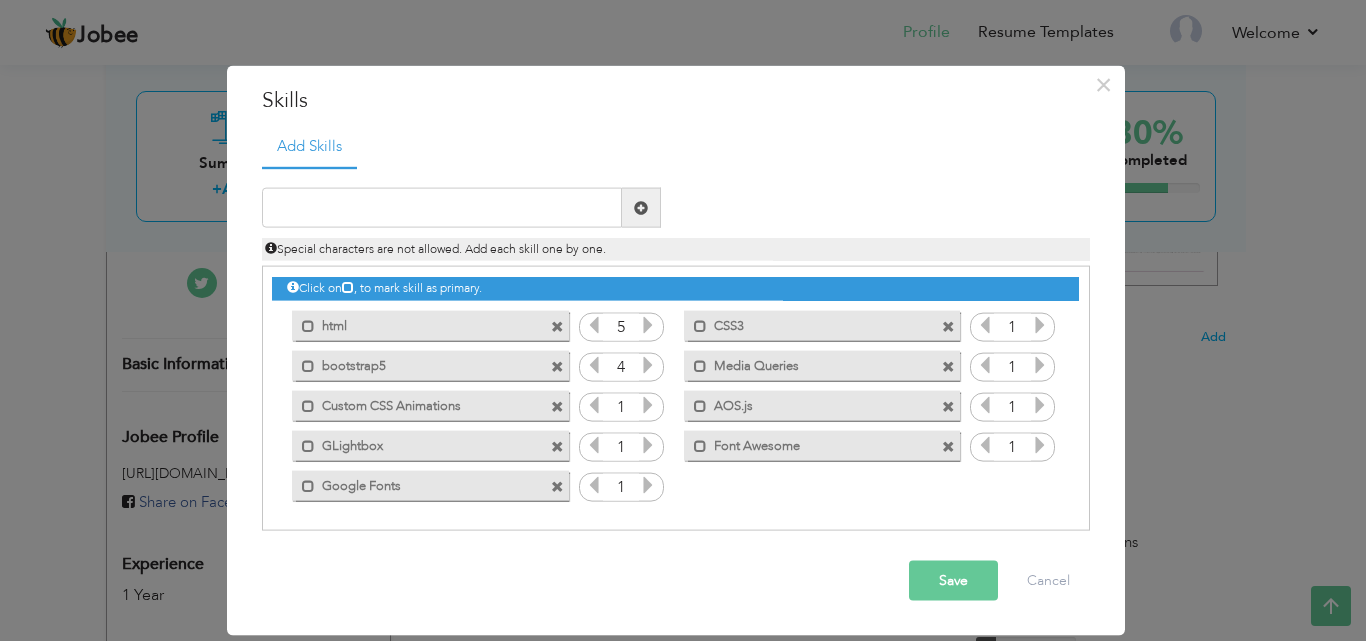 click at bounding box center (648, 365) 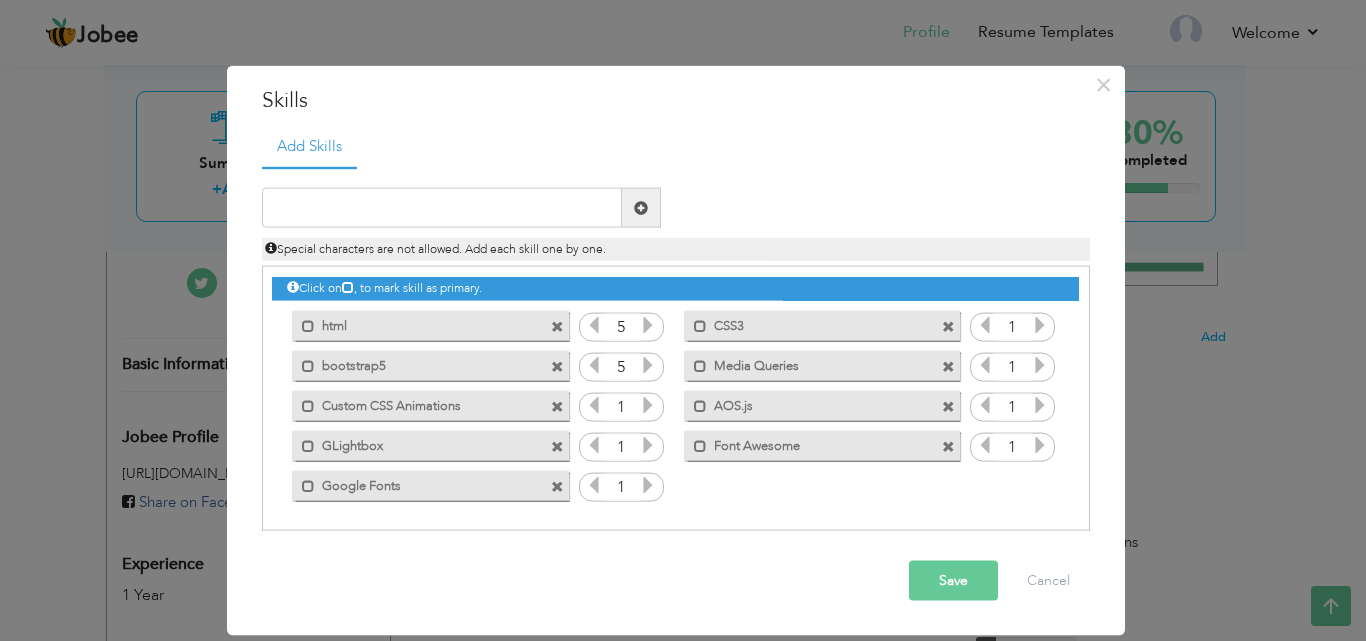 click at bounding box center (648, 405) 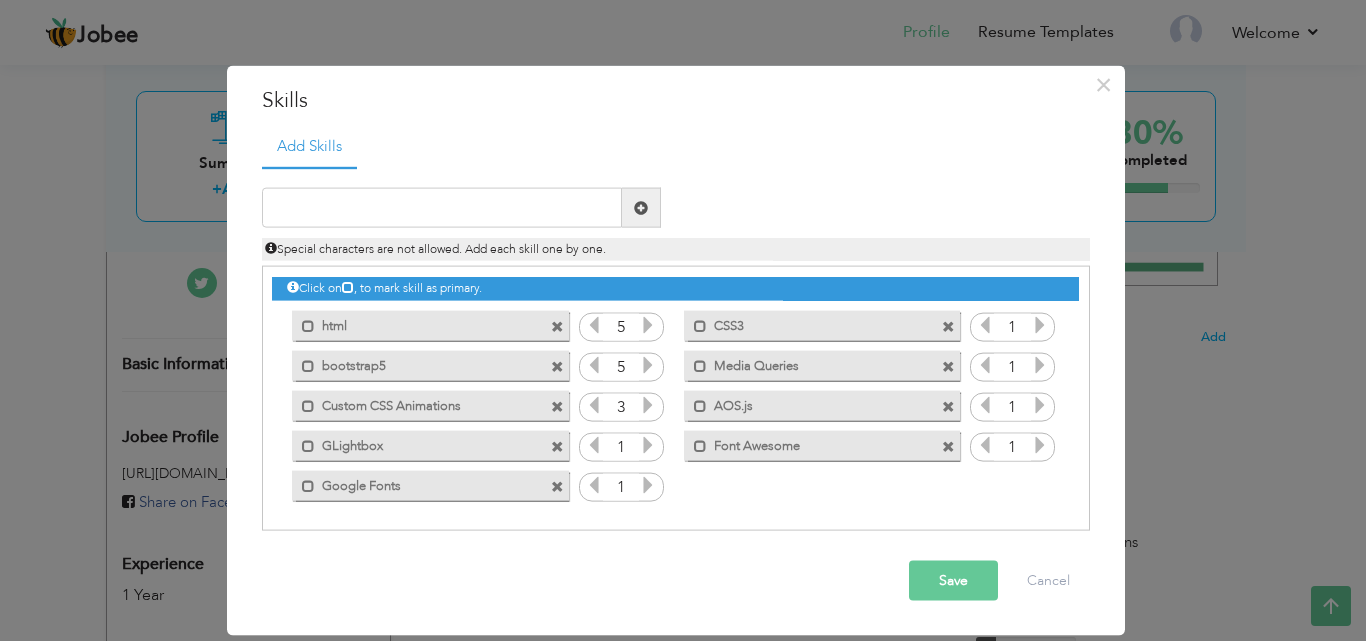 click at bounding box center (648, 405) 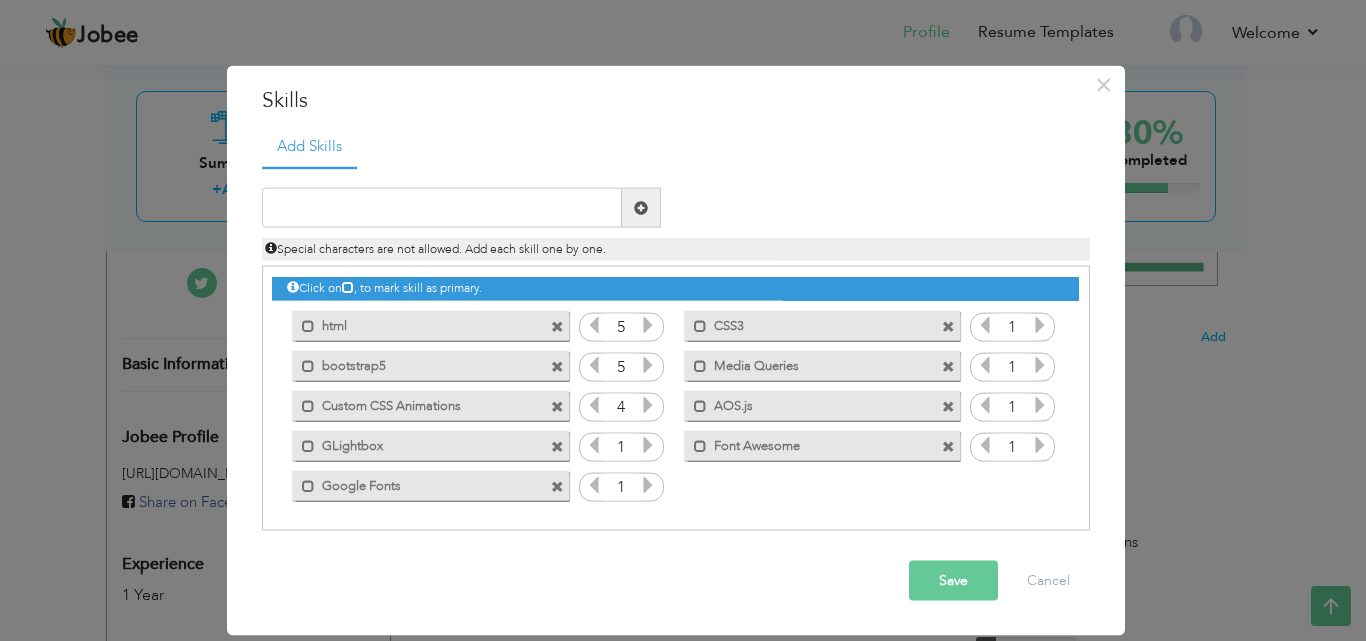click at bounding box center (648, 445) 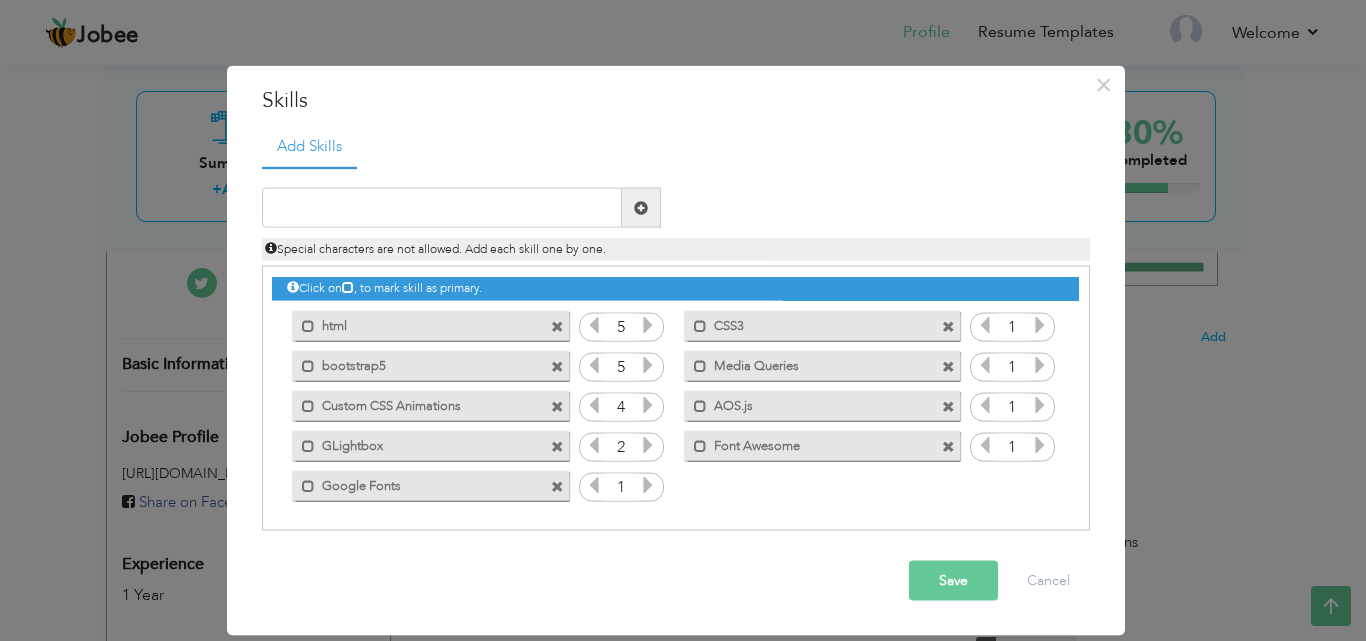 click at bounding box center (648, 445) 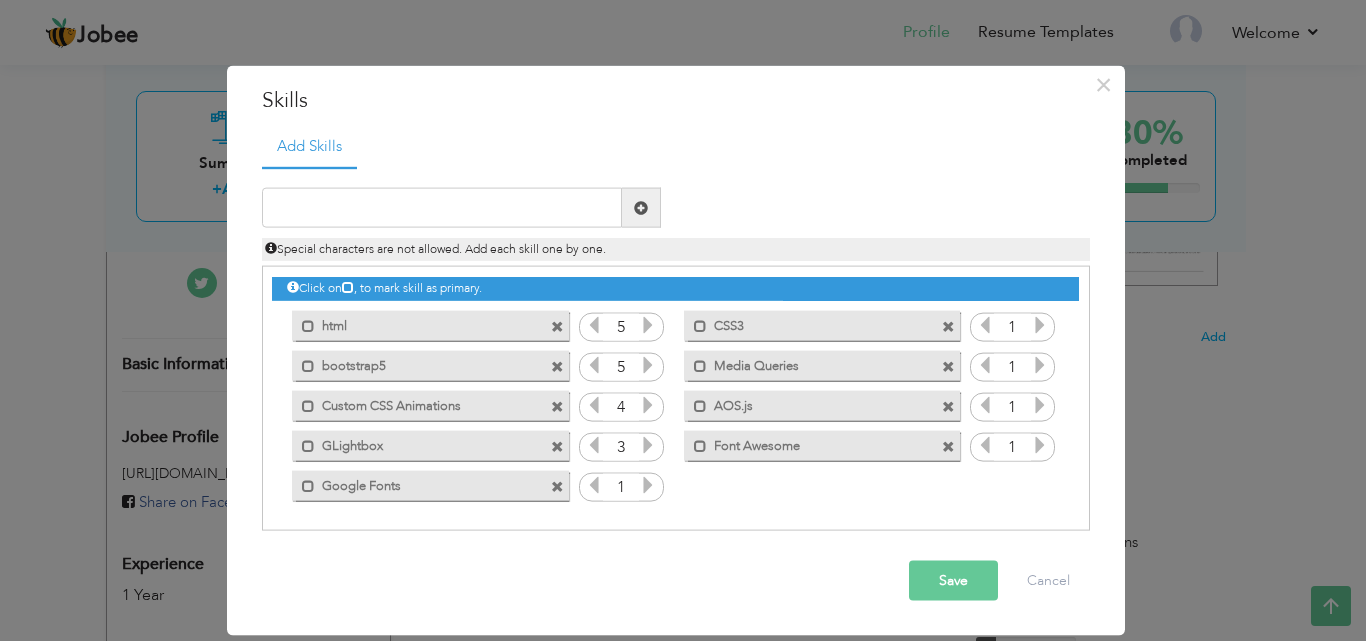 click at bounding box center [648, 485] 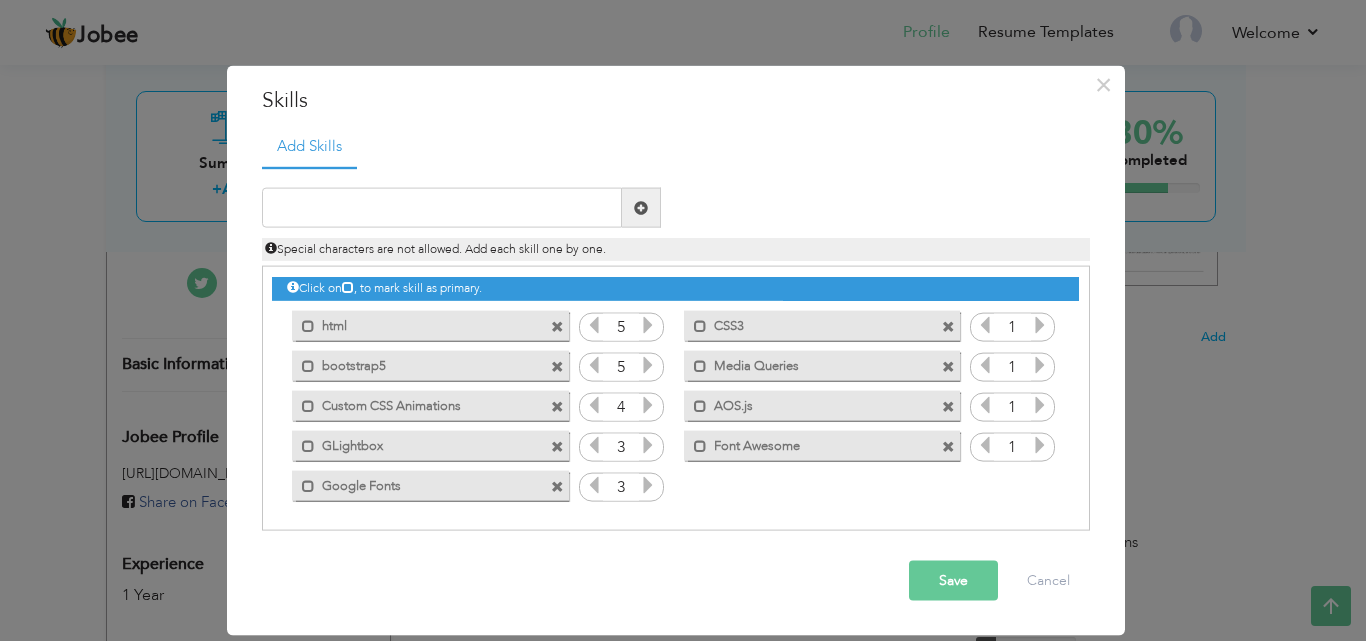 click at bounding box center [648, 485] 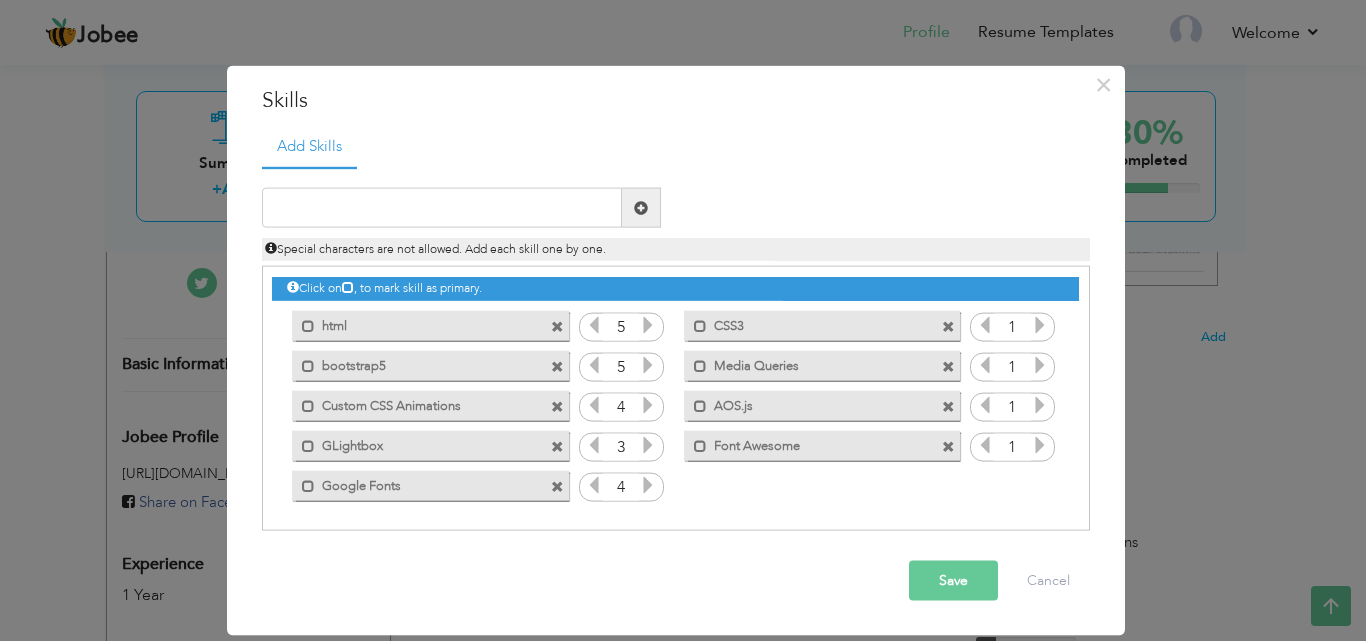 click at bounding box center (648, 485) 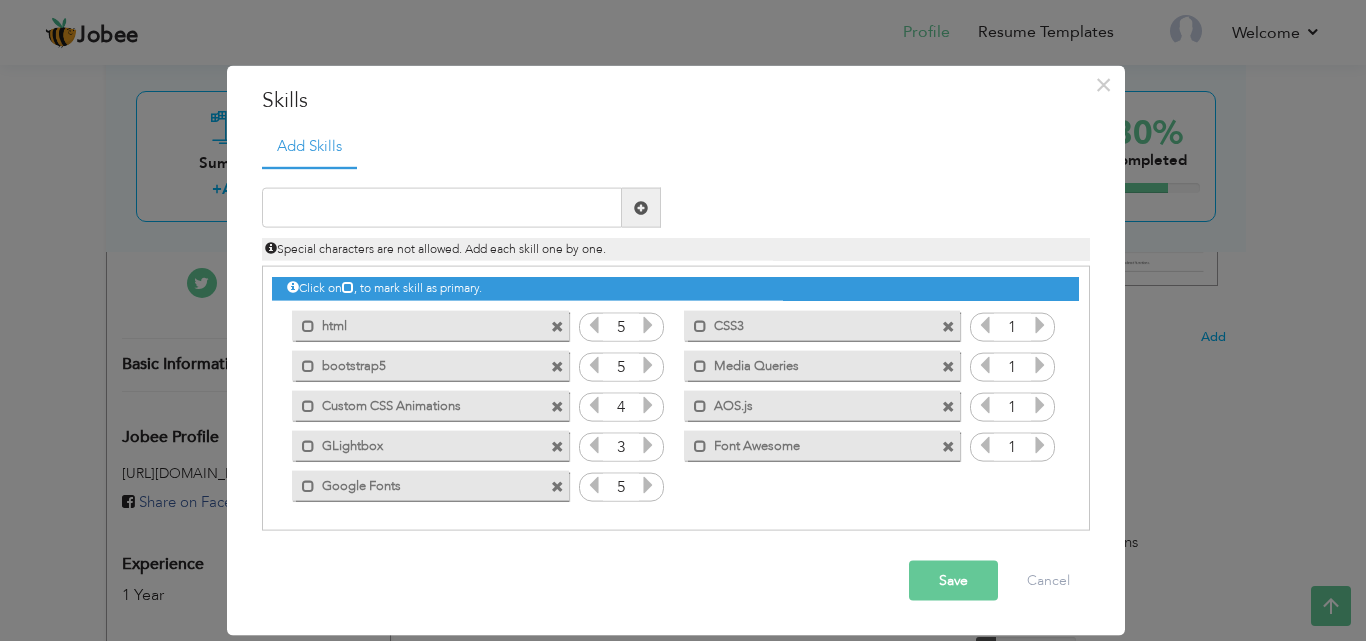 click at bounding box center [1040, 325] 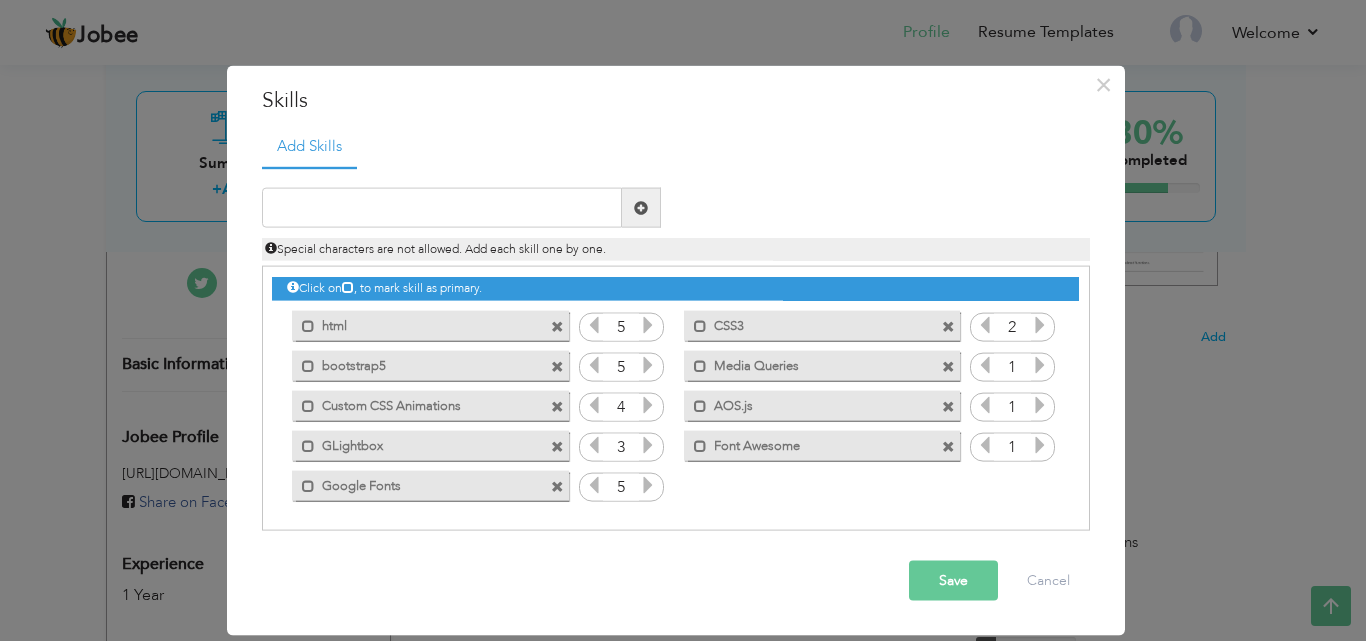 click at bounding box center [1040, 325] 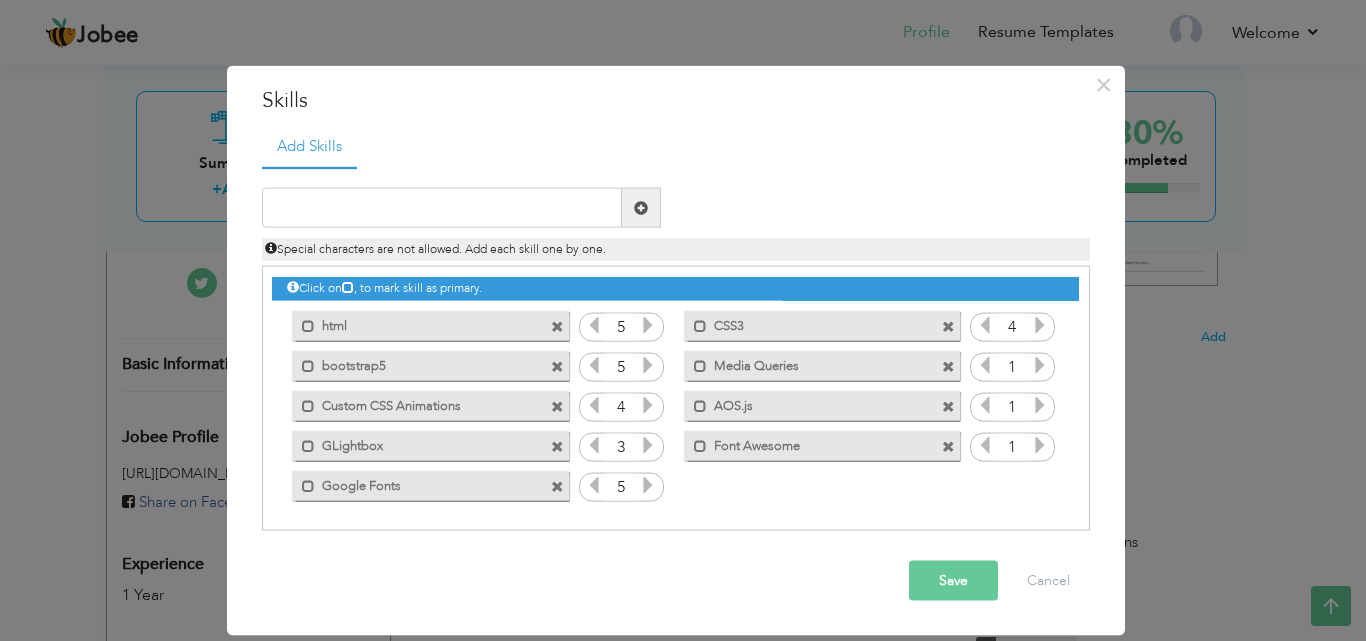 click at bounding box center [1040, 325] 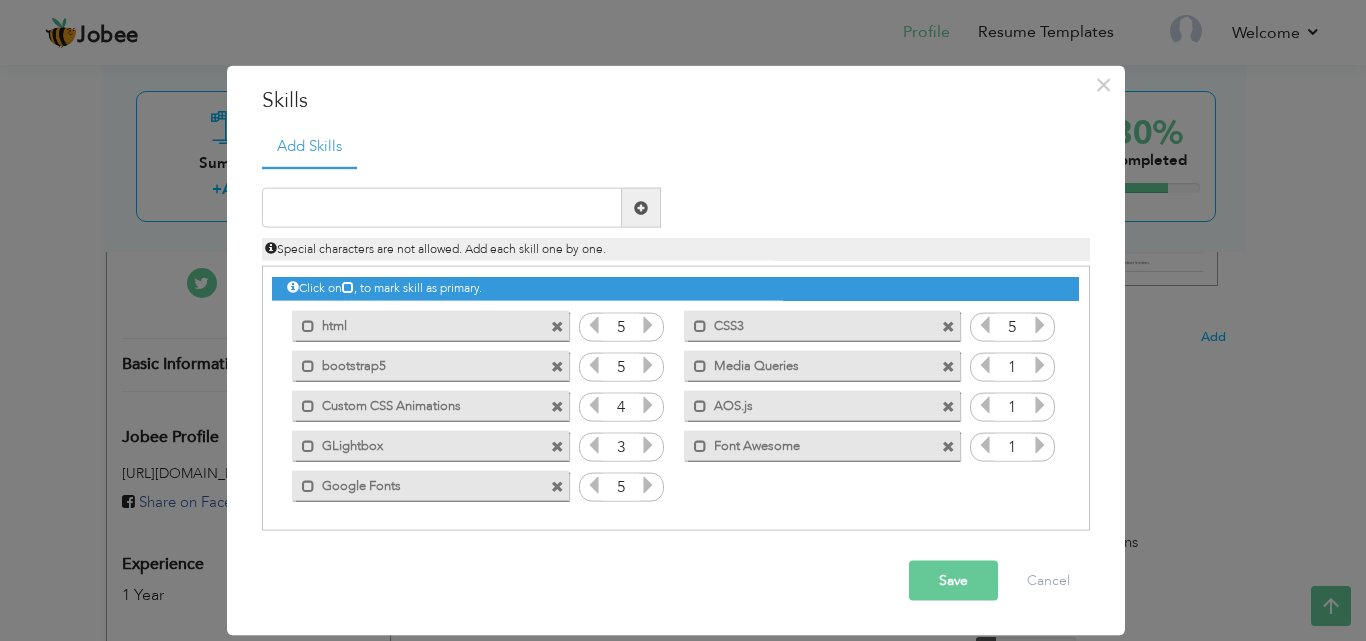 click at bounding box center [1040, 365] 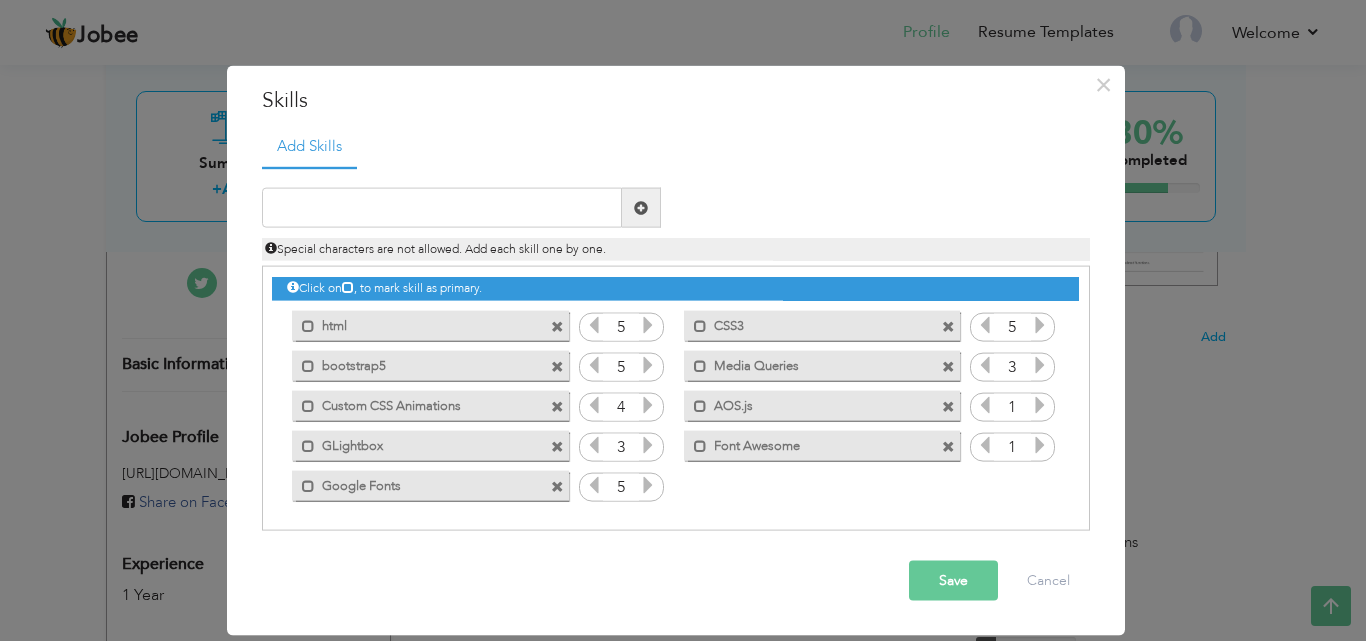 click at bounding box center [1040, 365] 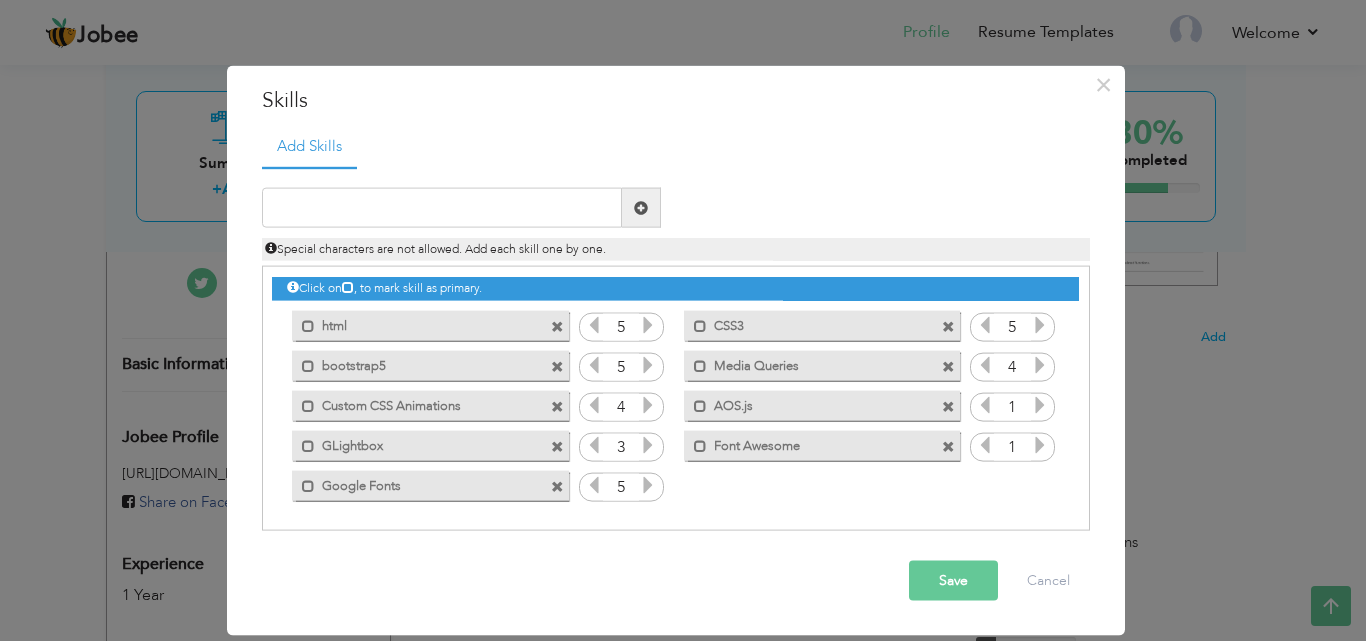 click at bounding box center [1040, 365] 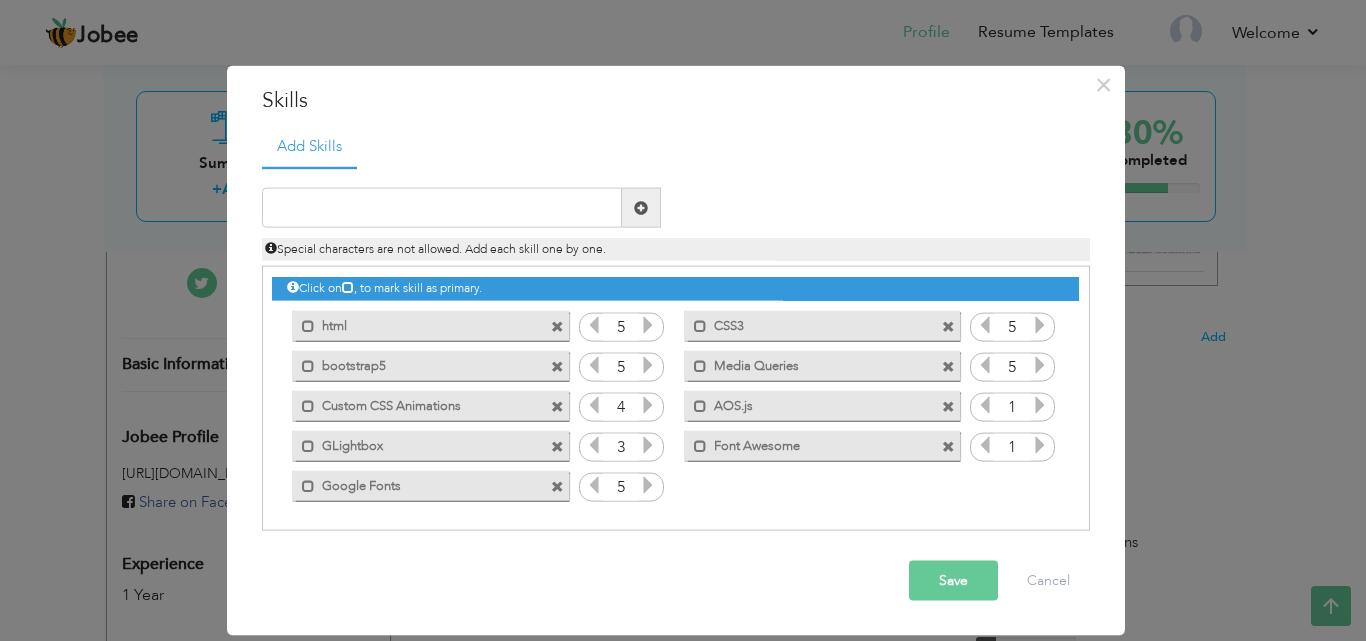 click at bounding box center (1040, 405) 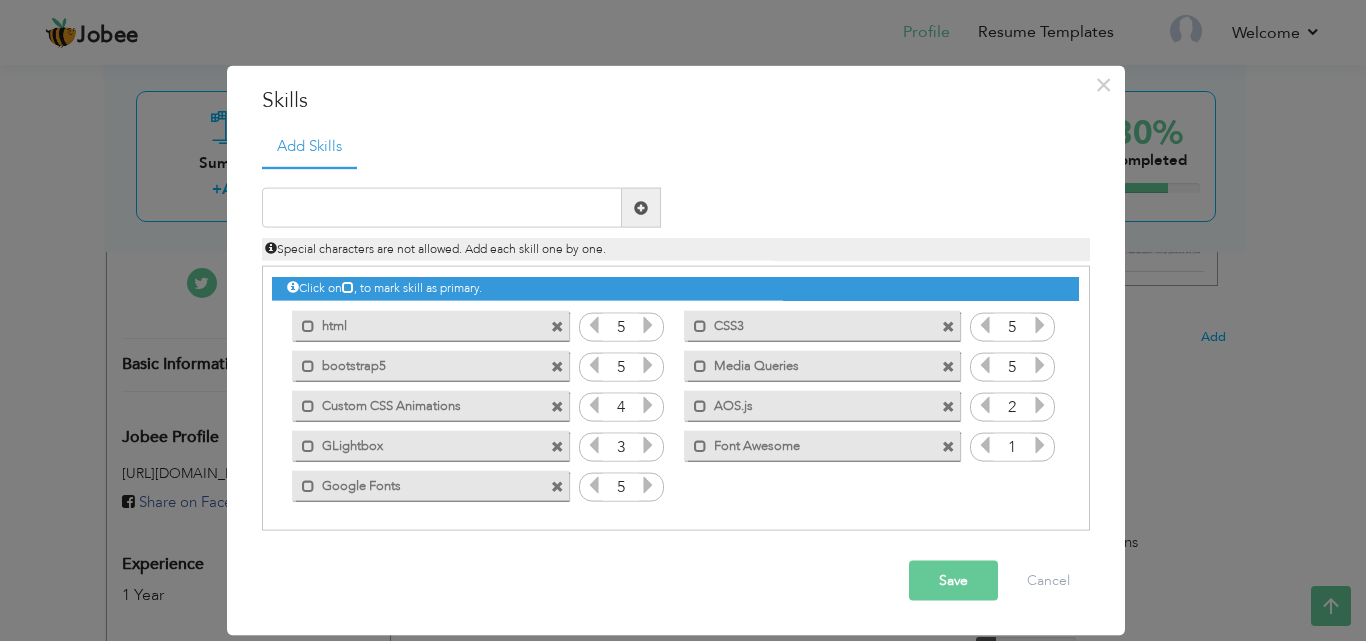 click at bounding box center [1040, 405] 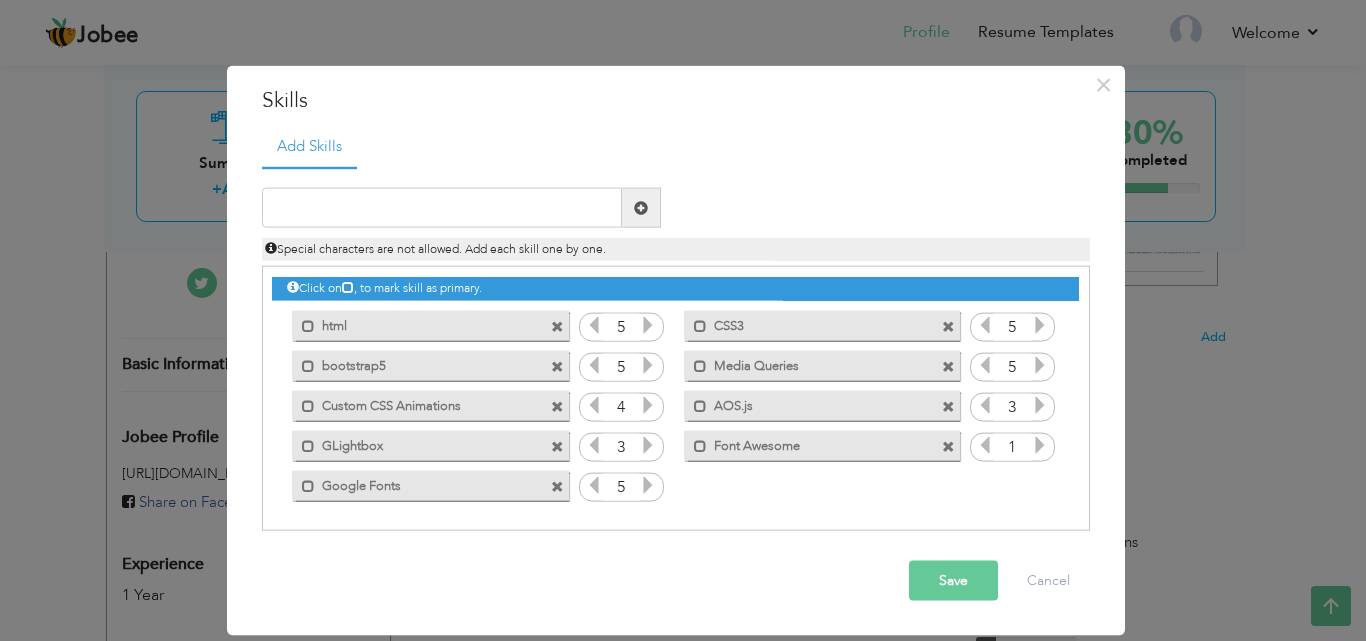click at bounding box center [1040, 405] 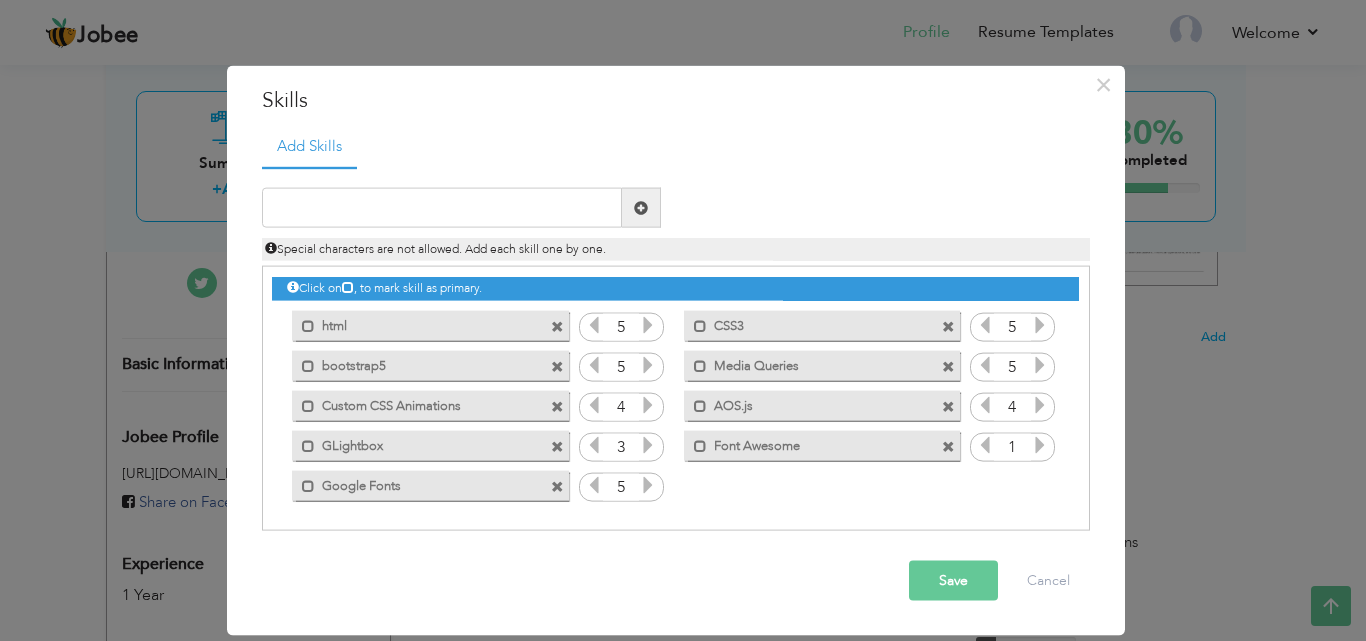 click at bounding box center (1040, 445) 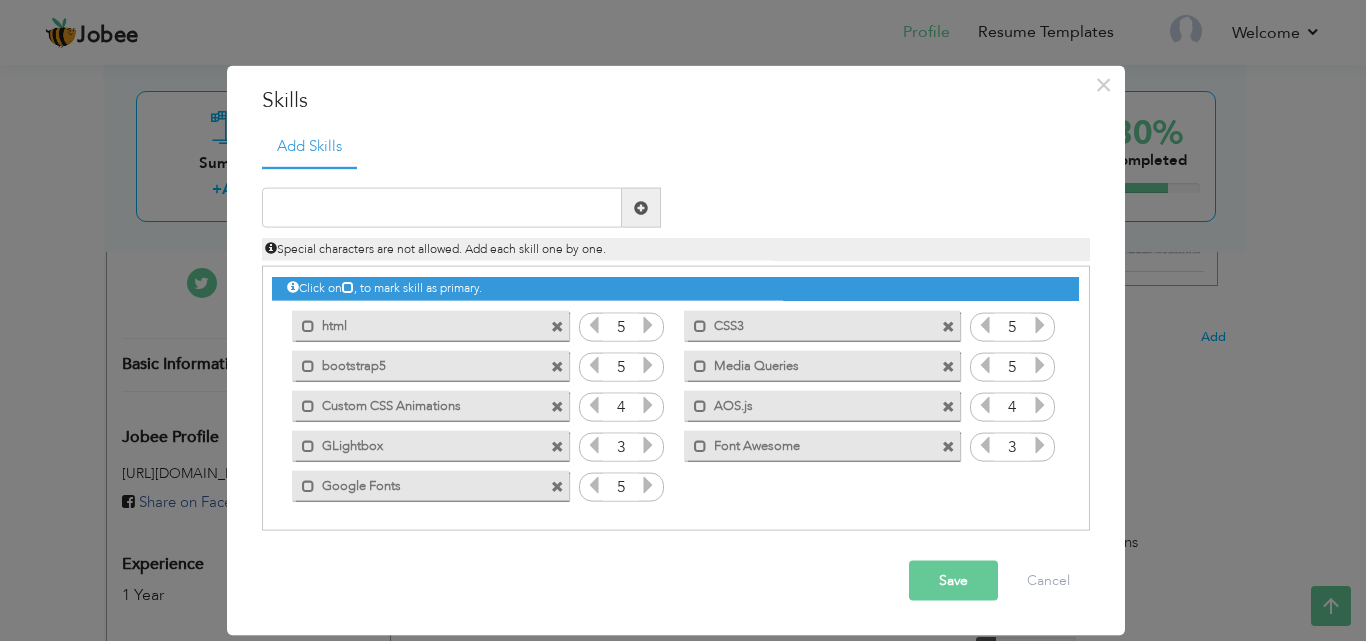 click at bounding box center (1040, 445) 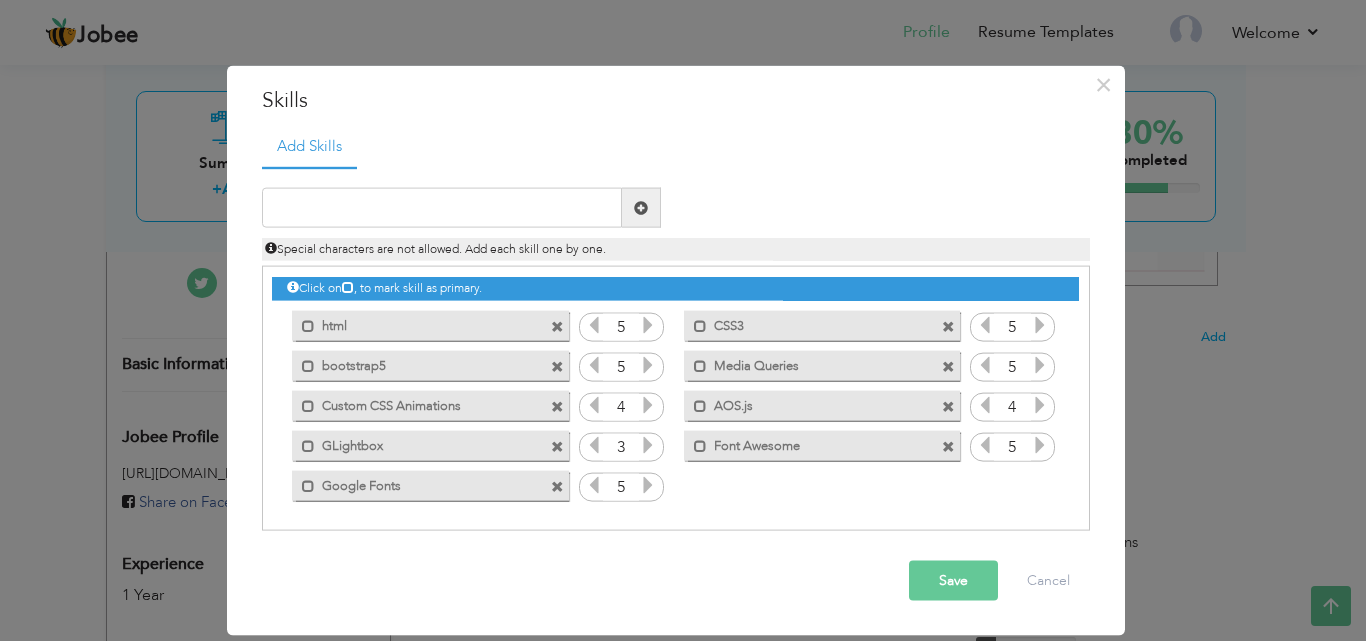 click on "Save" at bounding box center [953, 581] 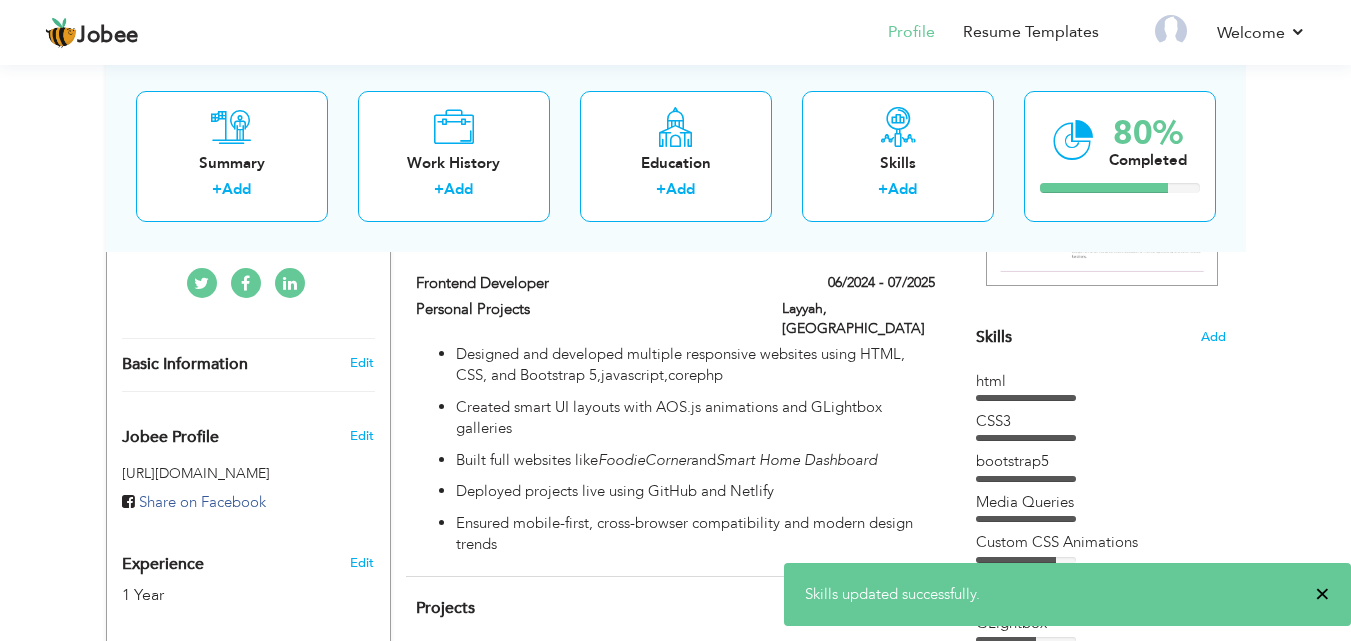 click on "×" at bounding box center [1322, 594] 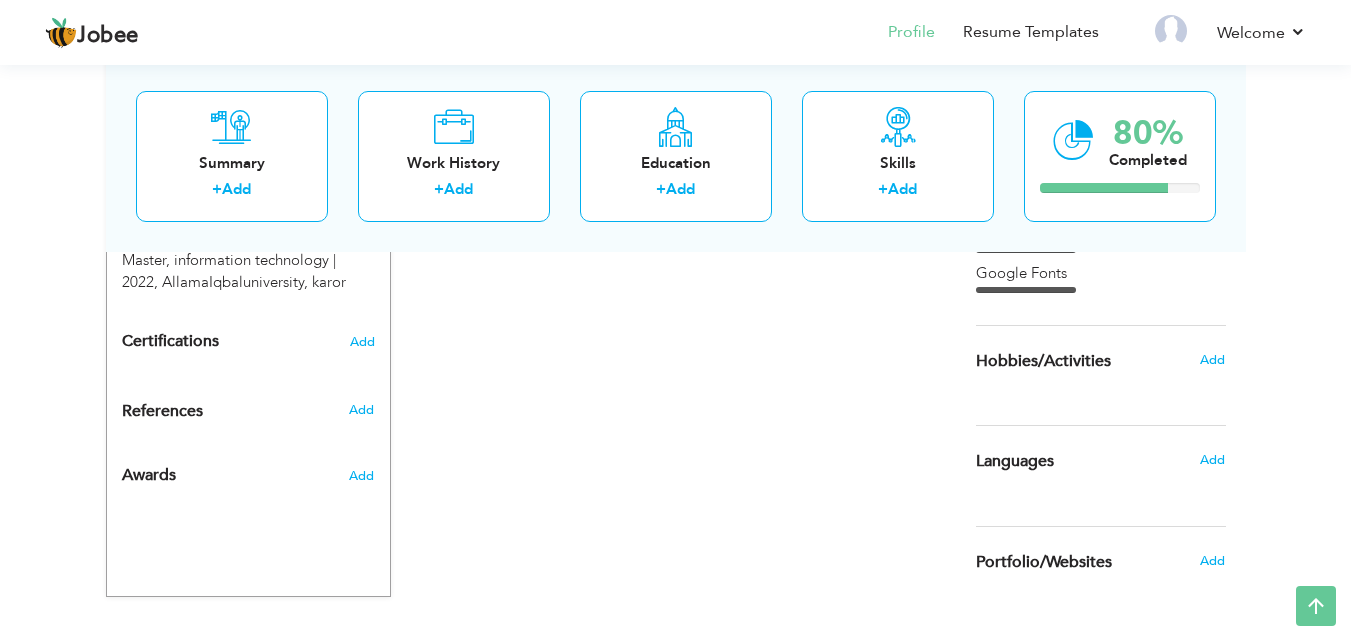 scroll, scrollTop: 915, scrollLeft: 0, axis: vertical 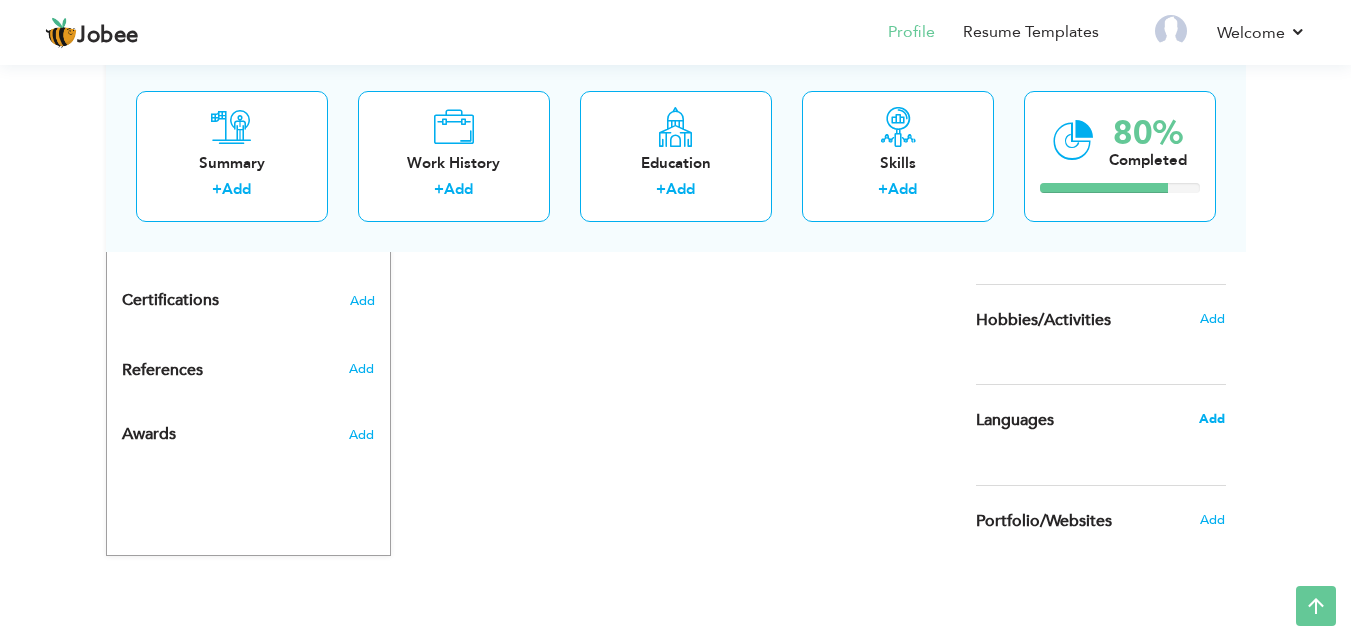 click on "Add" at bounding box center (1212, 419) 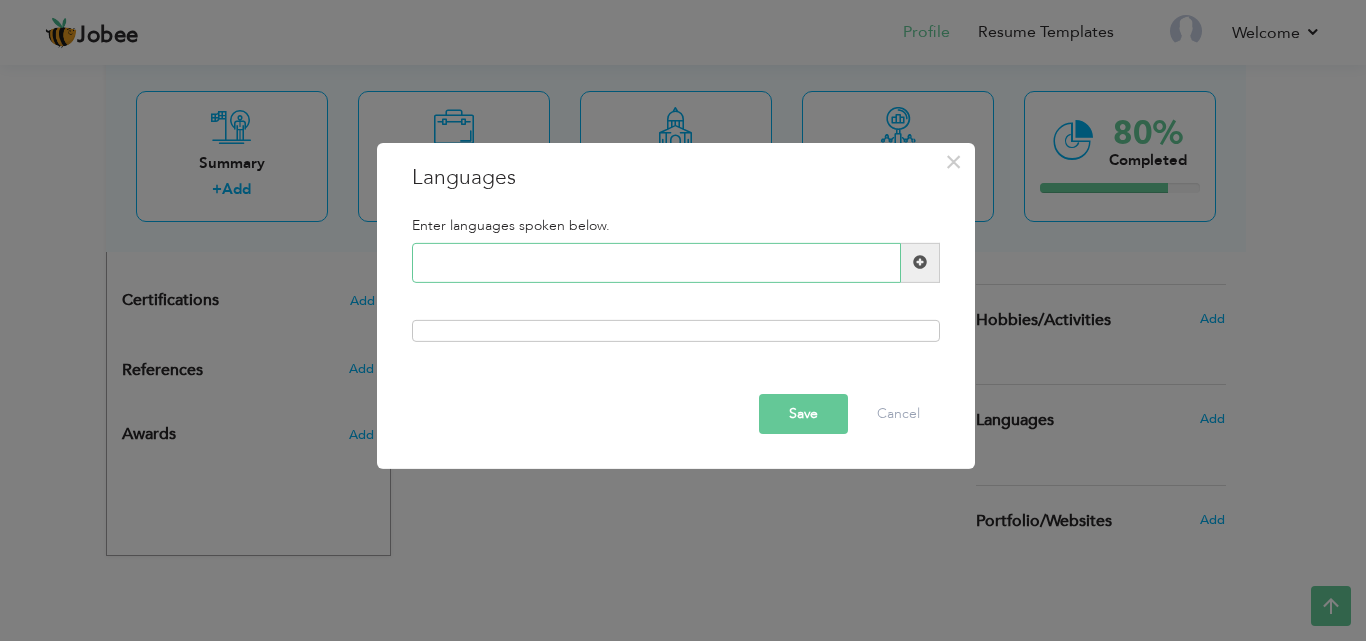 click at bounding box center [656, 263] 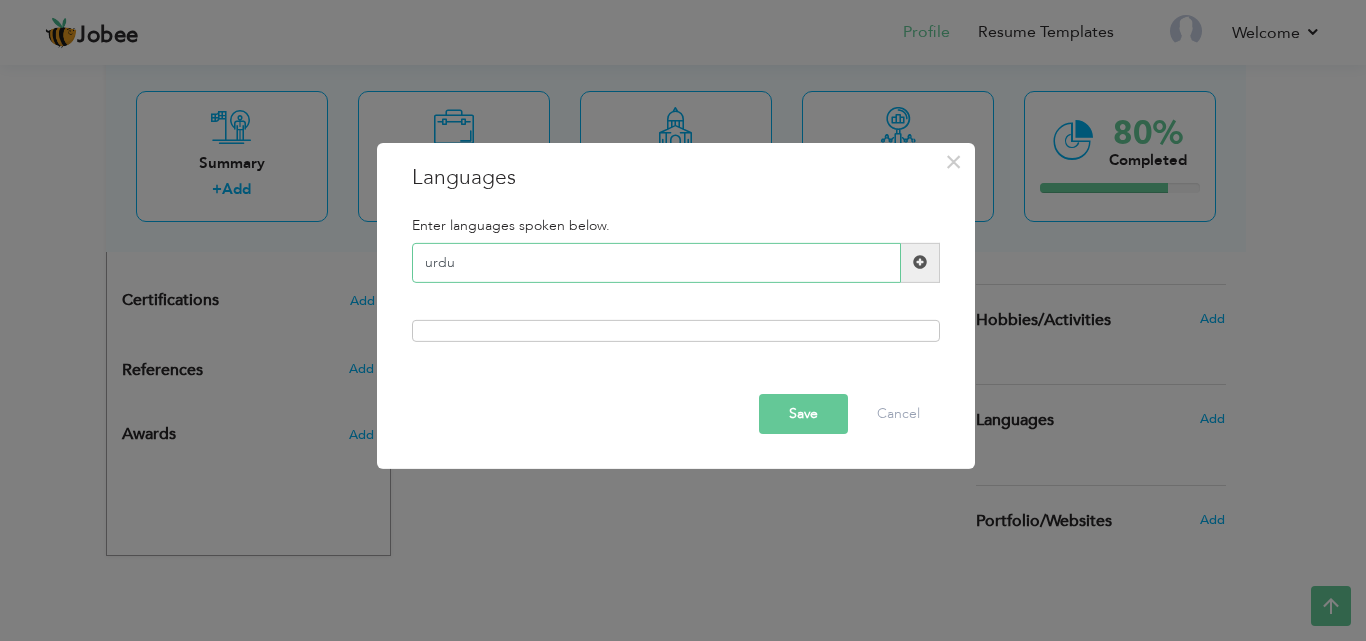 type on "urdu" 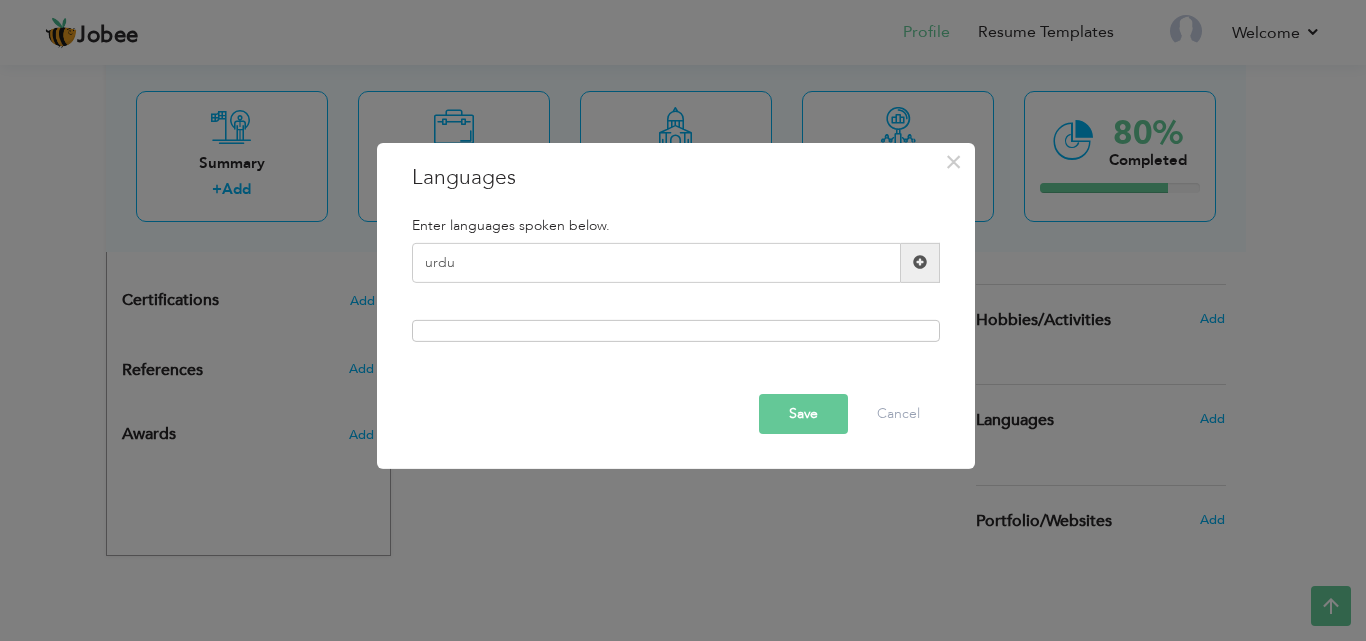 click at bounding box center [920, 262] 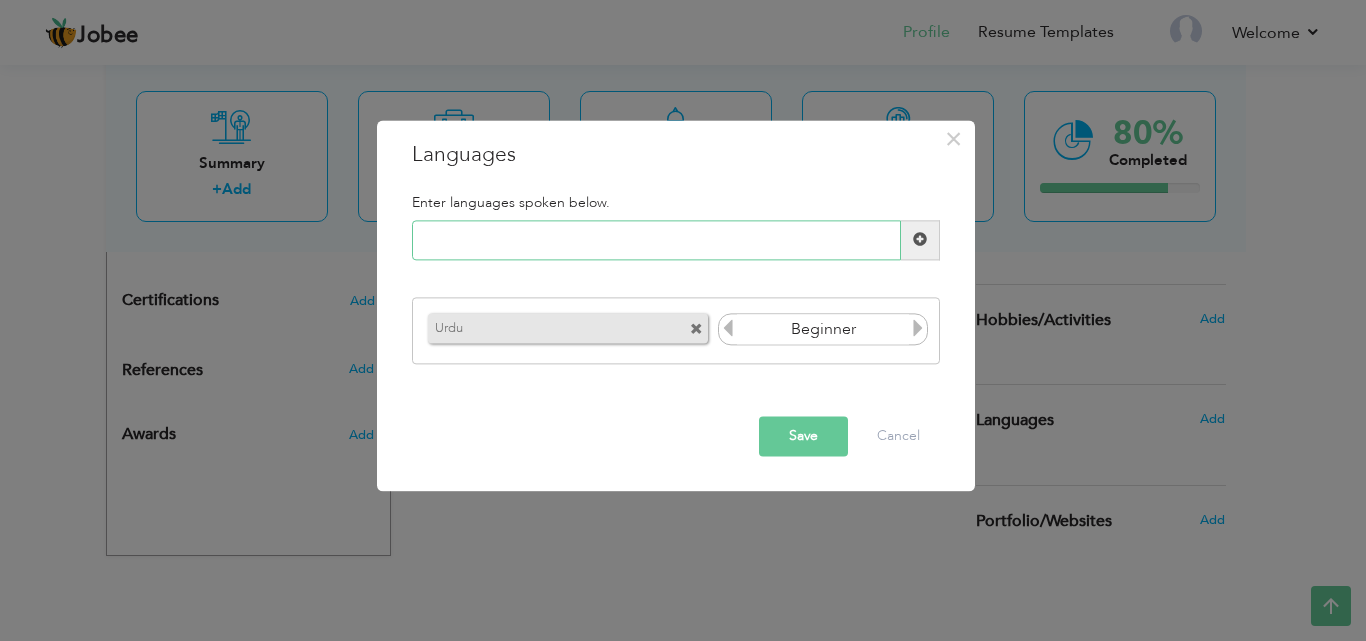 click at bounding box center [656, 240] 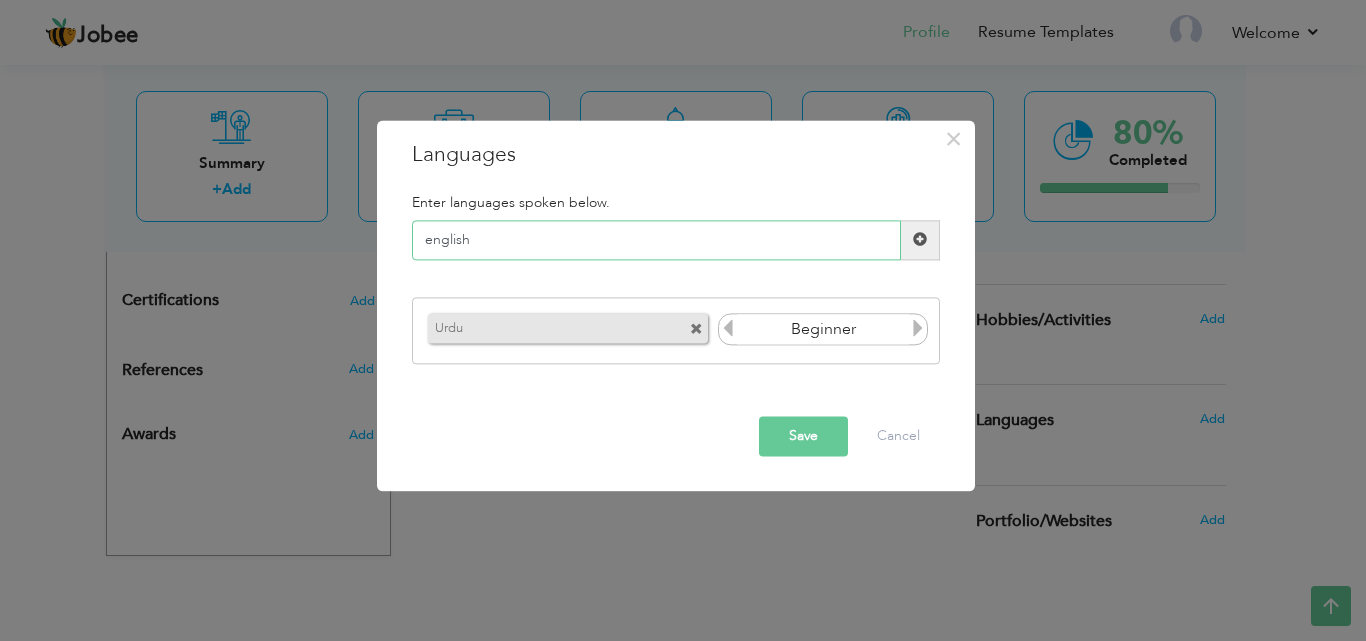 type on "english" 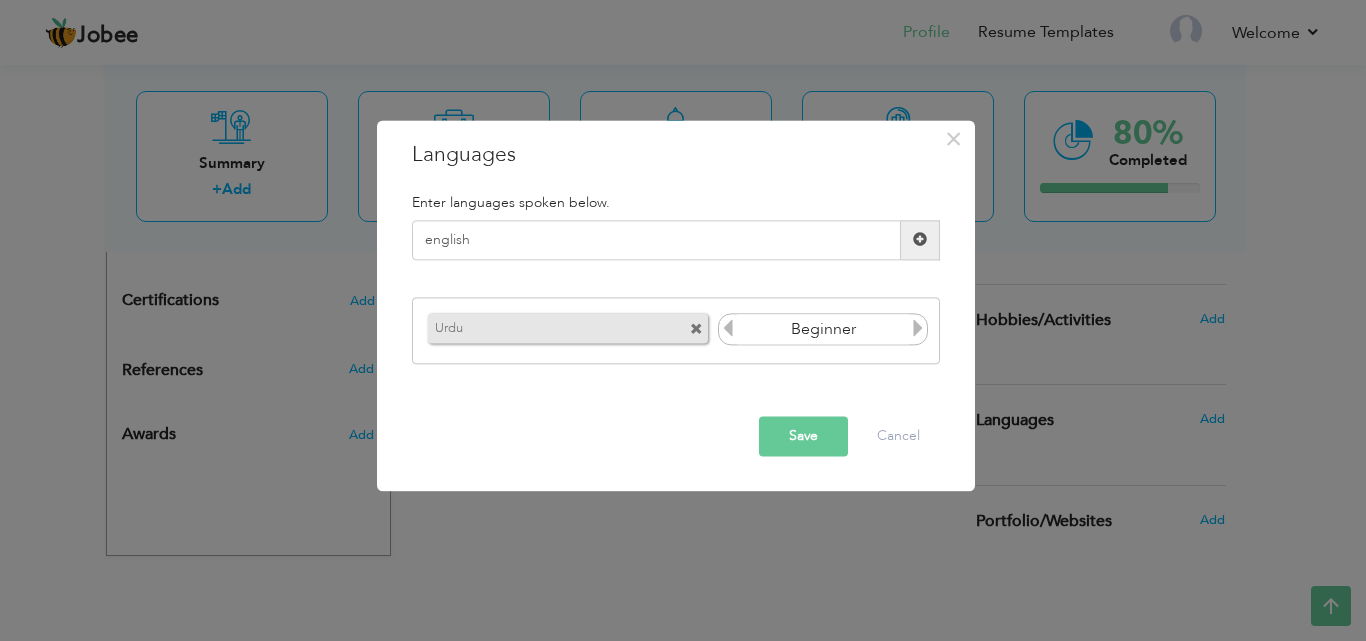 click at bounding box center (920, 240) 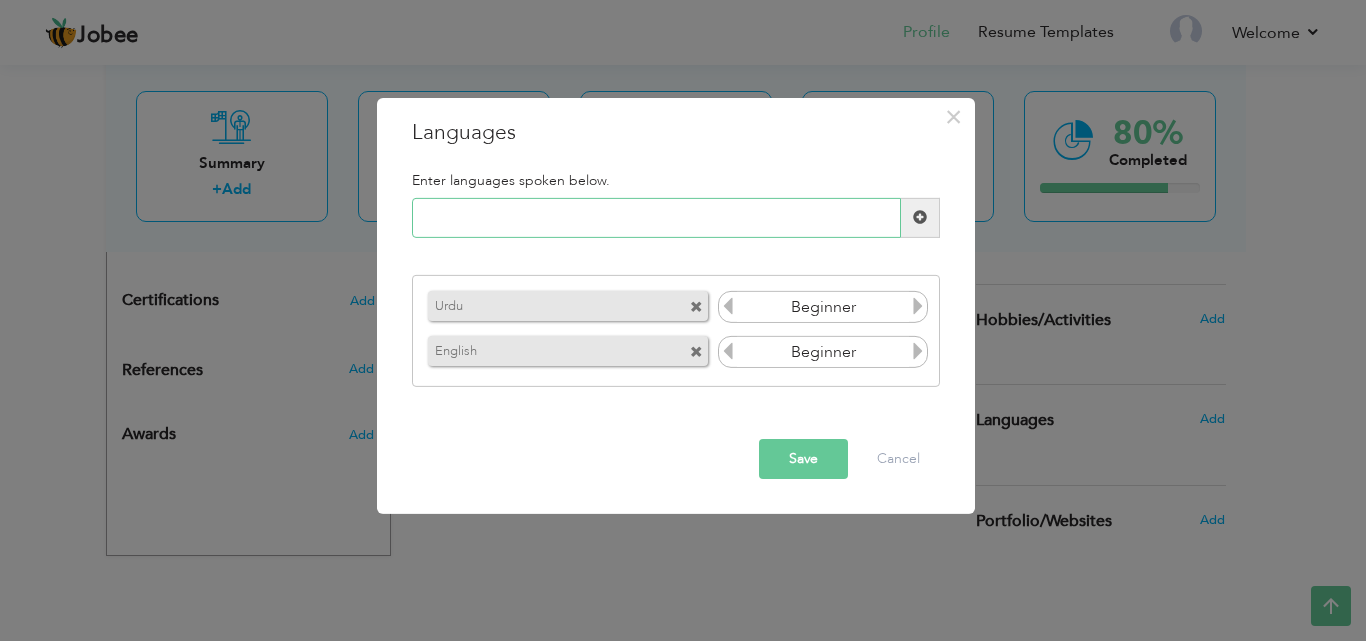 click at bounding box center (656, 218) 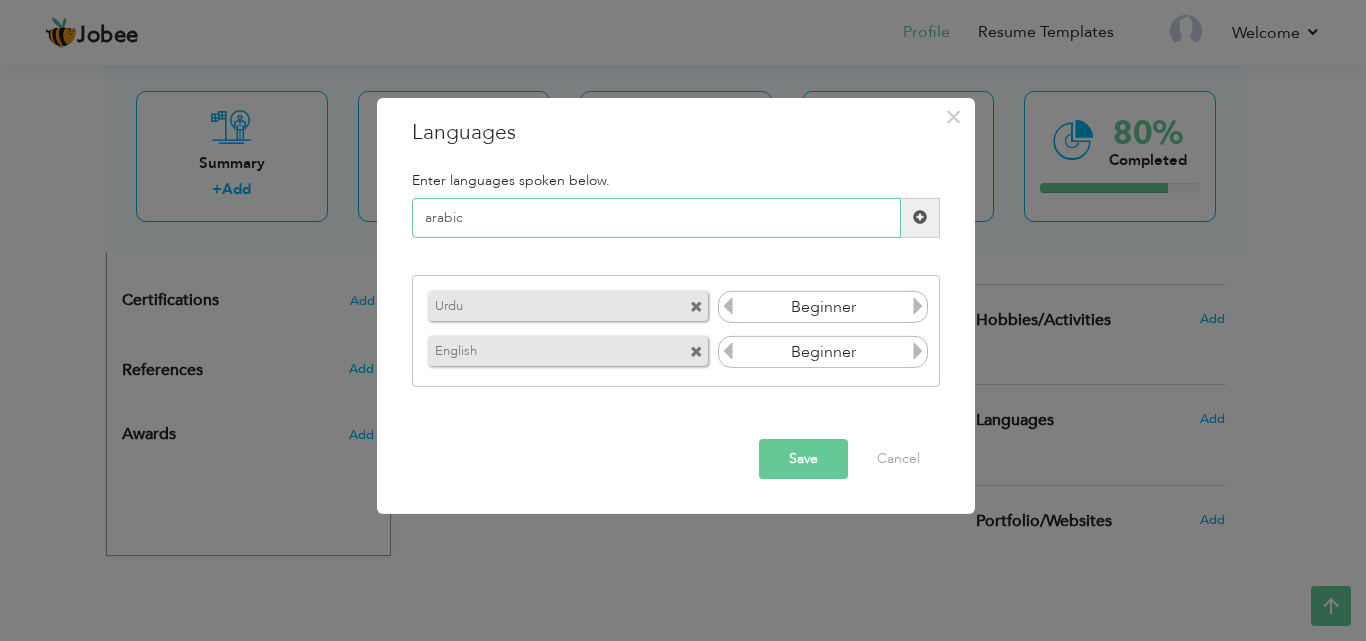 type on "arabic" 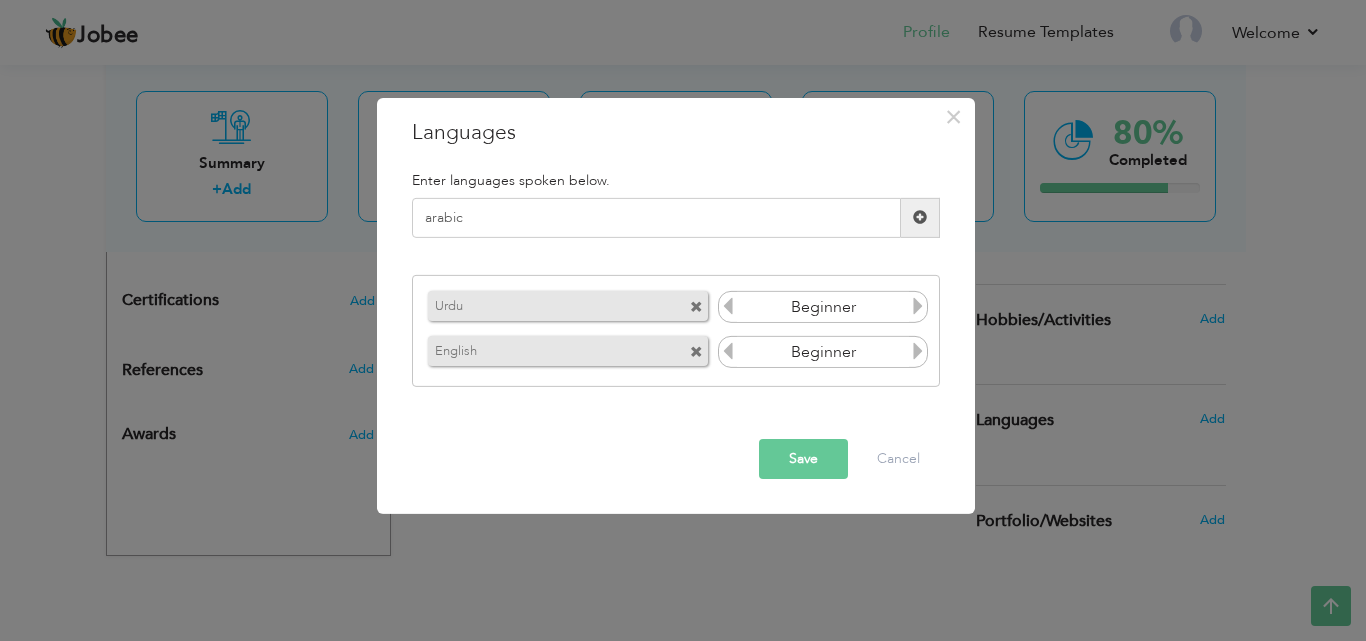 click at bounding box center [920, 217] 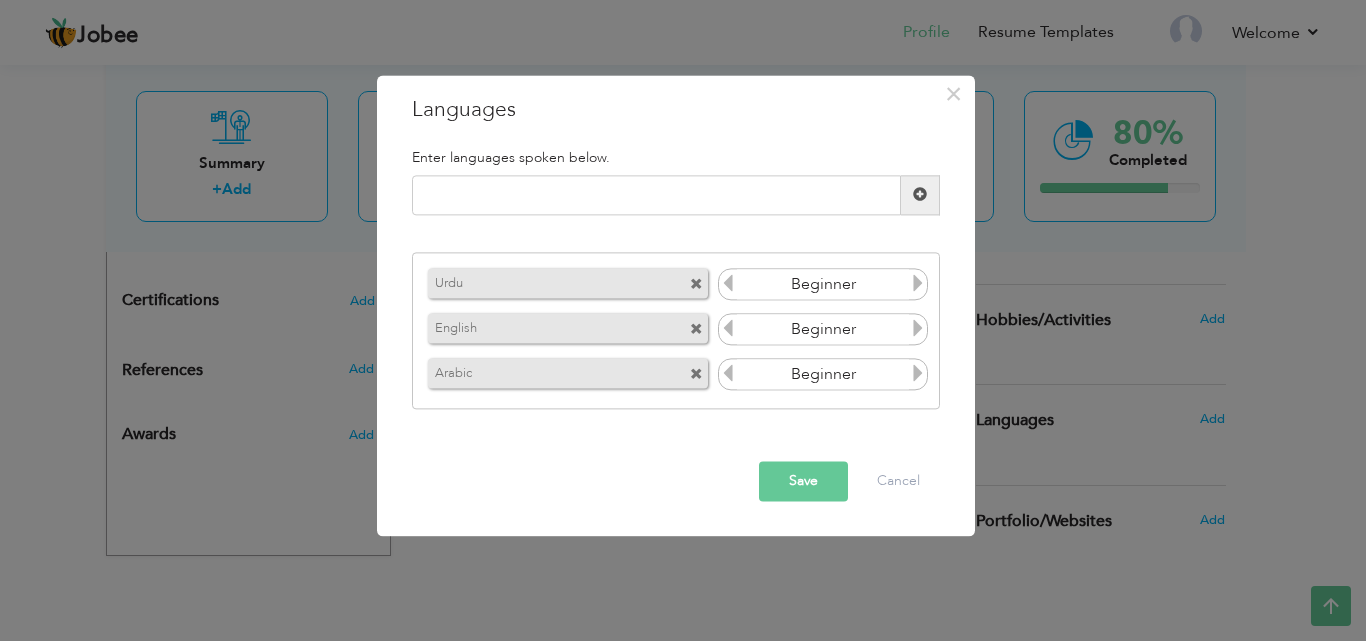 click at bounding box center [918, 284] 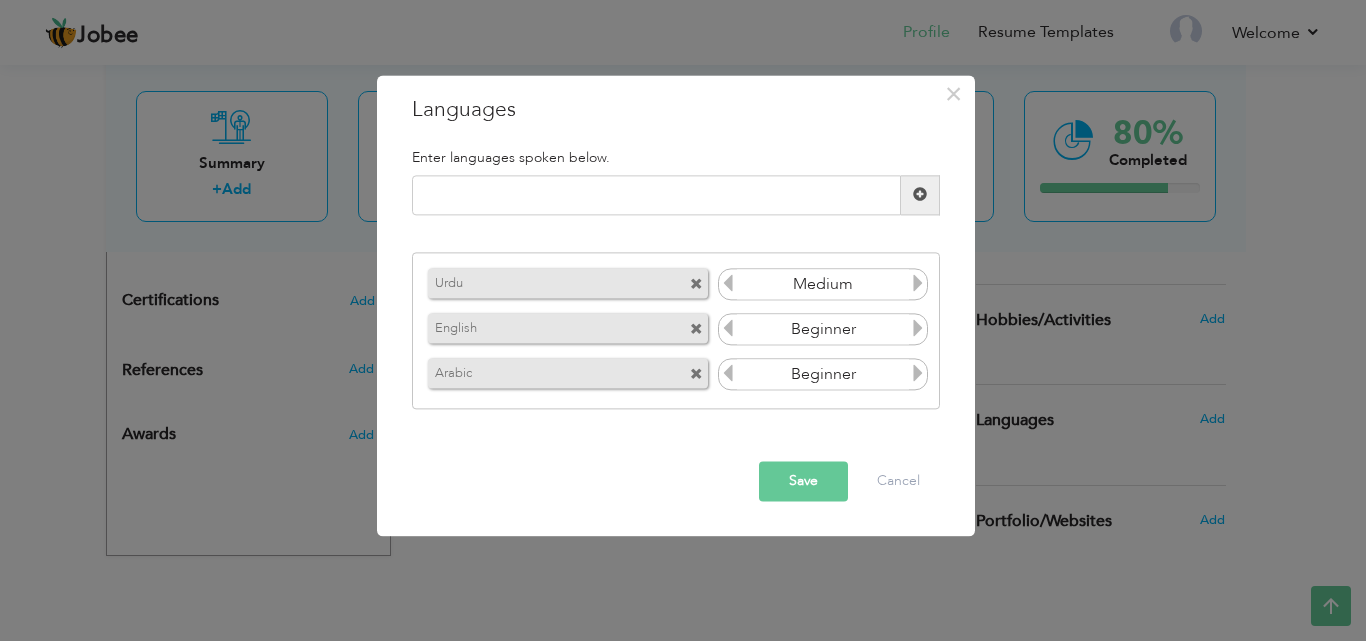 click at bounding box center (918, 284) 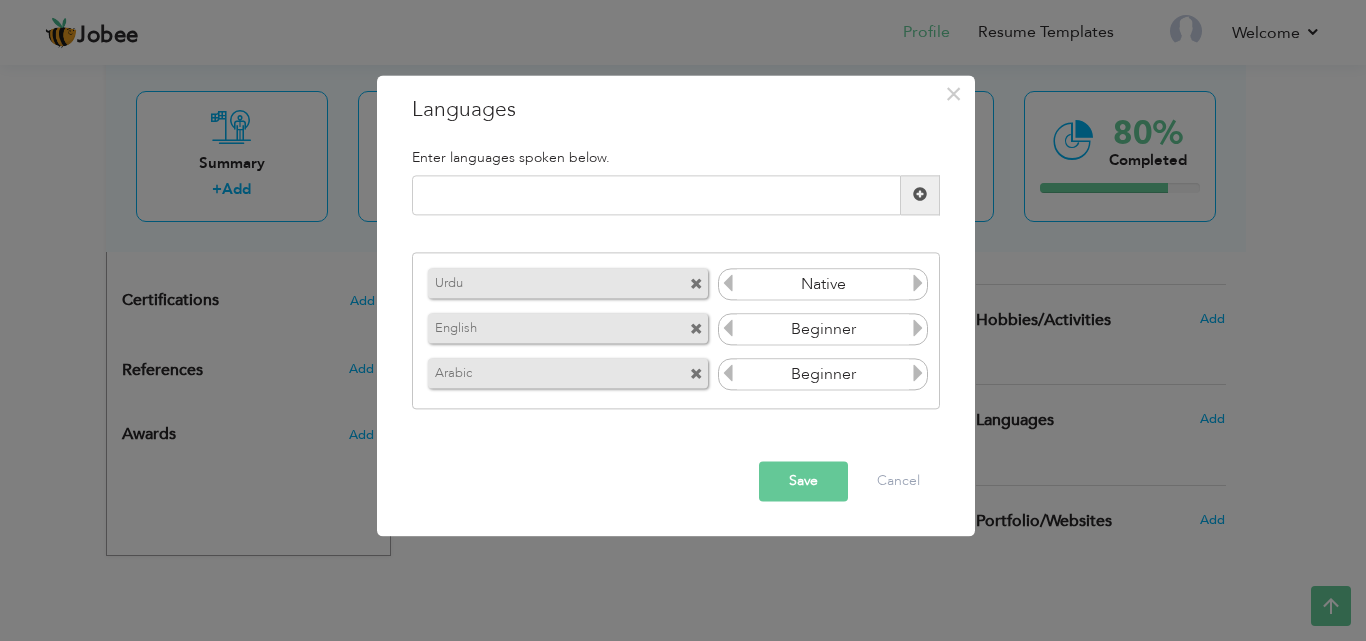 click at bounding box center [918, 284] 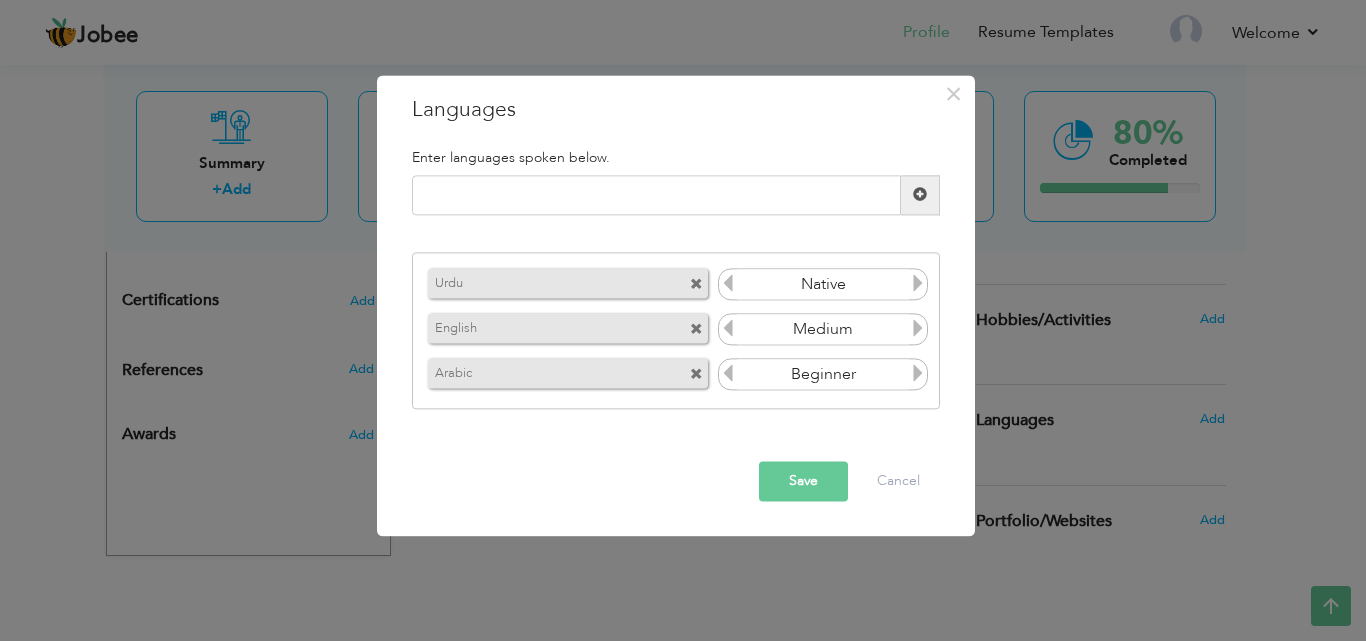 click on "Save" at bounding box center [803, 481] 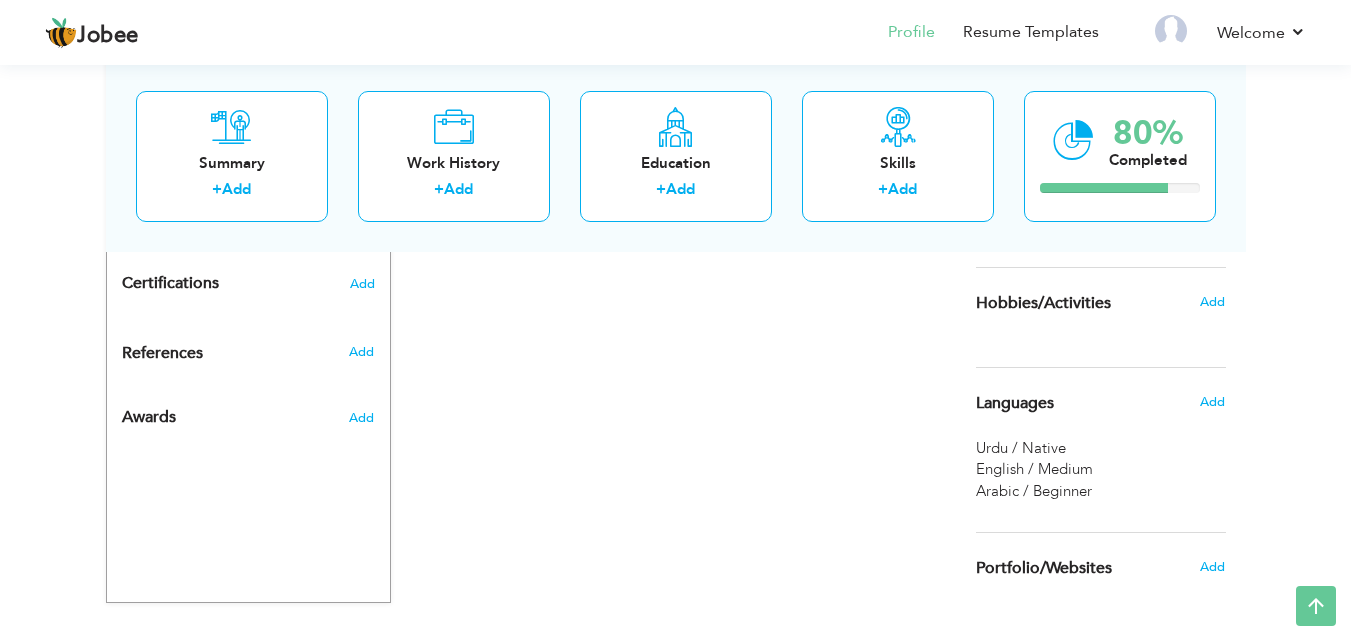 scroll, scrollTop: 925, scrollLeft: 0, axis: vertical 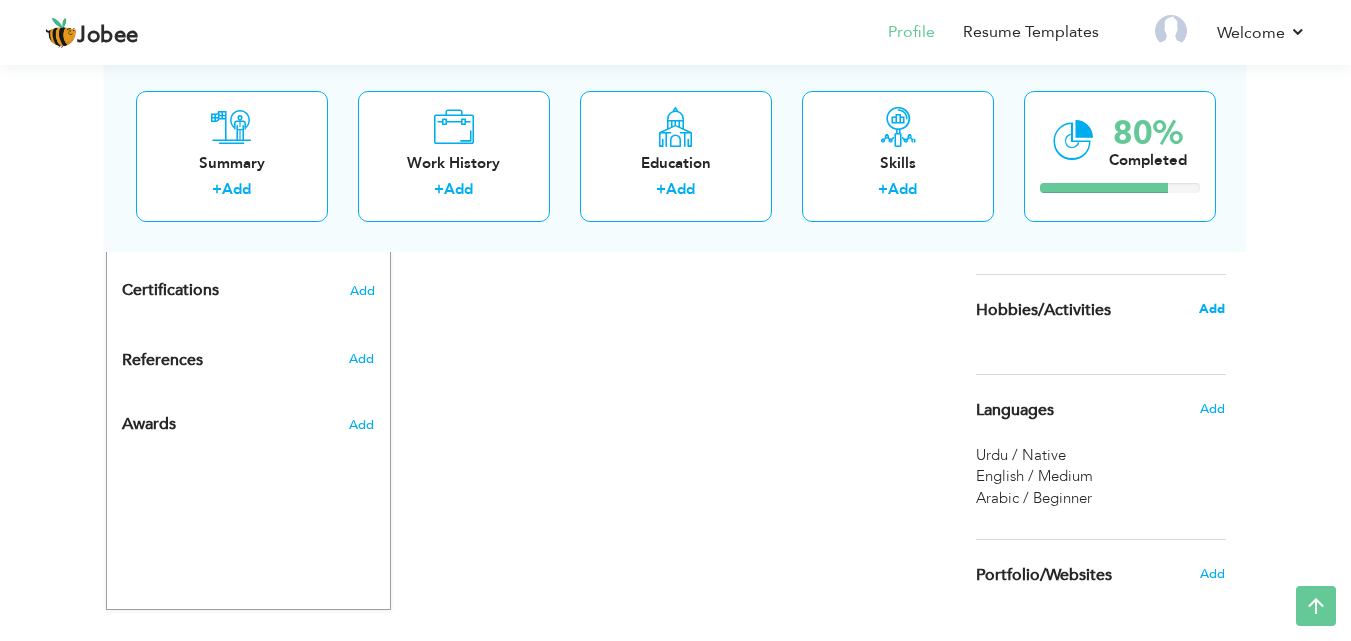 click on "Add" at bounding box center (1212, 309) 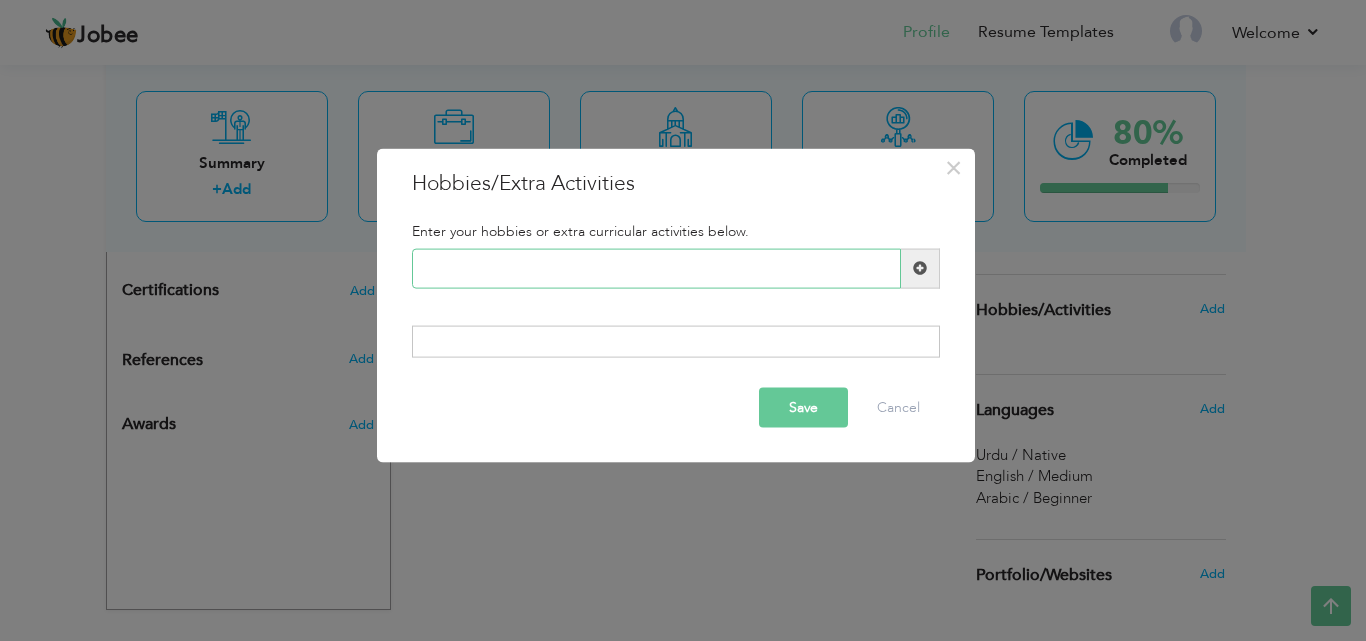 click at bounding box center [656, 268] 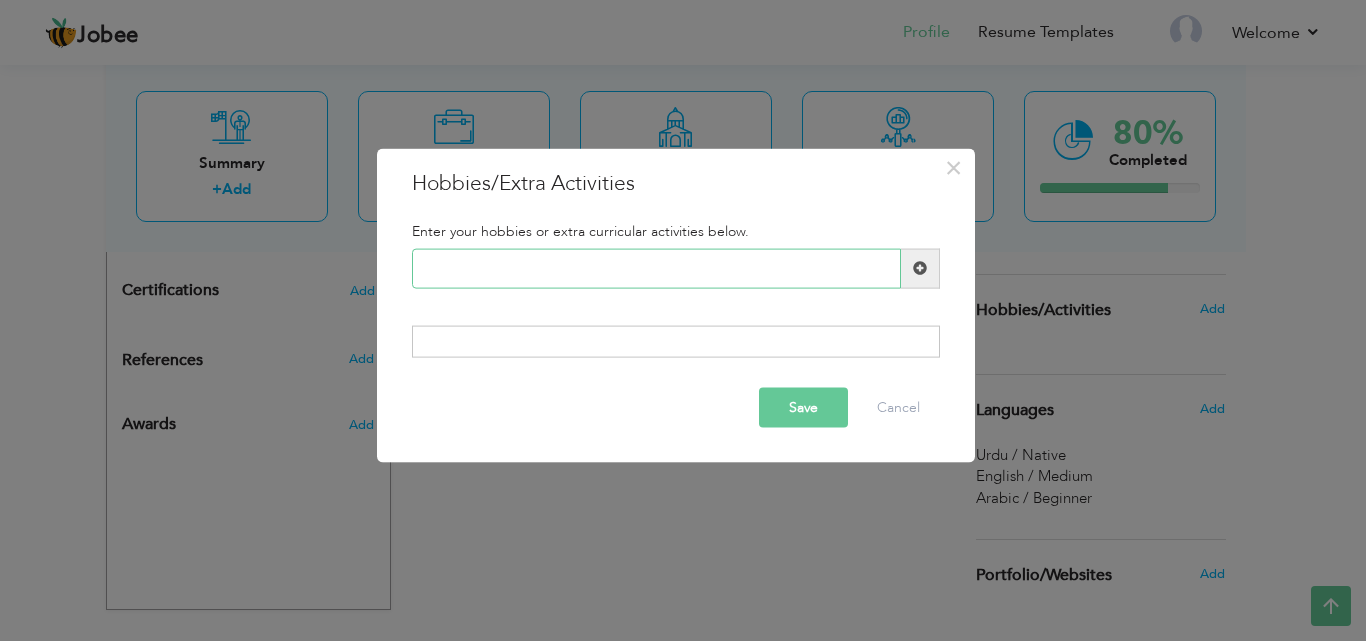 paste on ""Designing UI concepts an" 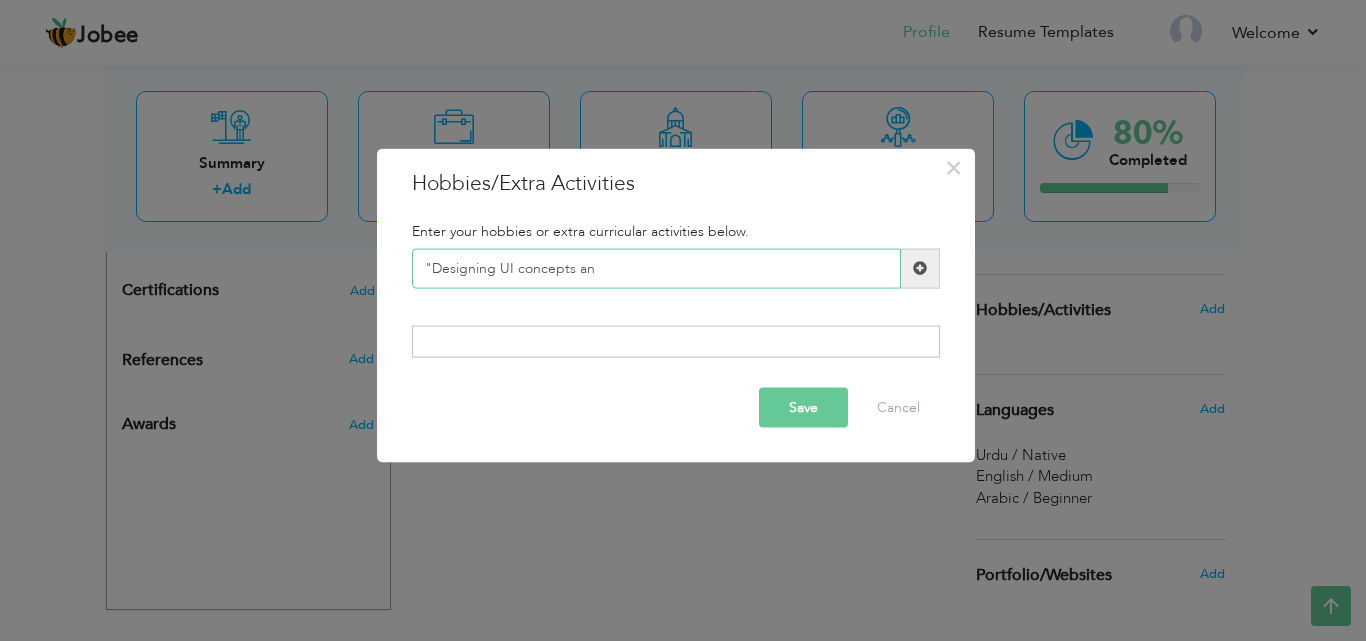 type on ""Designing UI concepts an" 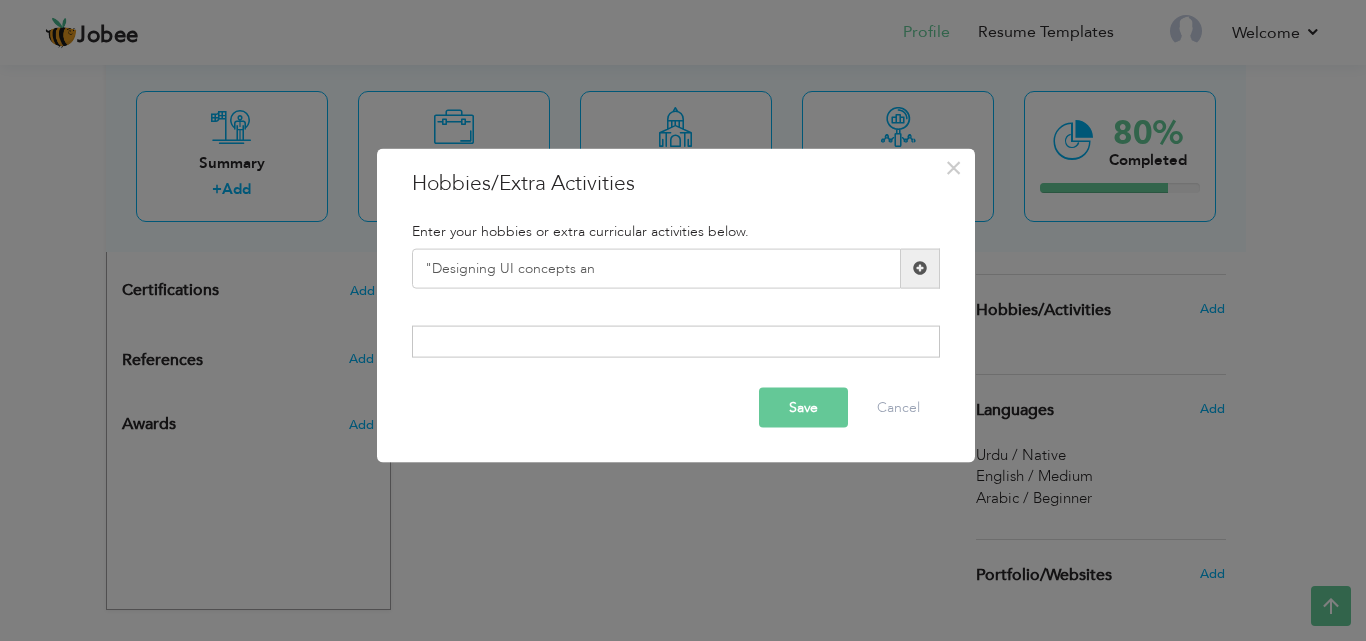 click at bounding box center (920, 268) 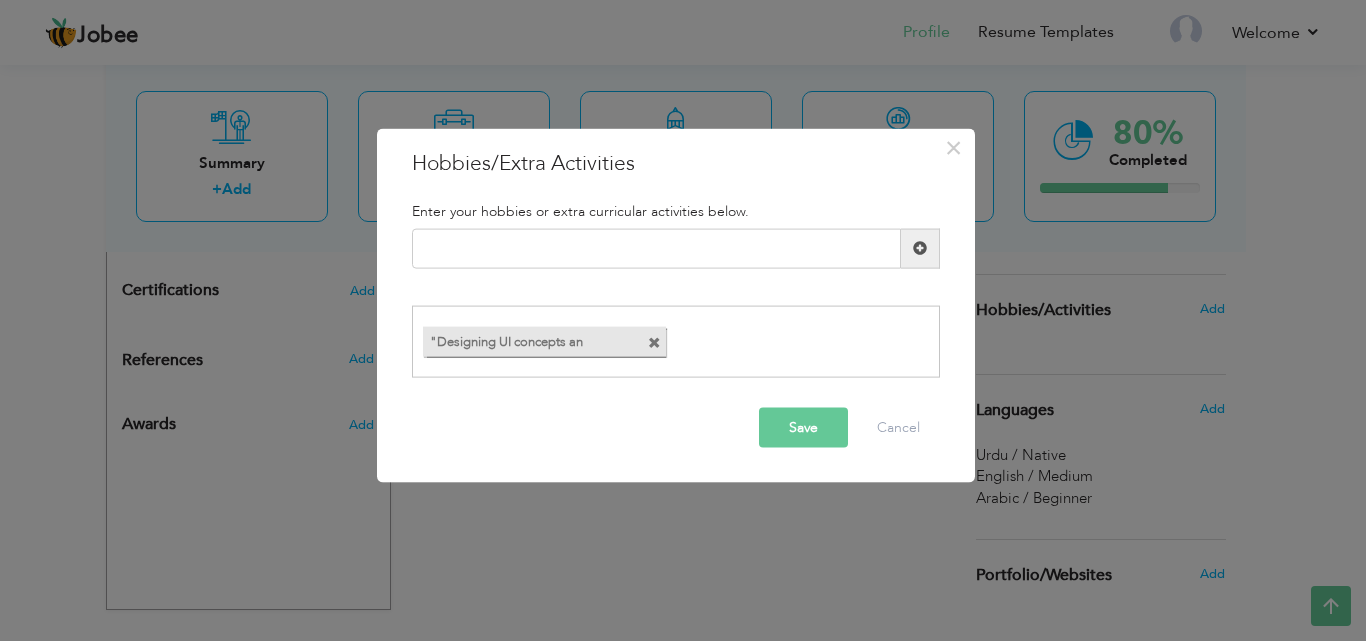 click on ""Designing UI concepts an" at bounding box center (544, 342) 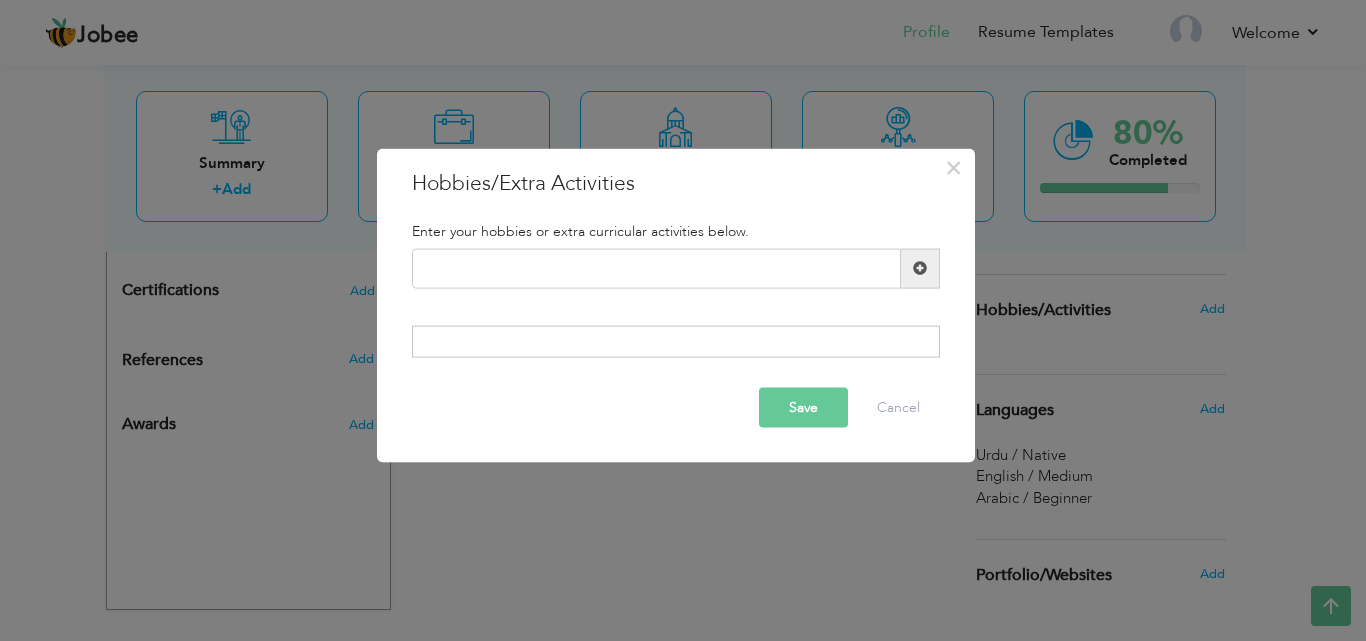 click at bounding box center (676, 342) 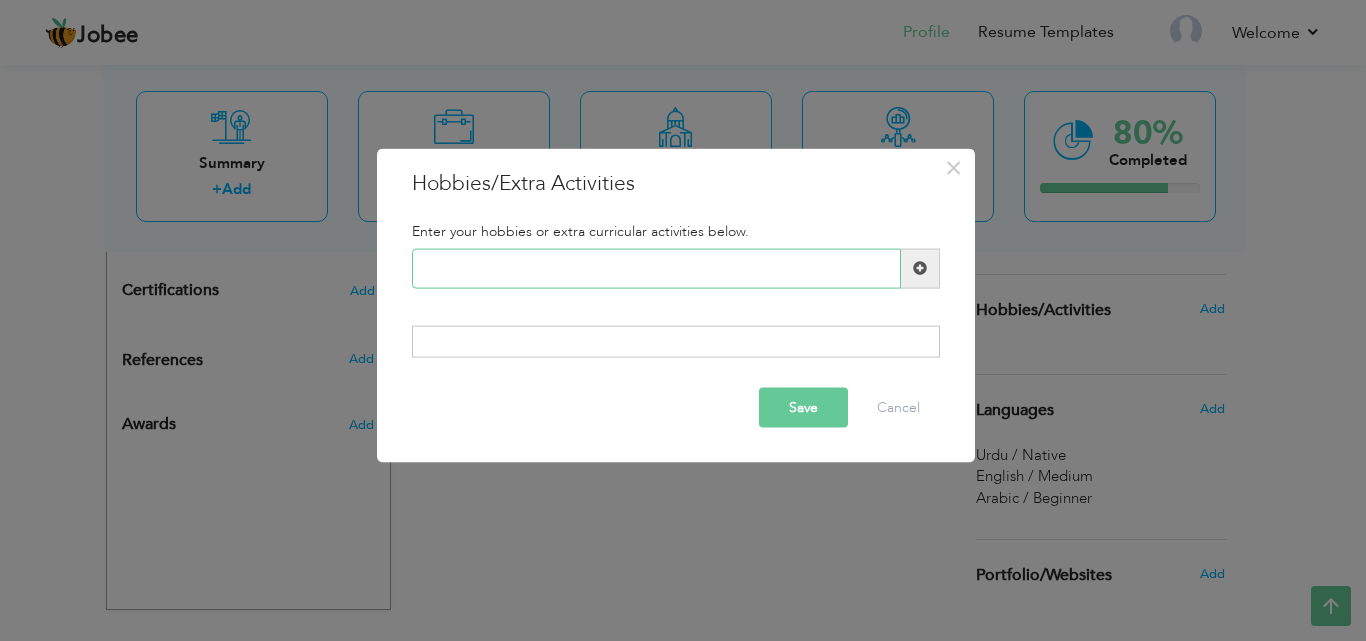 click at bounding box center (656, 268) 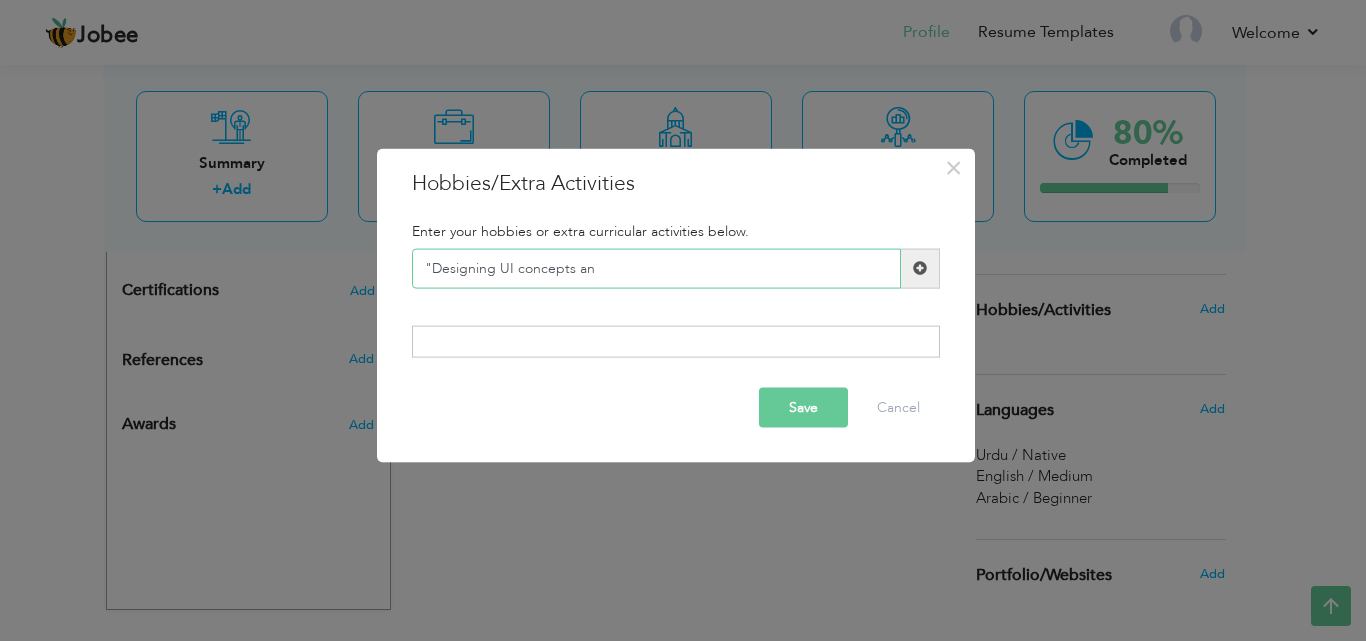 type on ""Designing UI concepts an" 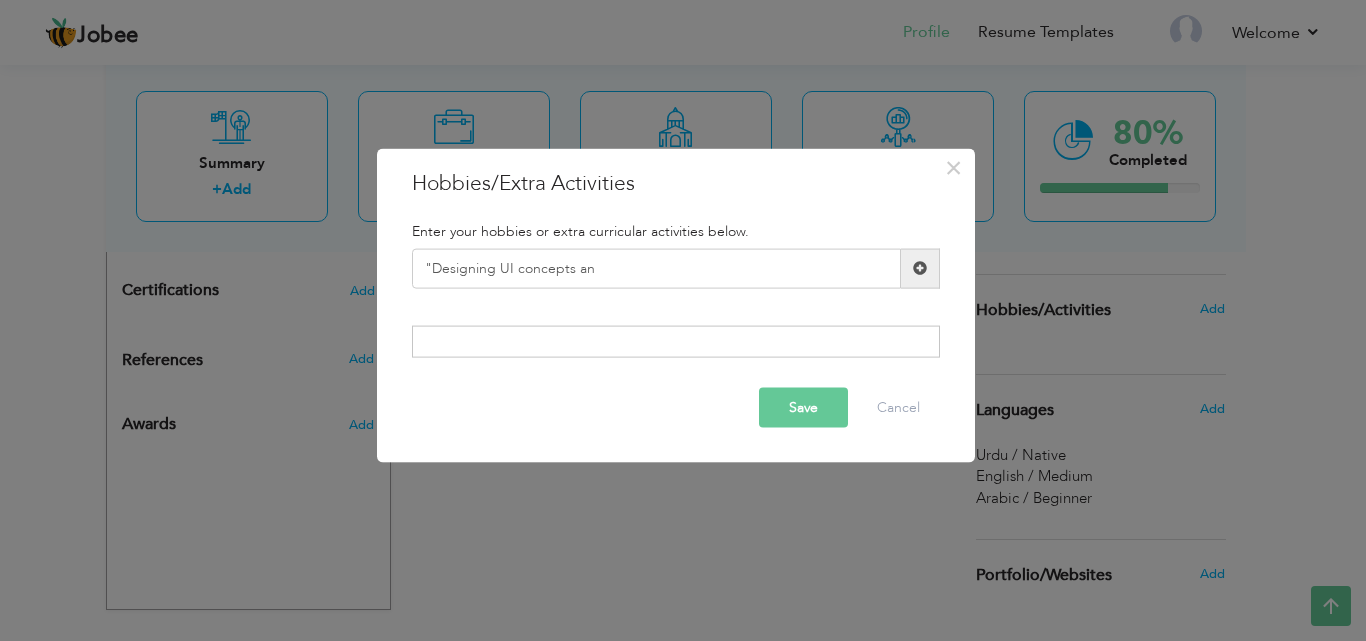 click at bounding box center [920, 268] 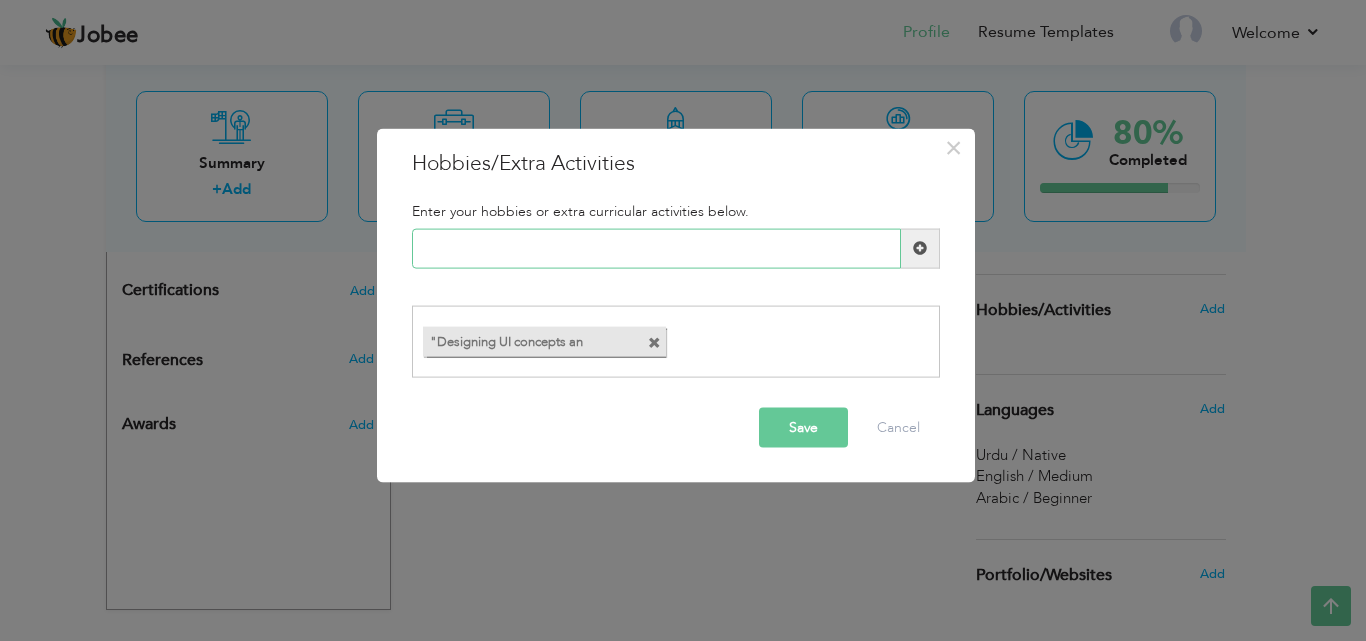 click at bounding box center [656, 248] 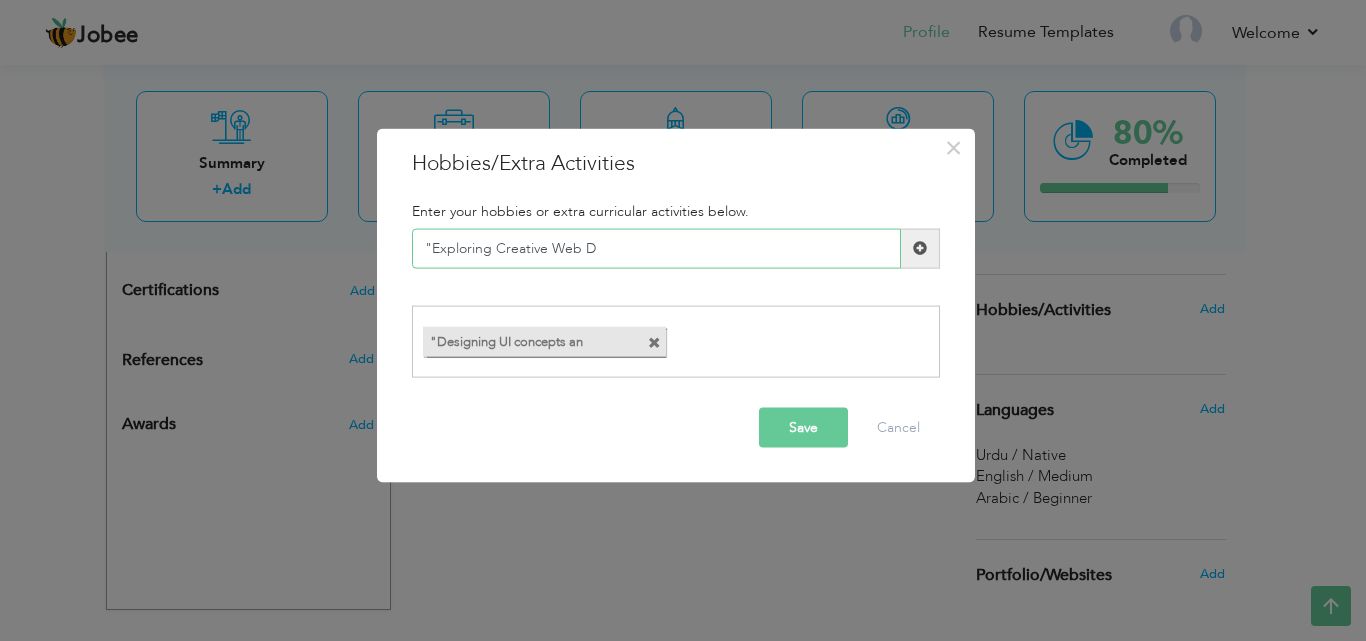 type on ""Exploring Creative Web D" 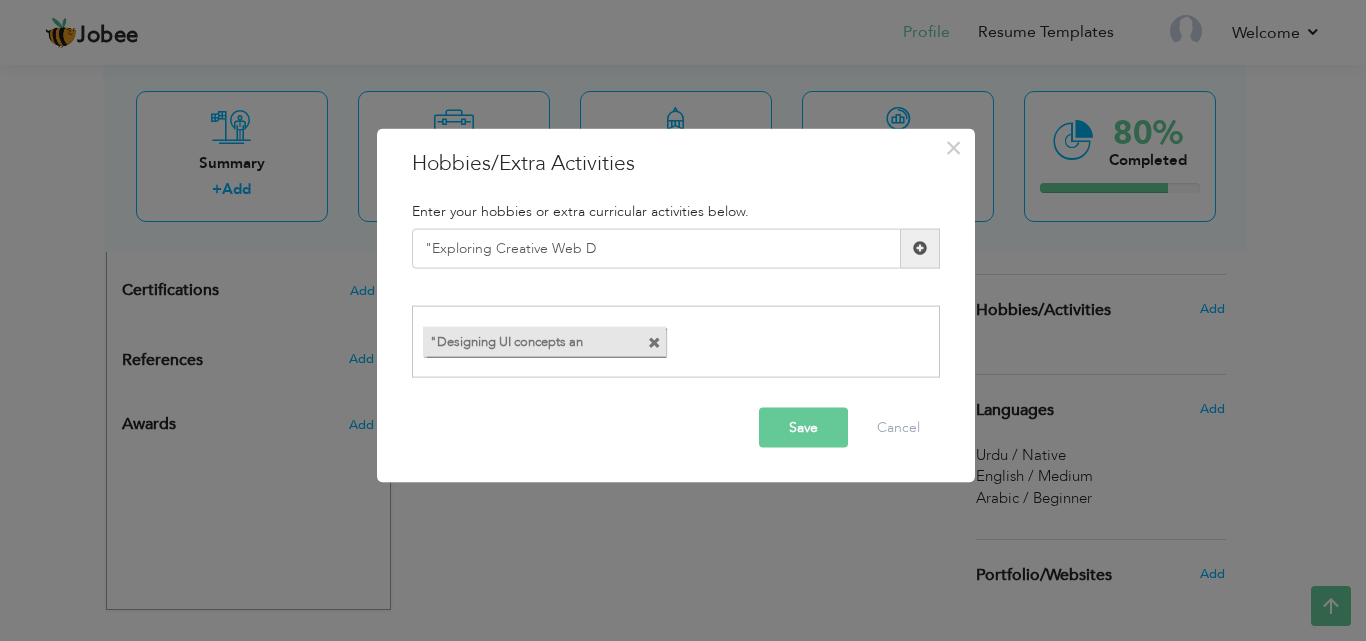 click at bounding box center (920, 248) 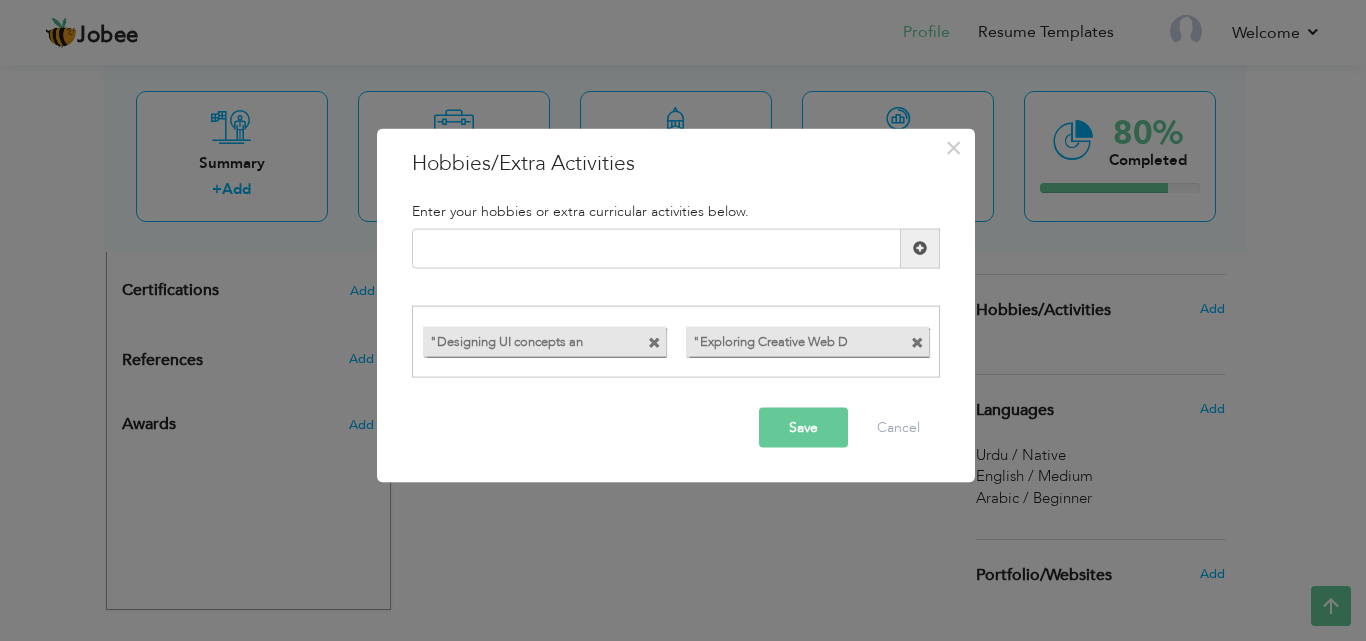 click at bounding box center (917, 343) 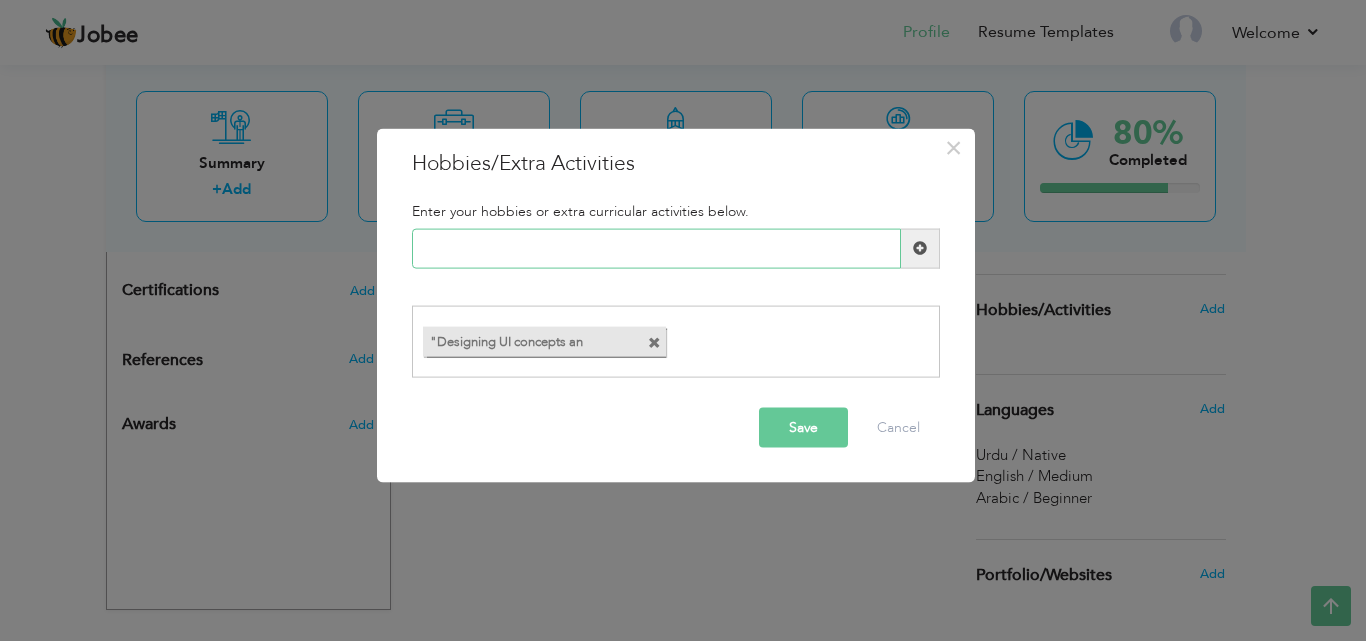 click at bounding box center [656, 248] 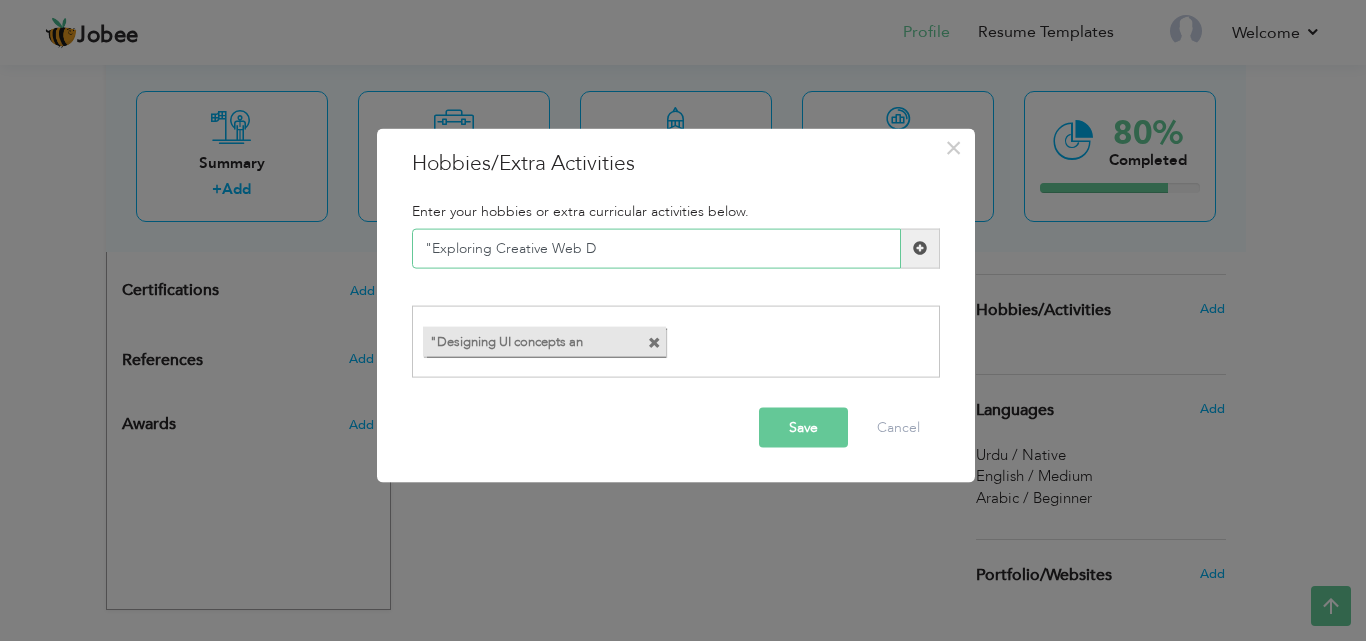 click on ""Exploring Creative Web D" at bounding box center [656, 248] 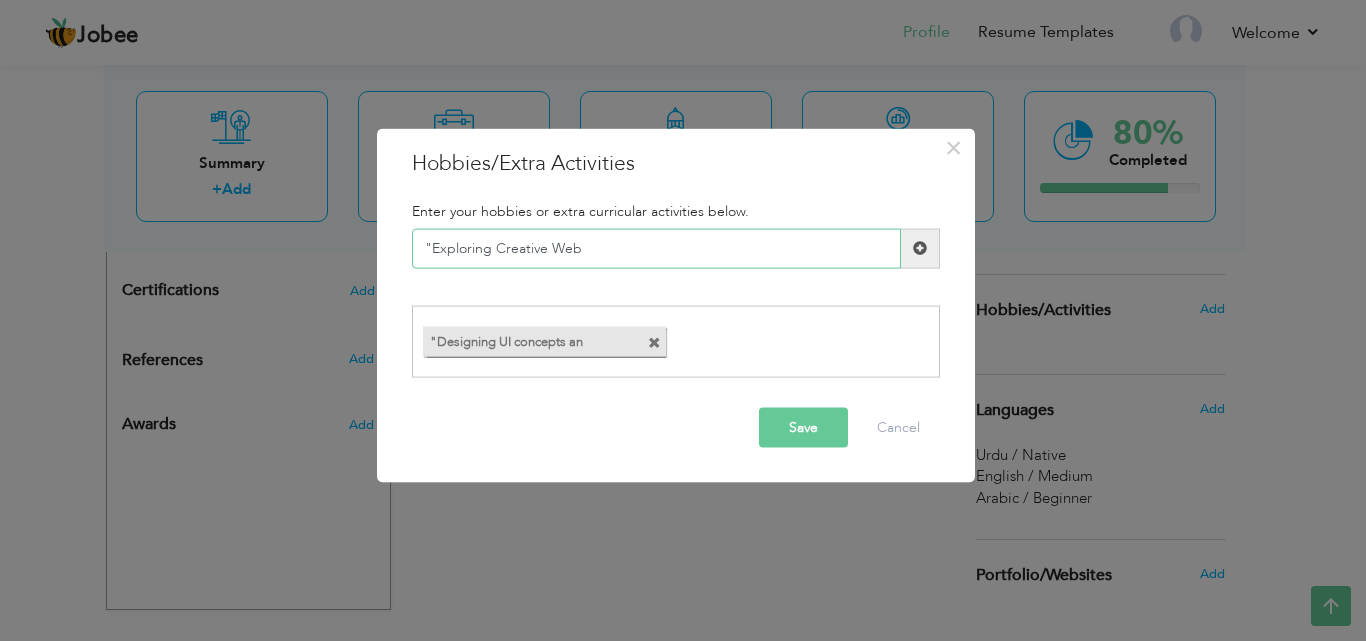 click on ""Exploring Creative Web" at bounding box center [656, 248] 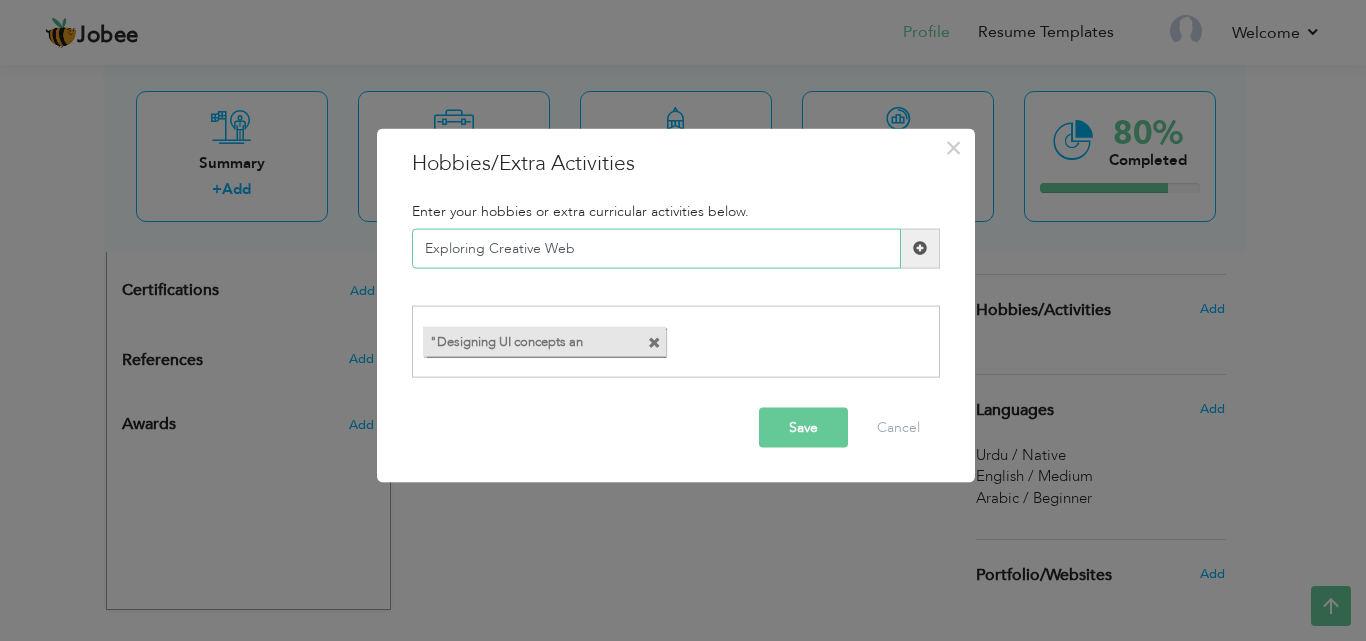 type on "Exploring Creative Web" 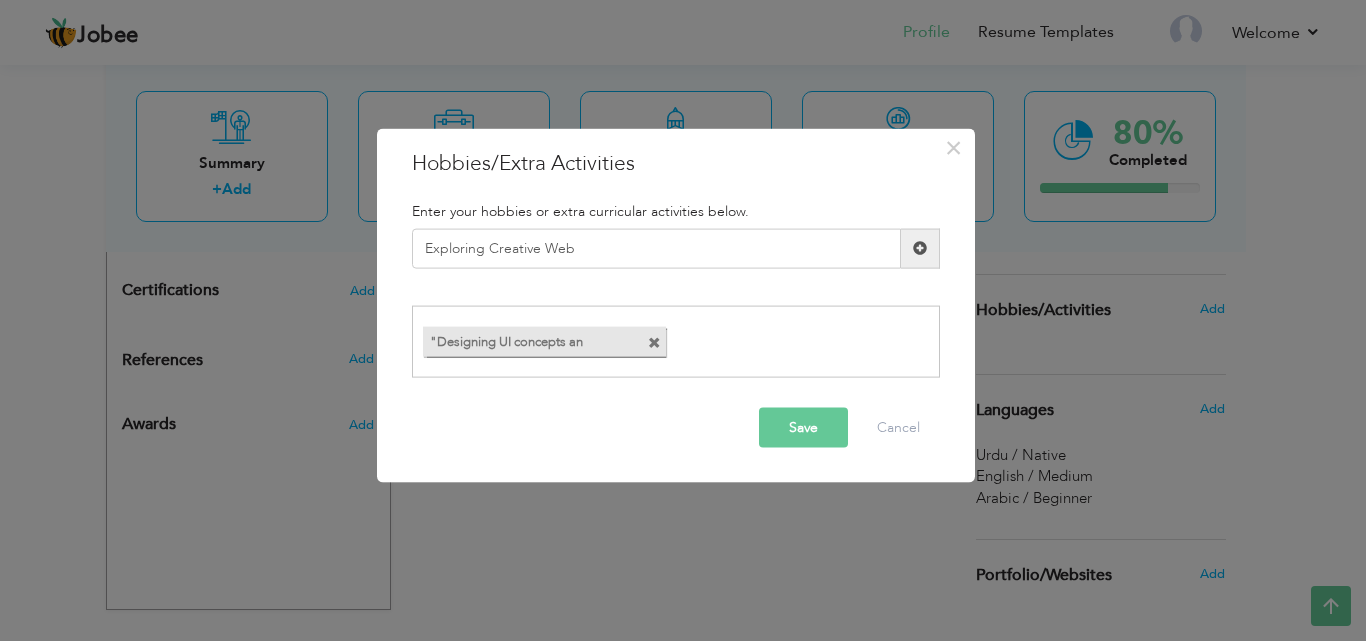 click at bounding box center [920, 248] 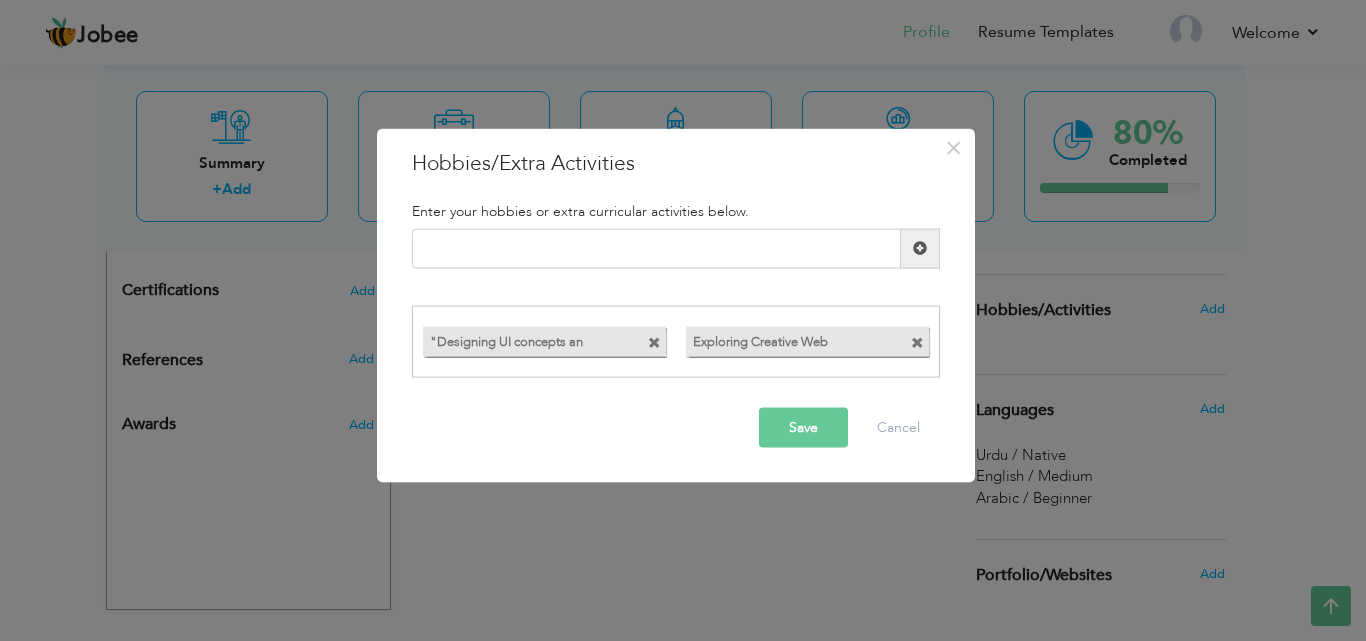 click at bounding box center [654, 343] 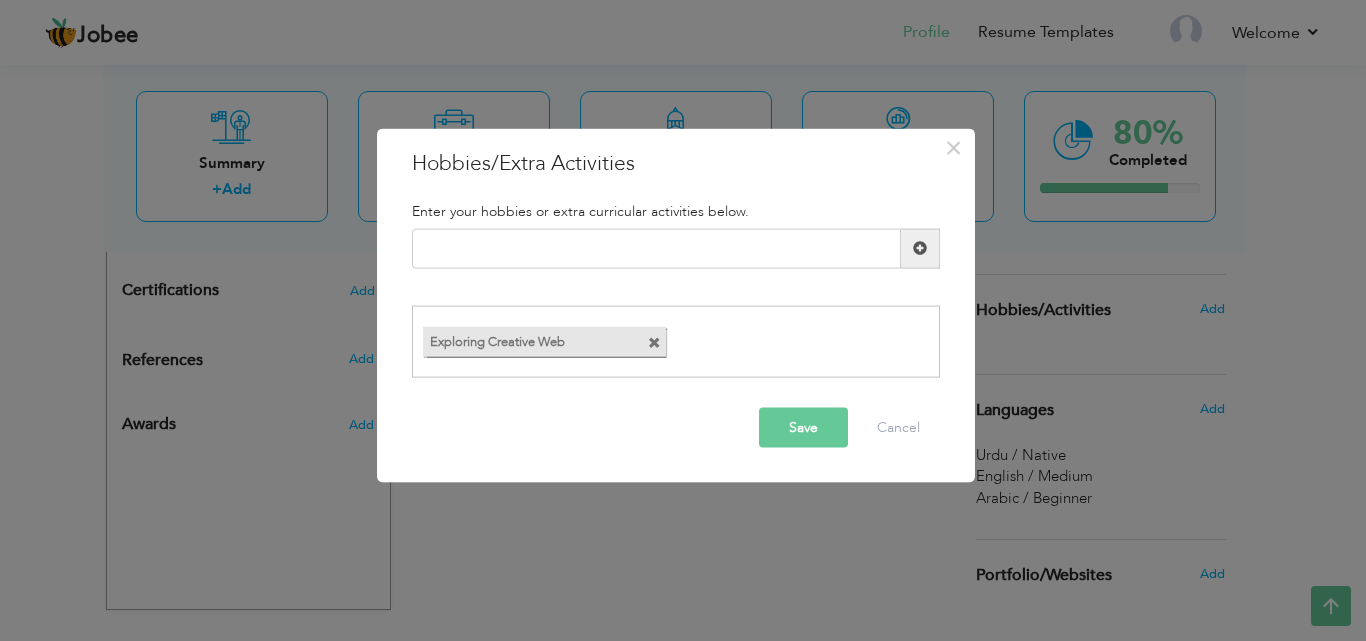 click on "Save" at bounding box center (803, 428) 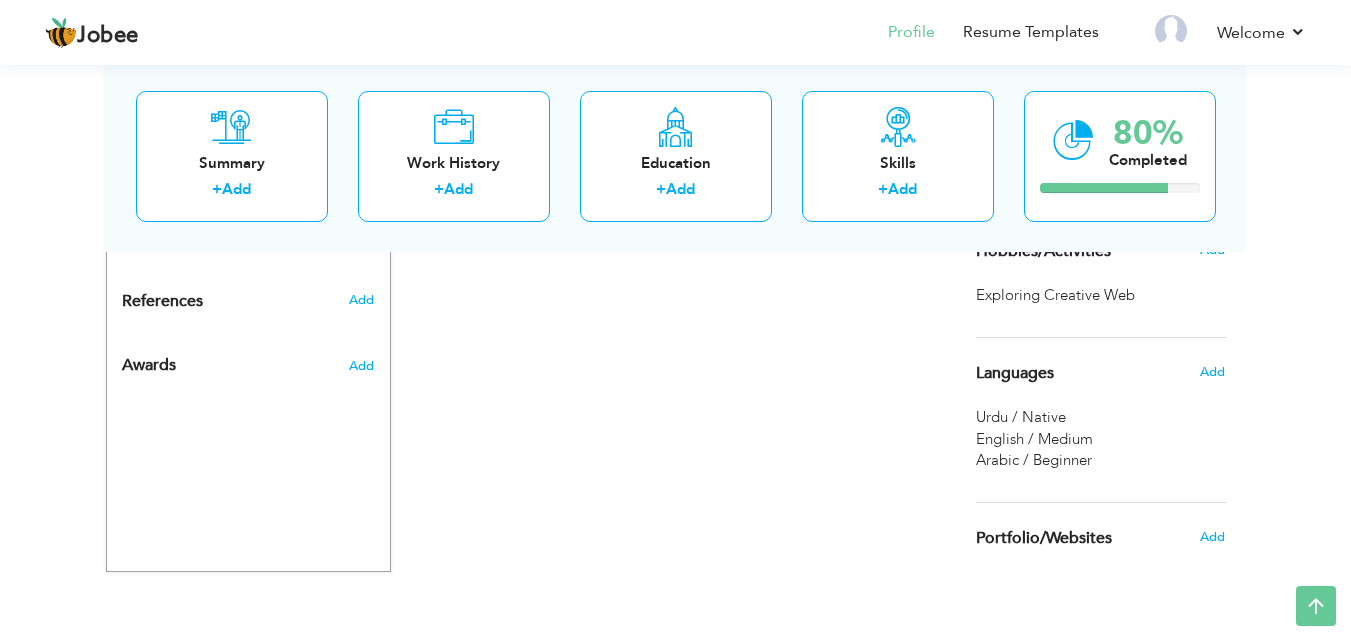 scroll, scrollTop: 1000, scrollLeft: 0, axis: vertical 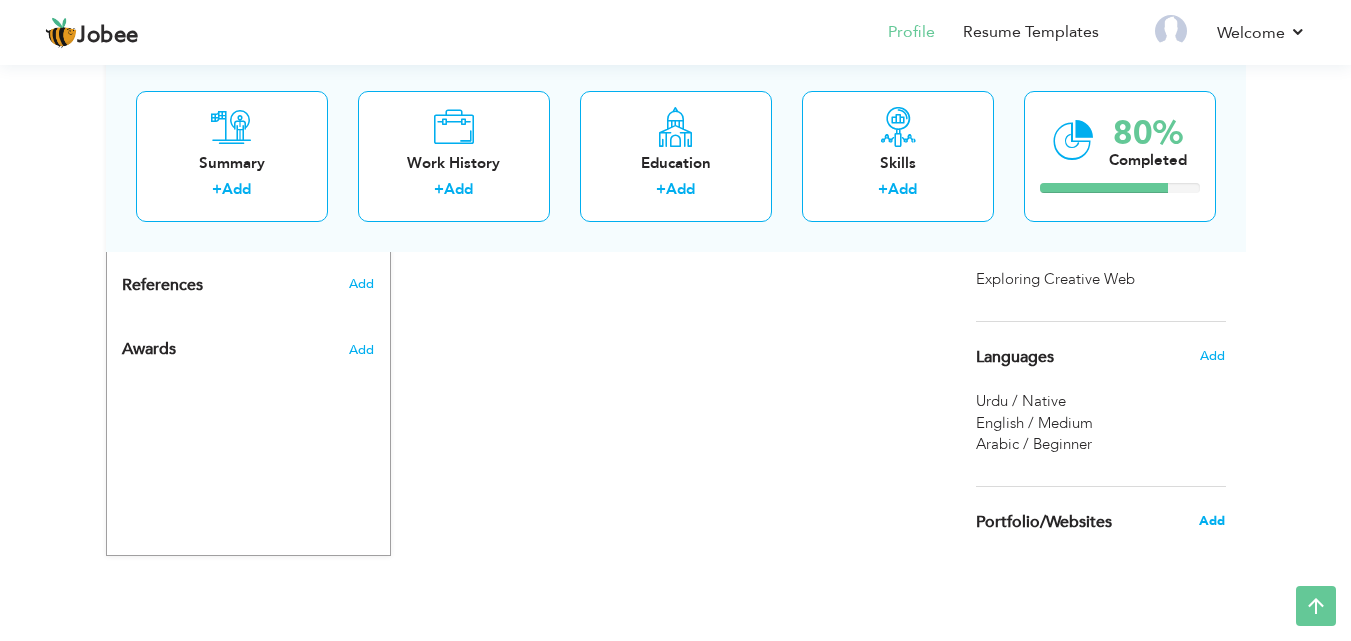 click on "Add" at bounding box center (1212, 521) 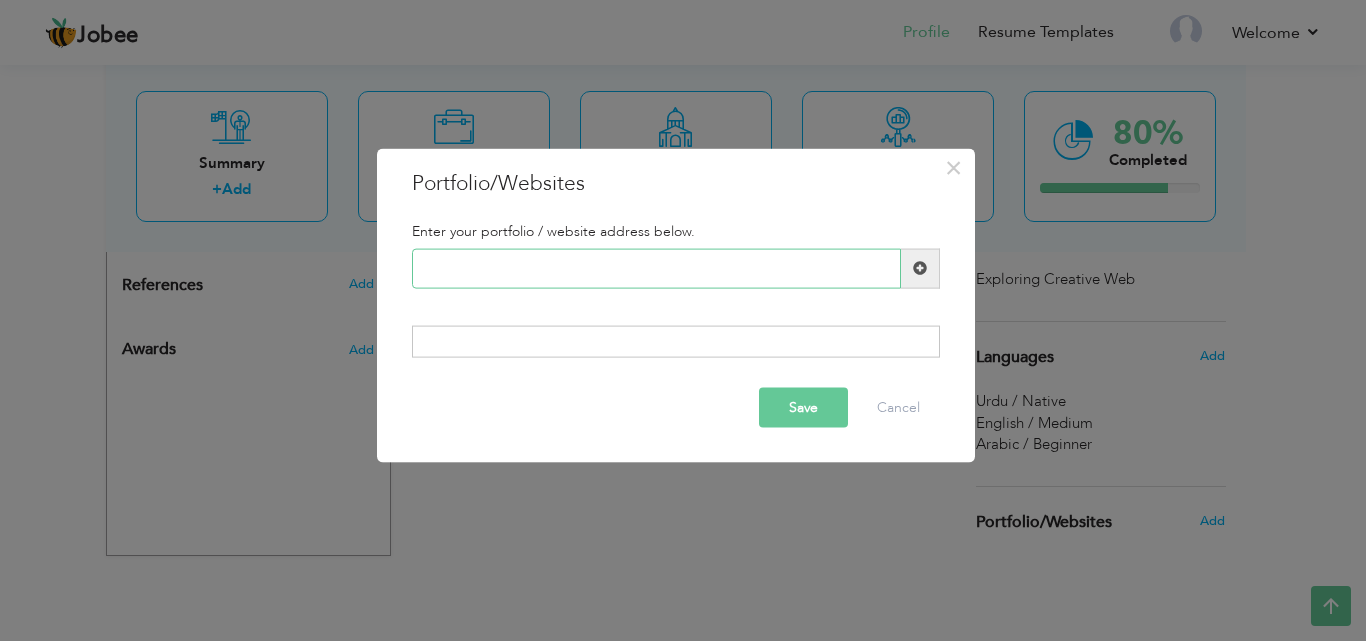 click at bounding box center (656, 268) 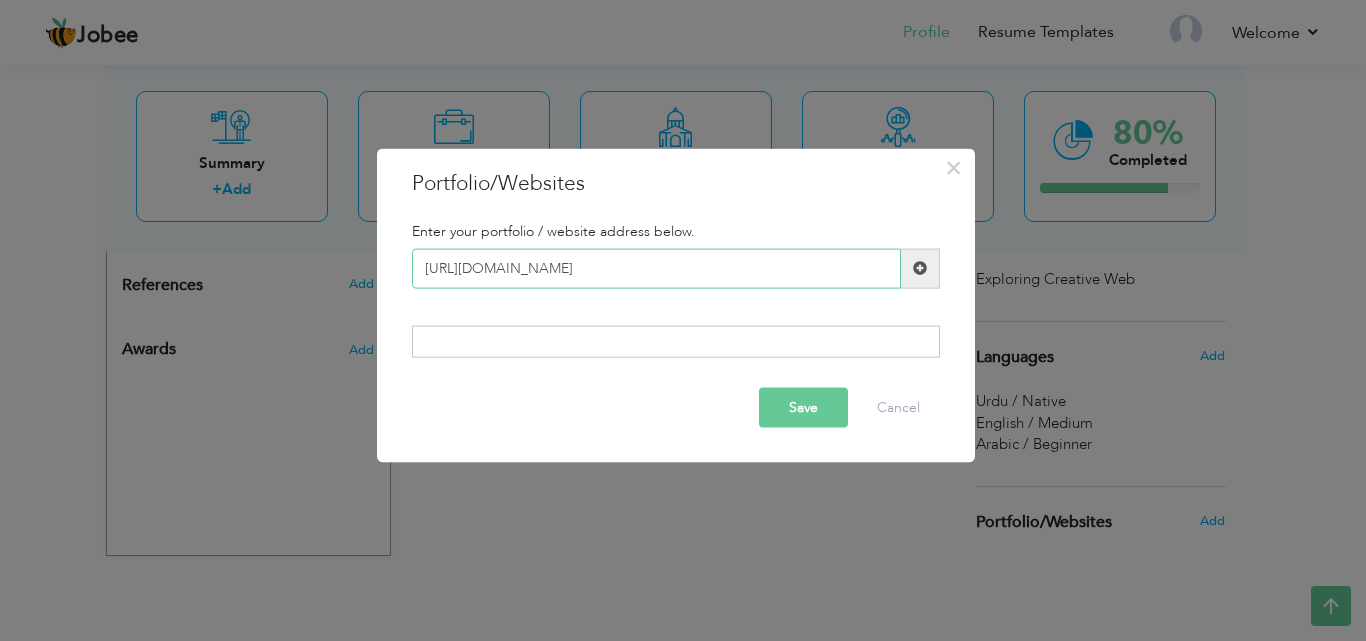type on "https://chimerical-frangipane-eb5caa.netlify.app/" 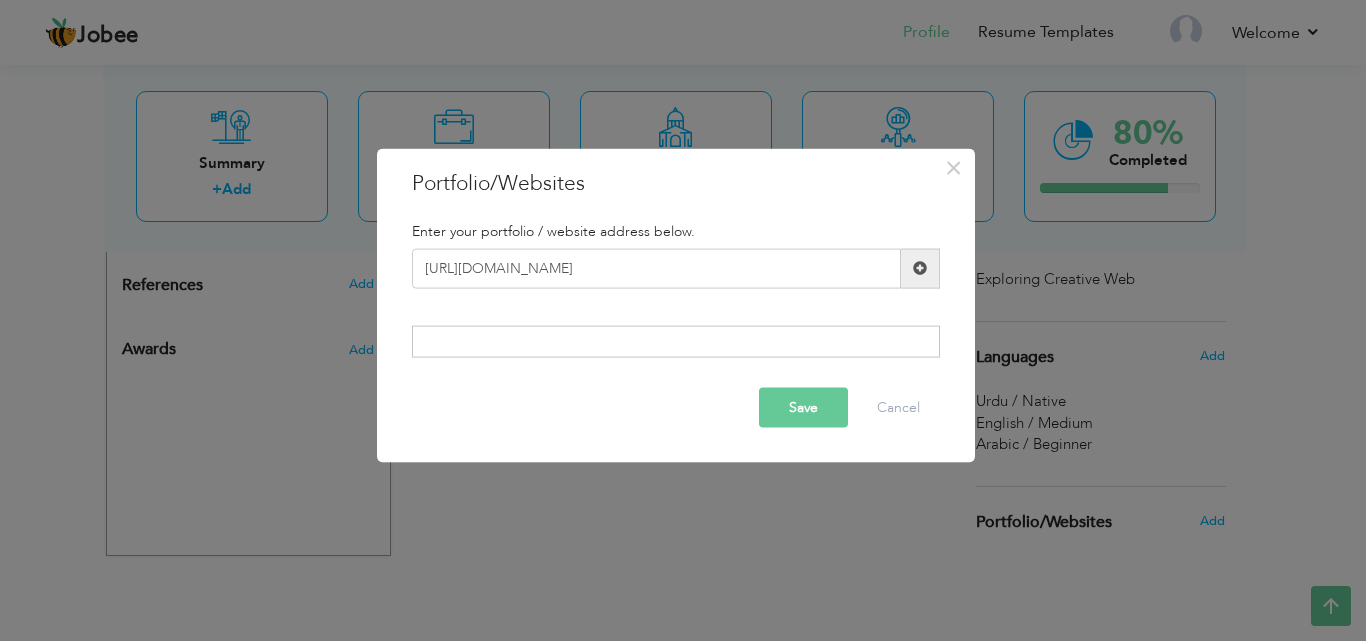 click at bounding box center [920, 268] 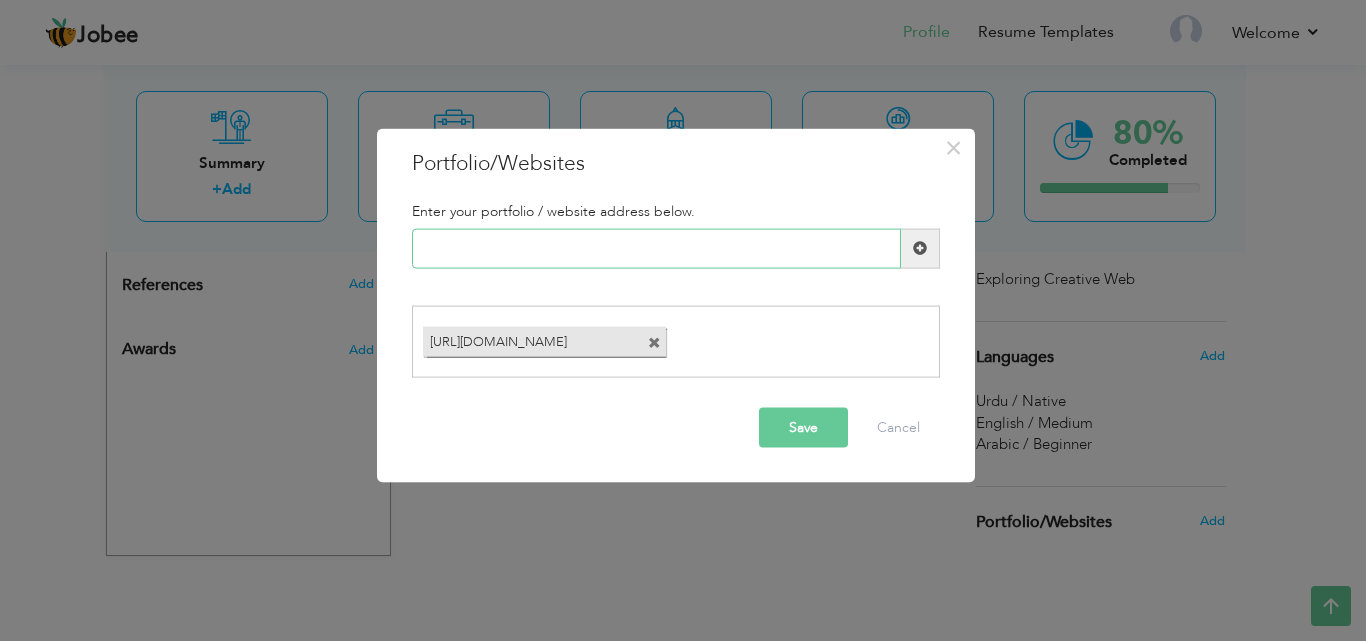 click at bounding box center (656, 248) 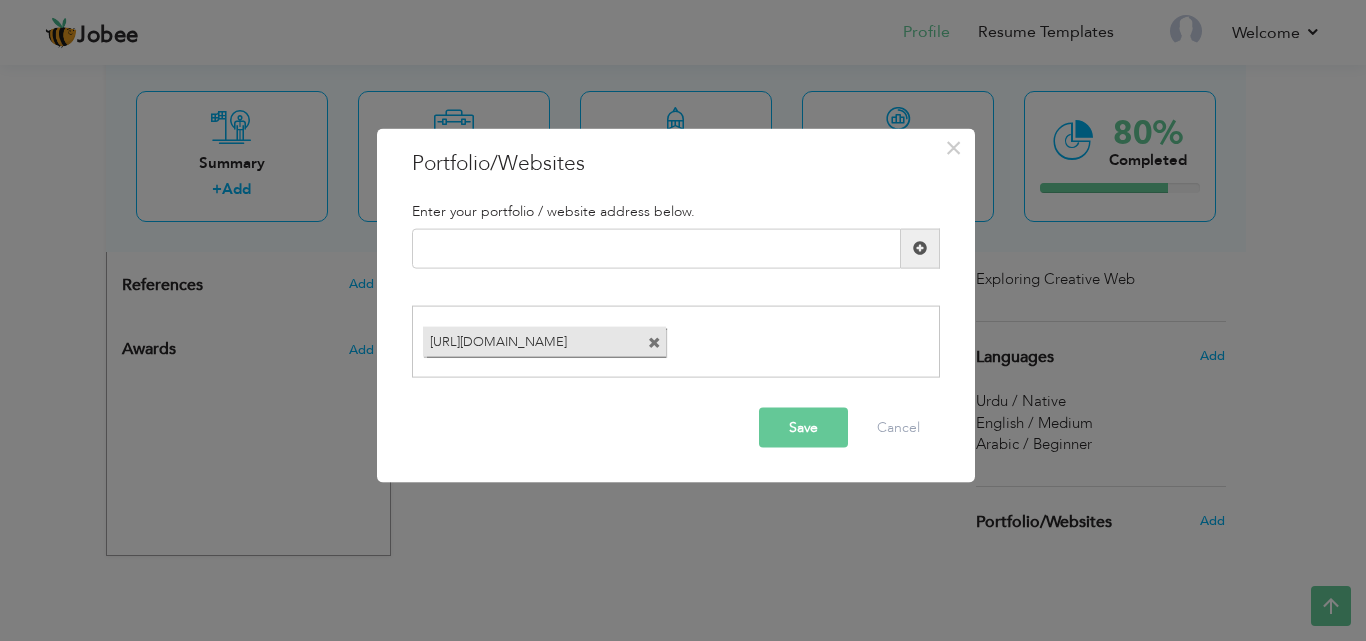 click at bounding box center [654, 343] 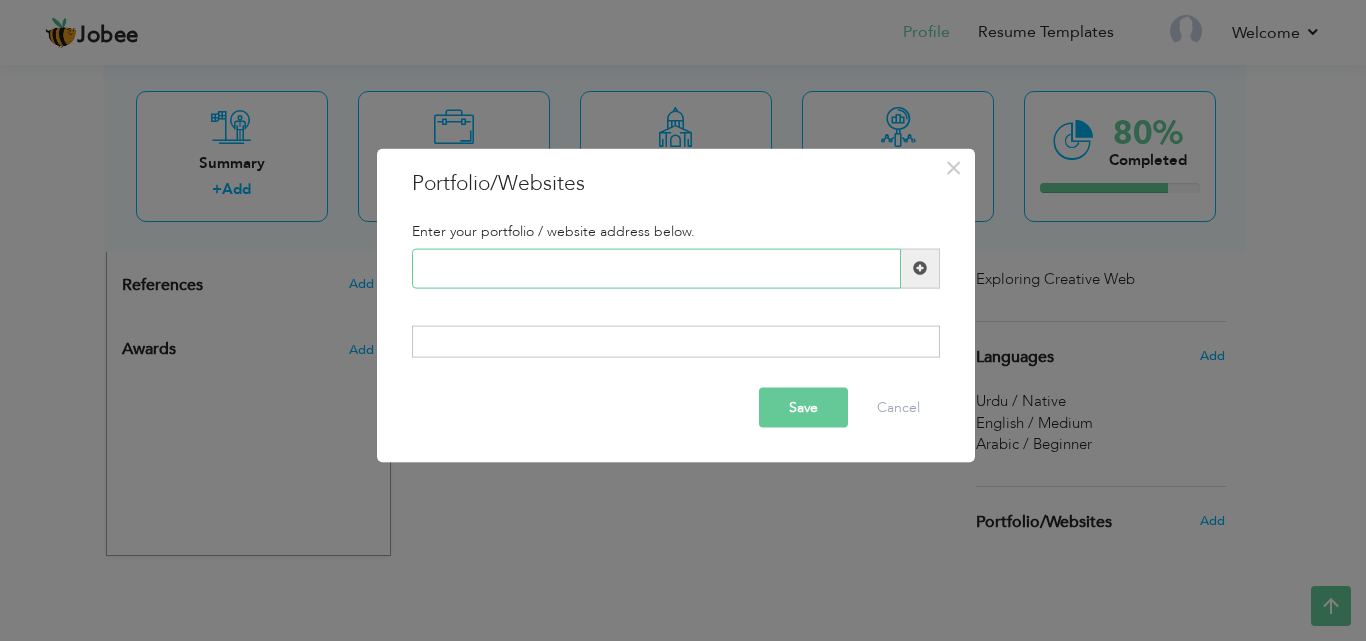 click at bounding box center (656, 268) 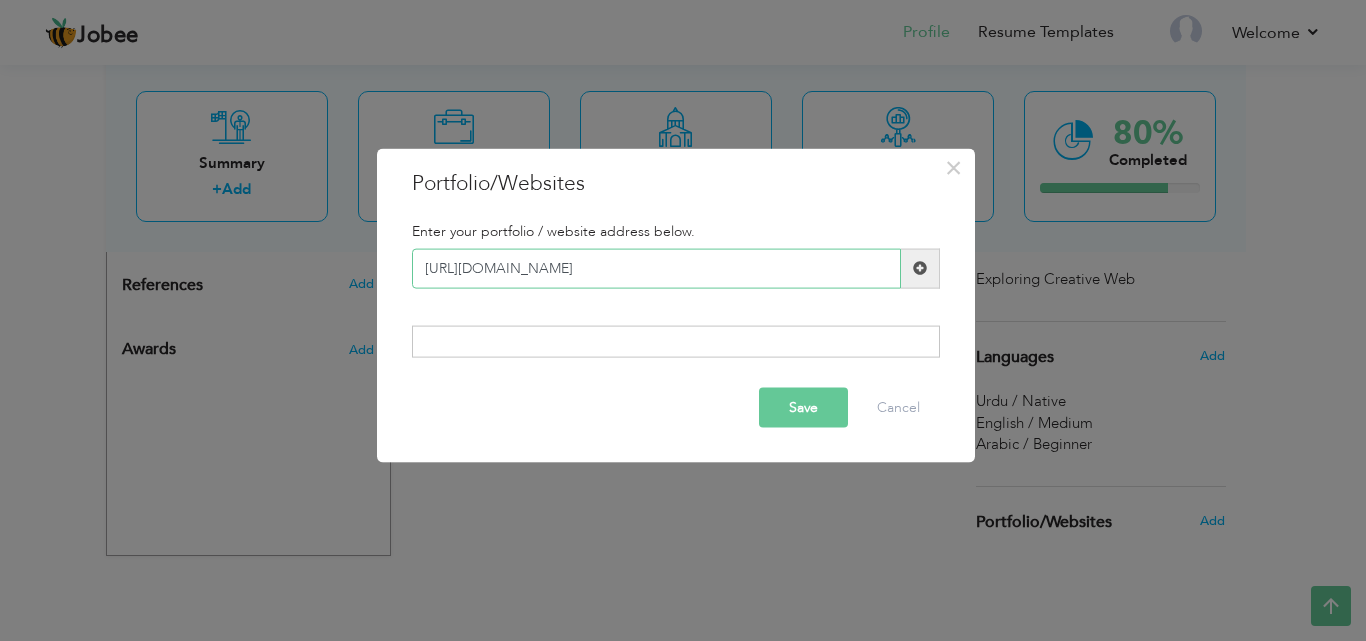 type on "https://transcendent-eclair-dd869c.netlify.app/" 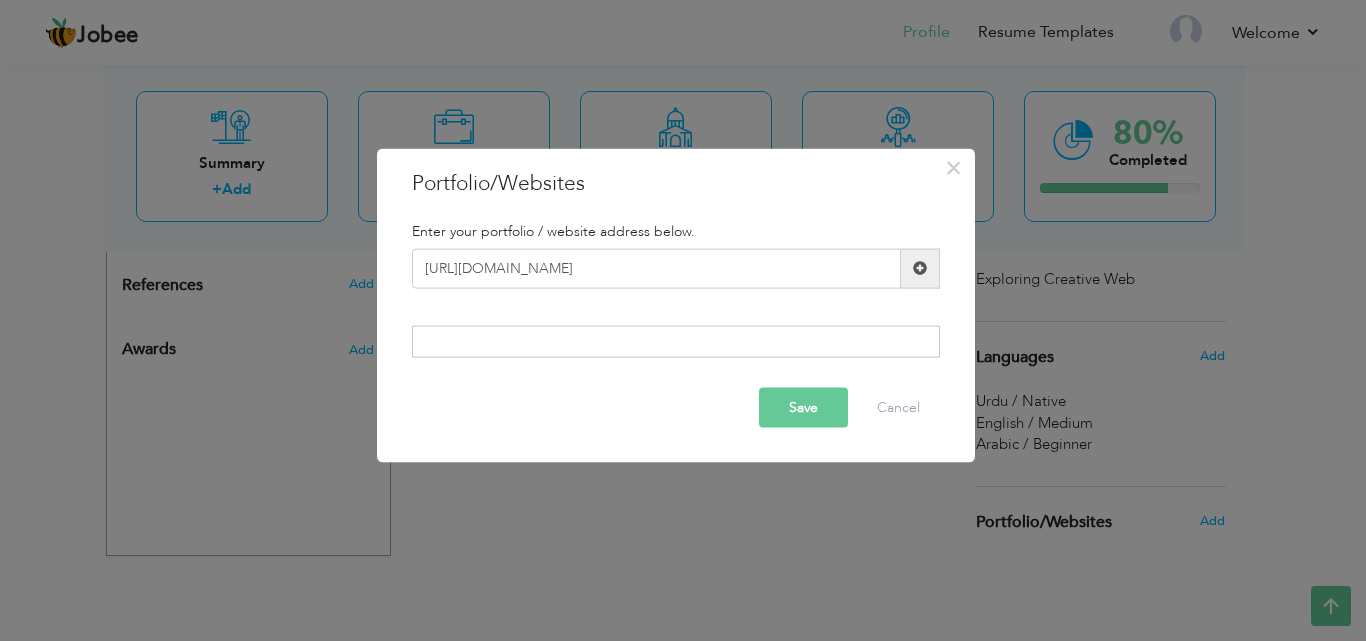 click at bounding box center (920, 268) 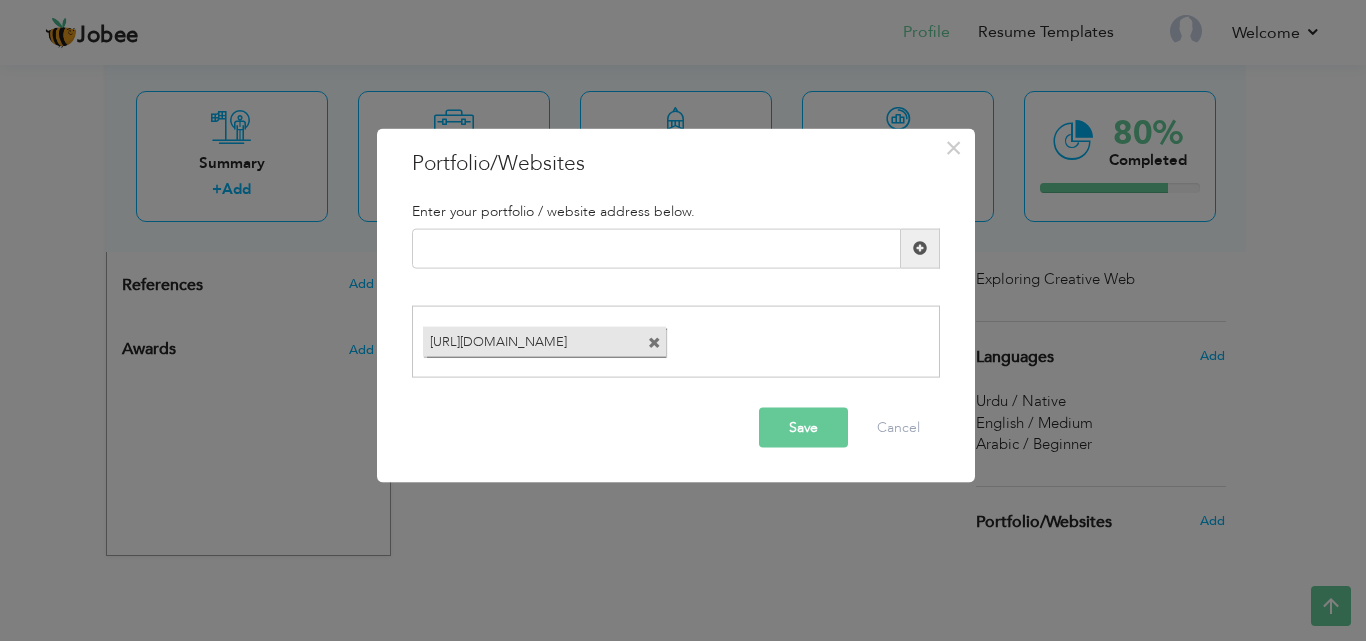 click on "Save" 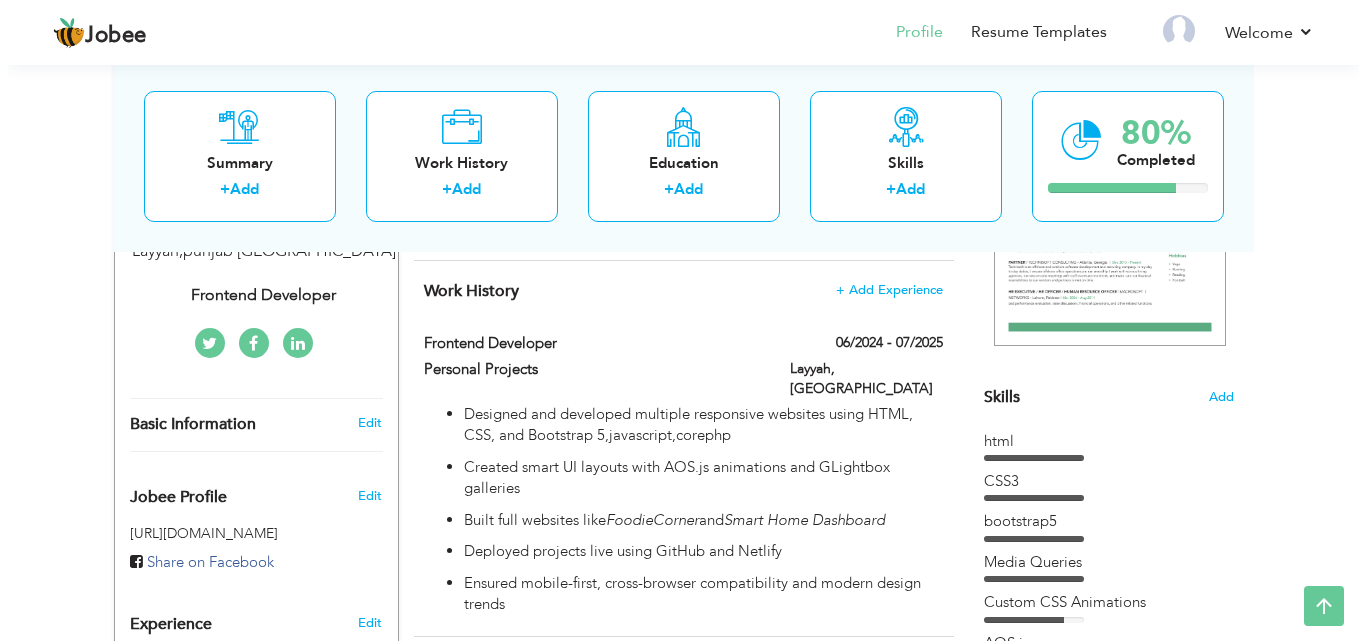 scroll, scrollTop: 381, scrollLeft: 0, axis: vertical 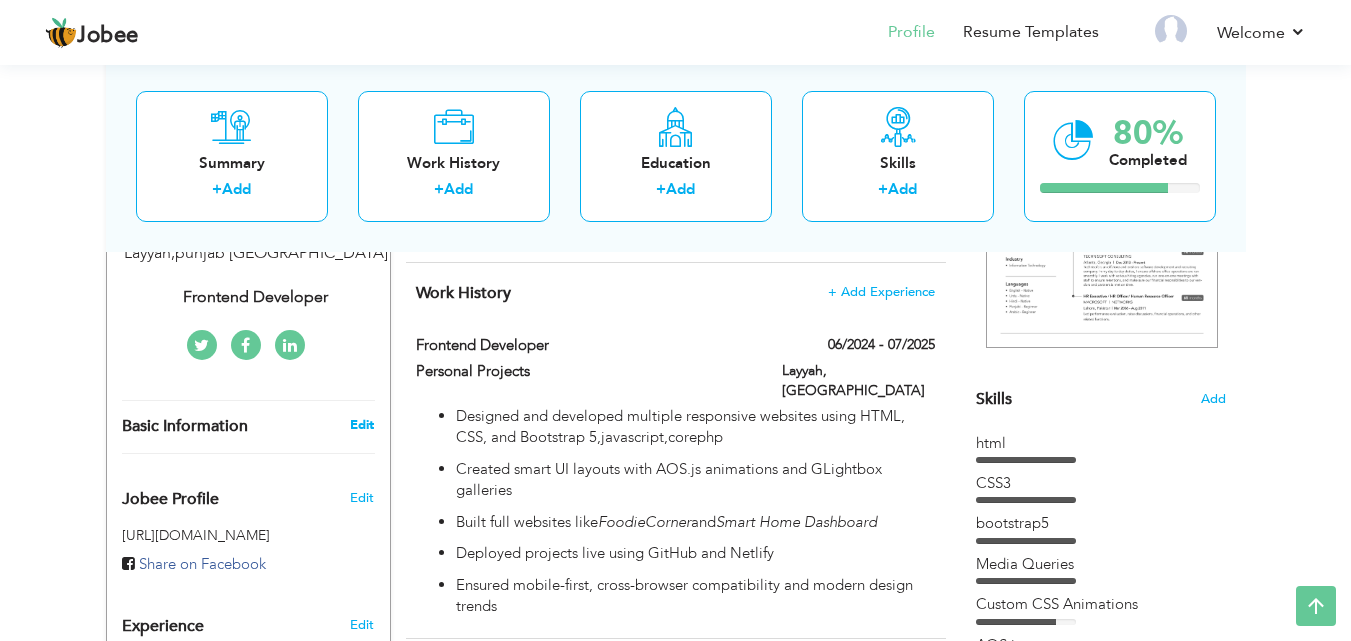 click on "Edit" at bounding box center [362, 425] 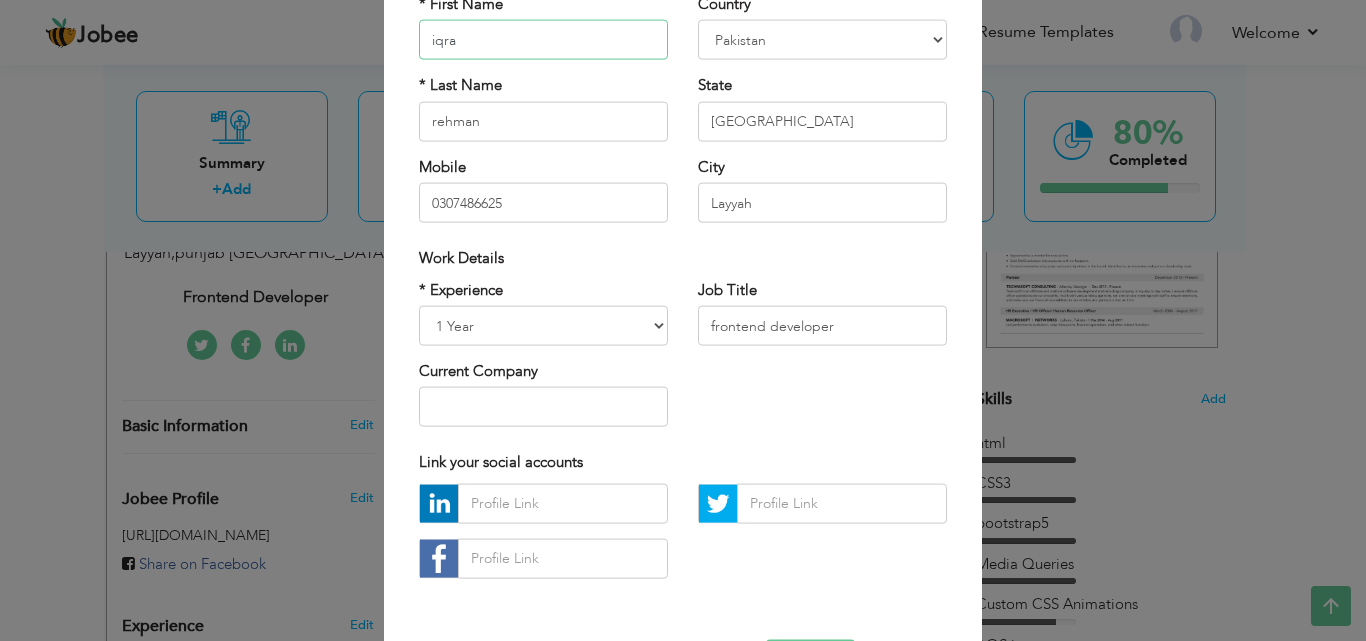 scroll, scrollTop: 194, scrollLeft: 0, axis: vertical 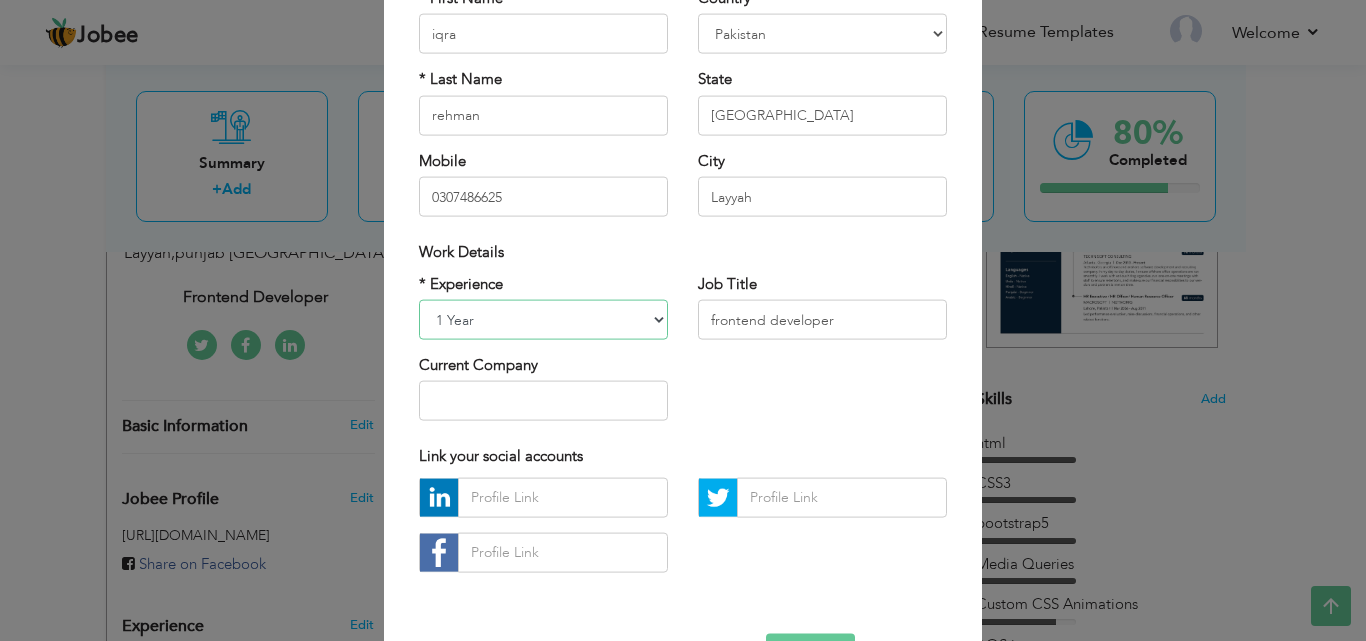 click on "Entry Level Less than 1 Year 1 Year 2 Years 3 Years 4 Years 5 Years 6 Years 7 Years 8 Years 9 Years 10 Years 11 Years 12 Years 13 Years 14 Years 15 Years 16 Years 17 Years 18 Years 19 Years 20 Years 21 Years 22 Years 23 Years 24 Years 25 Years 26 Years 27 Years 28 Years 29 Years 30 Years 31 Years 32 Years 33 Years 34 Years 35 Years More than 35 Years" at bounding box center [543, 320] 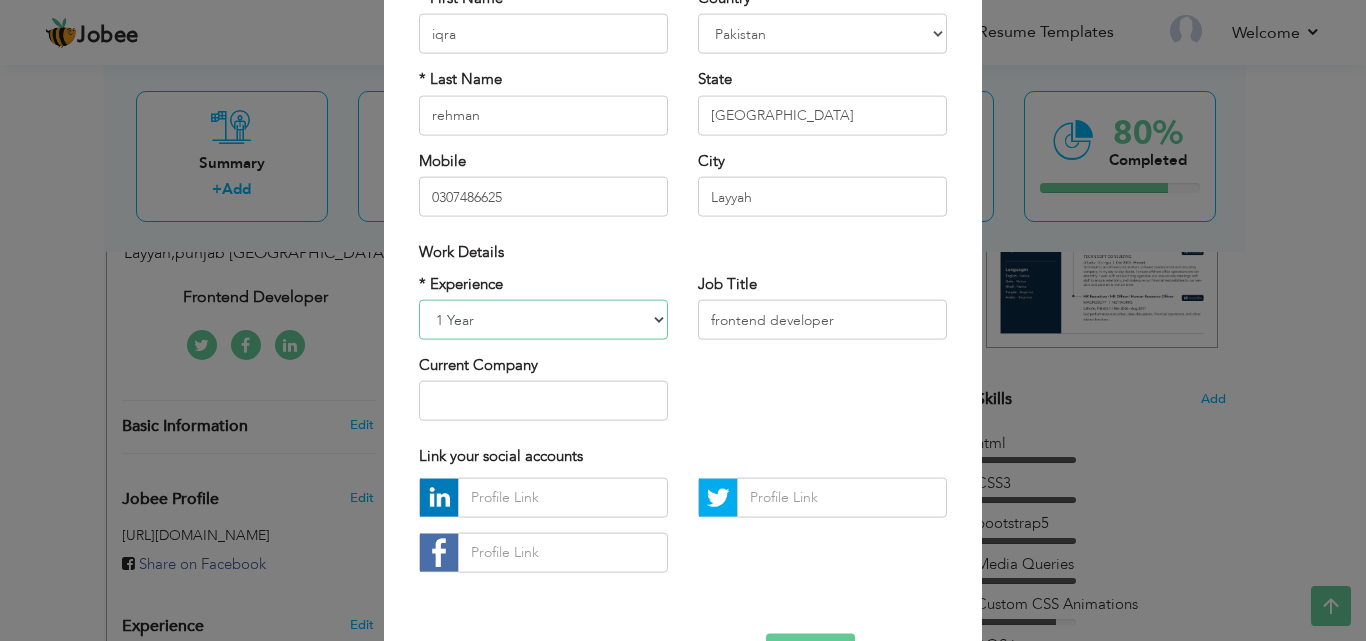 click on "Entry Level Less than 1 Year 1 Year 2 Years 3 Years 4 Years 5 Years 6 Years 7 Years 8 Years 9 Years 10 Years 11 Years 12 Years 13 Years 14 Years 15 Years 16 Years 17 Years 18 Years 19 Years 20 Years 21 Years 22 Years 23 Years 24 Years 25 Years 26 Years 27 Years 28 Years 29 Years 30 Years 31 Years 32 Years 33 Years 34 Years 35 Years More than 35 Years" at bounding box center [543, 320] 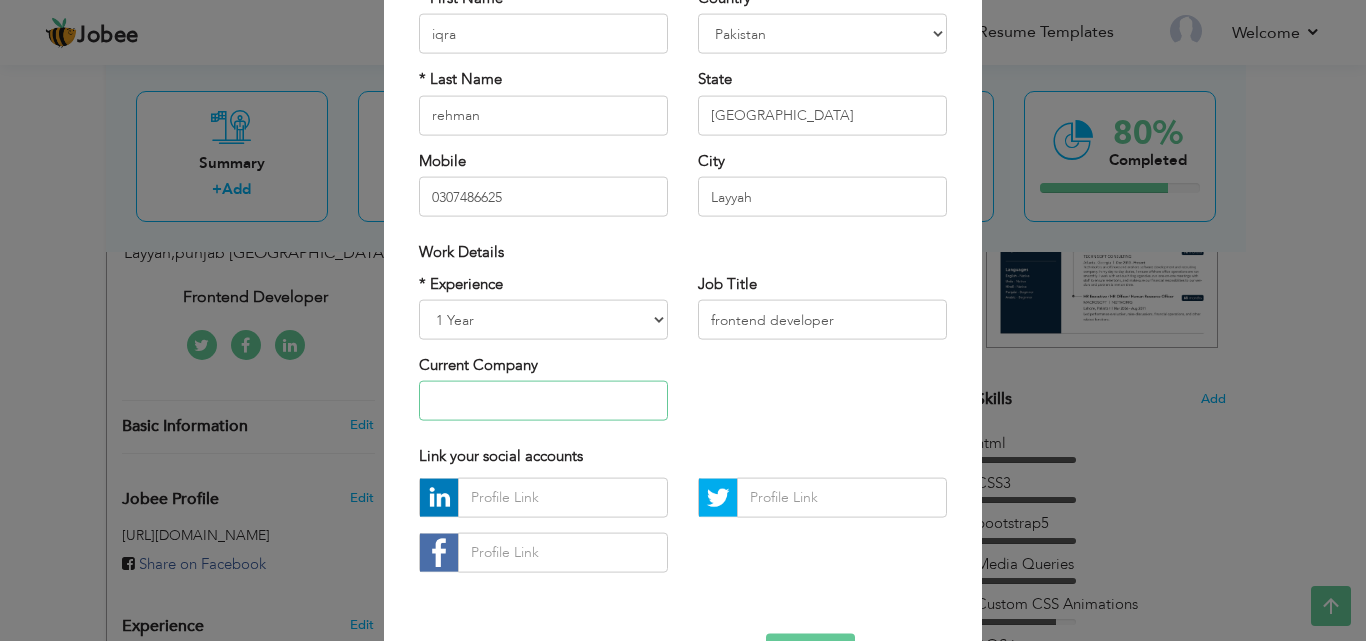 click at bounding box center [543, 401] 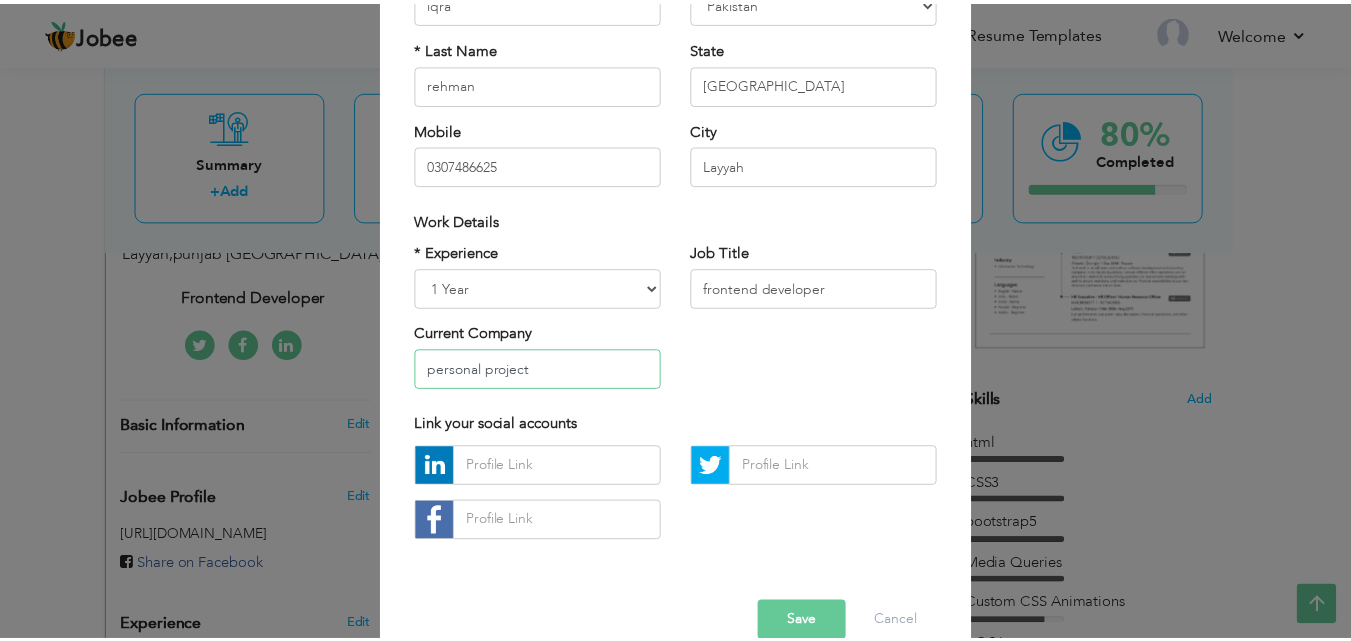 scroll, scrollTop: 261, scrollLeft: 0, axis: vertical 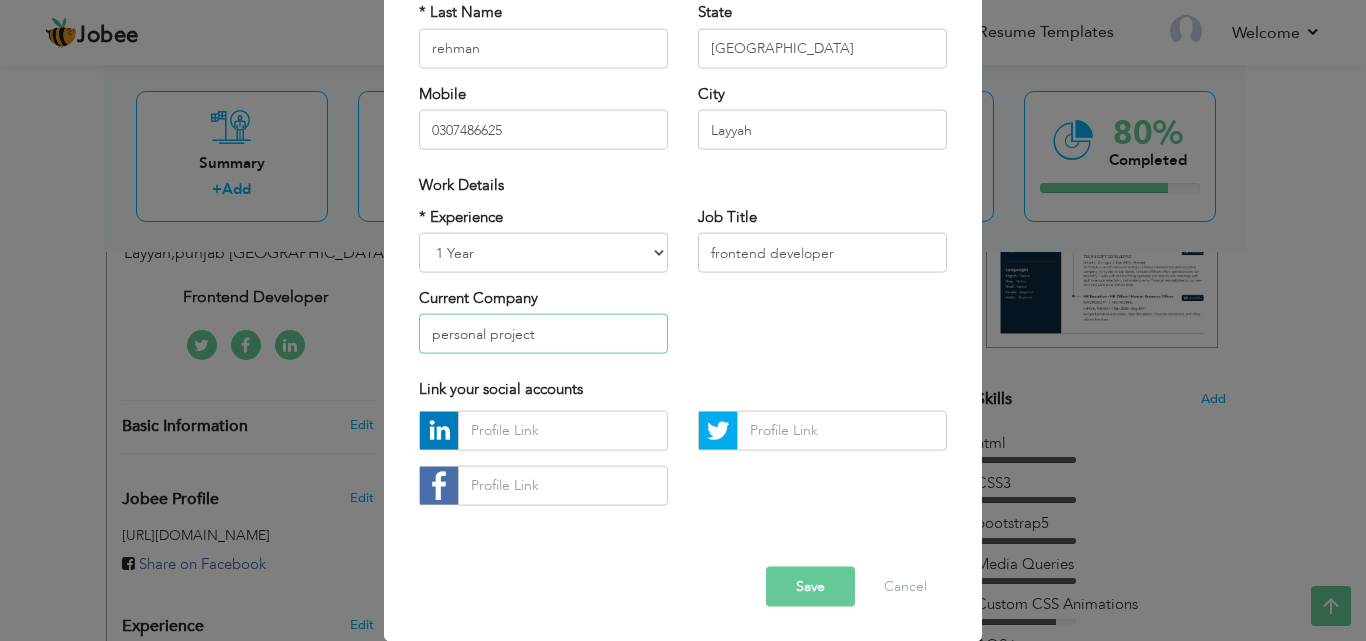 type on "personal project" 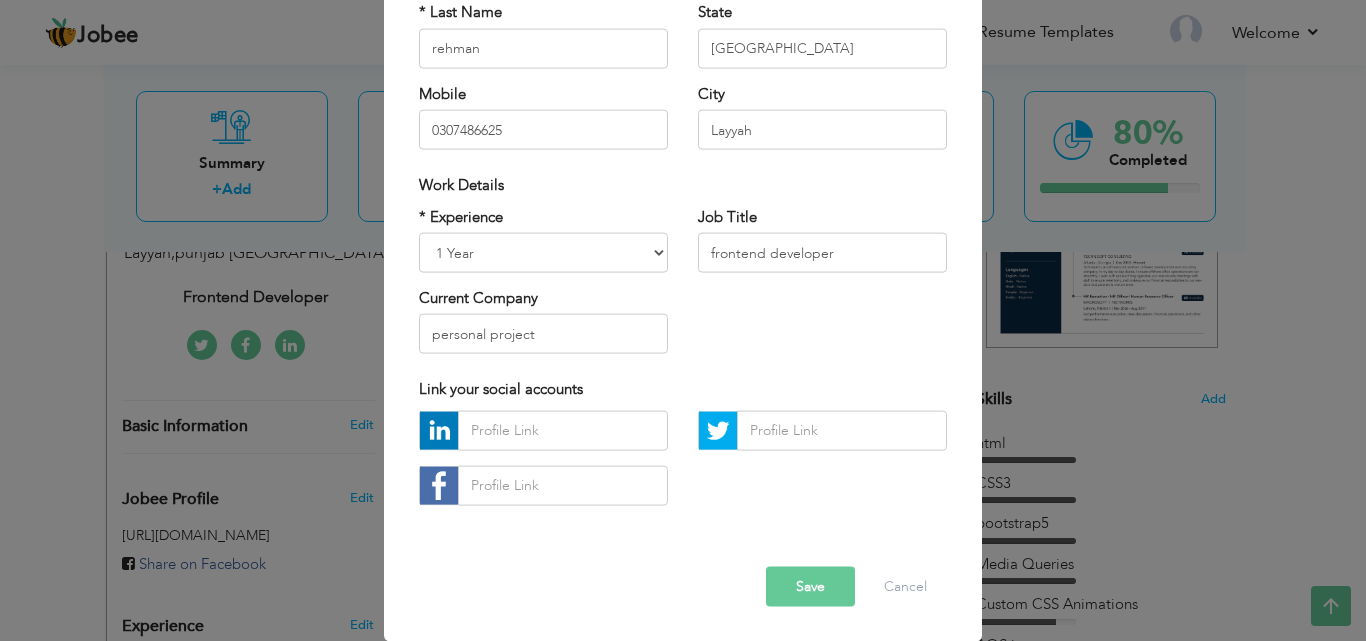 click on "Save" at bounding box center [810, 586] 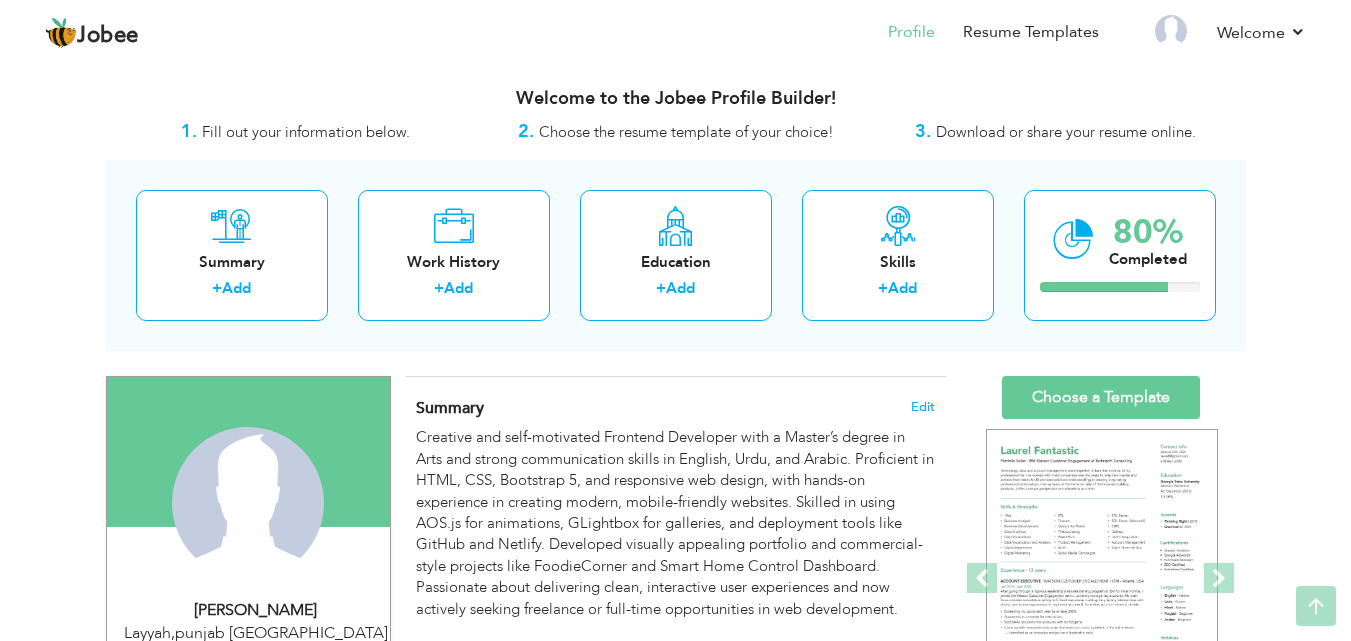 scroll, scrollTop: 0, scrollLeft: 0, axis: both 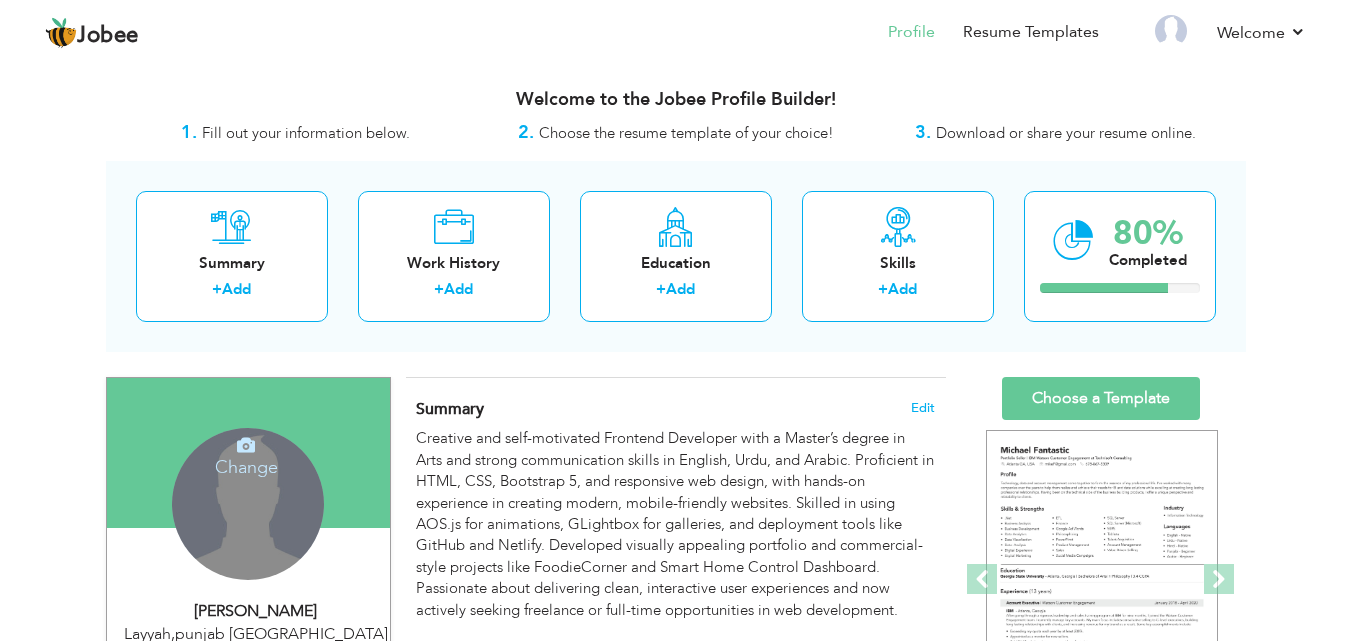 click on "Change" at bounding box center (246, 454) 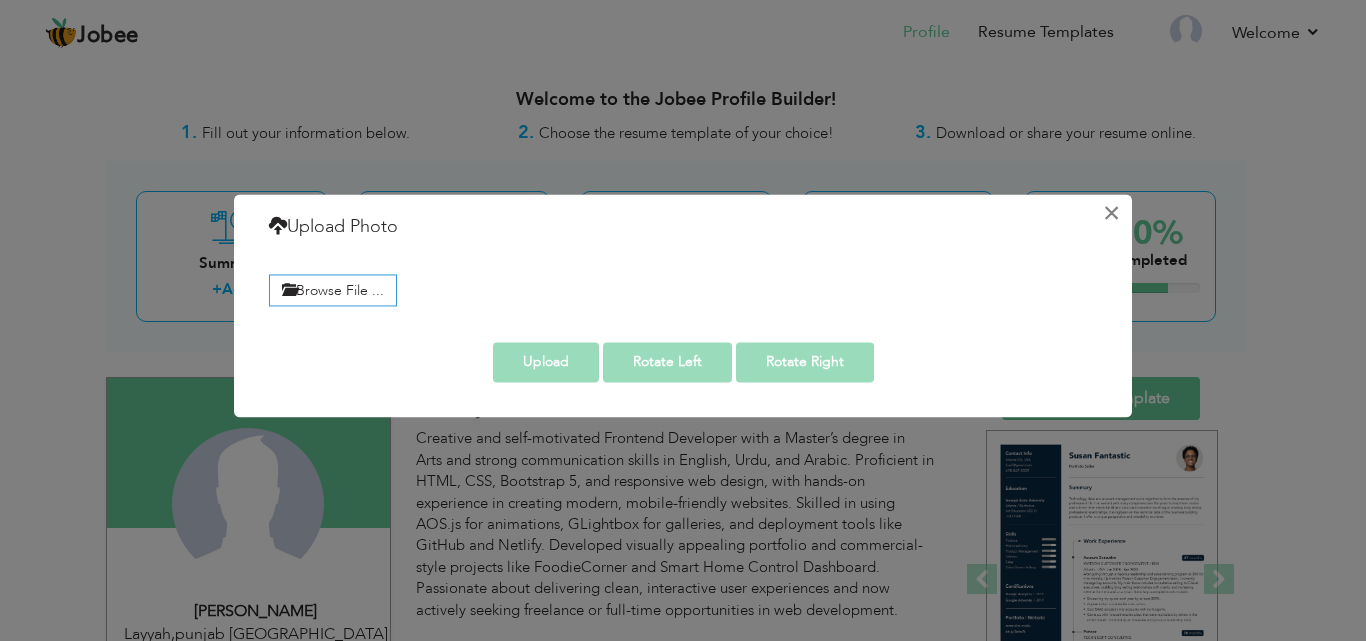 click on "×" at bounding box center (1111, 213) 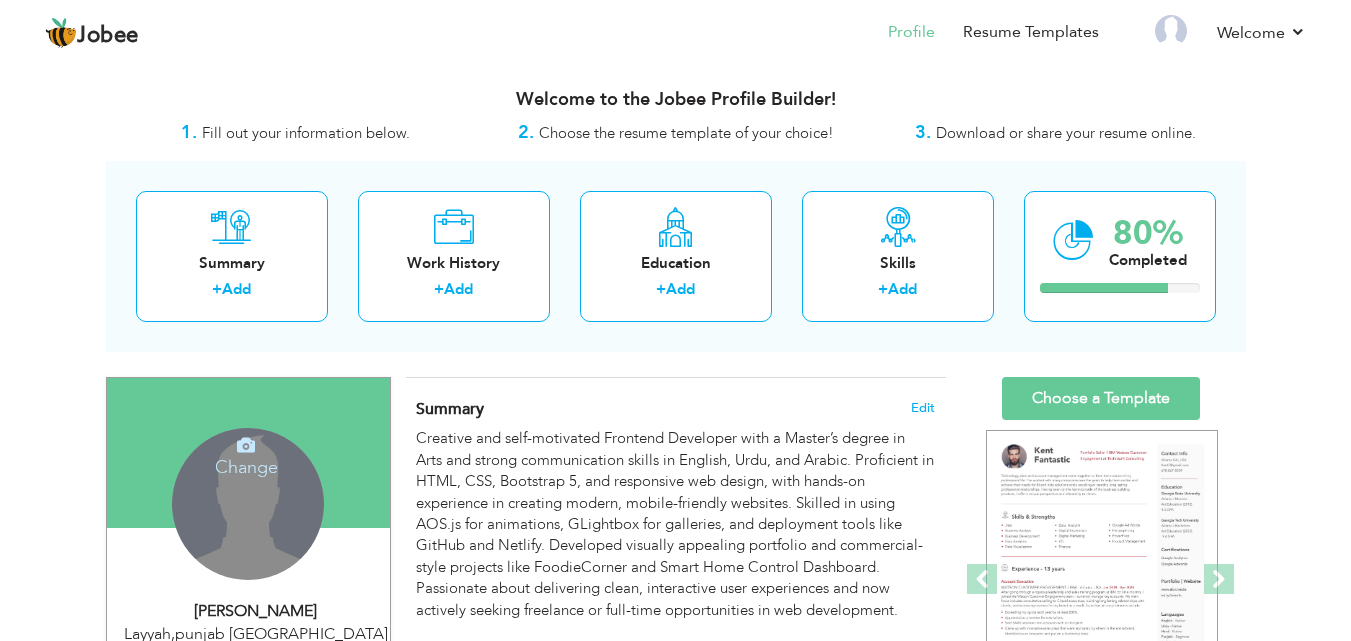 click at bounding box center (246, 445) 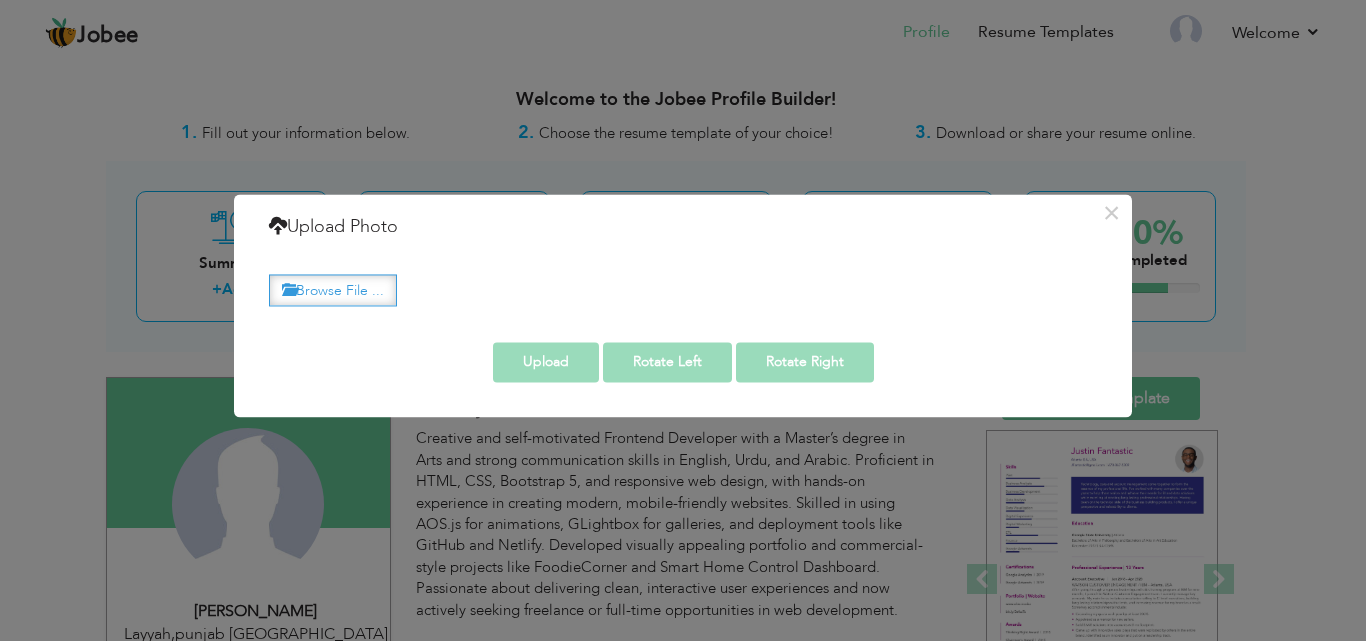 click on "Browse File ..." at bounding box center [333, 290] 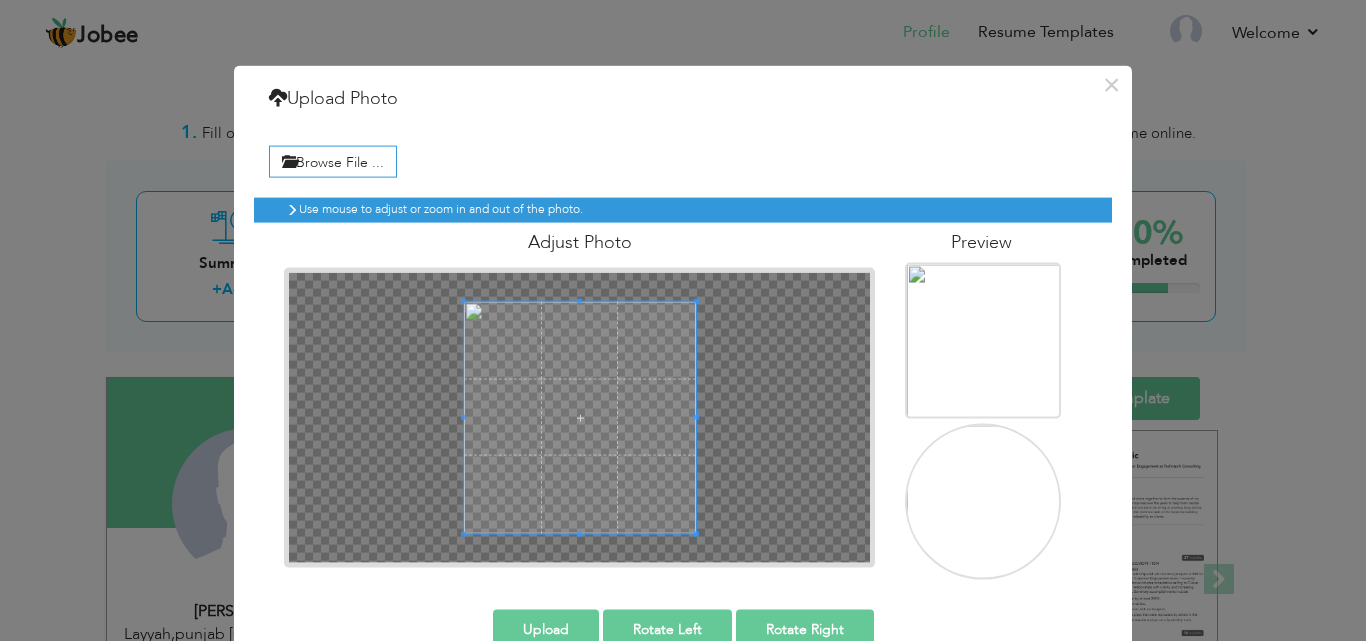 click on "Upload" at bounding box center [546, 629] 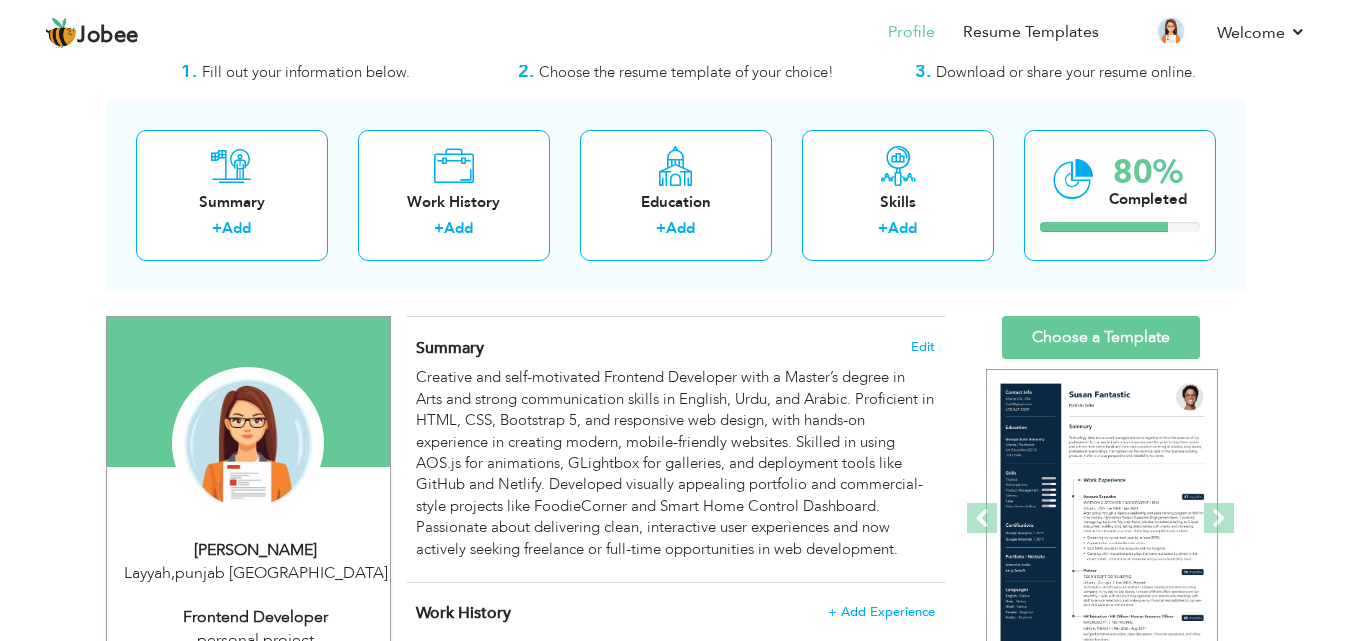 scroll, scrollTop: 62, scrollLeft: 0, axis: vertical 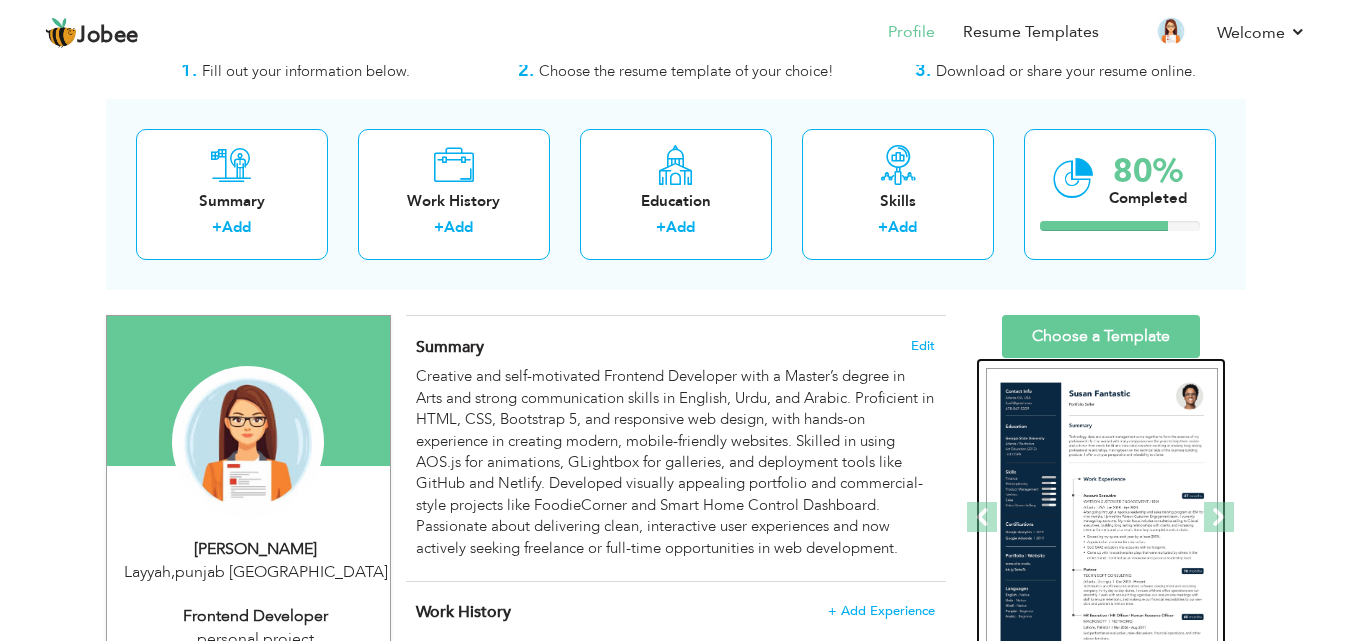 click at bounding box center [1236, 518] 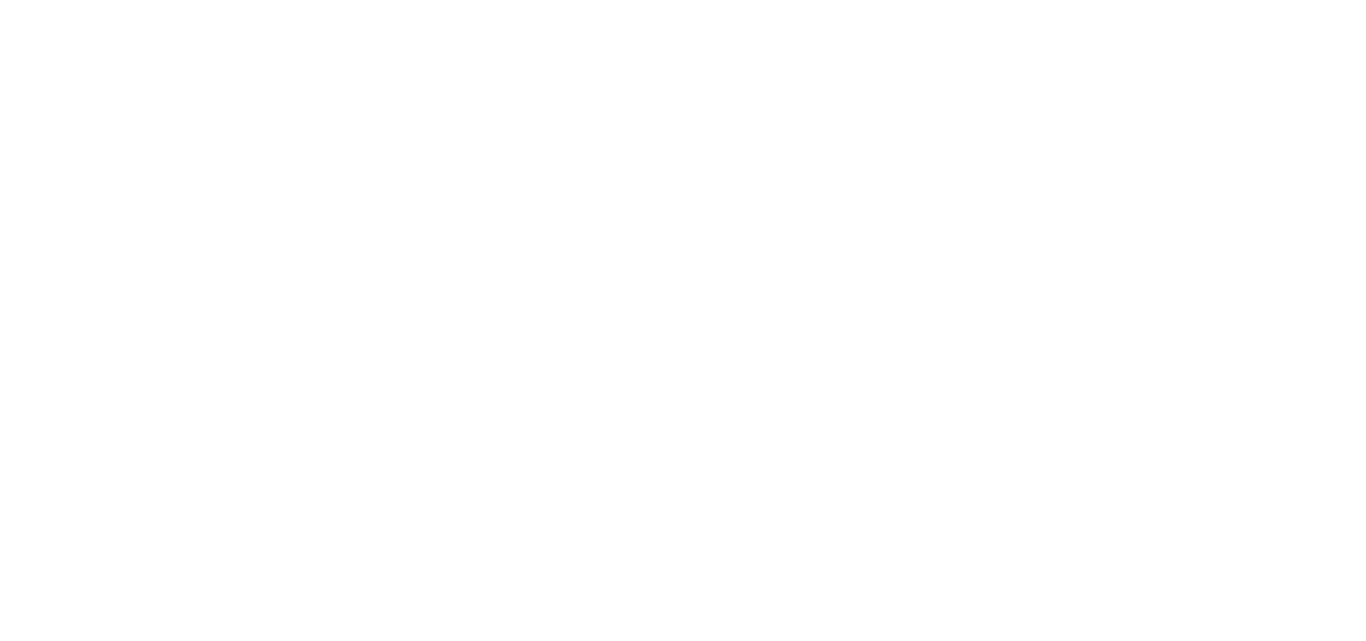 scroll, scrollTop: 0, scrollLeft: 0, axis: both 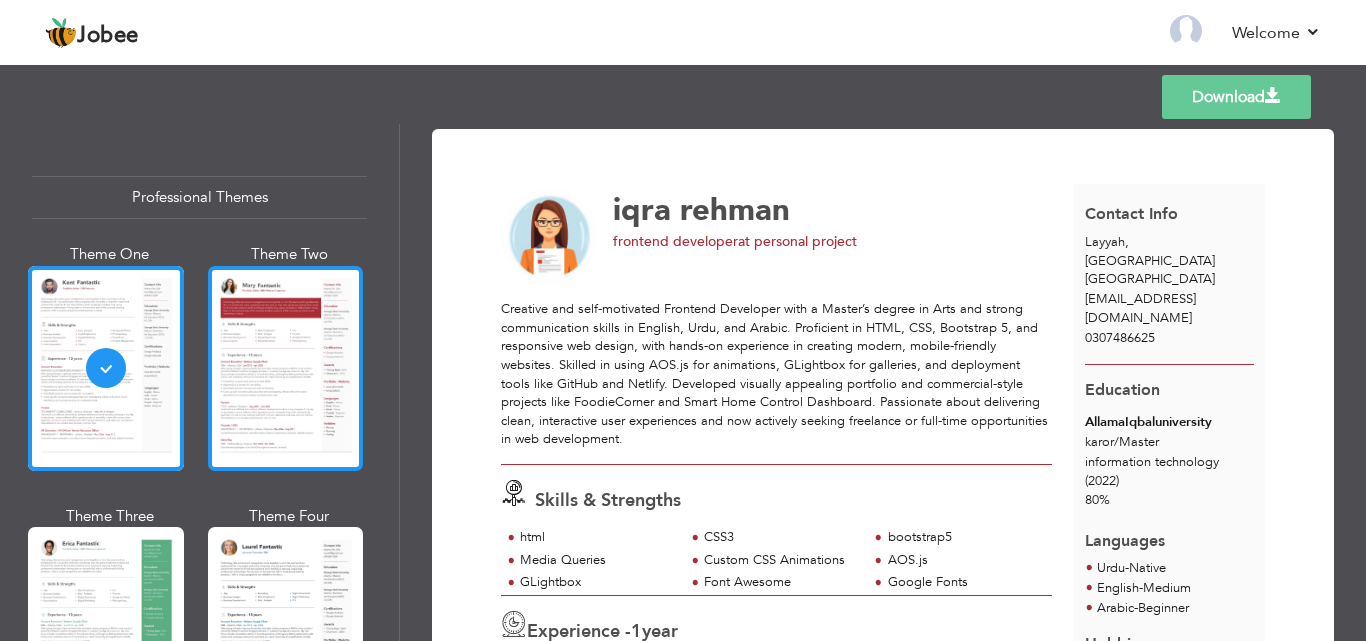 click at bounding box center [286, 368] 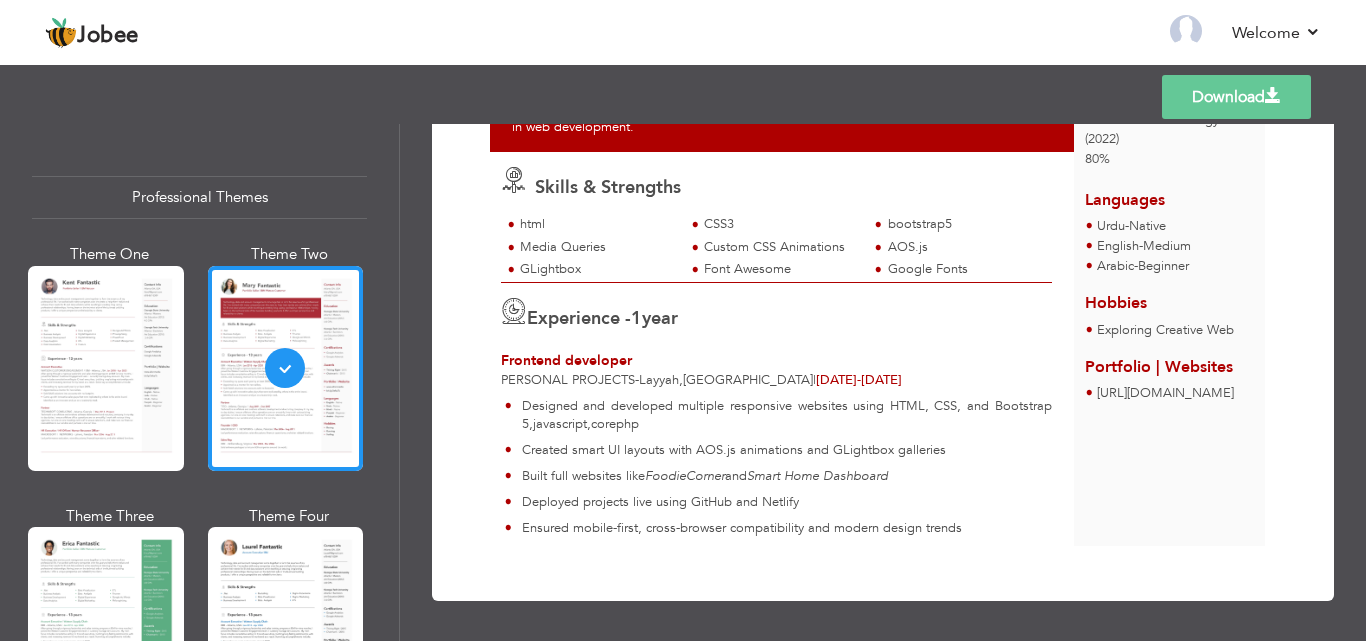 scroll, scrollTop: 329, scrollLeft: 0, axis: vertical 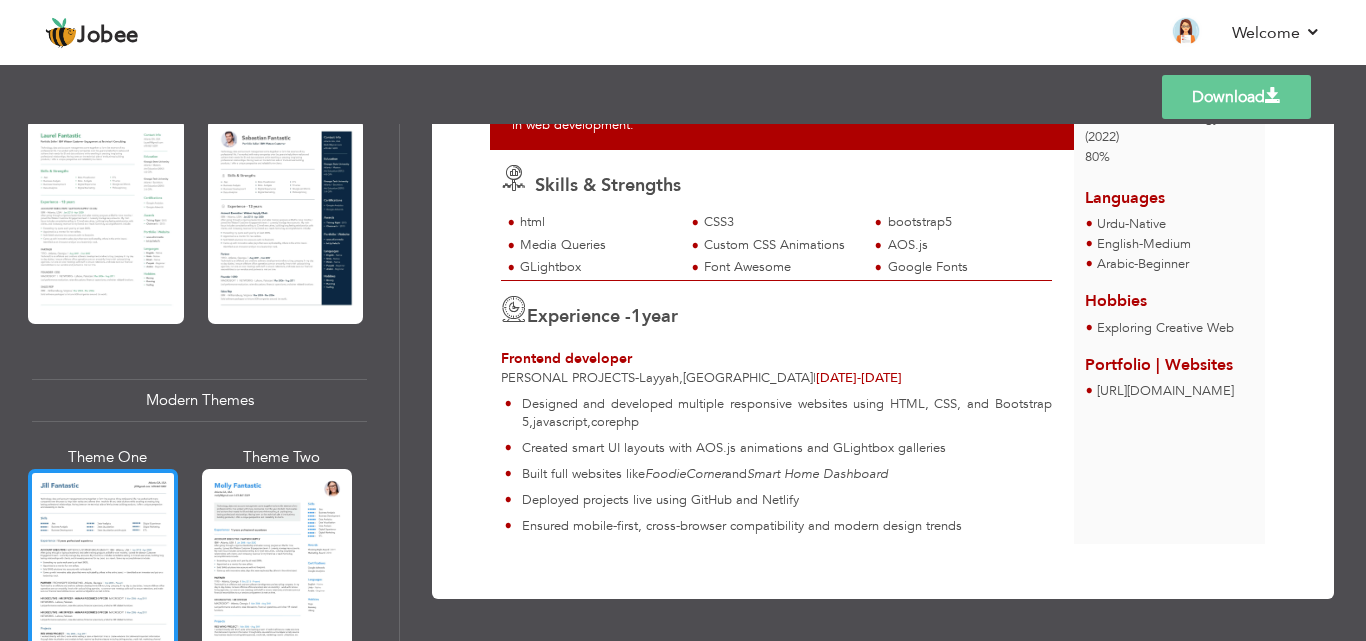 click at bounding box center (103, 568) 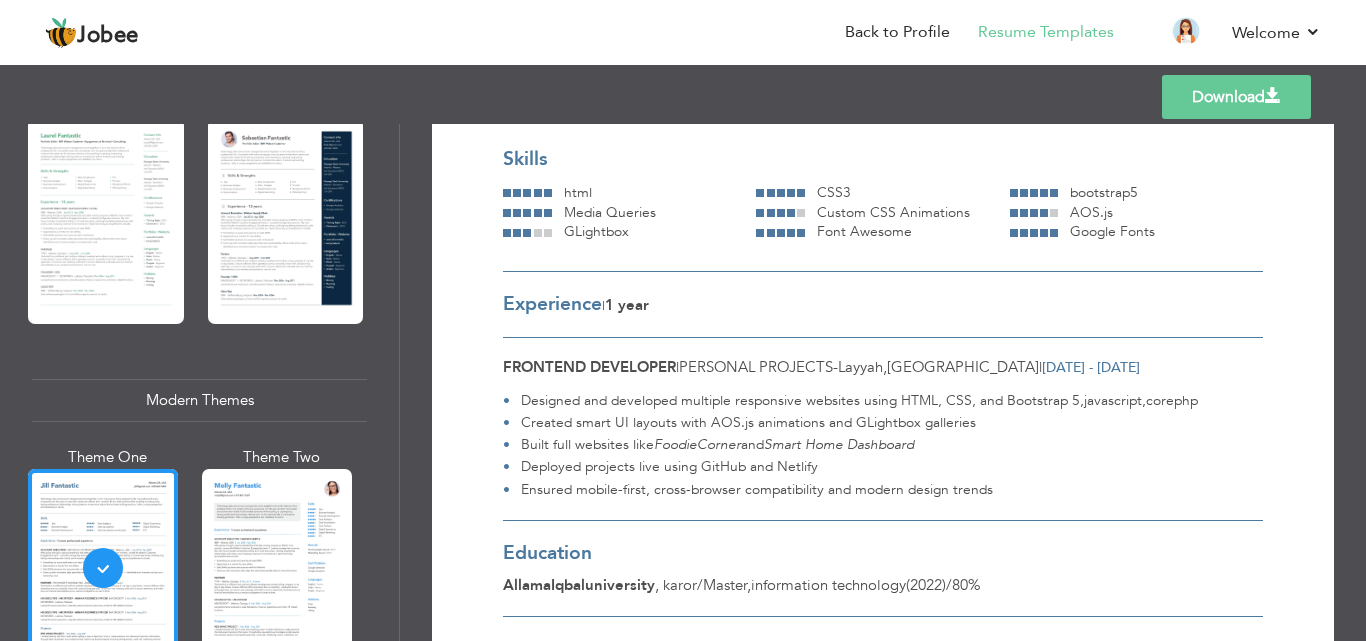 scroll, scrollTop: 0, scrollLeft: 0, axis: both 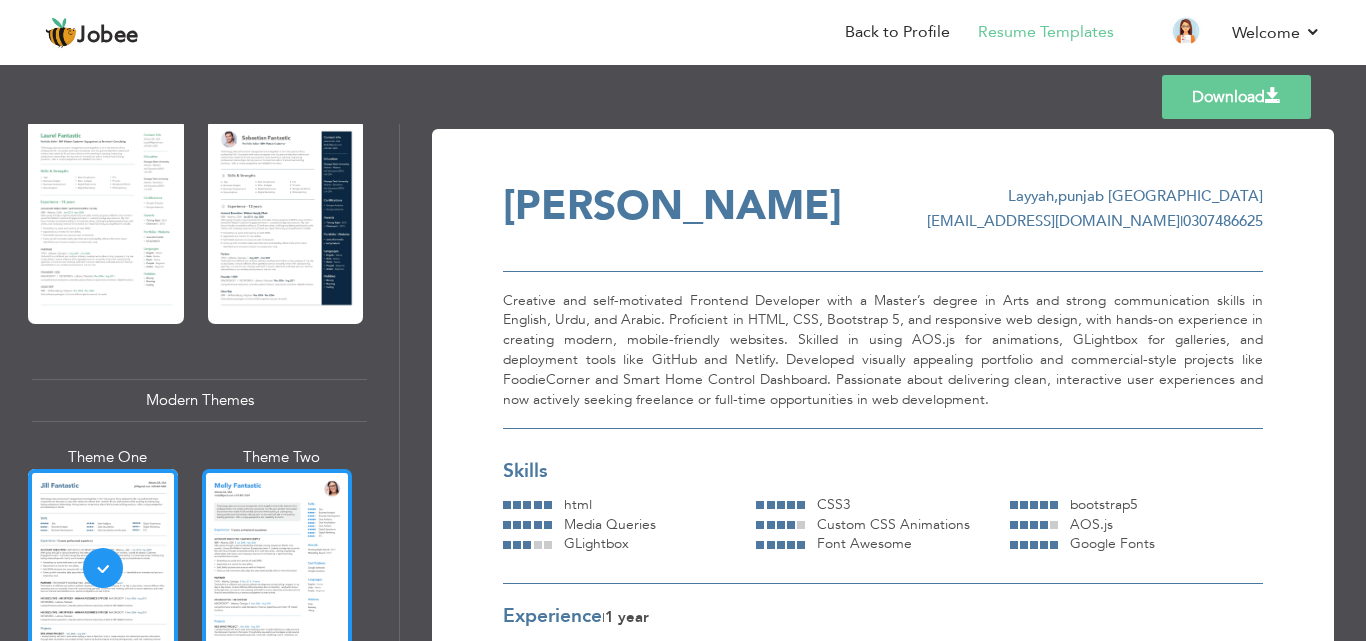 click at bounding box center (277, 568) 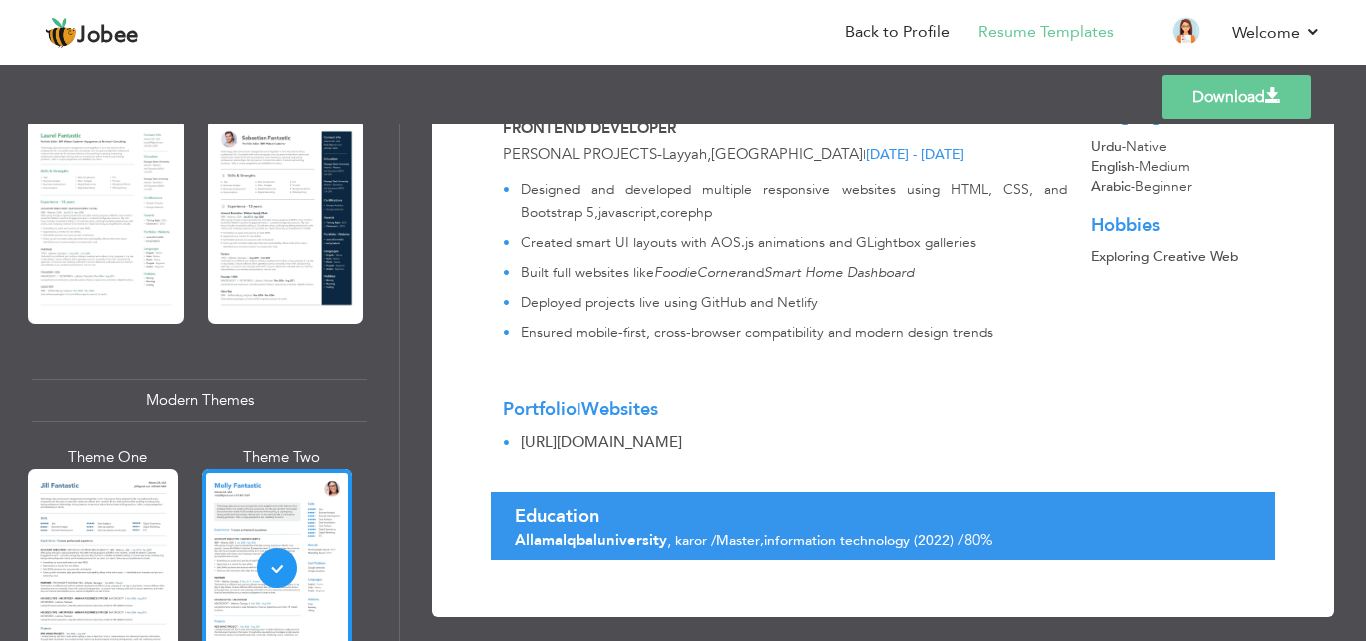 scroll, scrollTop: 497, scrollLeft: 0, axis: vertical 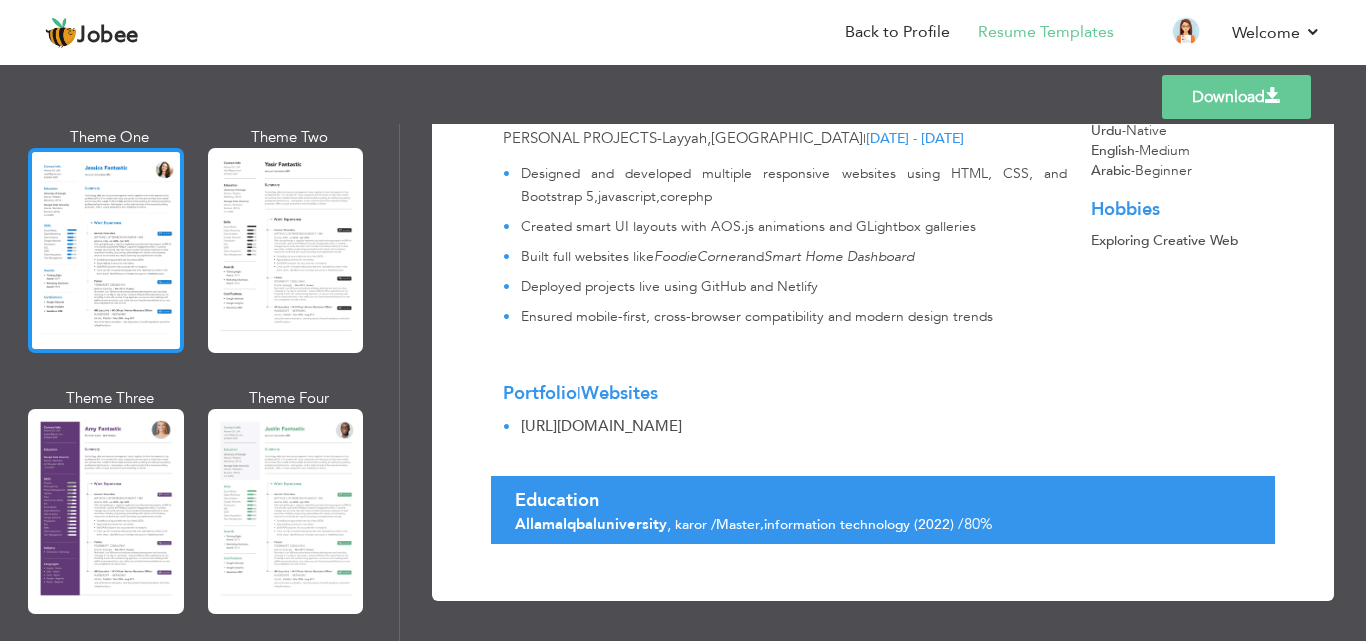 click at bounding box center (106, 250) 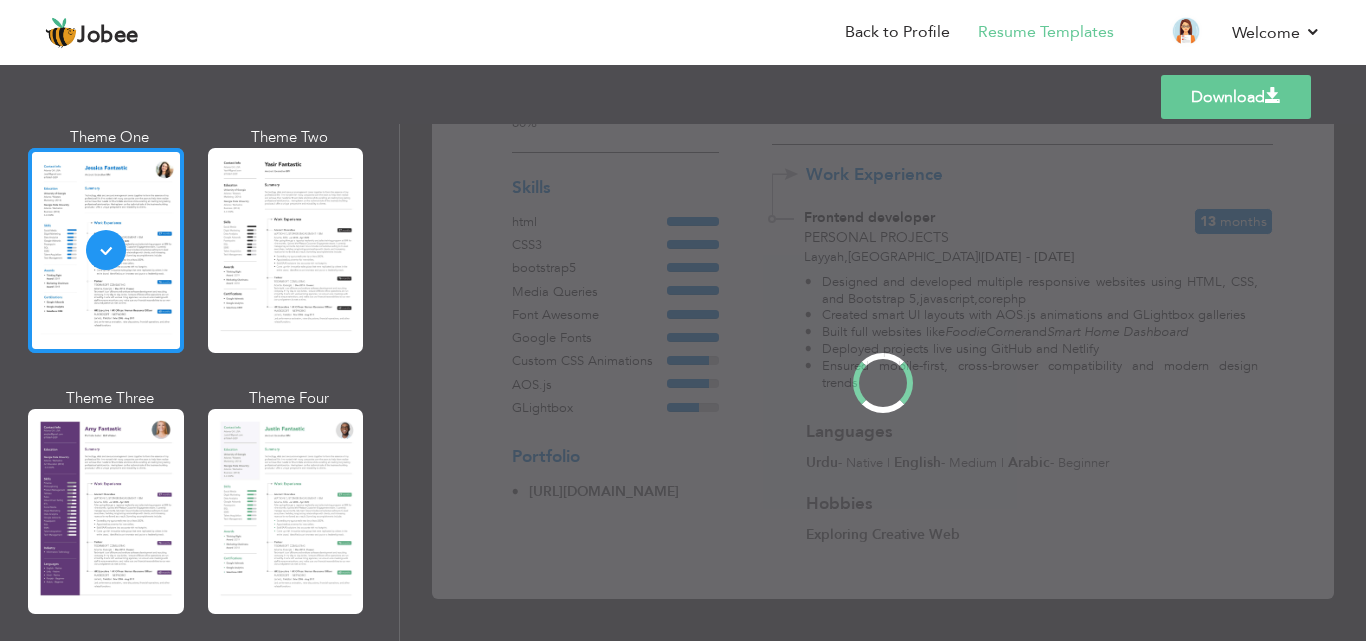 scroll, scrollTop: 0, scrollLeft: 0, axis: both 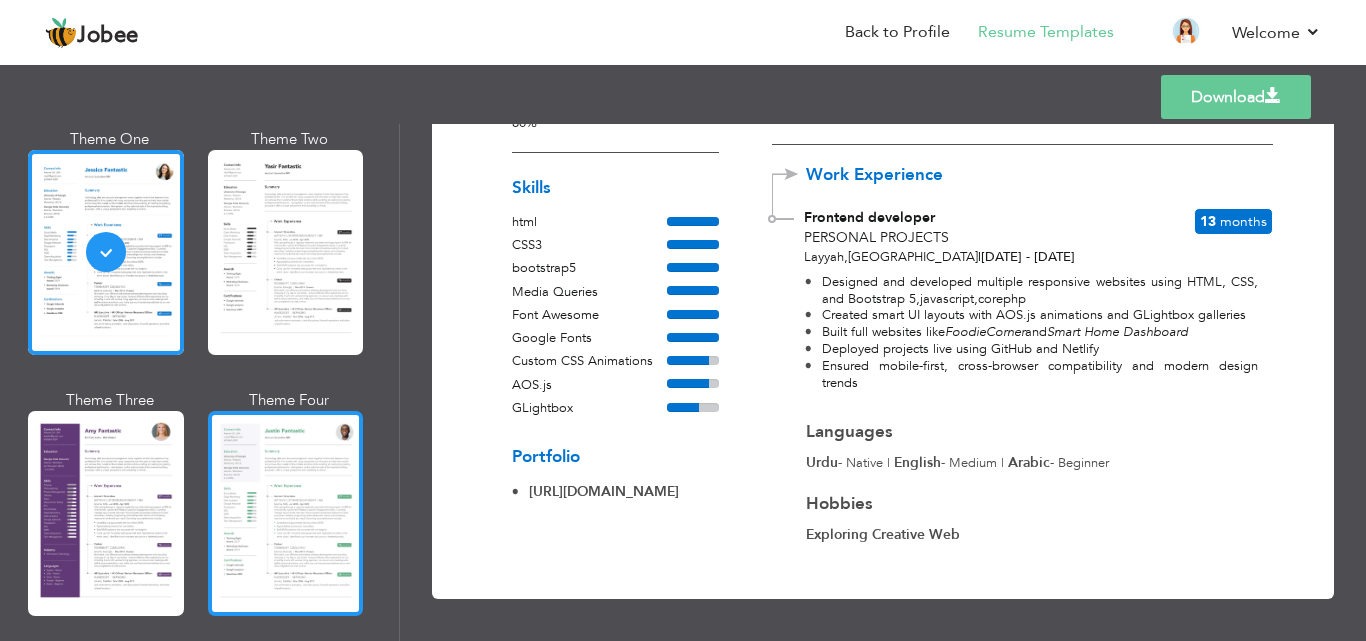 click at bounding box center [286, 513] 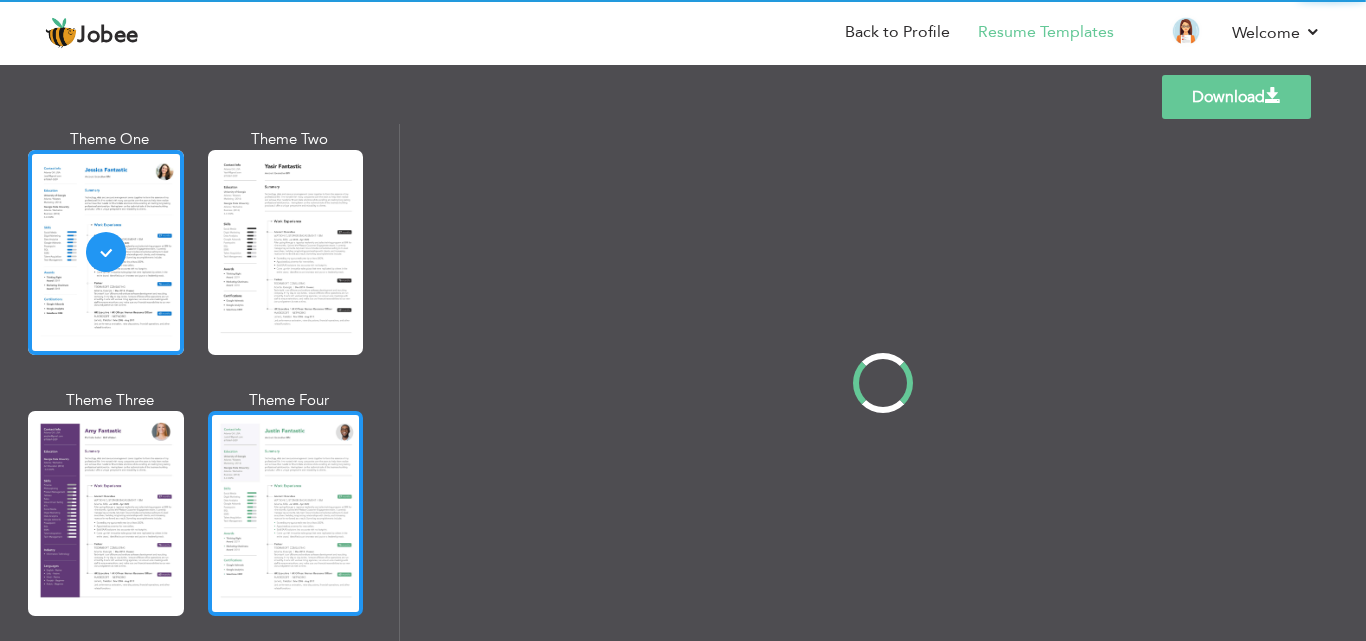 scroll, scrollTop: 0, scrollLeft: 0, axis: both 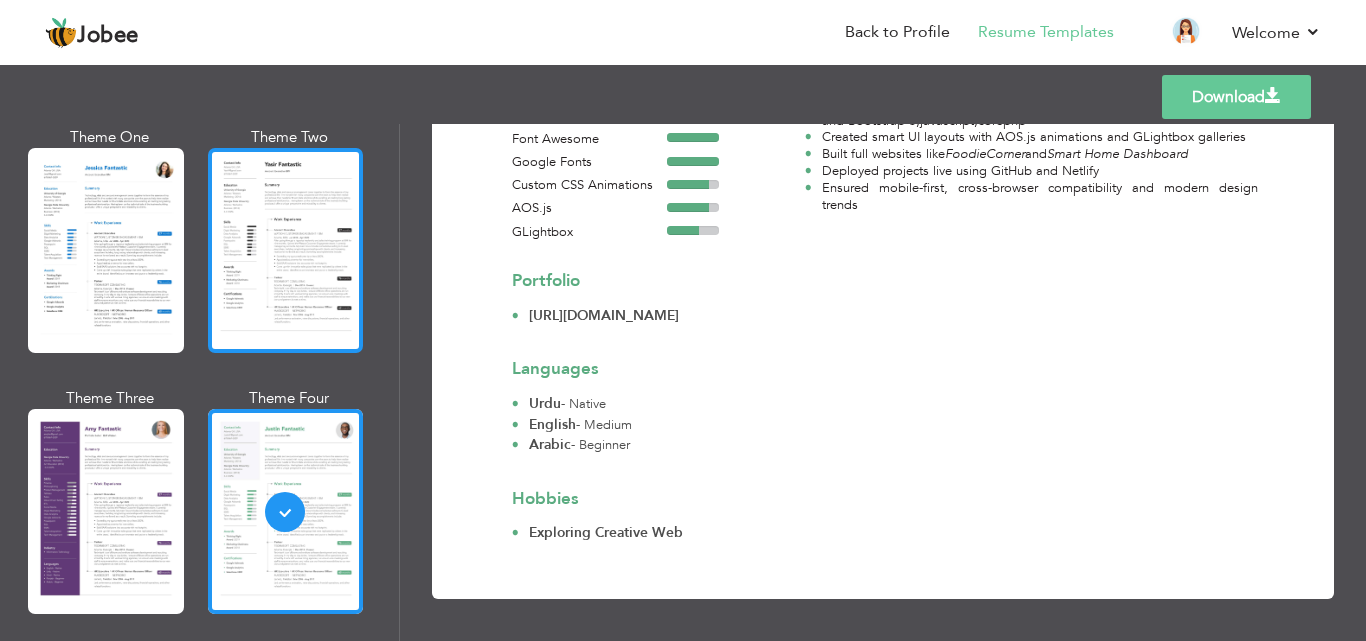click at bounding box center (286, 250) 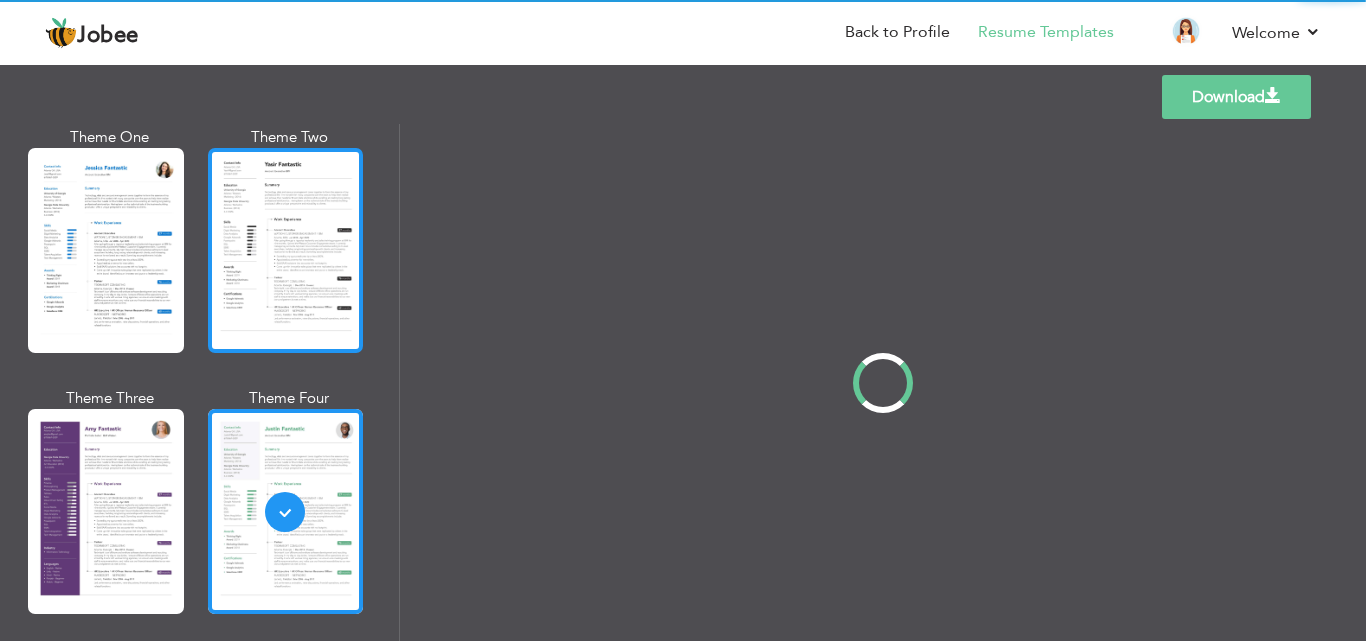 scroll, scrollTop: 0, scrollLeft: 0, axis: both 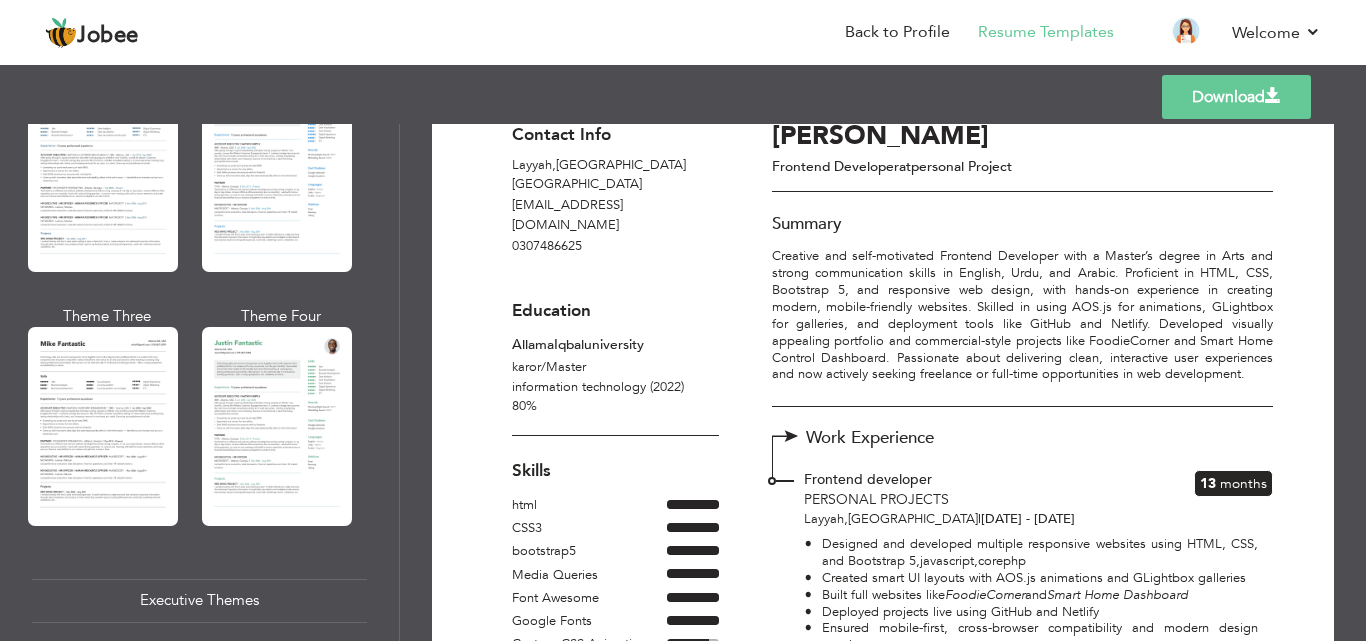 click at bounding box center [277, 426] 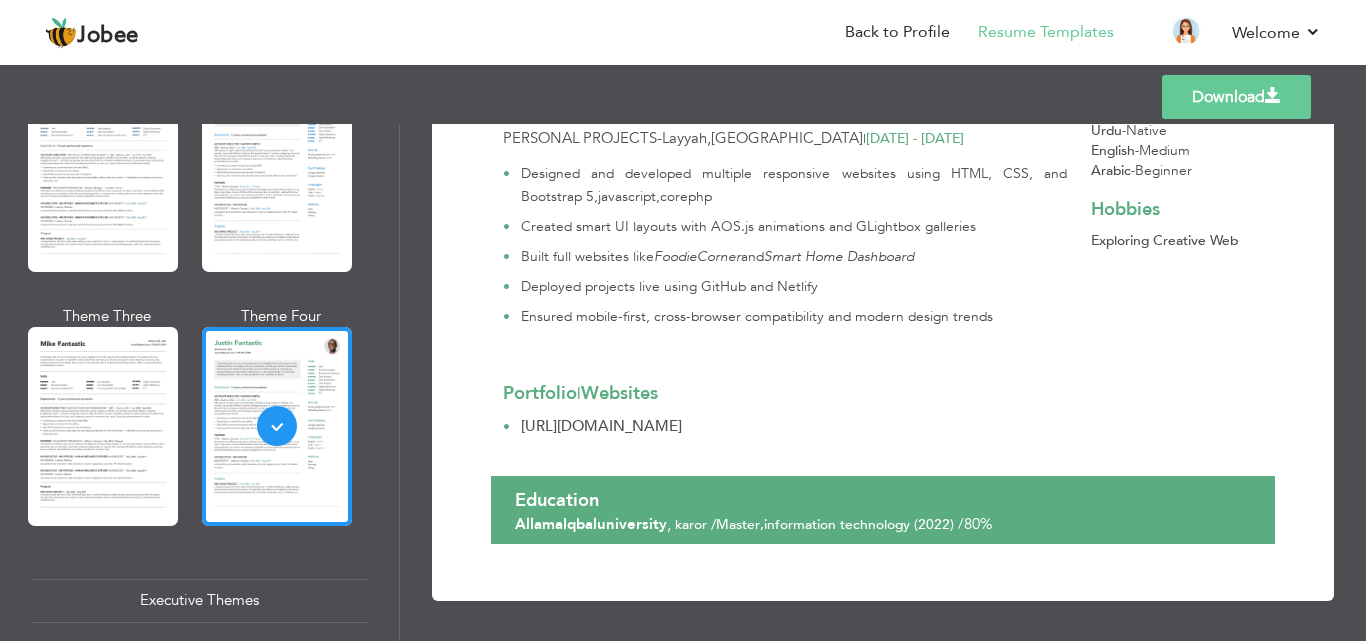 scroll, scrollTop: 0, scrollLeft: 0, axis: both 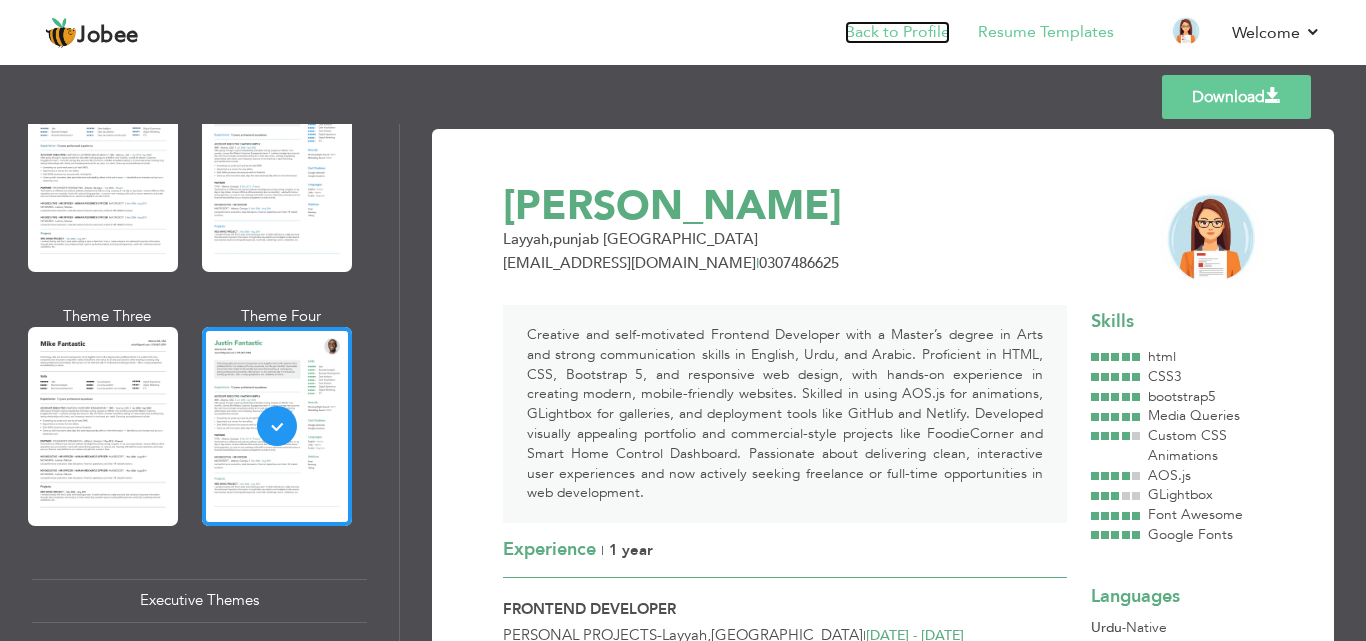 click on "Back to Profile" at bounding box center (897, 32) 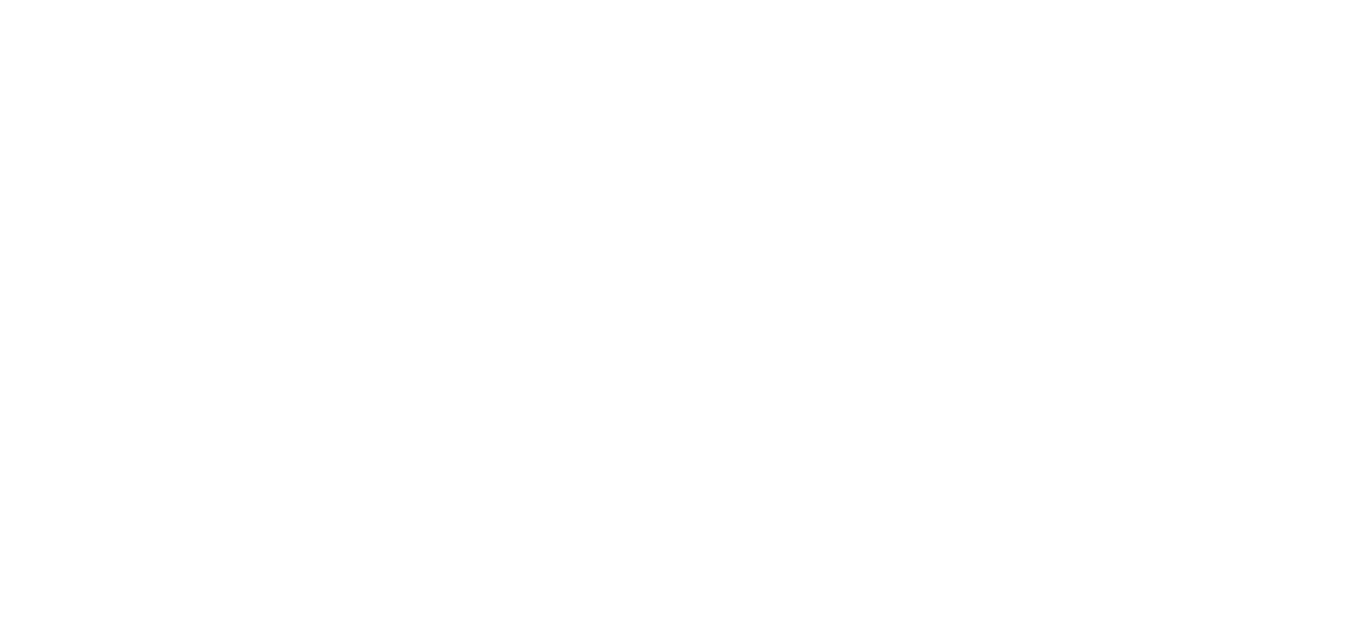 scroll, scrollTop: 0, scrollLeft: 0, axis: both 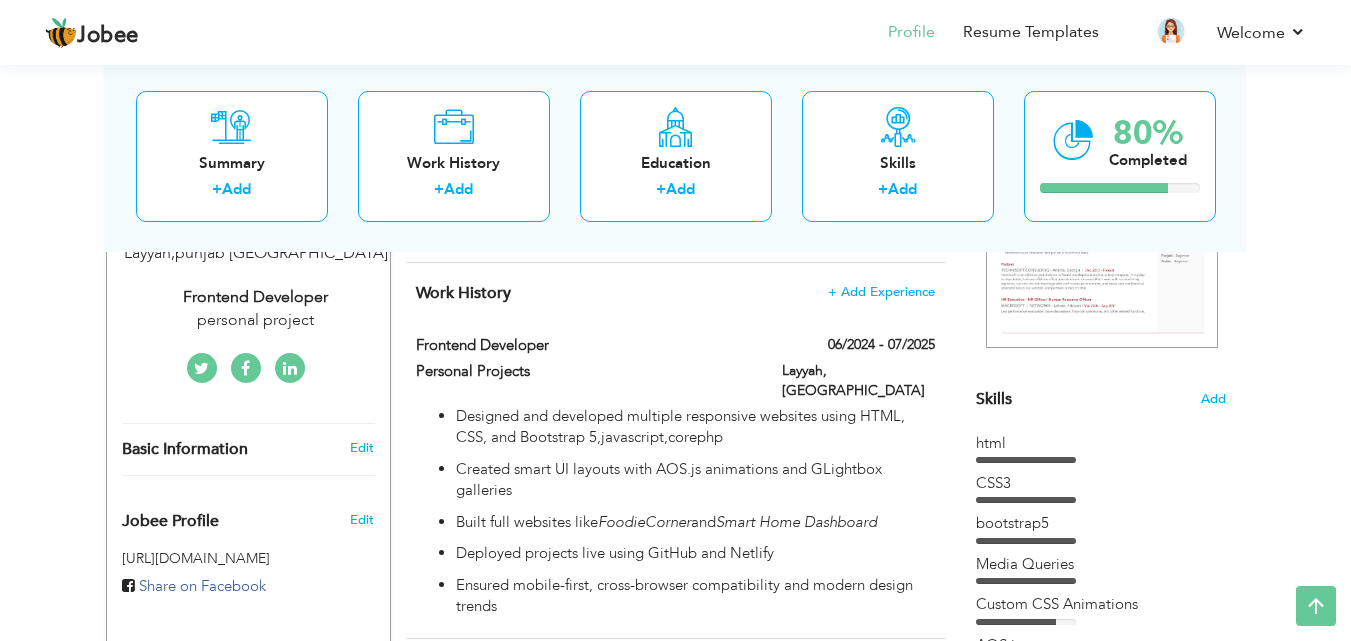 click on "Basic Information
Edit" at bounding box center [248, 449] 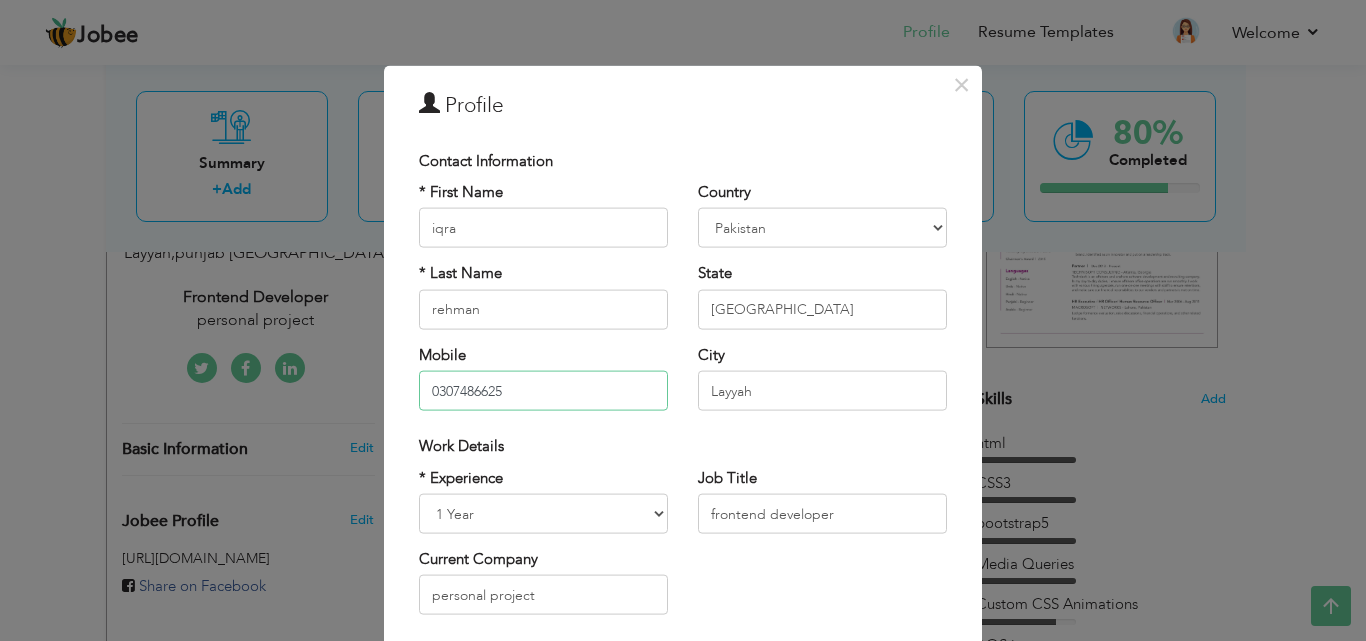 click on "0307486625" at bounding box center (543, 391) 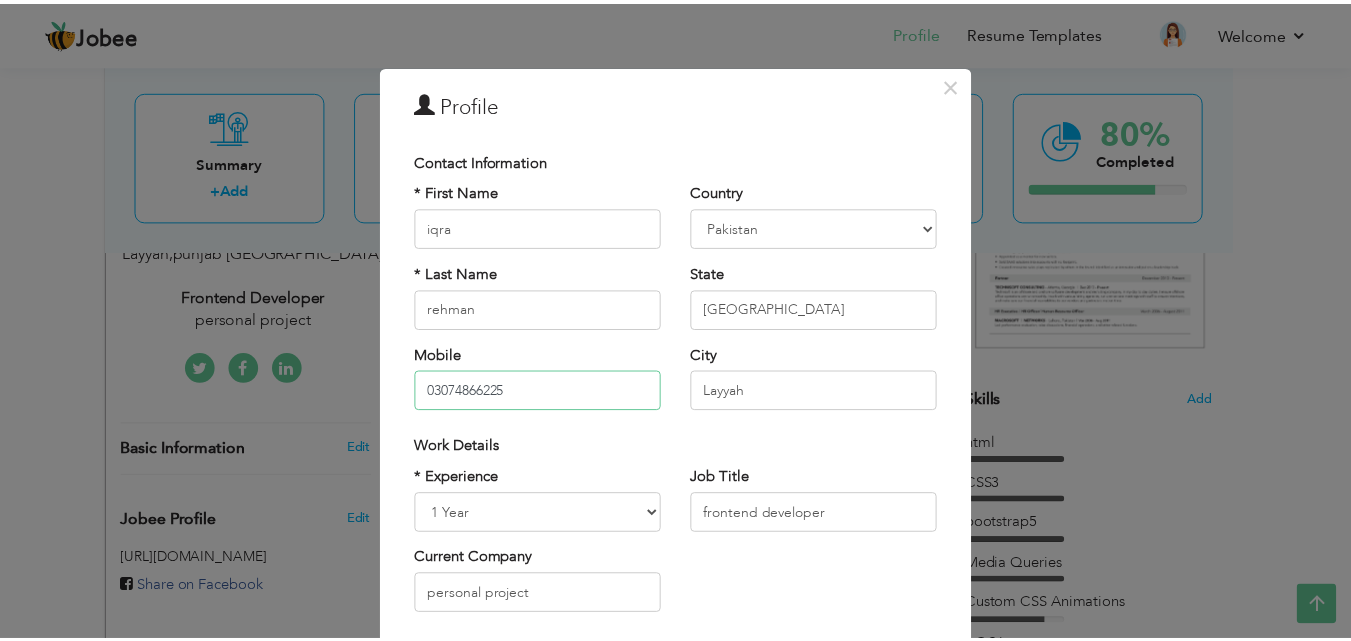 scroll, scrollTop: 261, scrollLeft: 0, axis: vertical 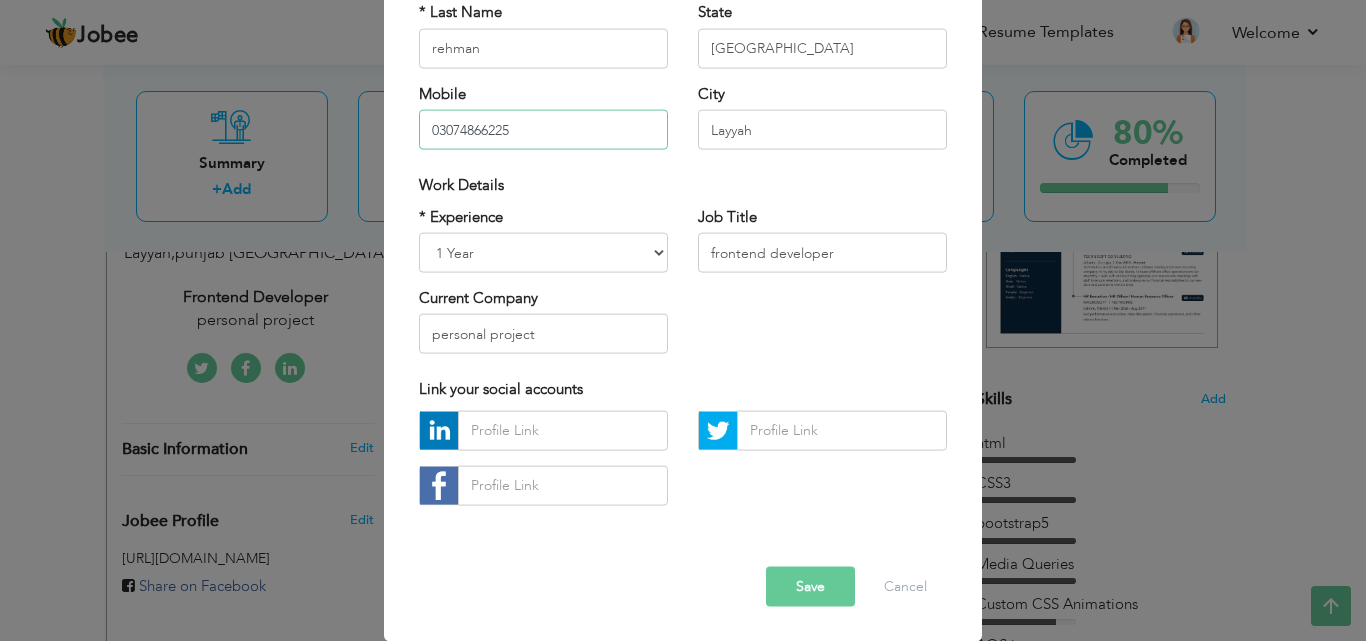 type on "03074866225" 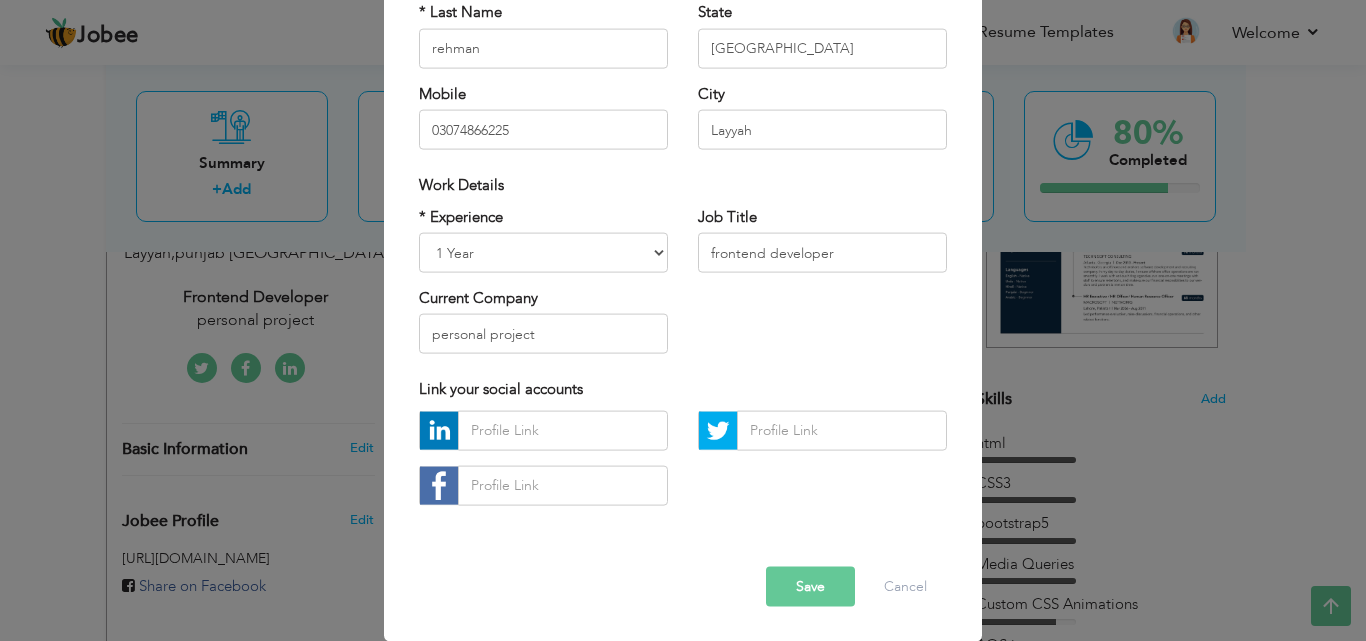 click on "Save" at bounding box center [810, 586] 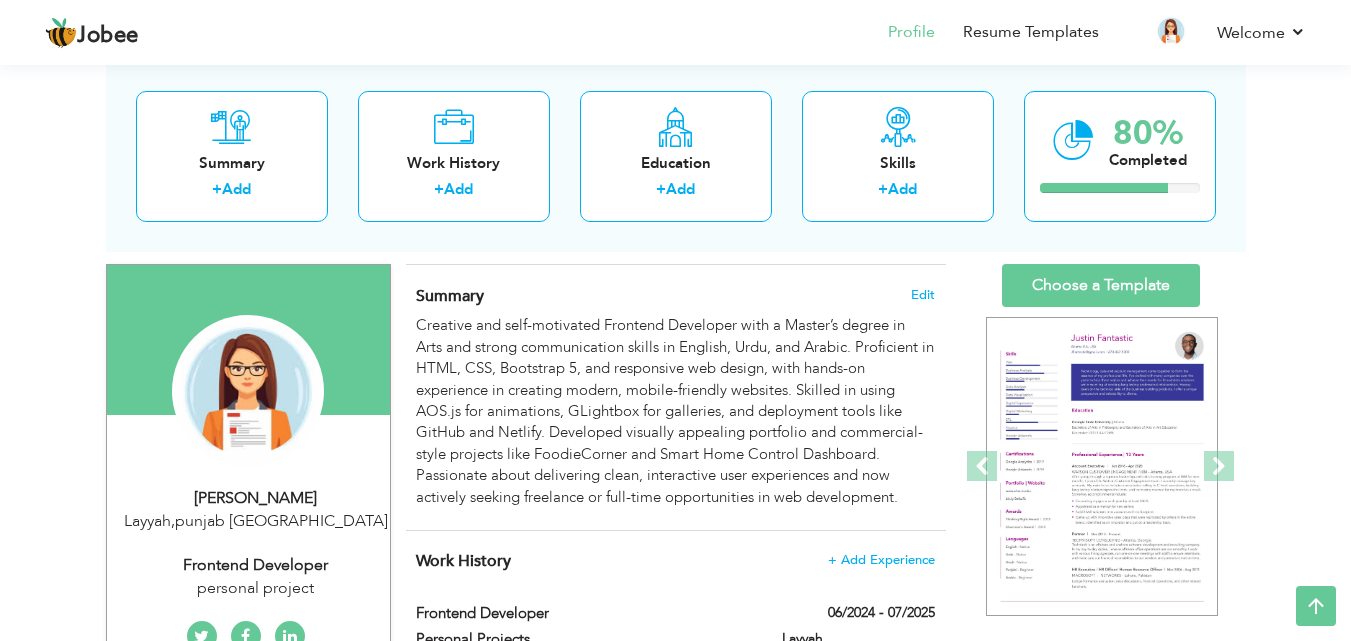 scroll, scrollTop: 110, scrollLeft: 0, axis: vertical 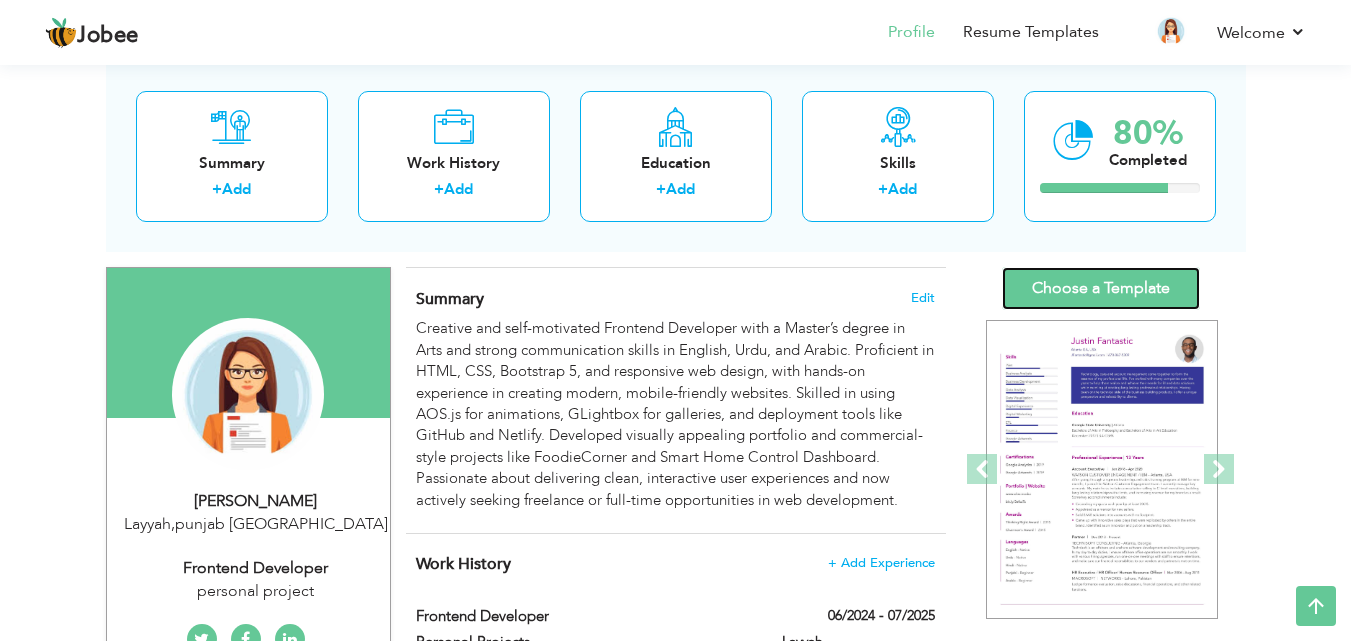 click on "Choose a Template" at bounding box center (1101, 288) 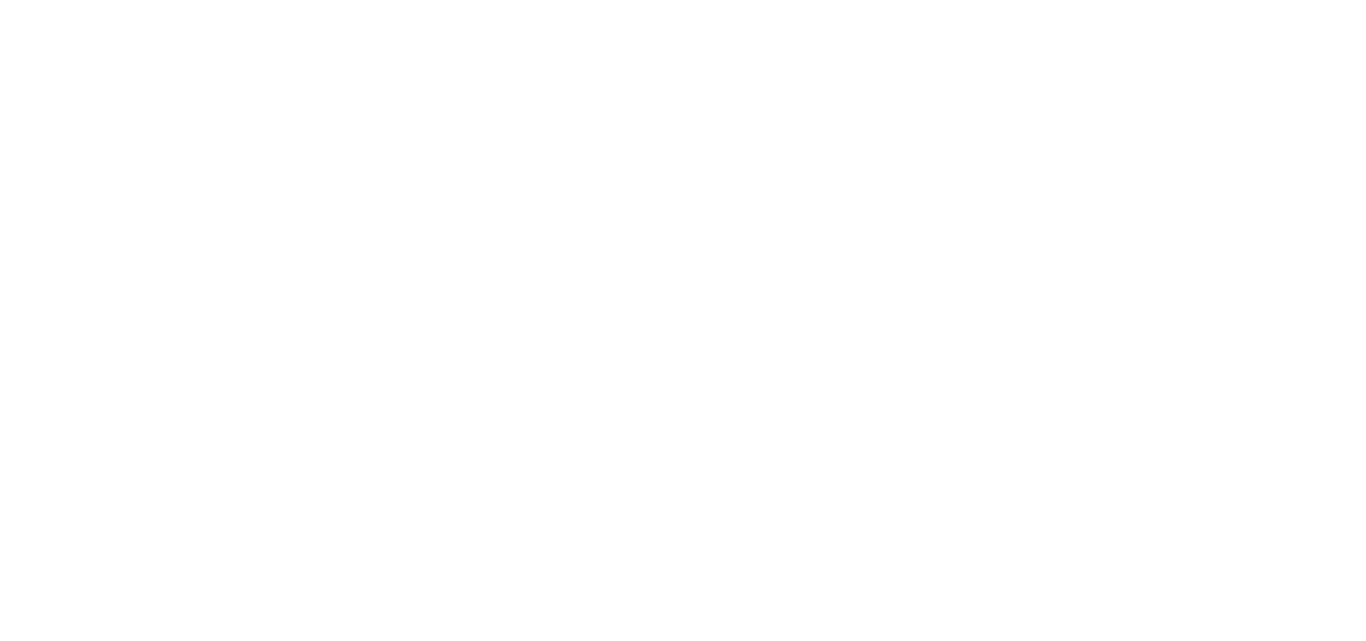 scroll, scrollTop: 0, scrollLeft: 0, axis: both 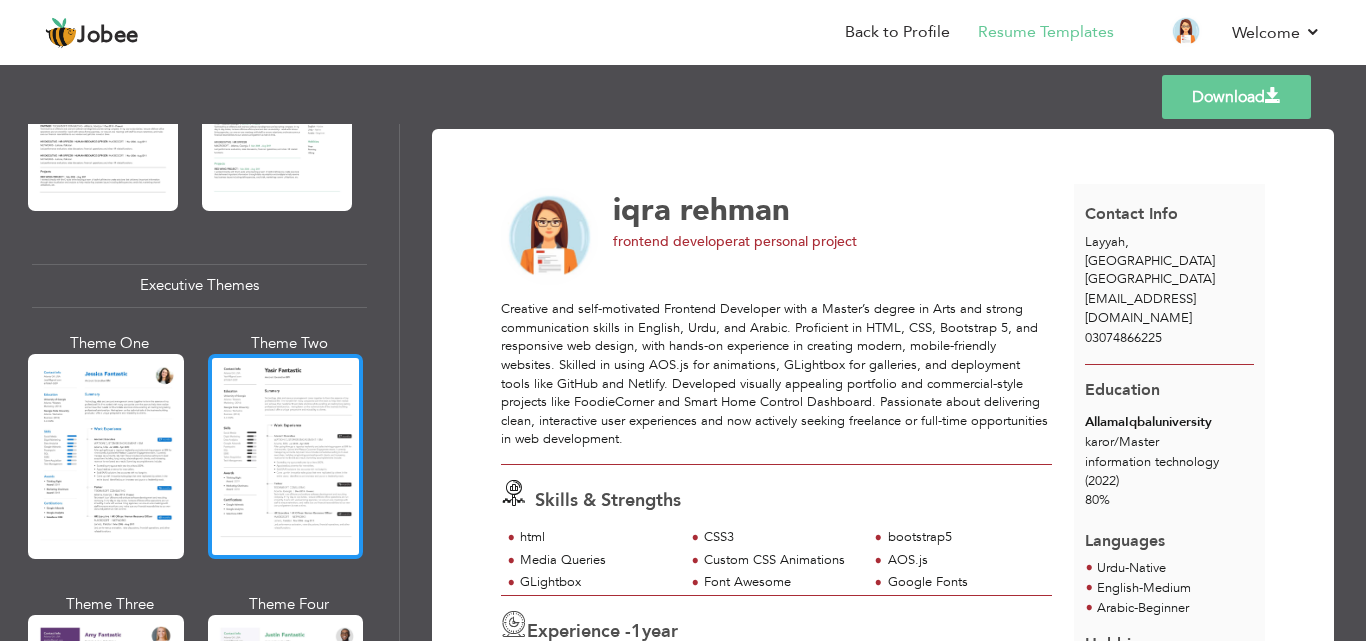 click at bounding box center [286, 456] 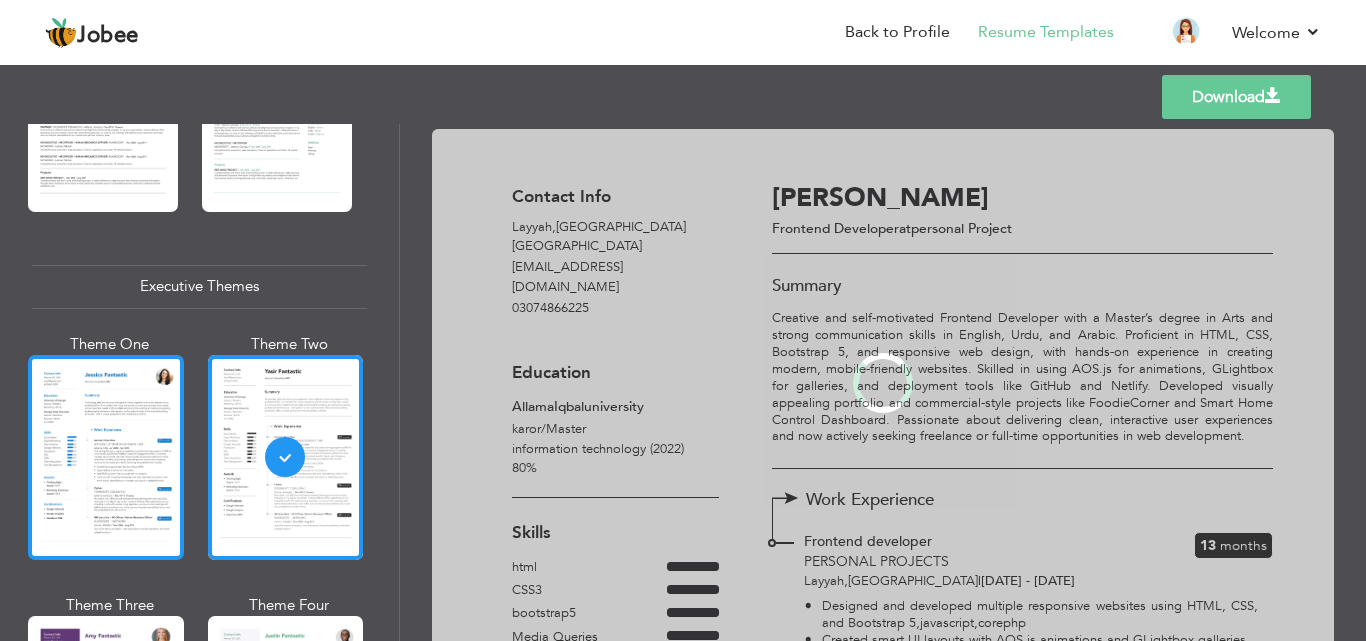 scroll, scrollTop: 1379, scrollLeft: 0, axis: vertical 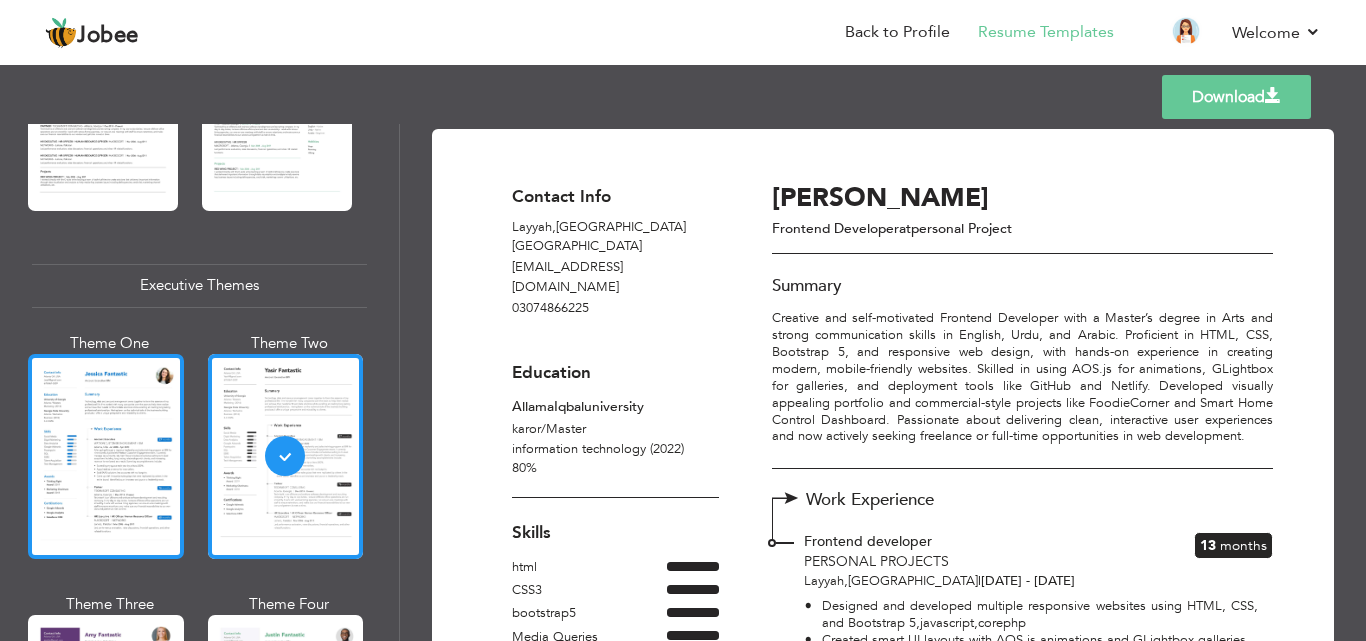 click at bounding box center (106, 456) 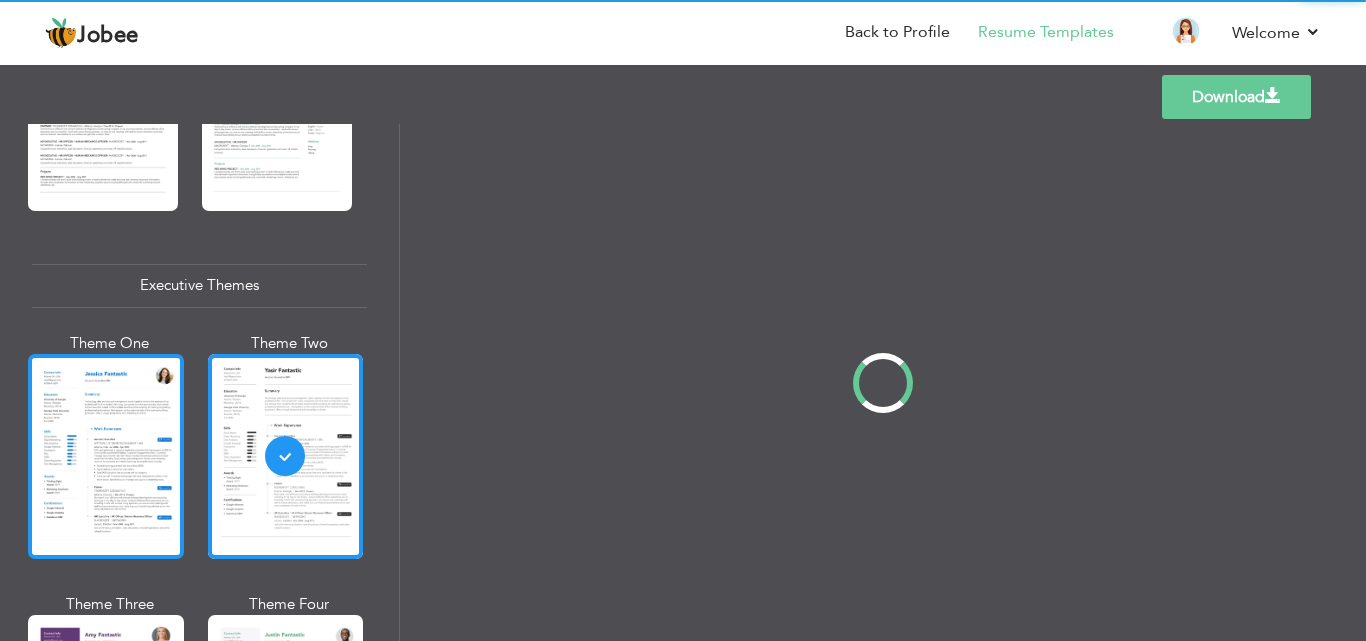 scroll, scrollTop: 1378, scrollLeft: 0, axis: vertical 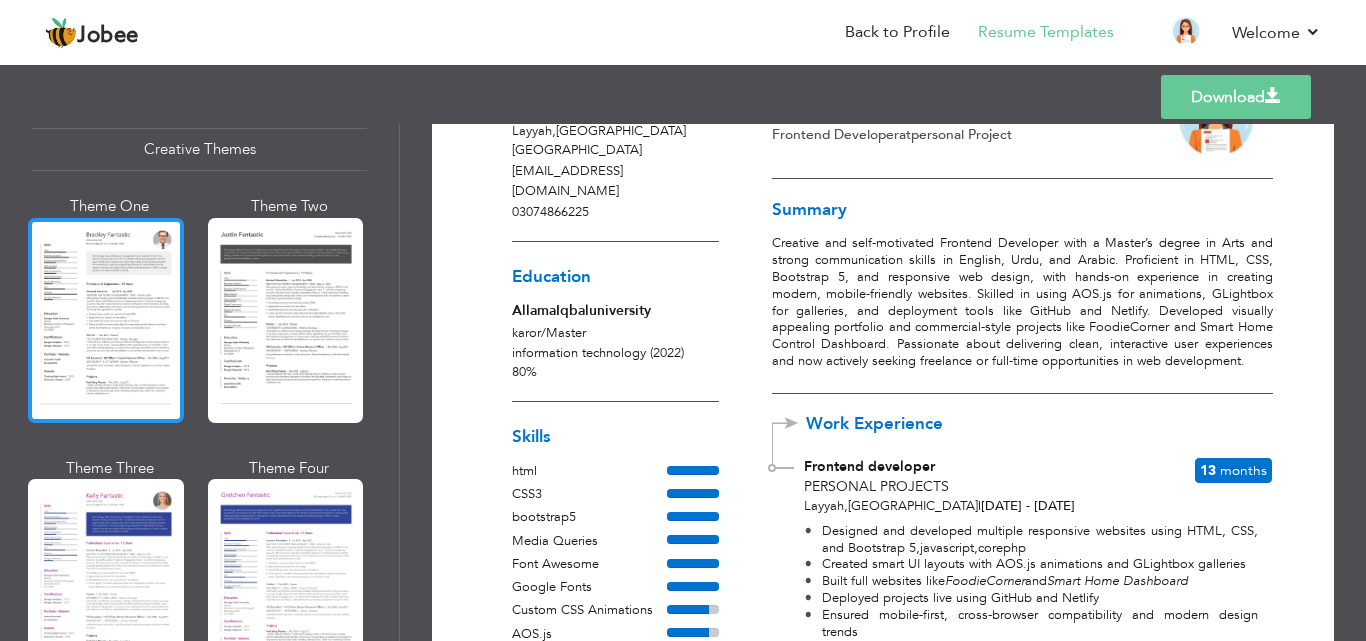 click at bounding box center [106, 320] 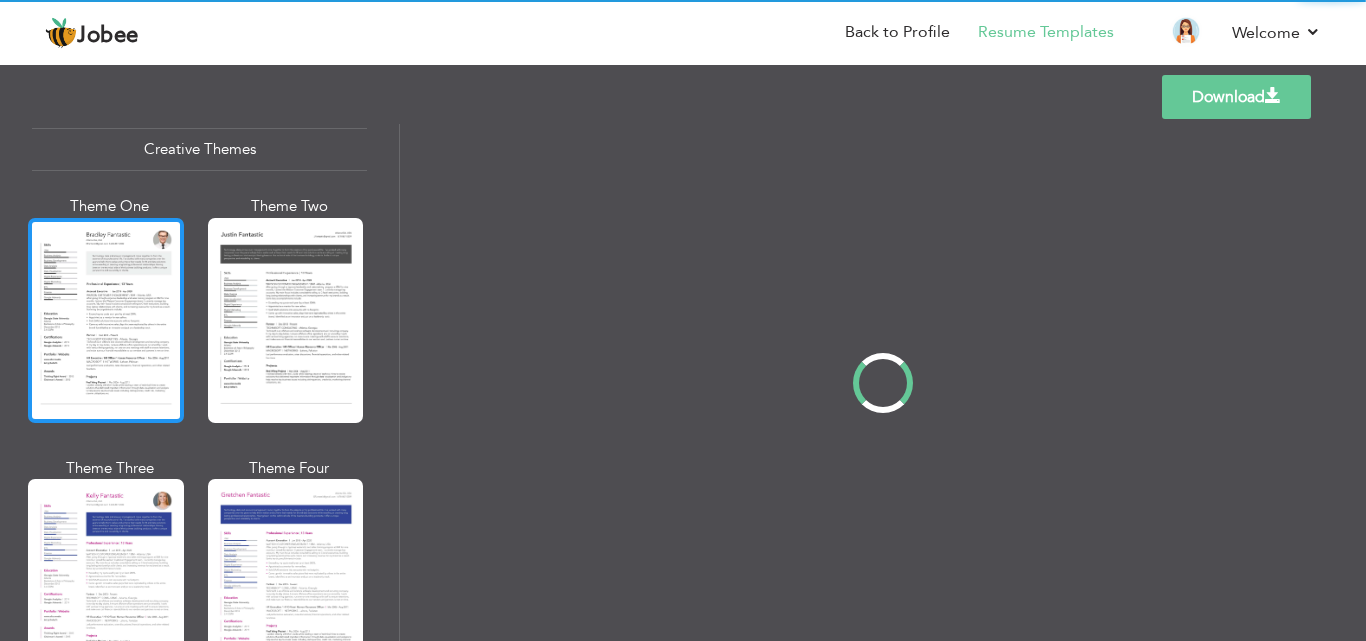 scroll, scrollTop: 2389, scrollLeft: 0, axis: vertical 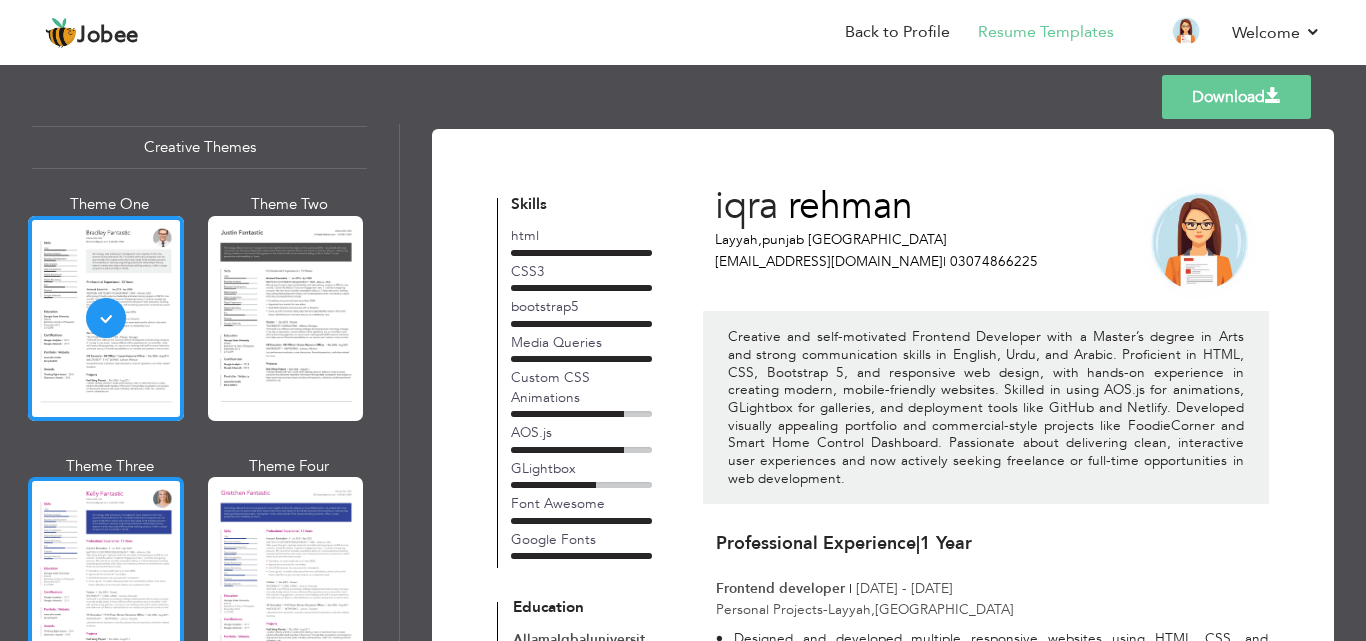 click at bounding box center (106, 579) 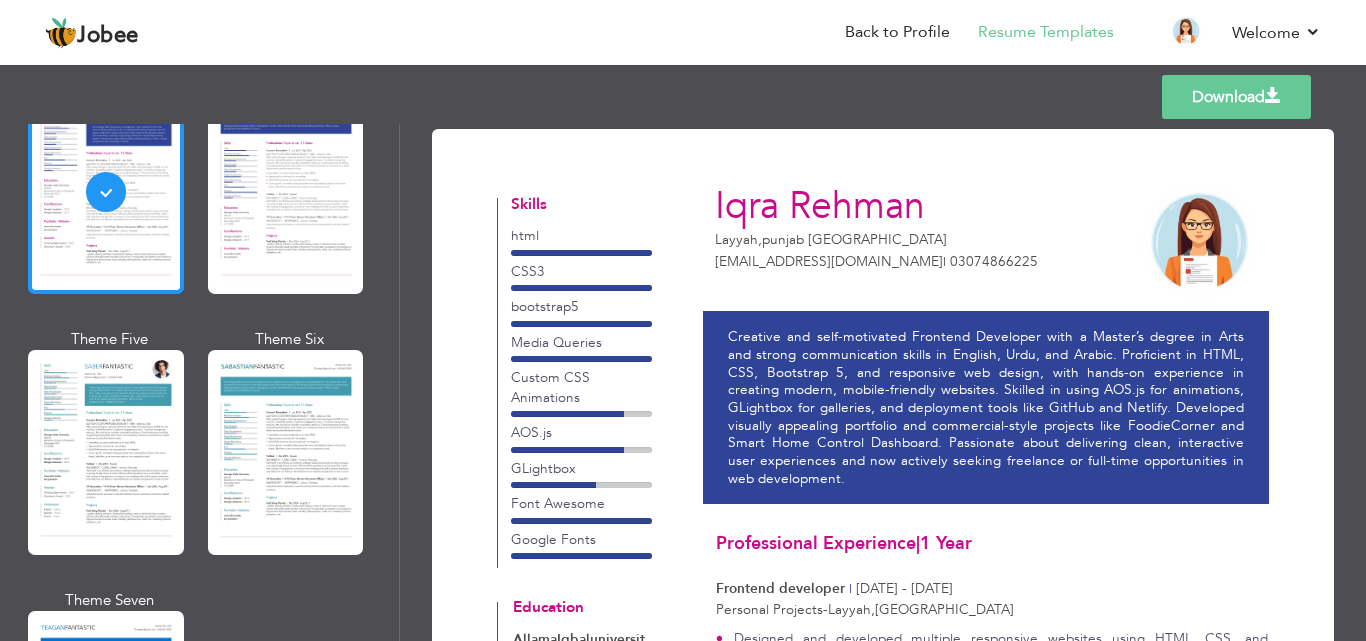 scroll, scrollTop: 2824, scrollLeft: 0, axis: vertical 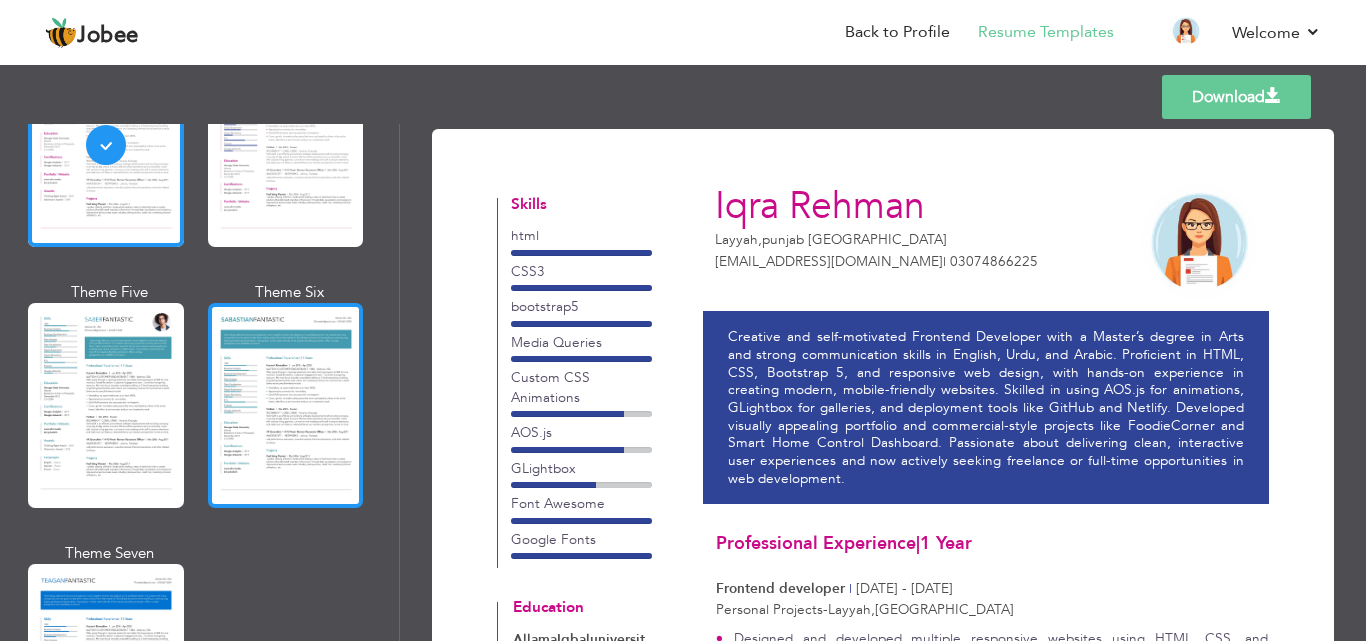 click at bounding box center (286, 405) 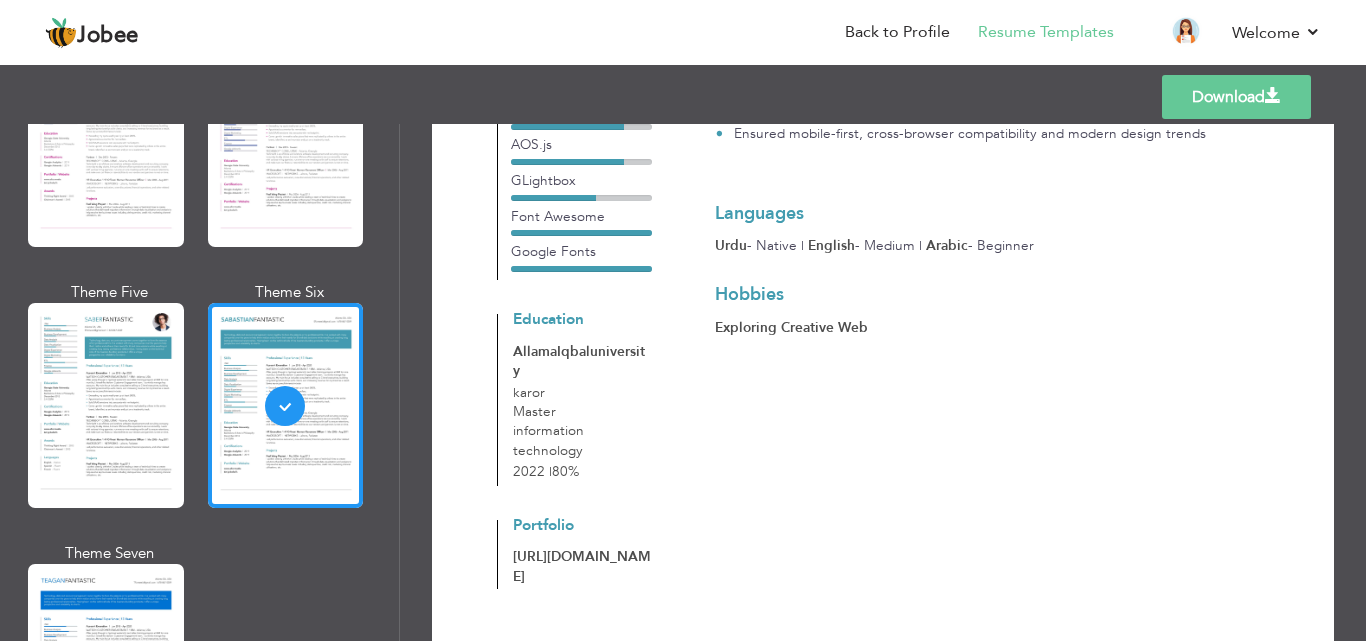 scroll, scrollTop: 594, scrollLeft: 0, axis: vertical 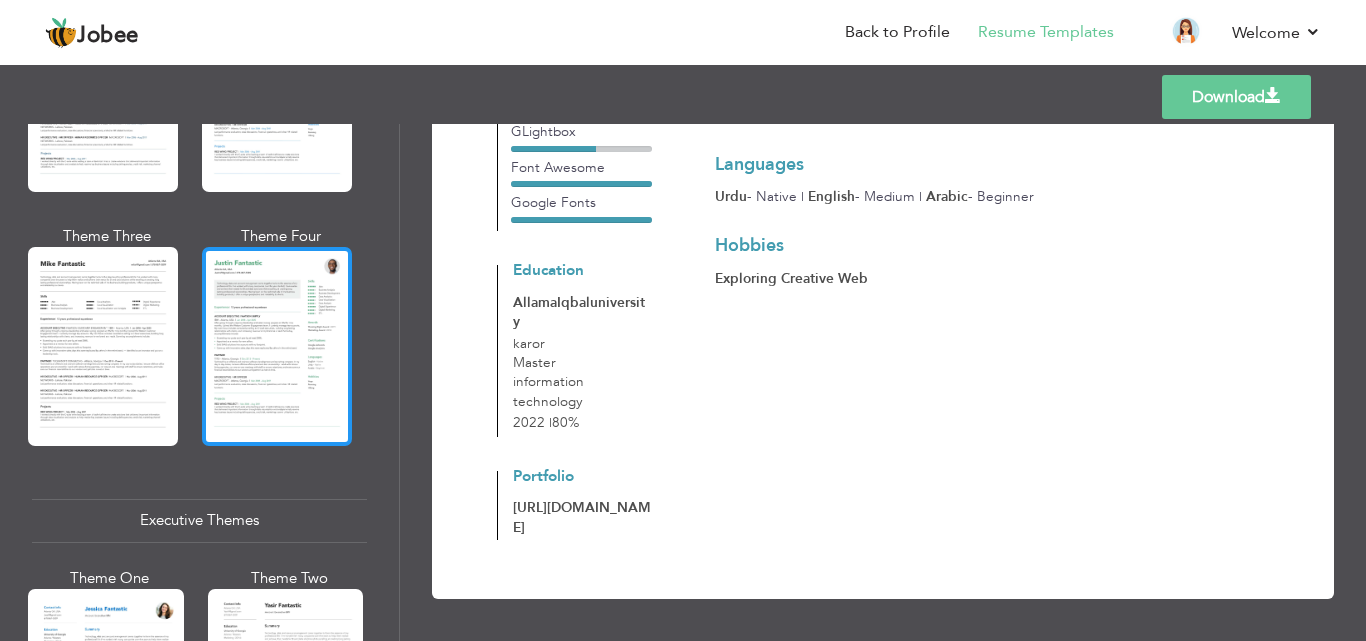 click at bounding box center [277, 346] 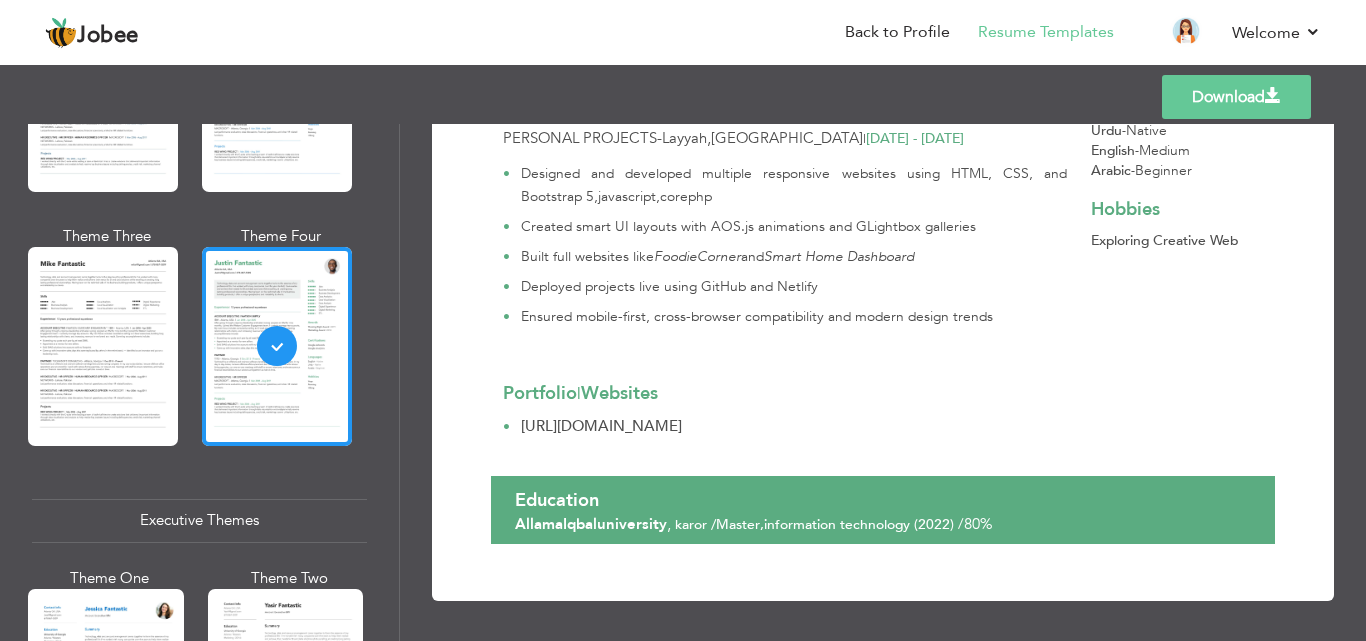 scroll, scrollTop: 0, scrollLeft: 0, axis: both 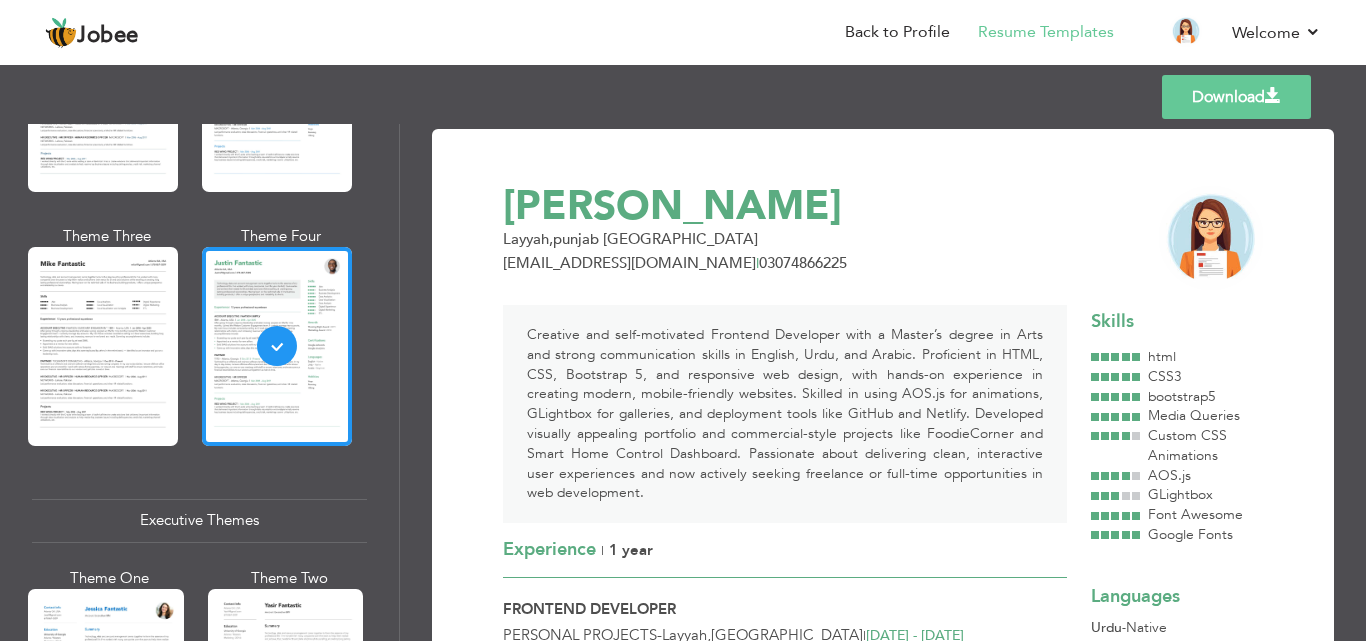 click on "Download" at bounding box center (1236, 97) 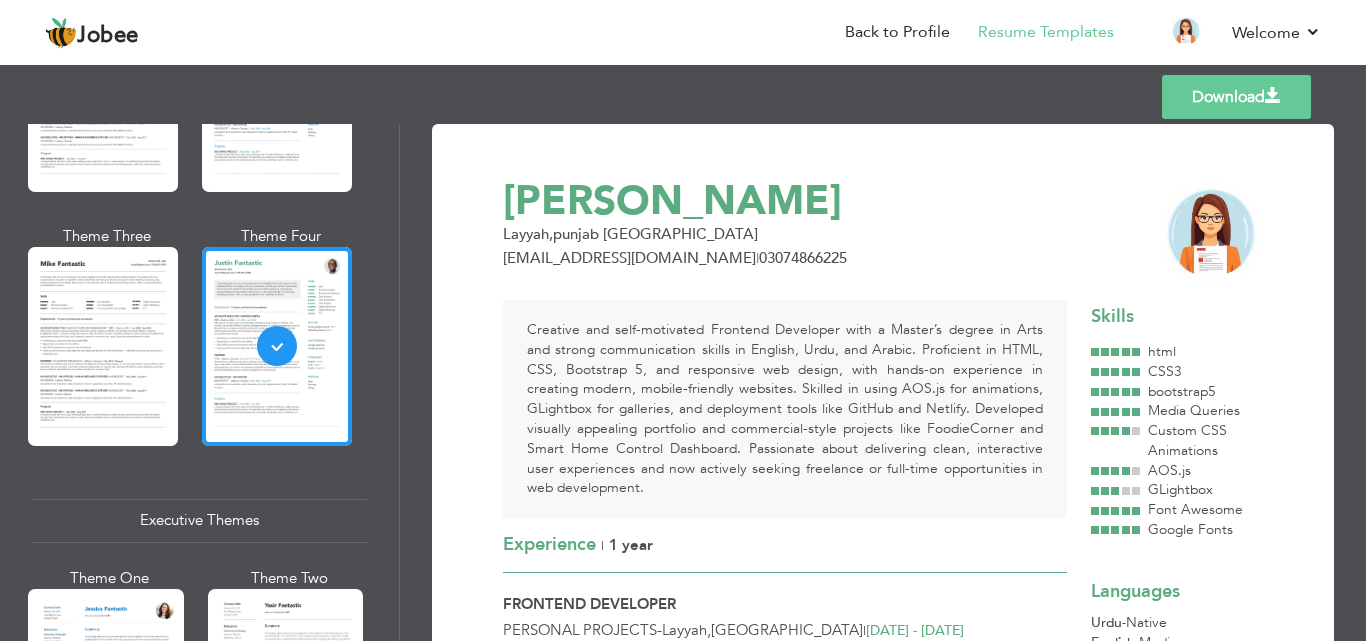scroll, scrollTop: 0, scrollLeft: 0, axis: both 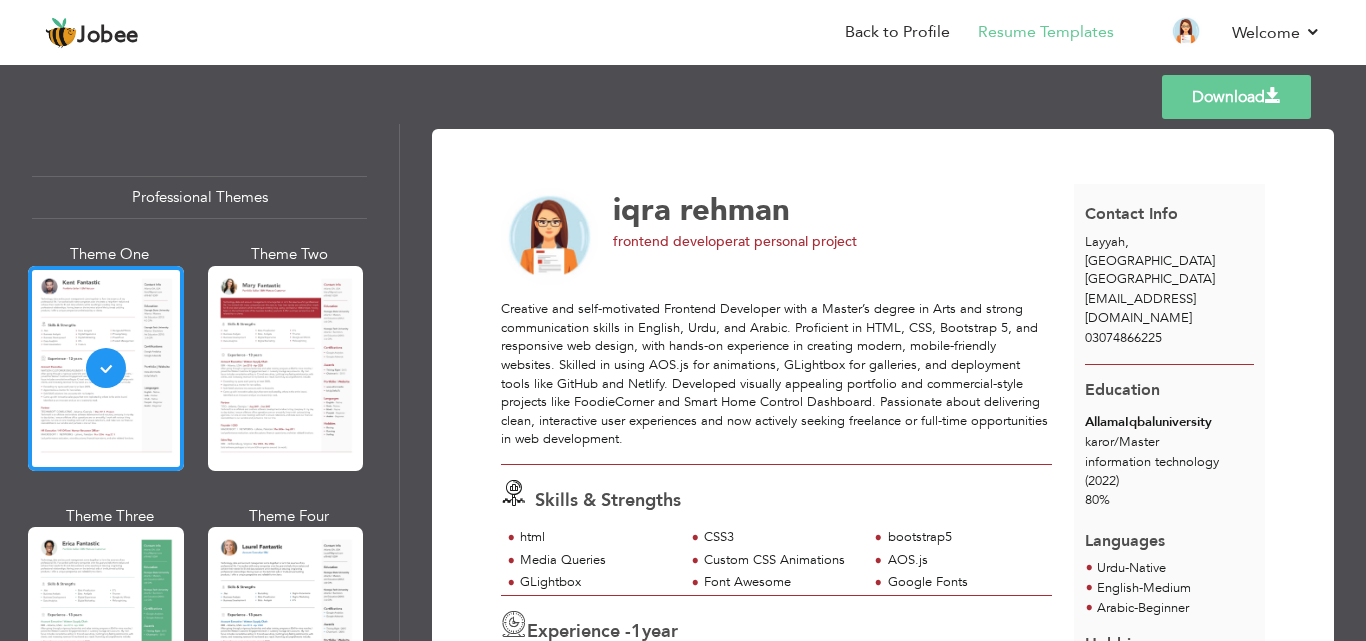 click on "Download" at bounding box center [1236, 97] 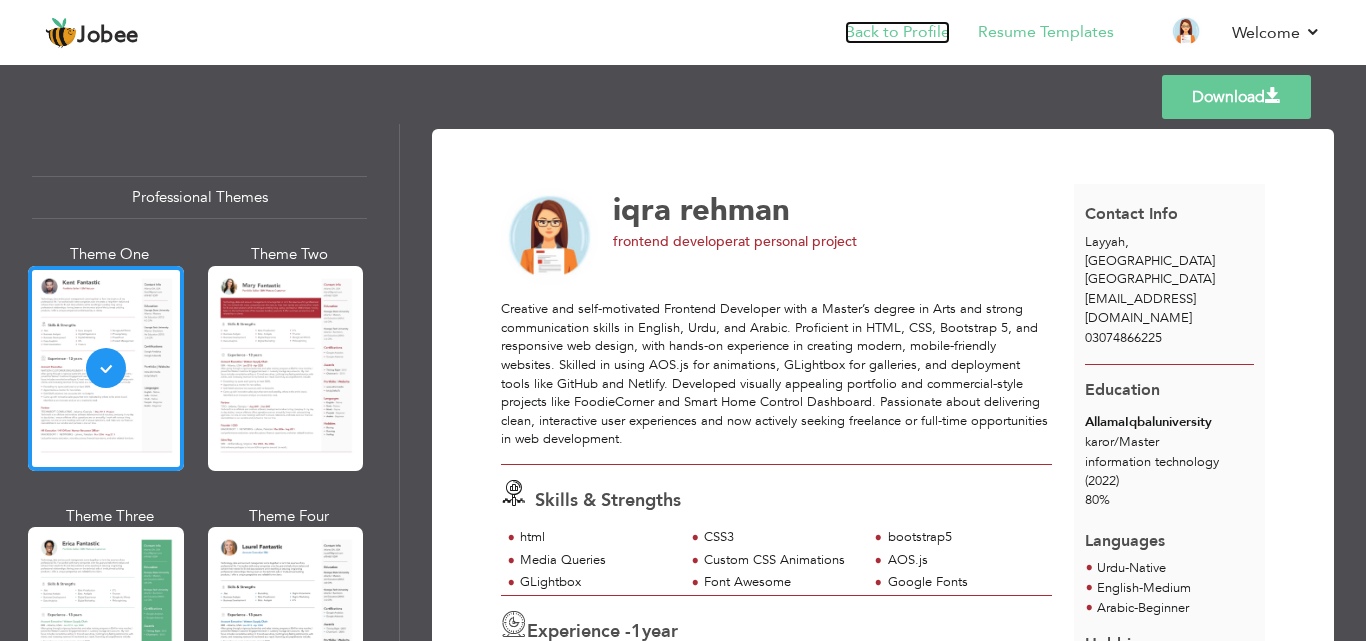 click on "Back to Profile" at bounding box center [897, 32] 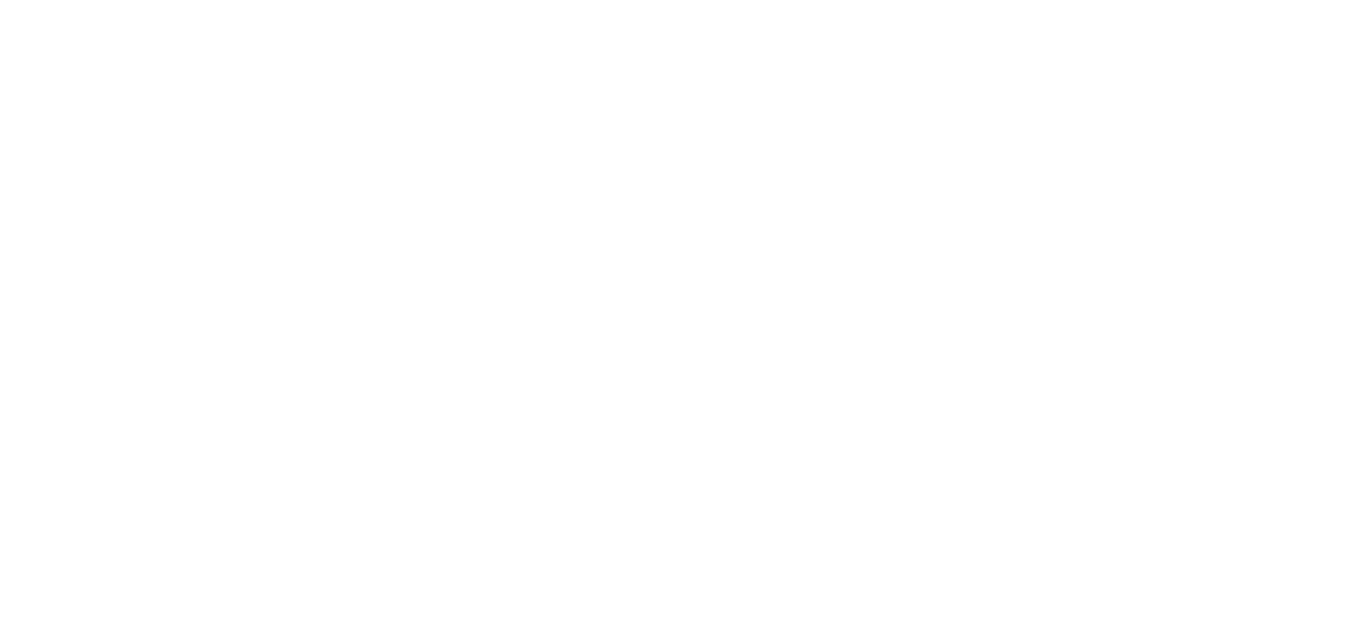 scroll, scrollTop: 0, scrollLeft: 0, axis: both 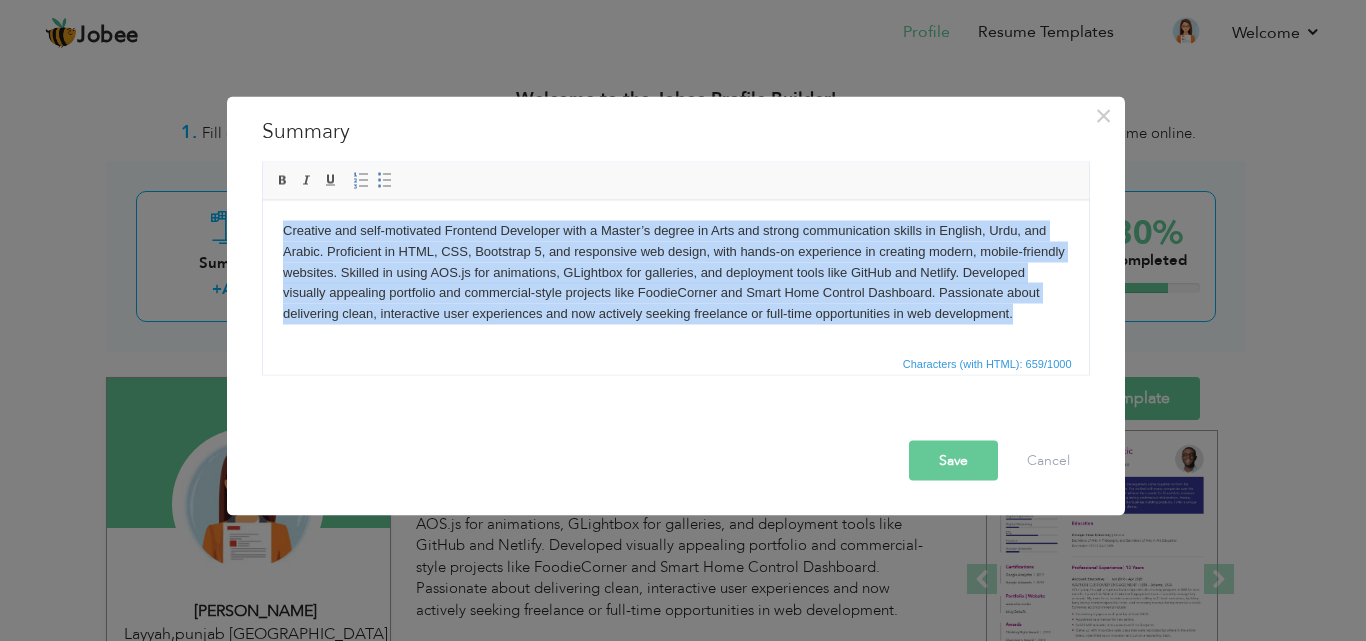 drag, startPoint x: 283, startPoint y: 226, endPoint x: 1048, endPoint y: 339, distance: 773.3007 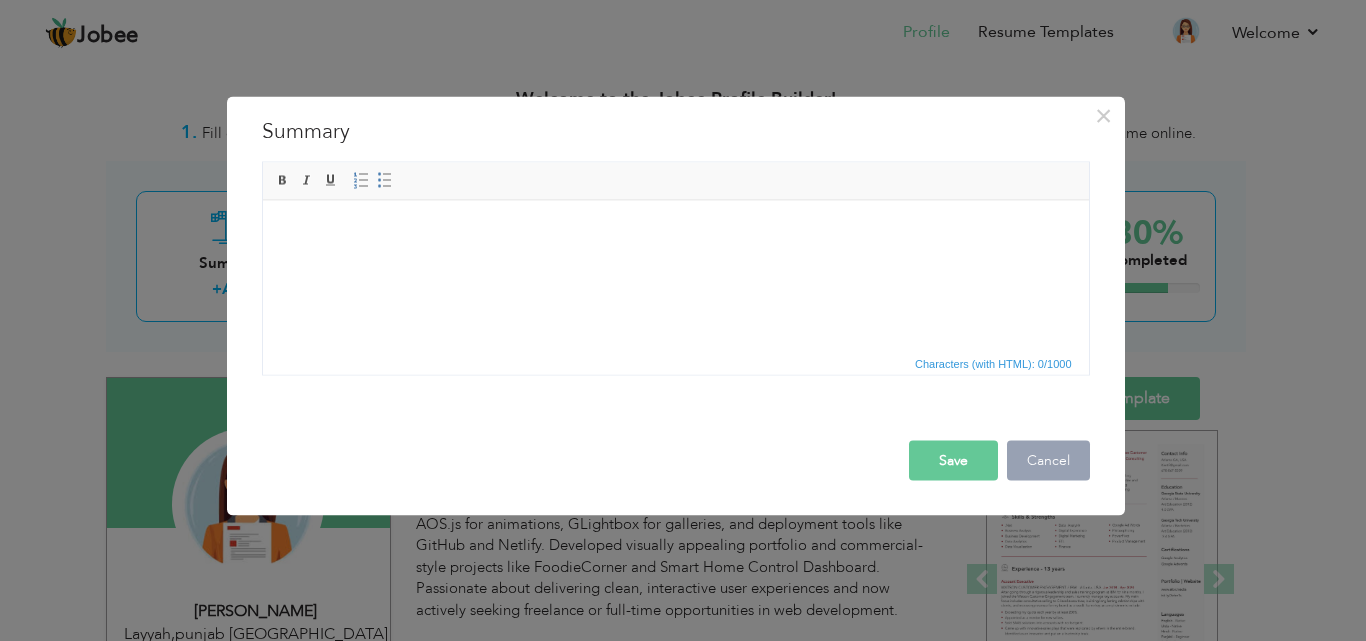 click on "Cancel" at bounding box center (1048, 460) 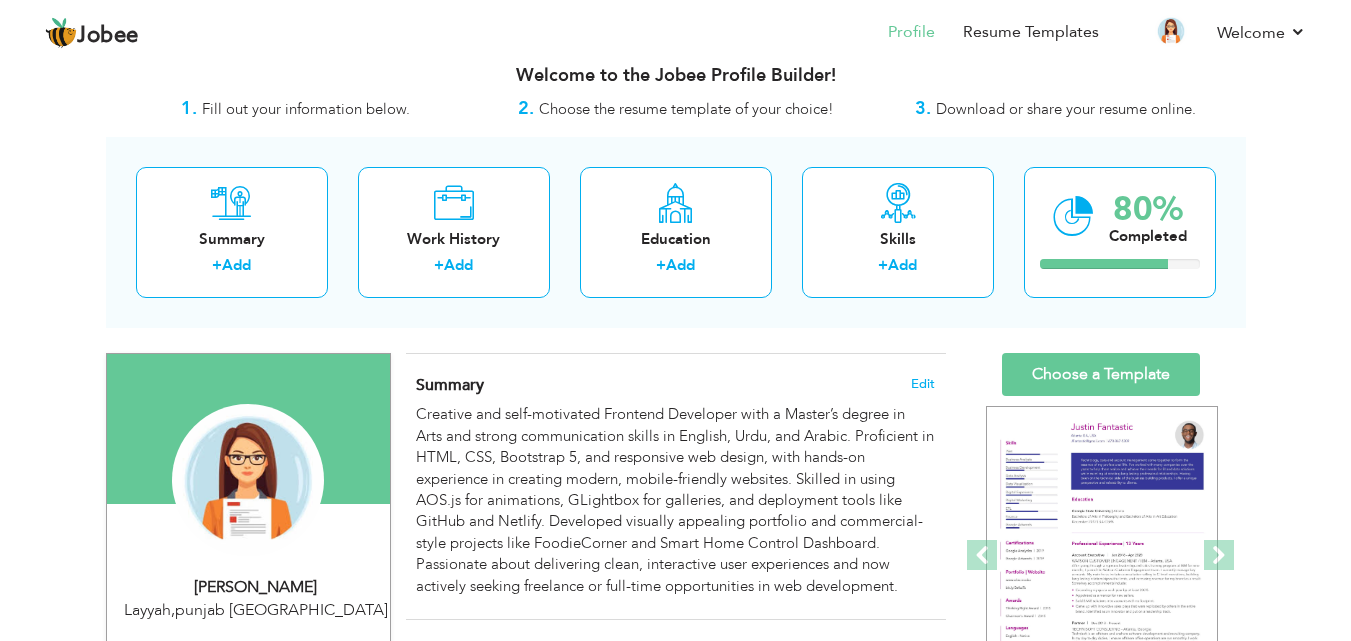 scroll, scrollTop: 31, scrollLeft: 0, axis: vertical 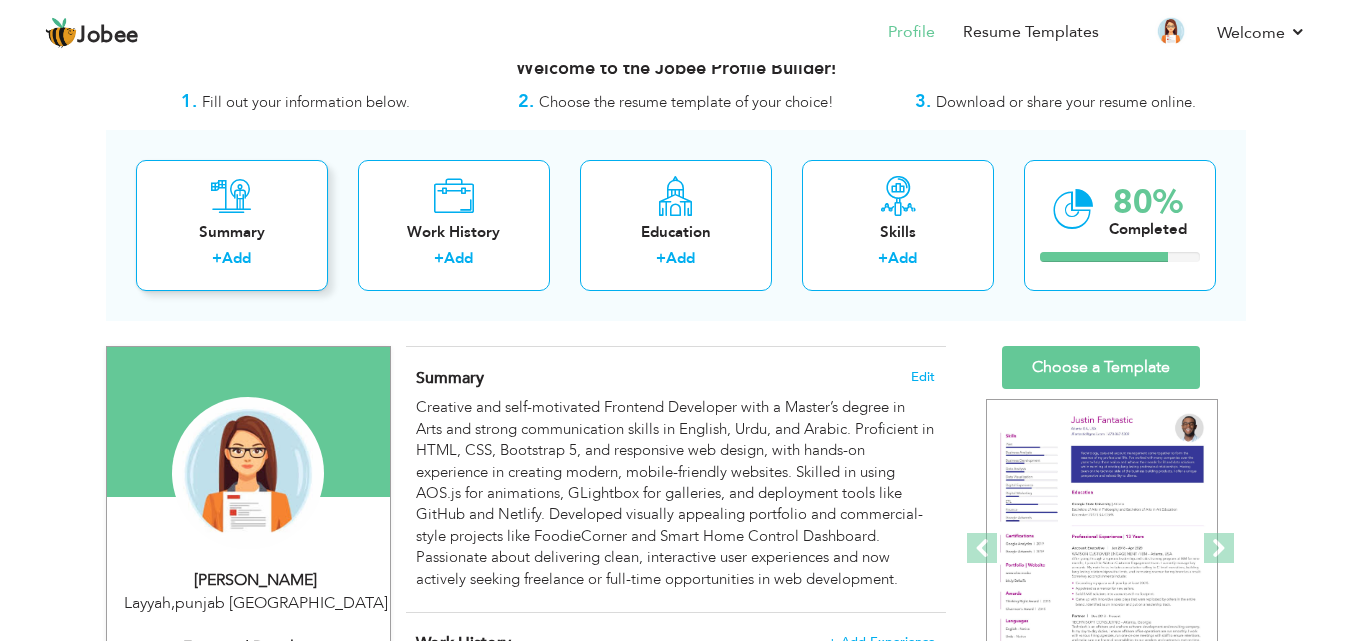 click on "Add" at bounding box center (236, 258) 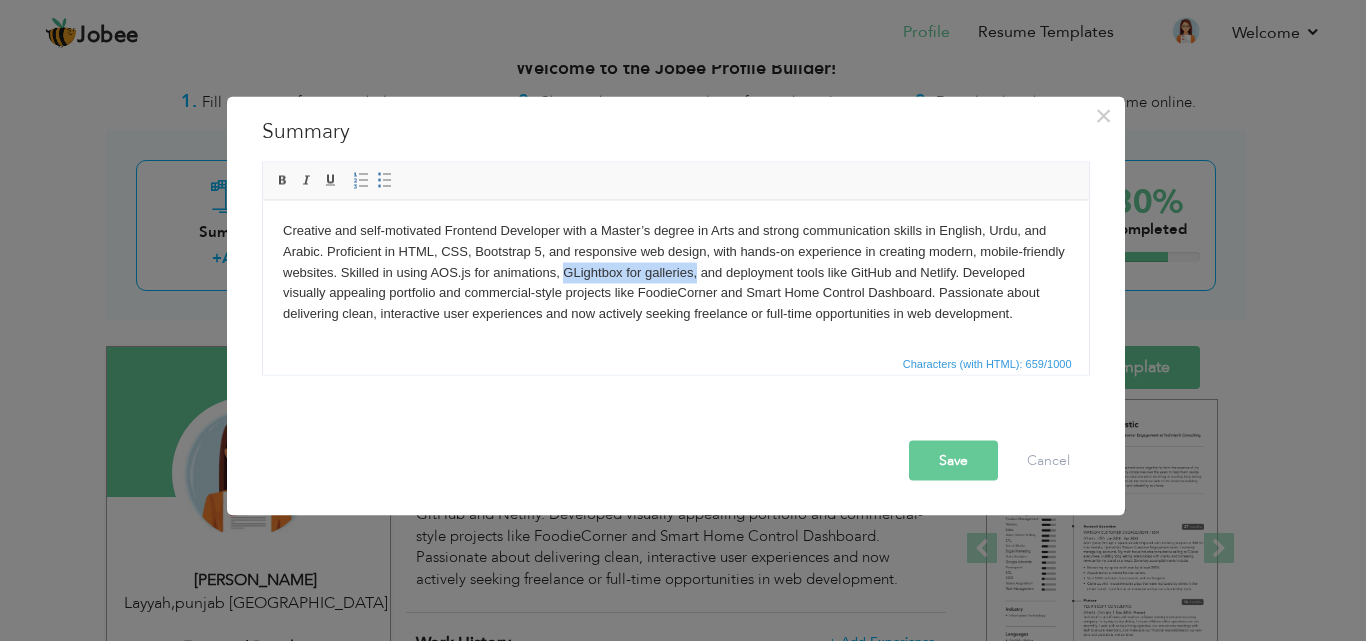 drag, startPoint x: 562, startPoint y: 269, endPoint x: 695, endPoint y: 277, distance: 133.24039 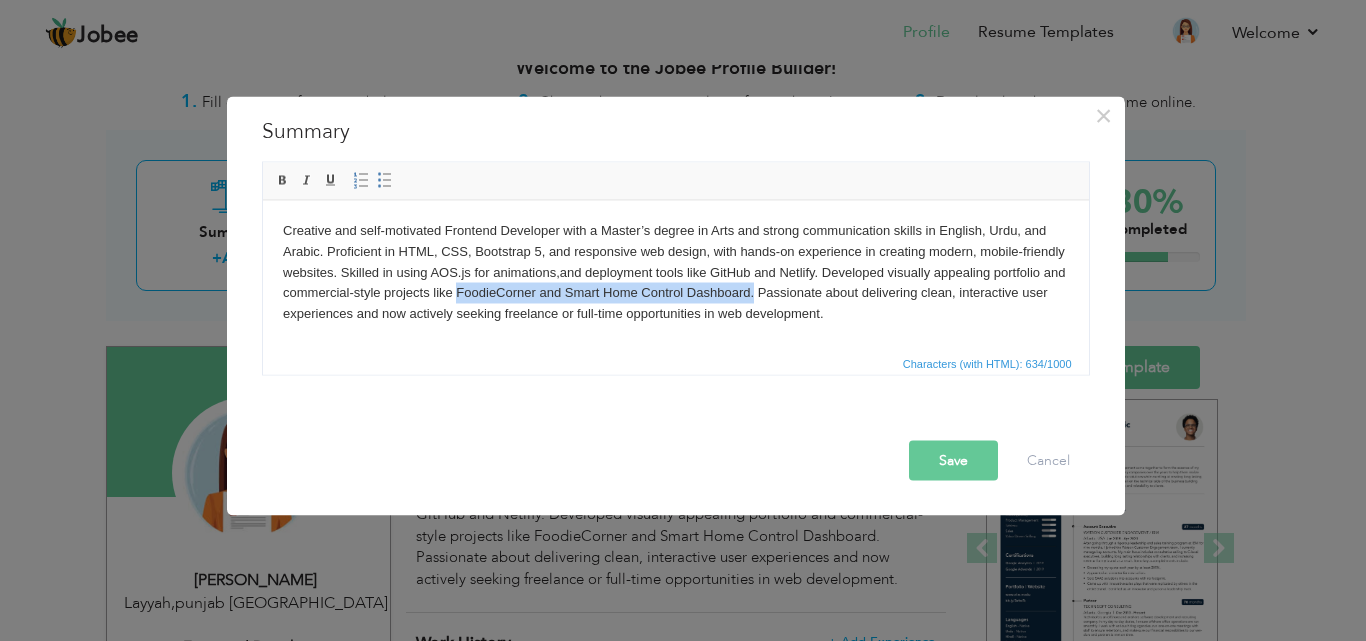 drag, startPoint x: 452, startPoint y: 289, endPoint x: 749, endPoint y: 296, distance: 297.0825 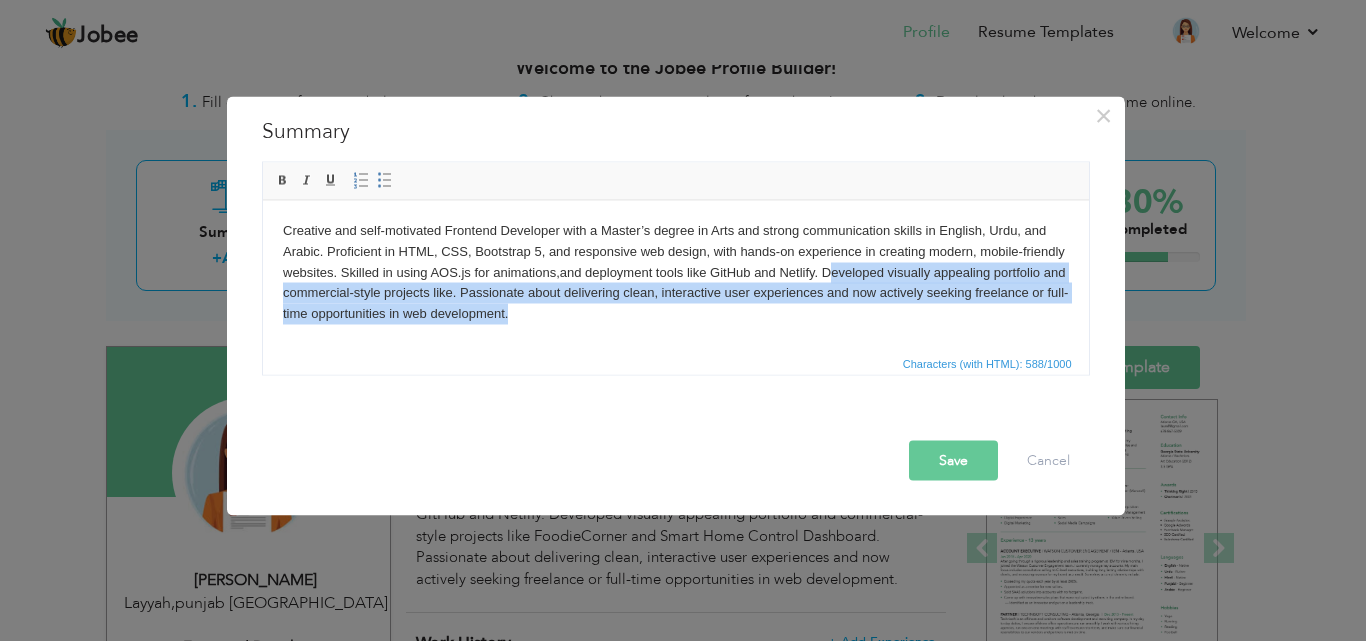 drag, startPoint x: 823, startPoint y: 273, endPoint x: 863, endPoint y: 354, distance: 90.33826 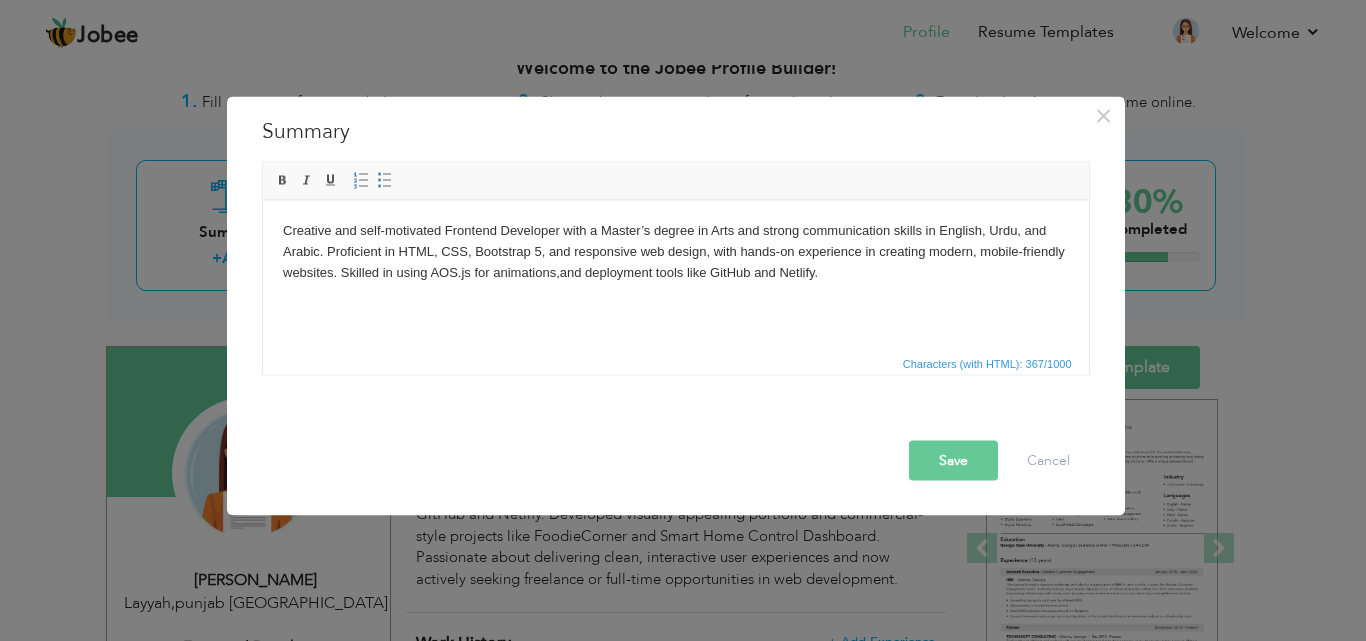 click on "Save" at bounding box center [953, 460] 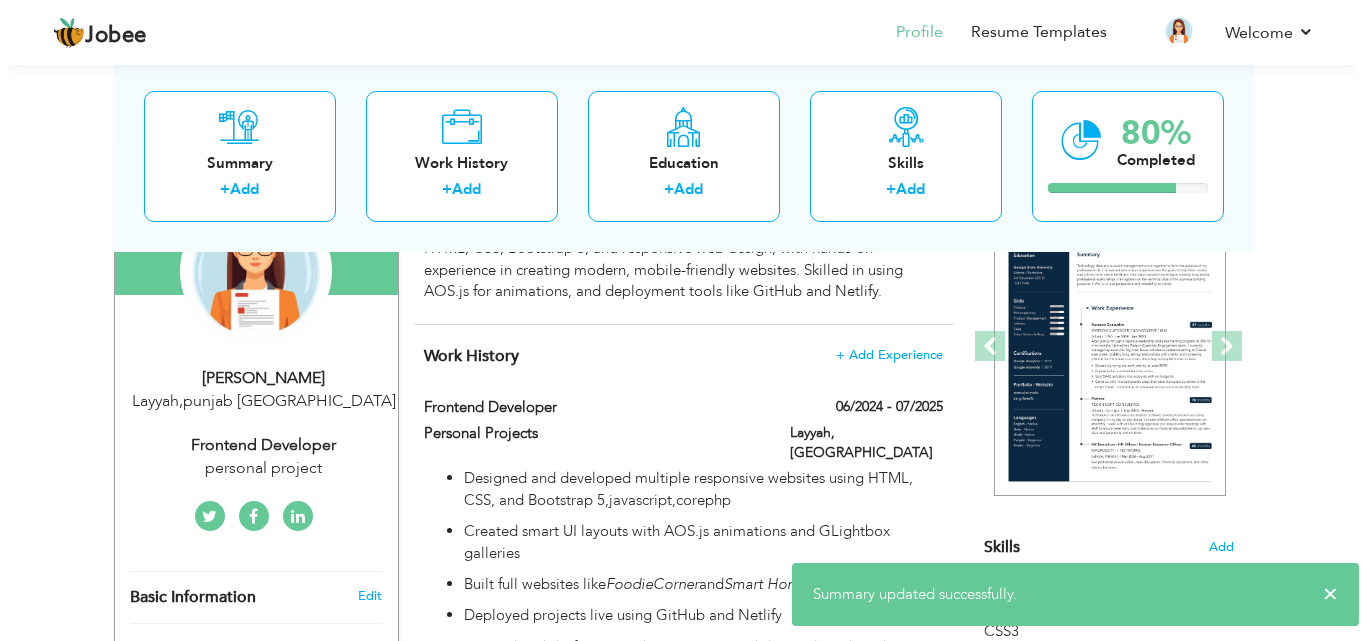 scroll, scrollTop: 0, scrollLeft: 0, axis: both 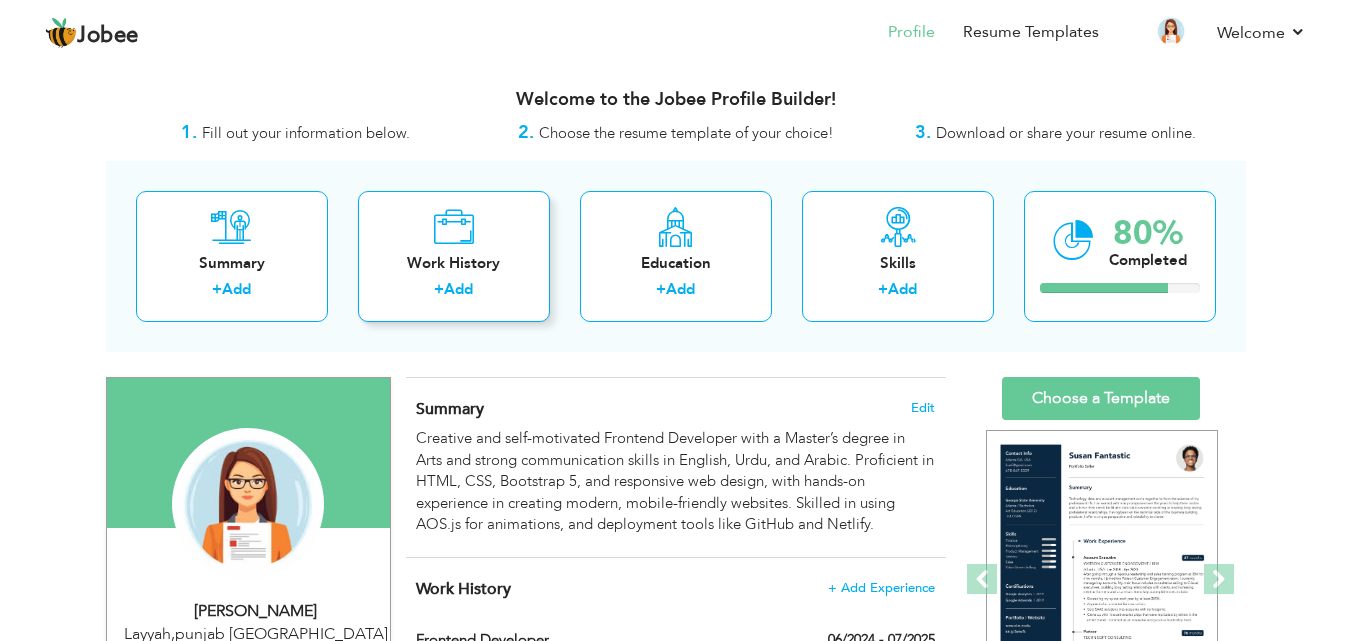 click on "Add" at bounding box center (458, 289) 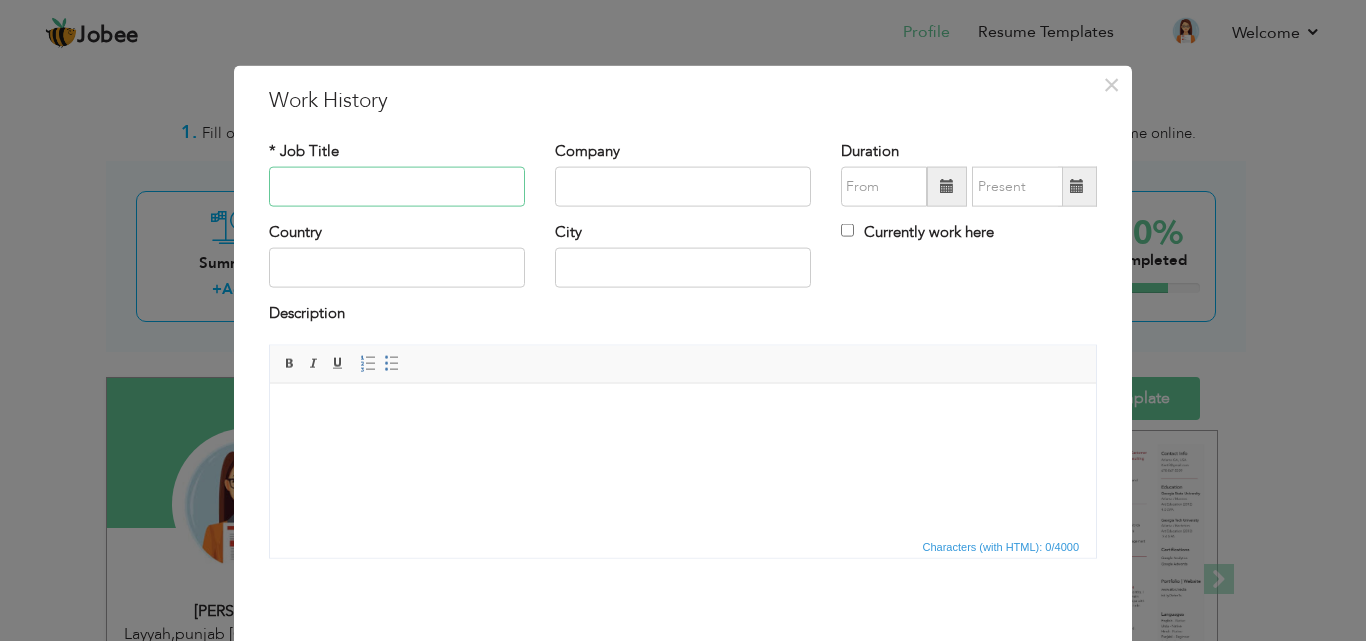 click at bounding box center (397, 187) 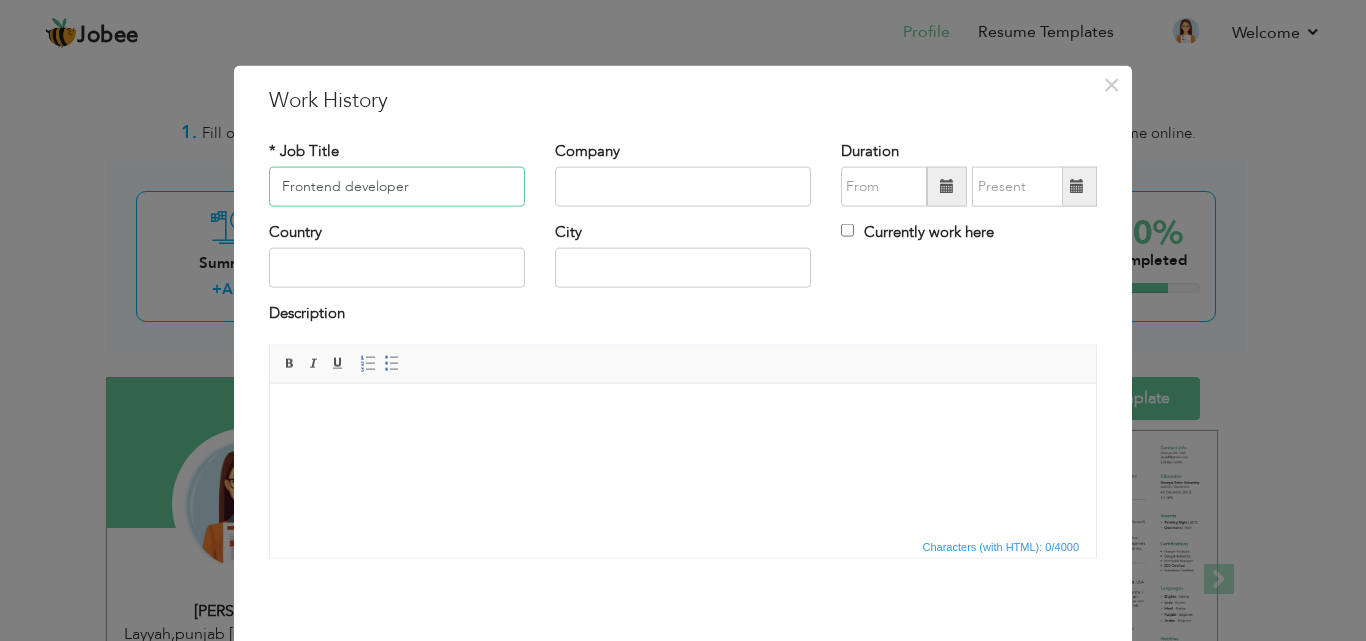 type on "Frontend developer" 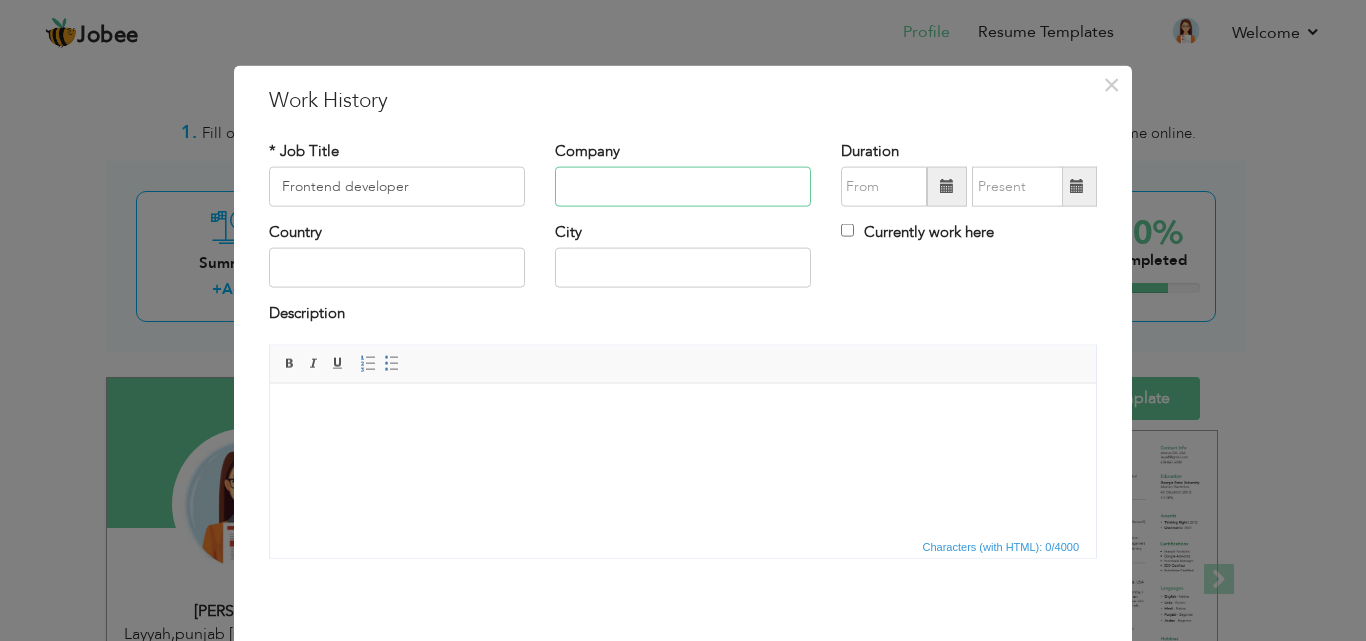 click at bounding box center [683, 187] 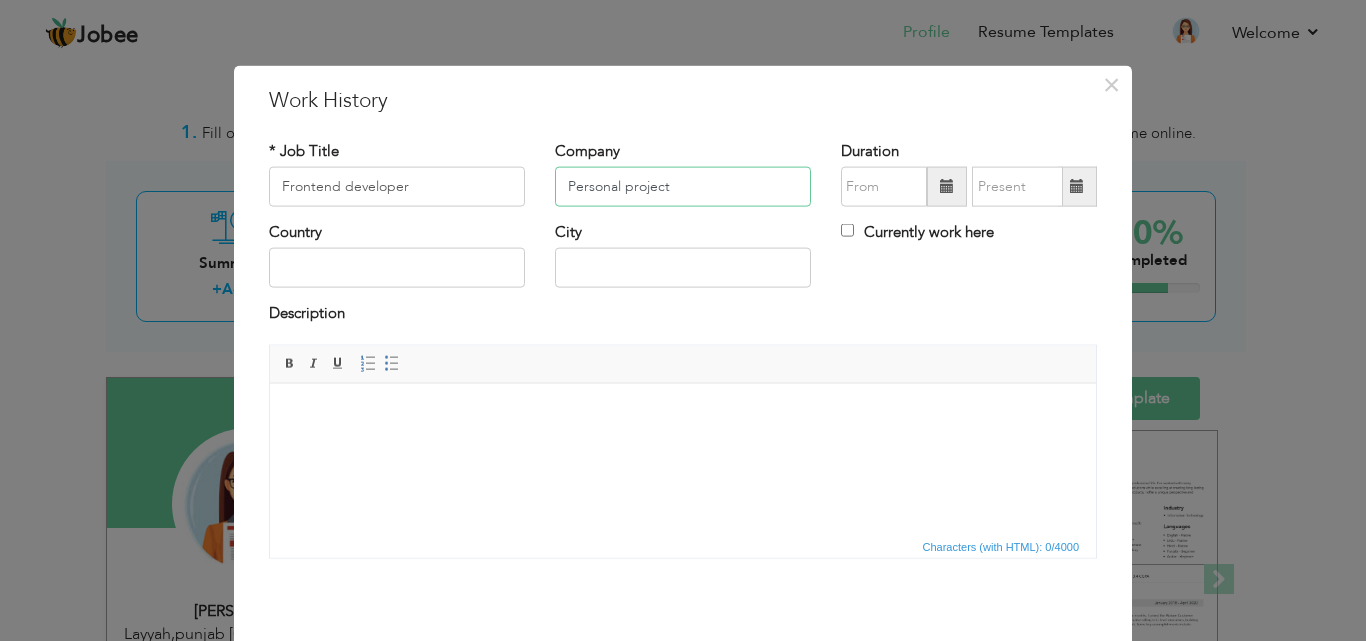 type on "Personal project" 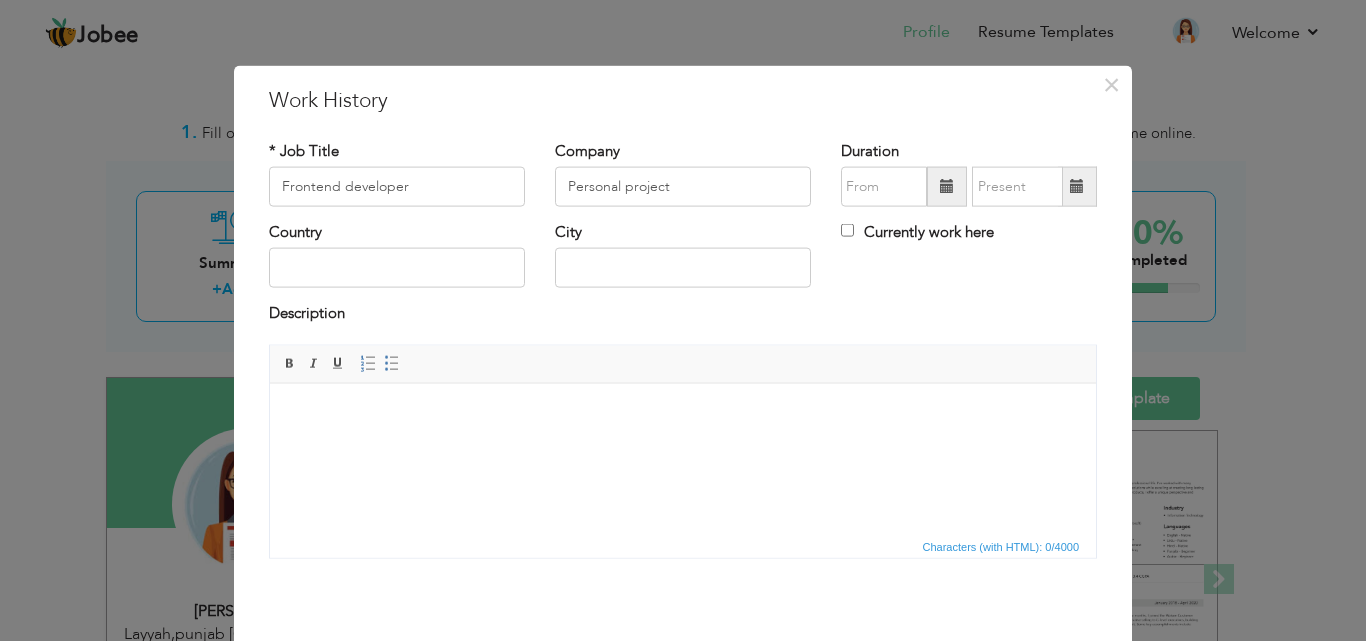 click at bounding box center (947, 186) 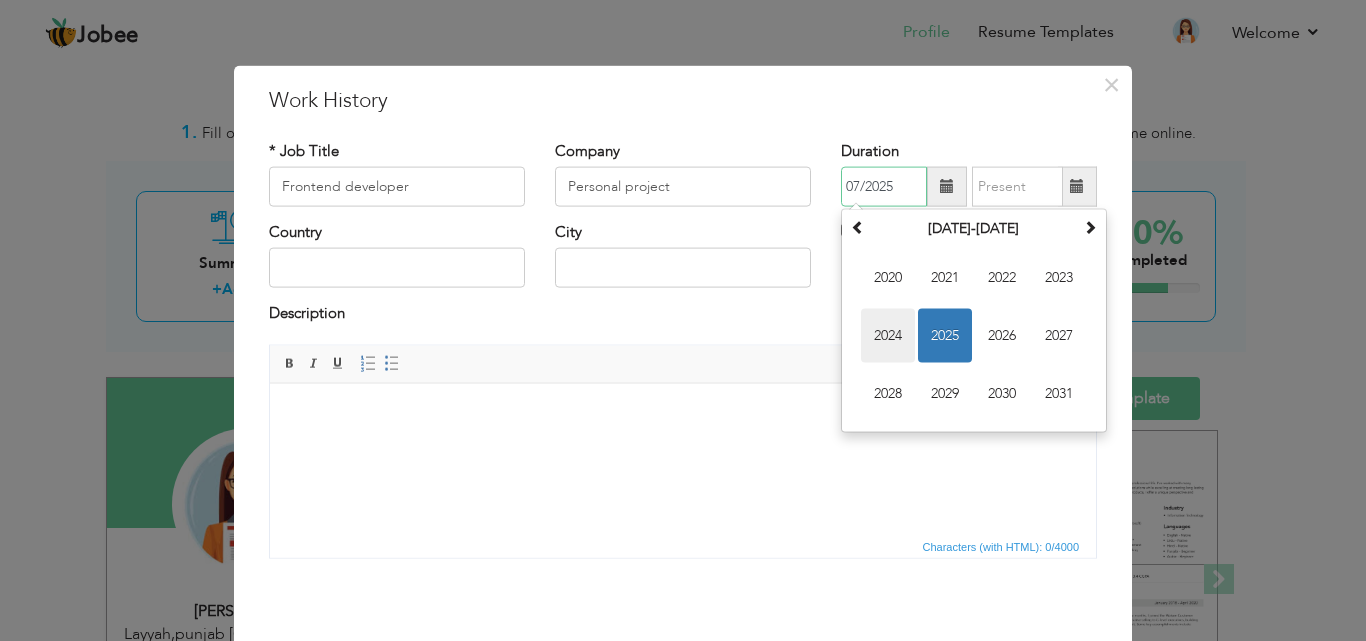 click on "2024" at bounding box center [888, 336] 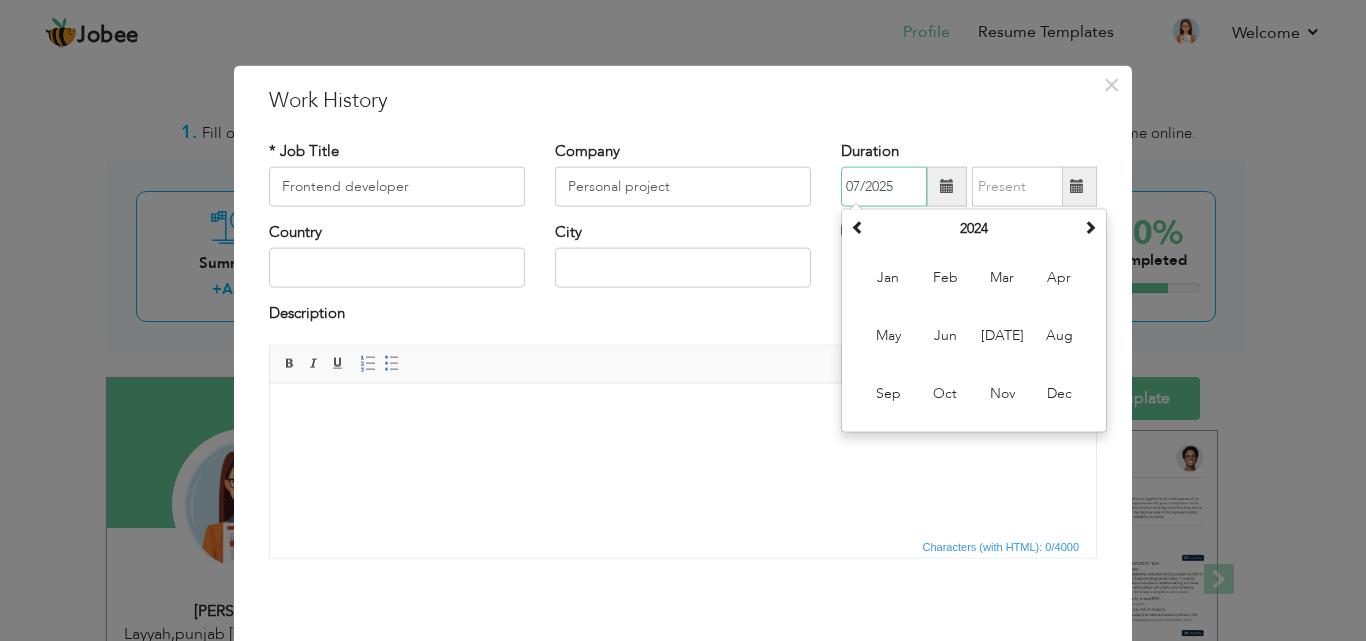 click on "07/2025" at bounding box center [884, 187] 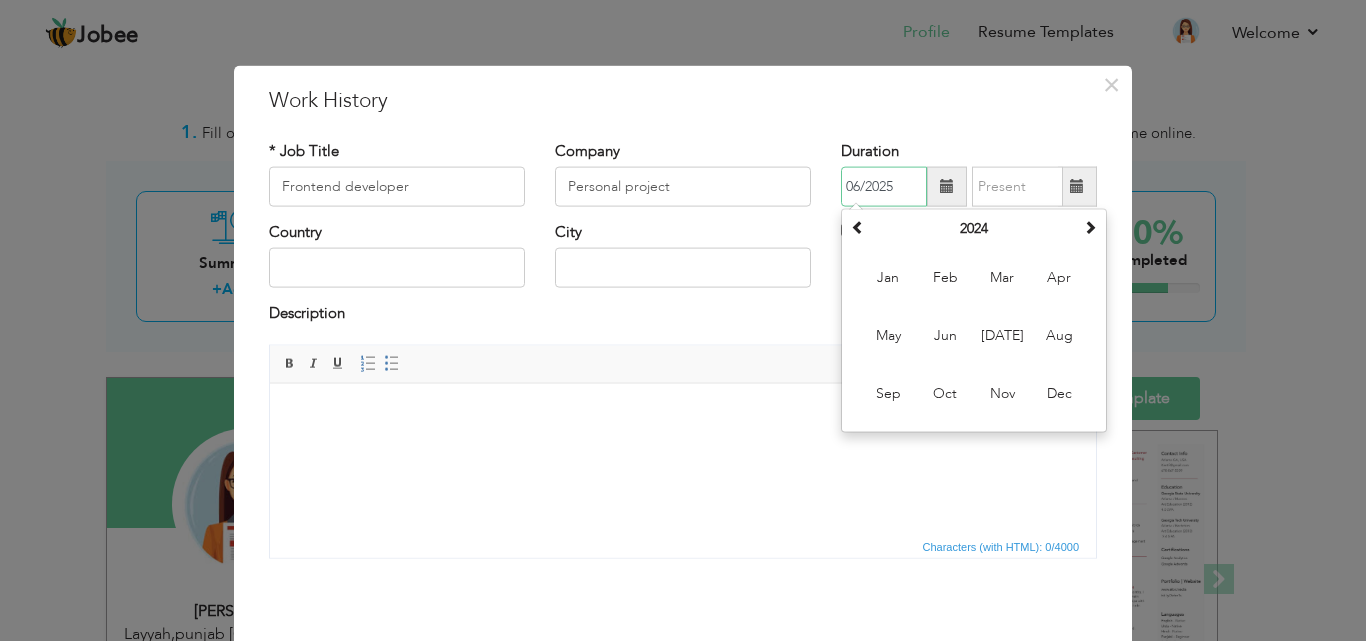 type on "06/2025" 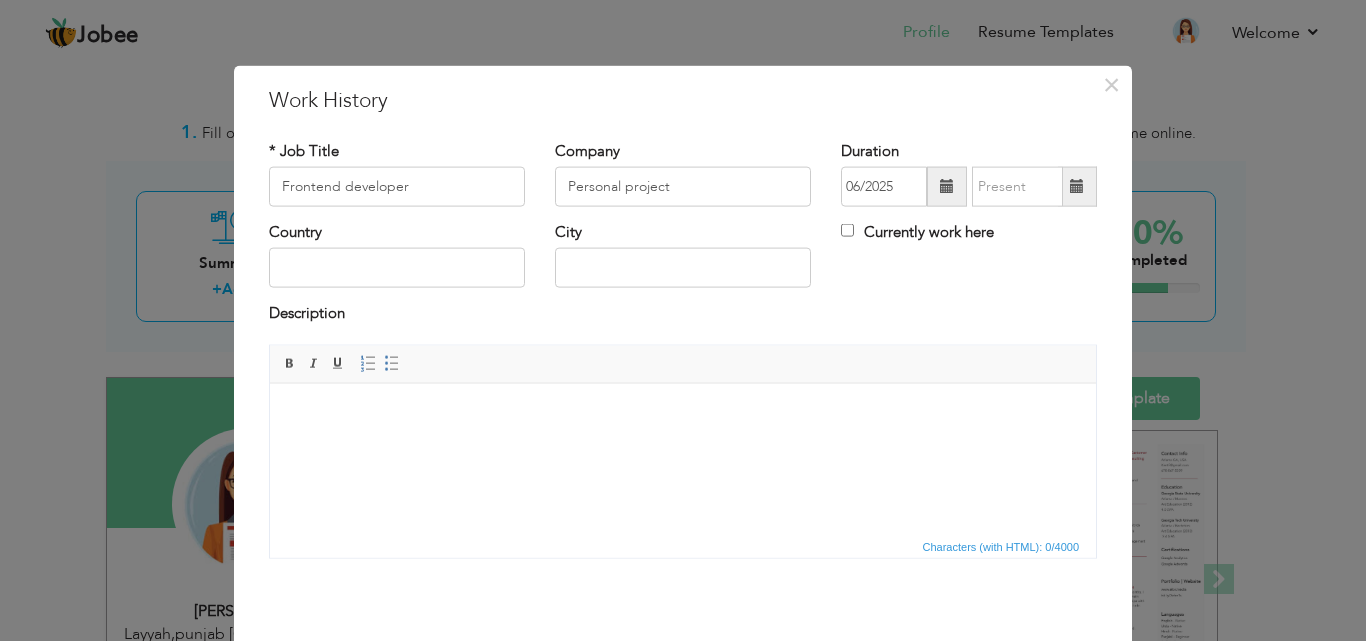 click at bounding box center [1077, 186] 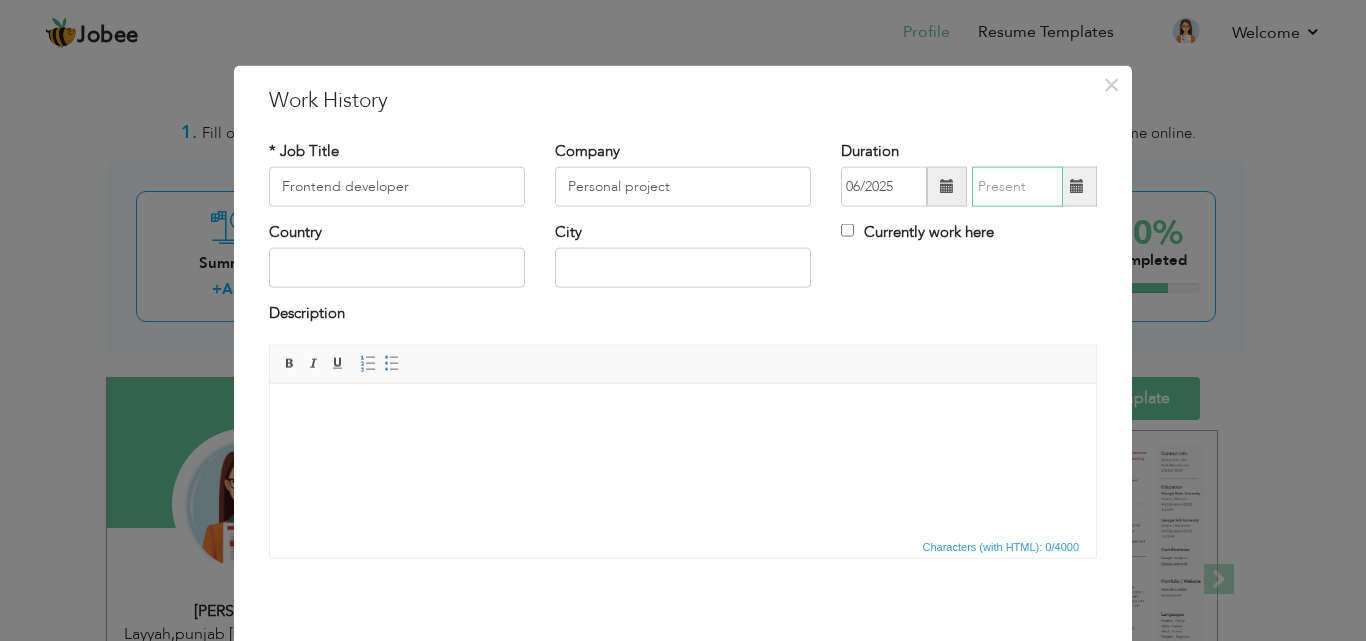 type on "07/2025" 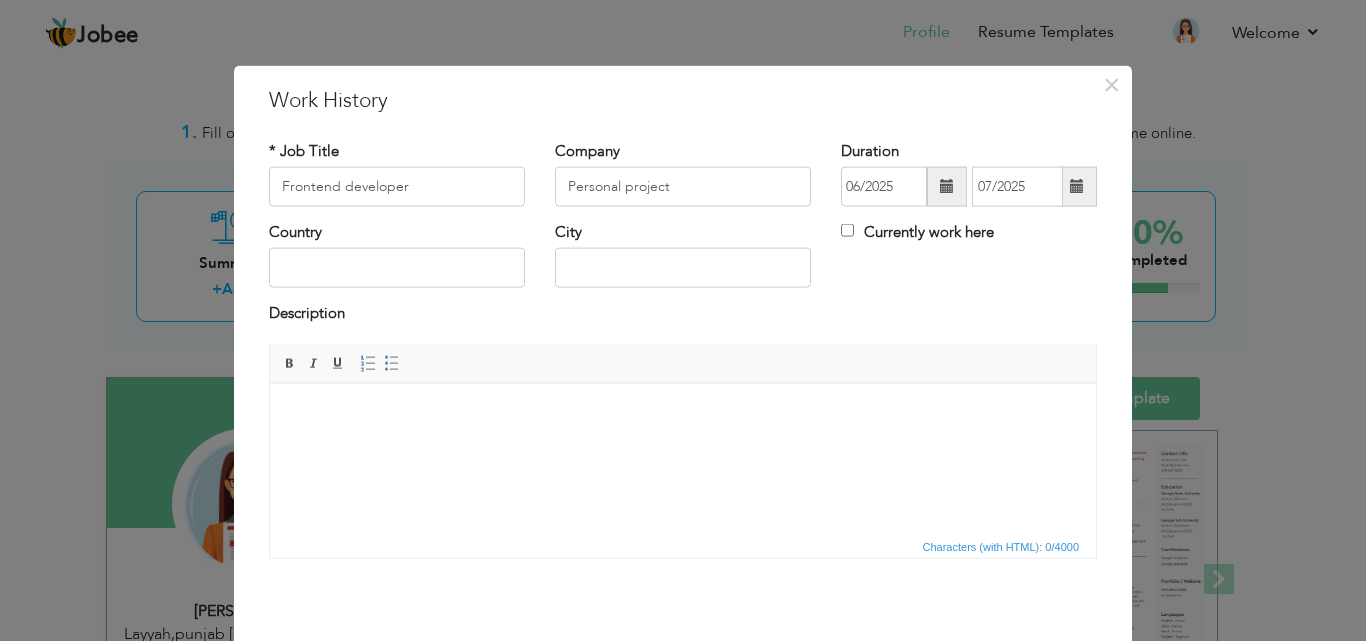 click on "Description" at bounding box center (683, 316) 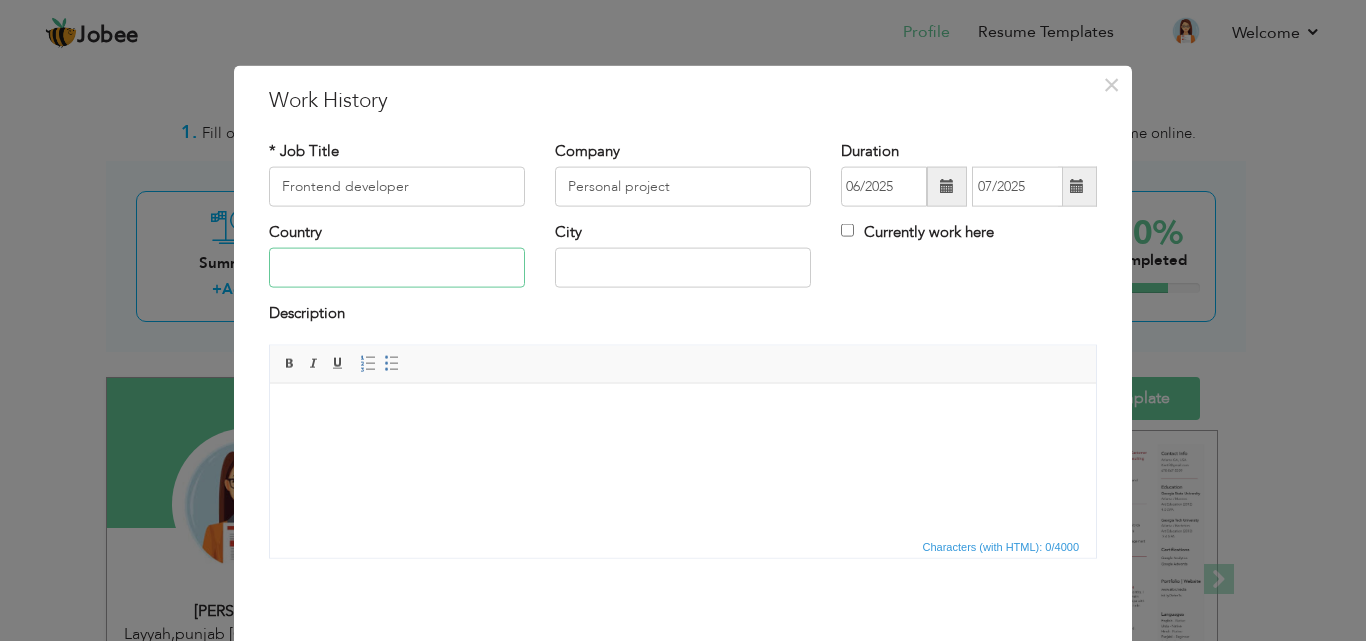 click at bounding box center [397, 268] 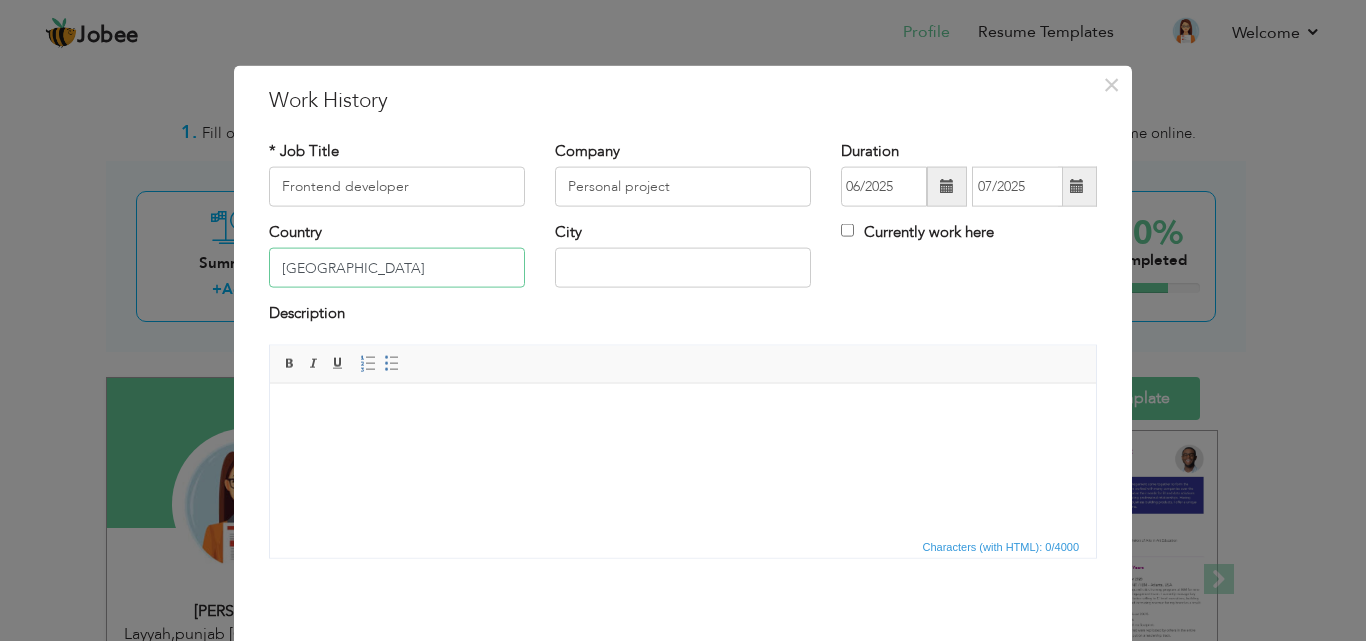 type on "[GEOGRAPHIC_DATA]" 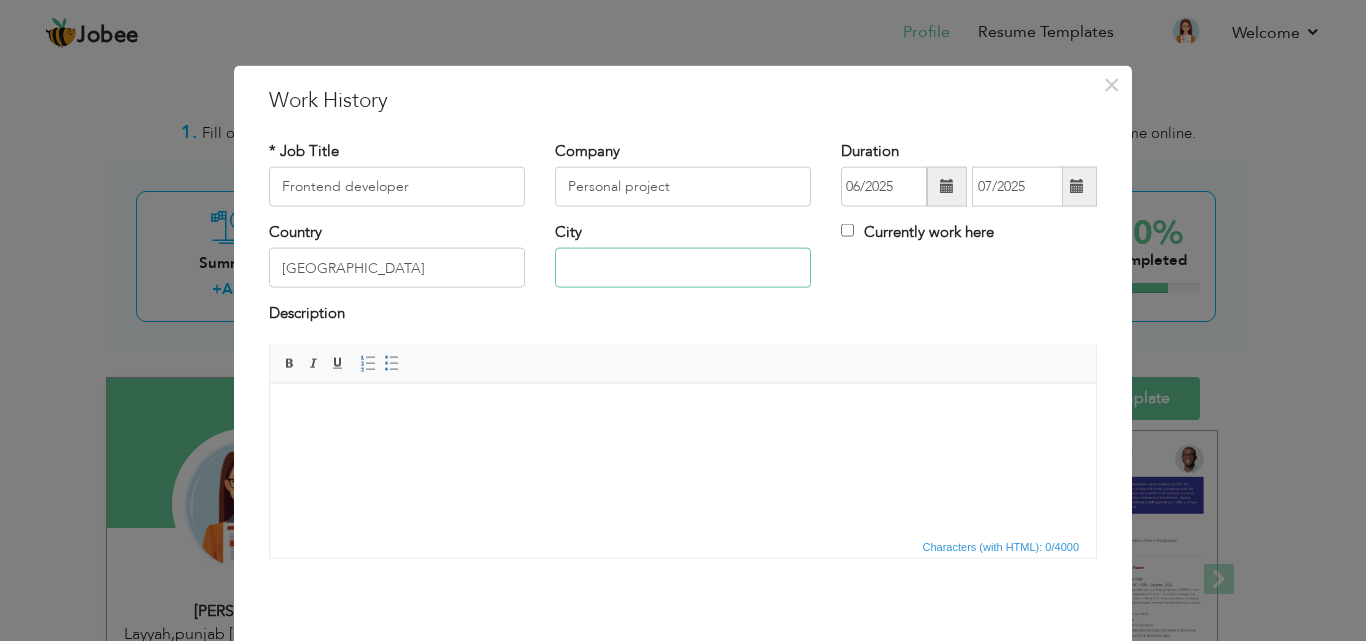 click at bounding box center (683, 268) 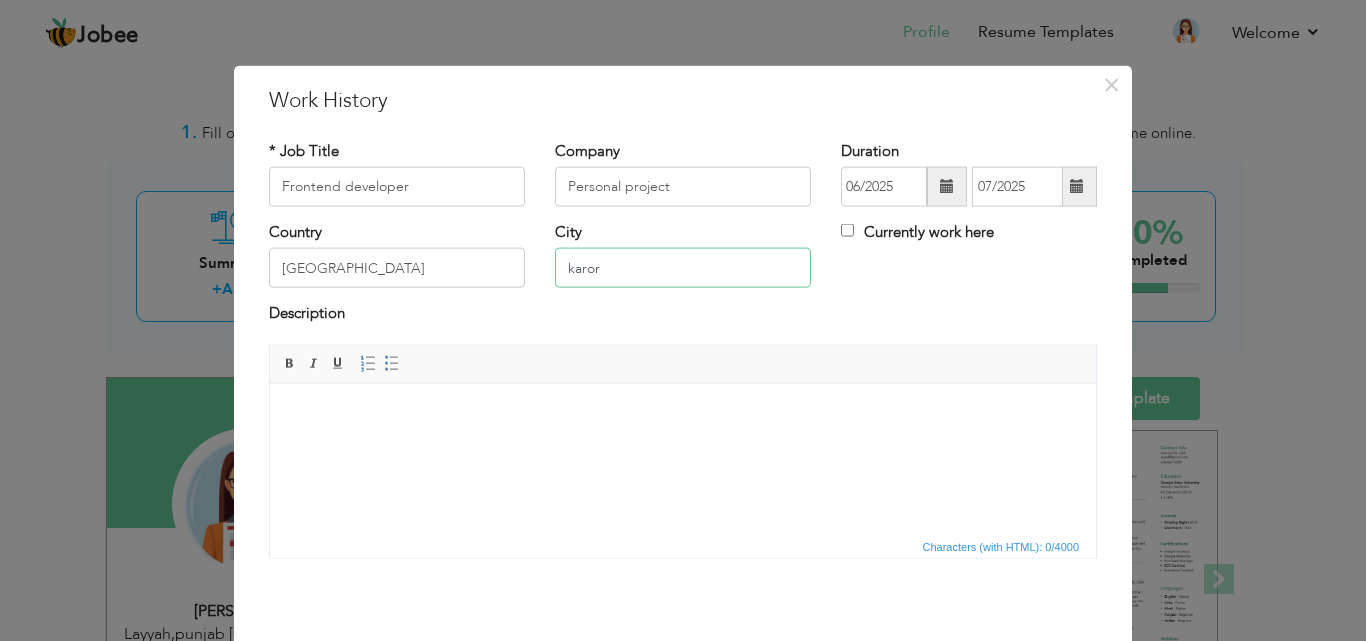 type on "karor" 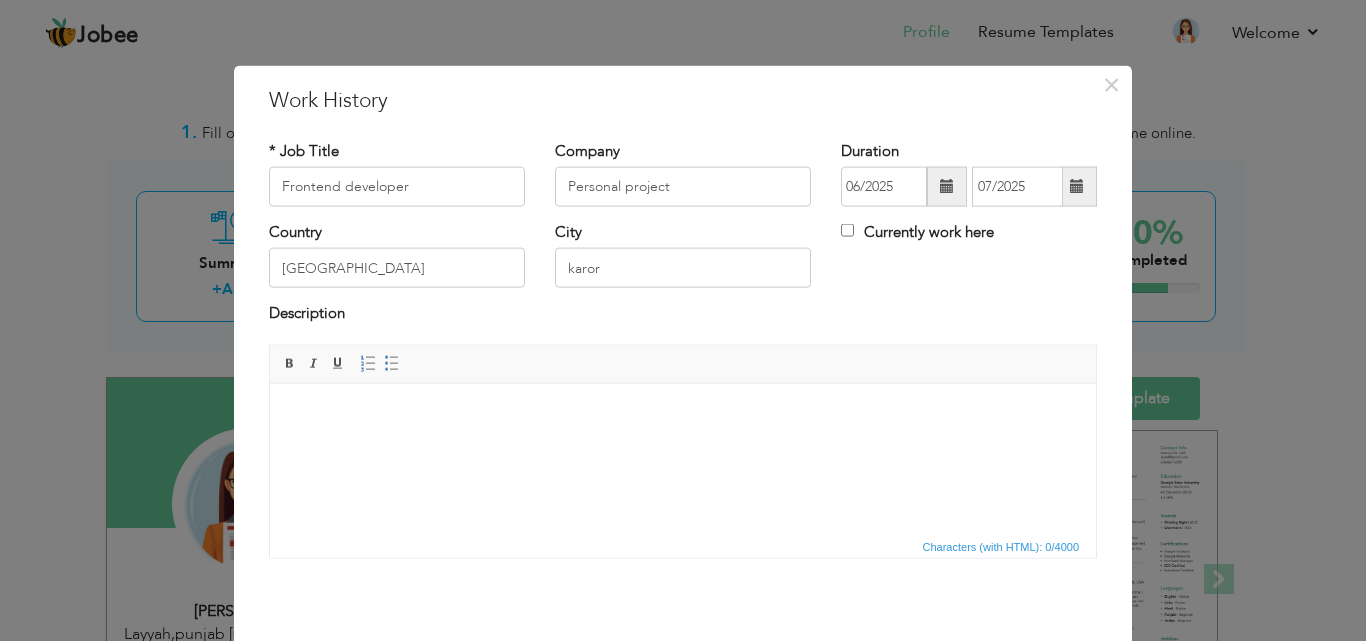 click at bounding box center [683, 413] 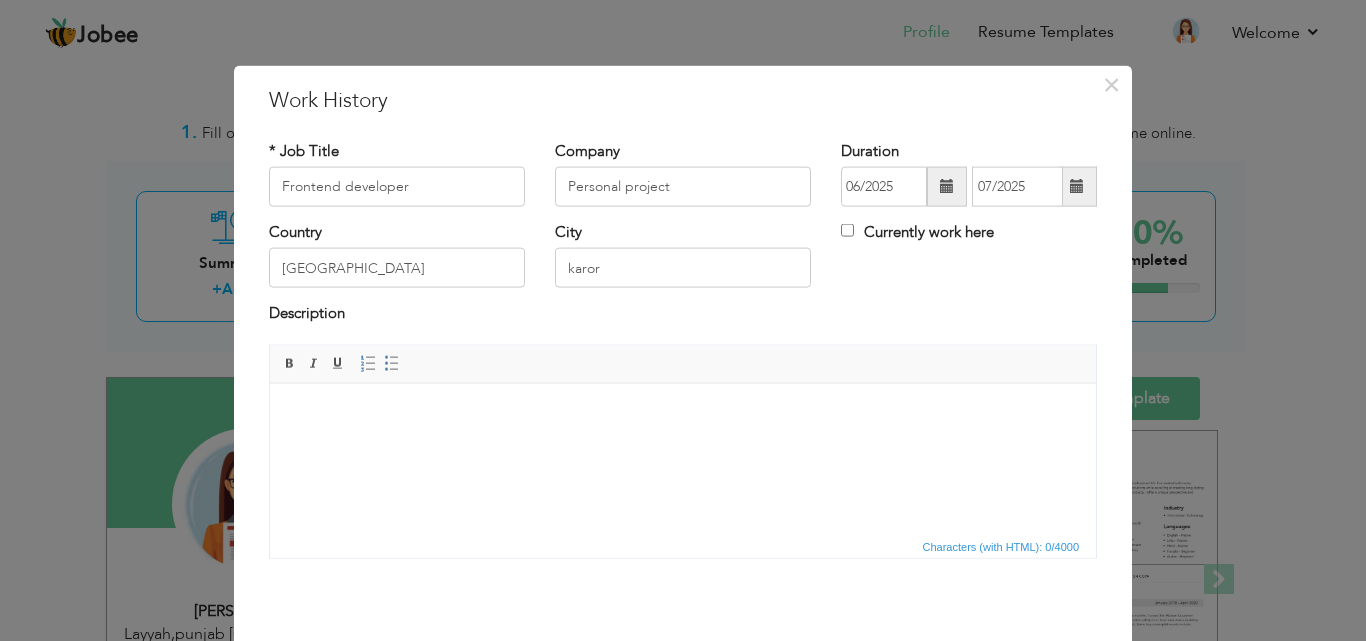 click at bounding box center [683, 413] 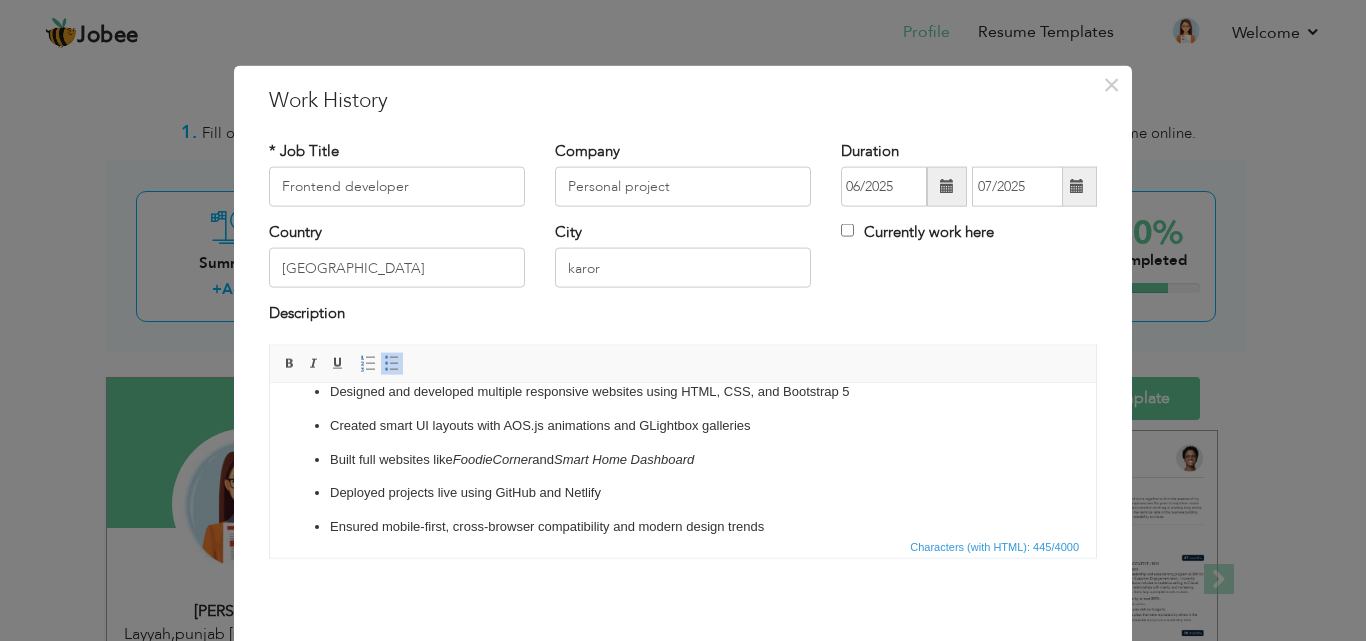 click on "Designed and developed multiple responsive websites using HTML, CSS, and Bootstrap 5" at bounding box center [683, 391] 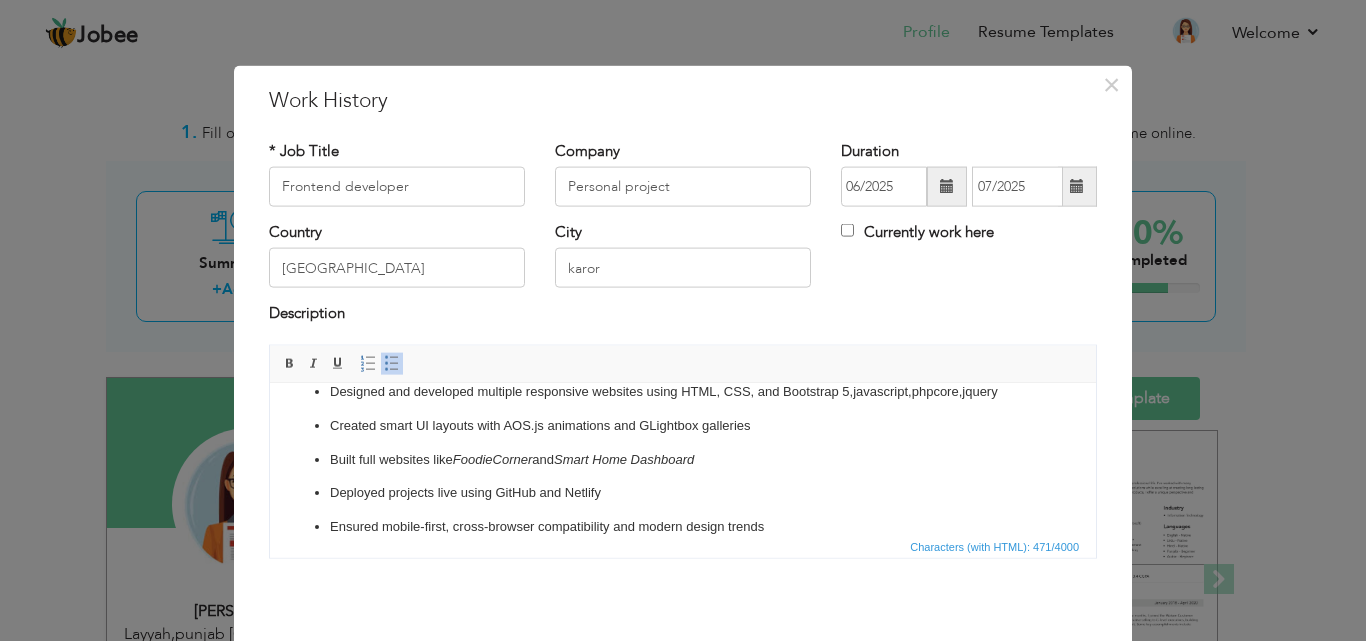 click on "Created smart UI layouts with AOS.js animations and GLightbox galleries" at bounding box center [683, 425] 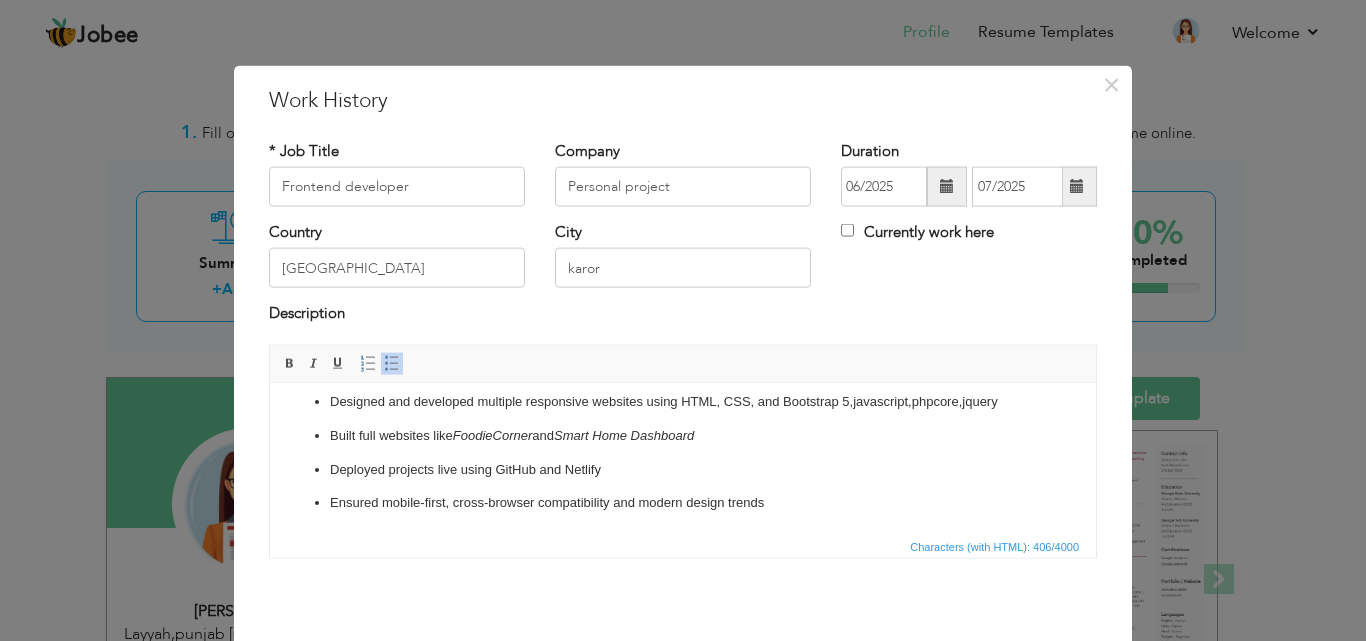 scroll, scrollTop: 12, scrollLeft: 0, axis: vertical 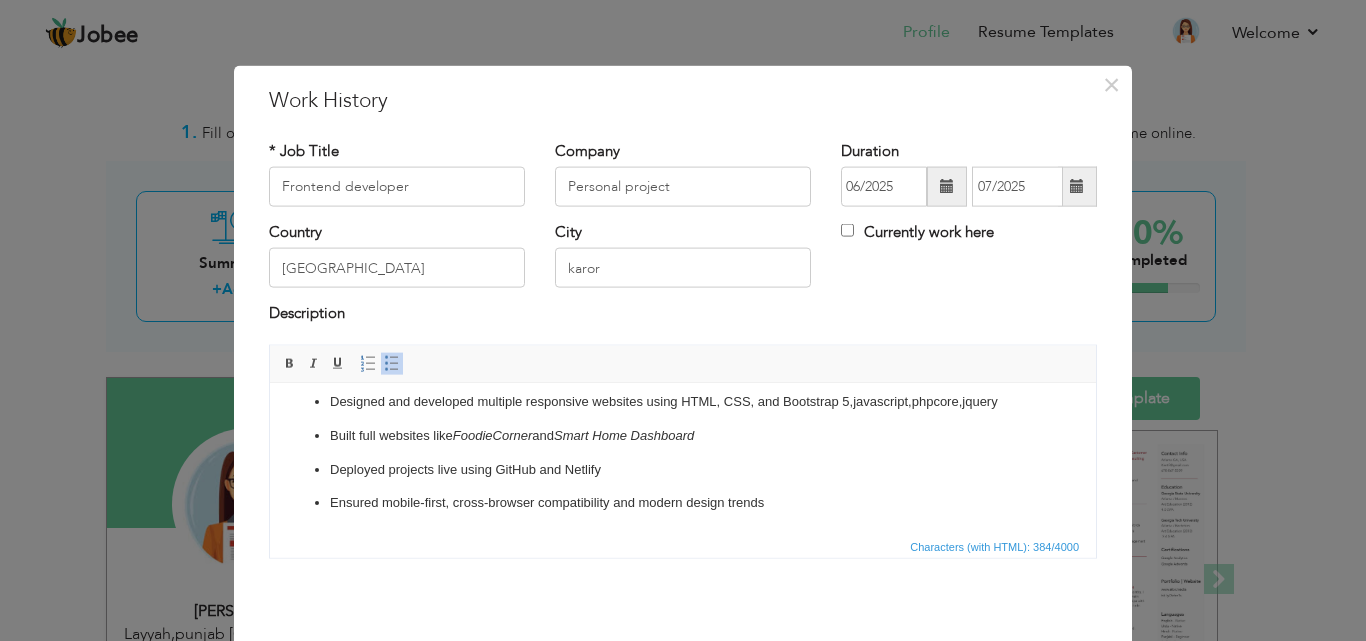click on "Deployed projects live using GitHub and Netlify" at bounding box center [683, 469] 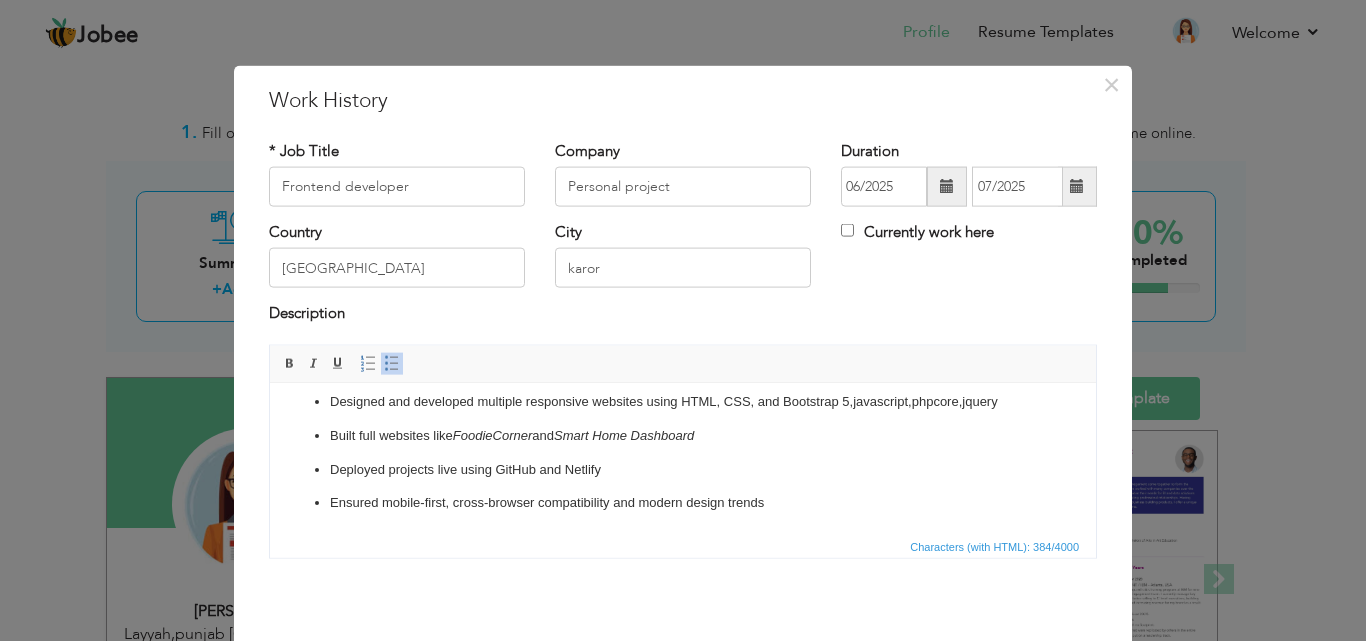 click on "Characters (with HTML): 384/4000" at bounding box center [683, 545] 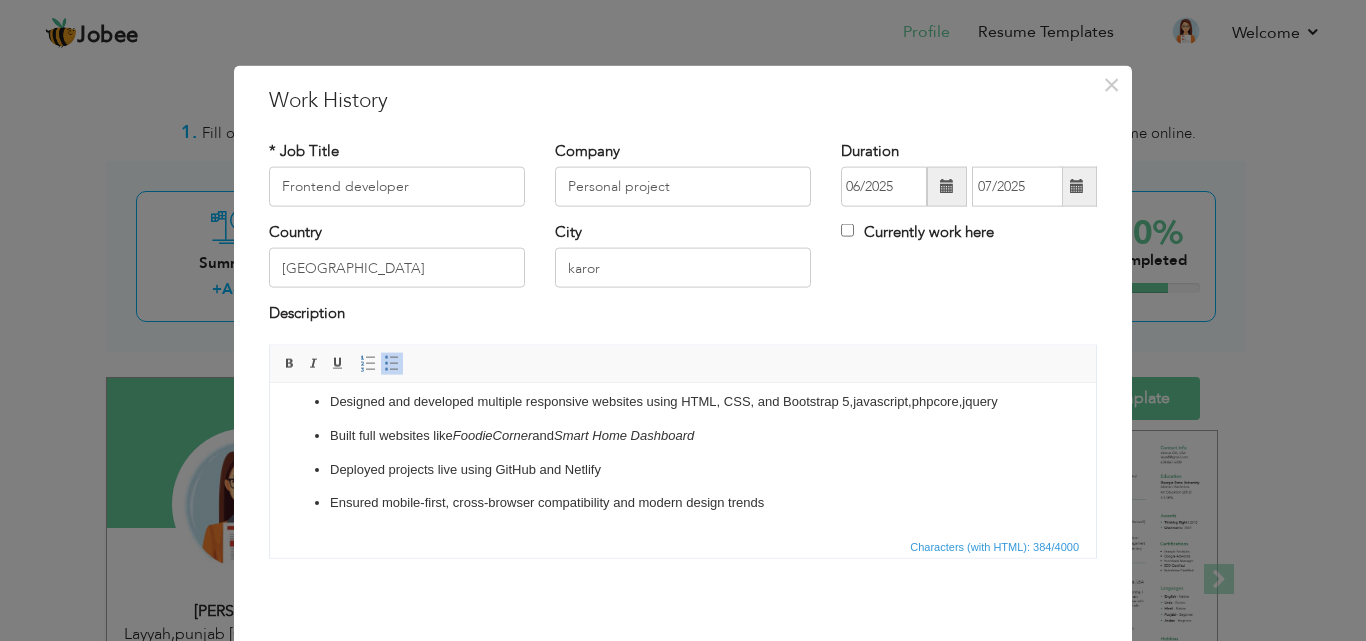 click on "Built full websites like  FoodieCorner  and  Smart Home Dashboard" at bounding box center [683, 435] 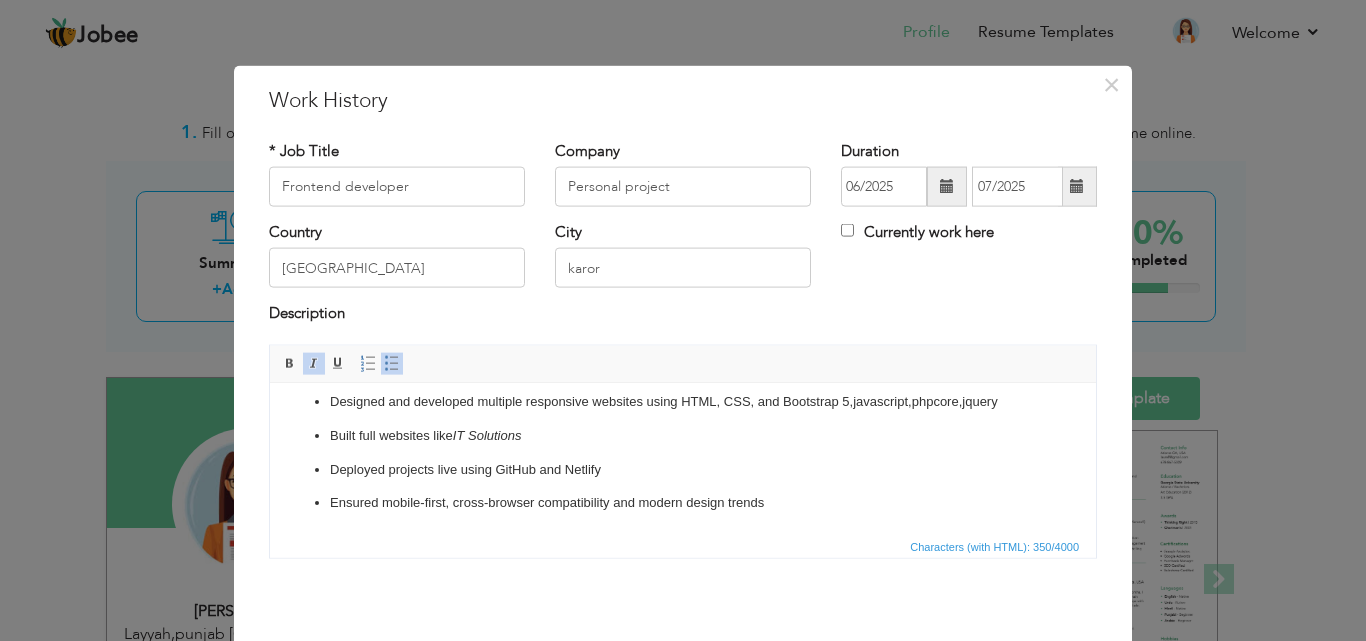 click on "Ensured mobile-first, cross-browser compatibility and modern design trends" at bounding box center [683, 502] 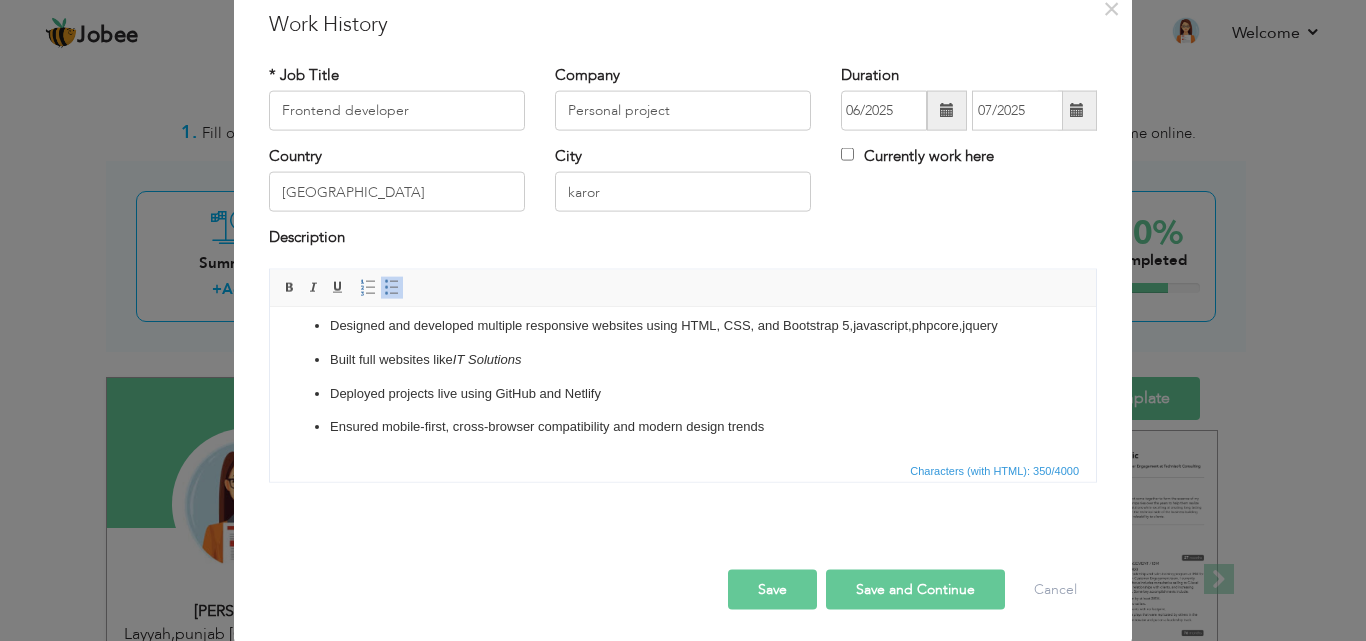 scroll, scrollTop: 79, scrollLeft: 0, axis: vertical 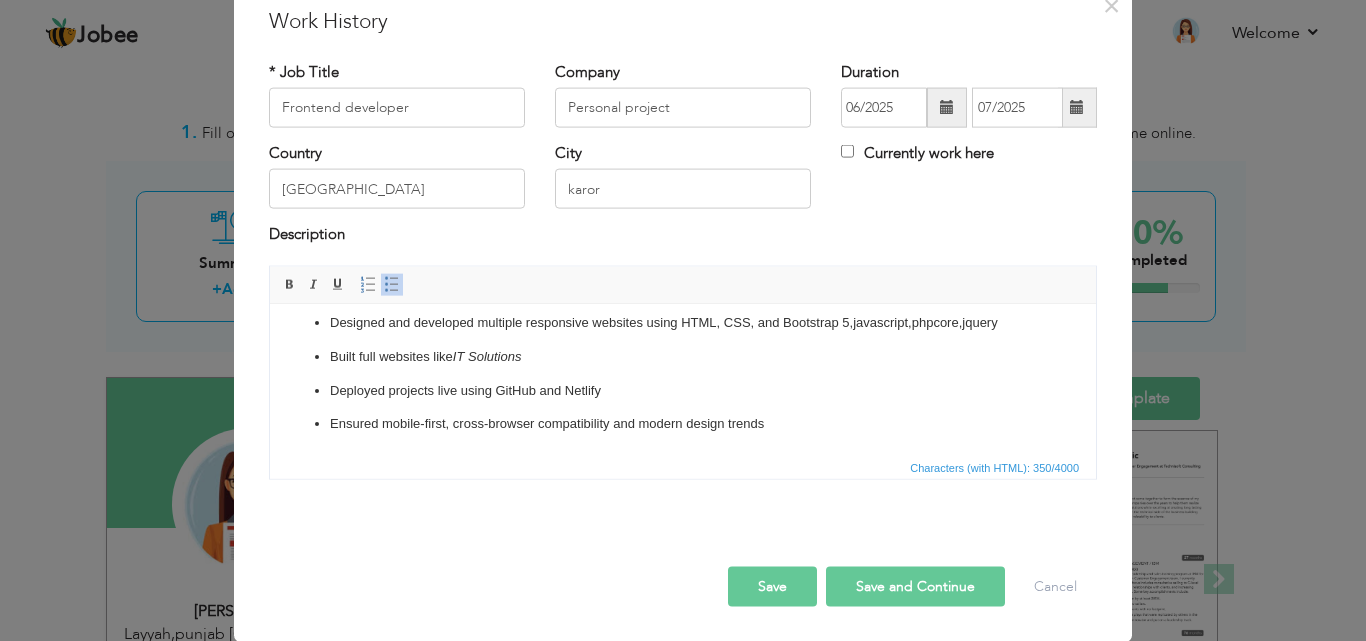 click on "Save" at bounding box center [772, 586] 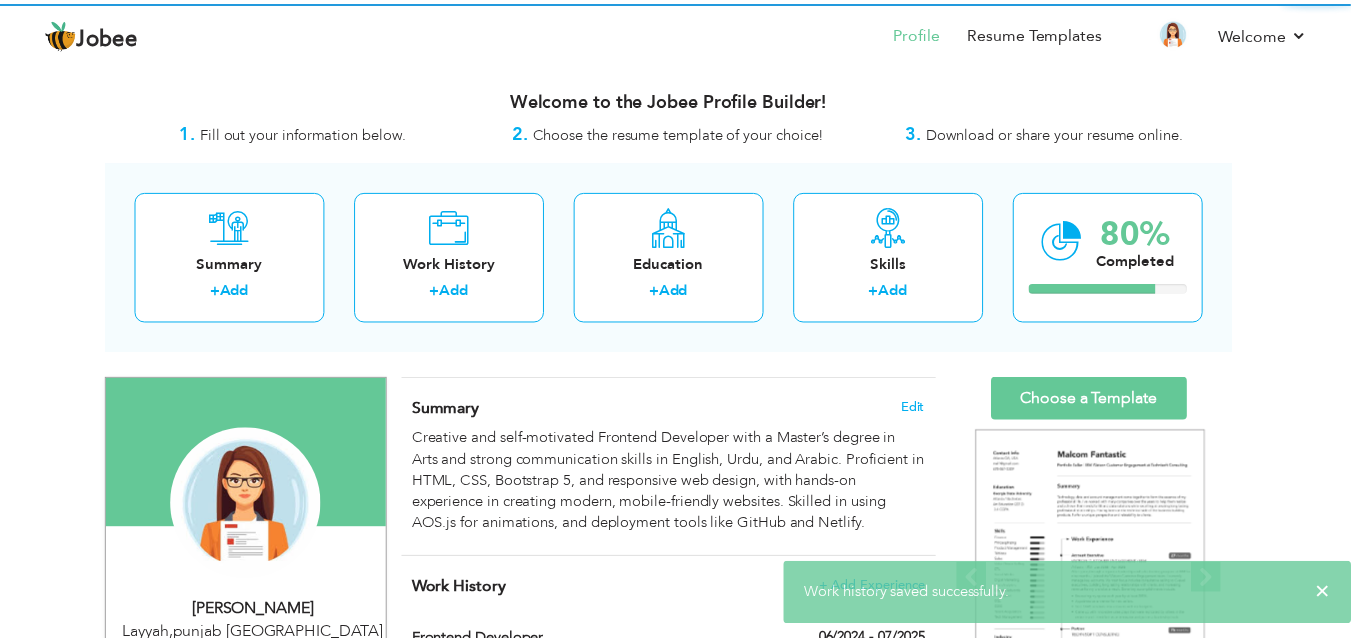 scroll, scrollTop: 0, scrollLeft: 0, axis: both 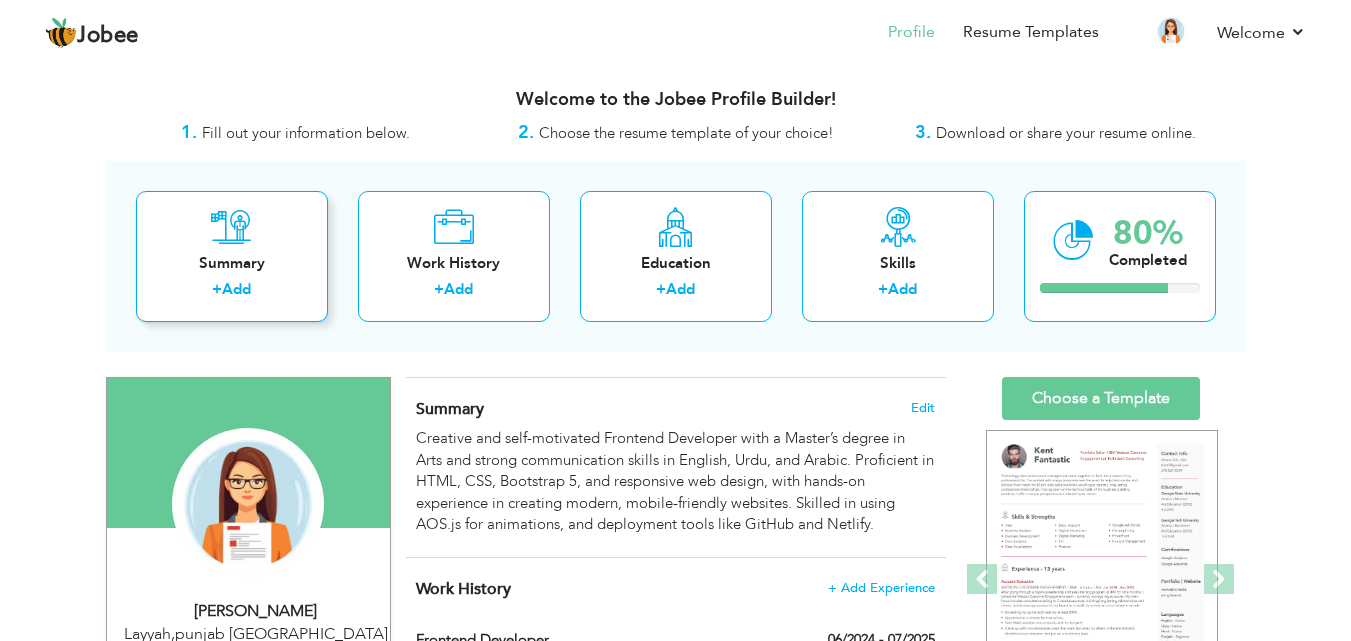 click on "Add" at bounding box center [236, 289] 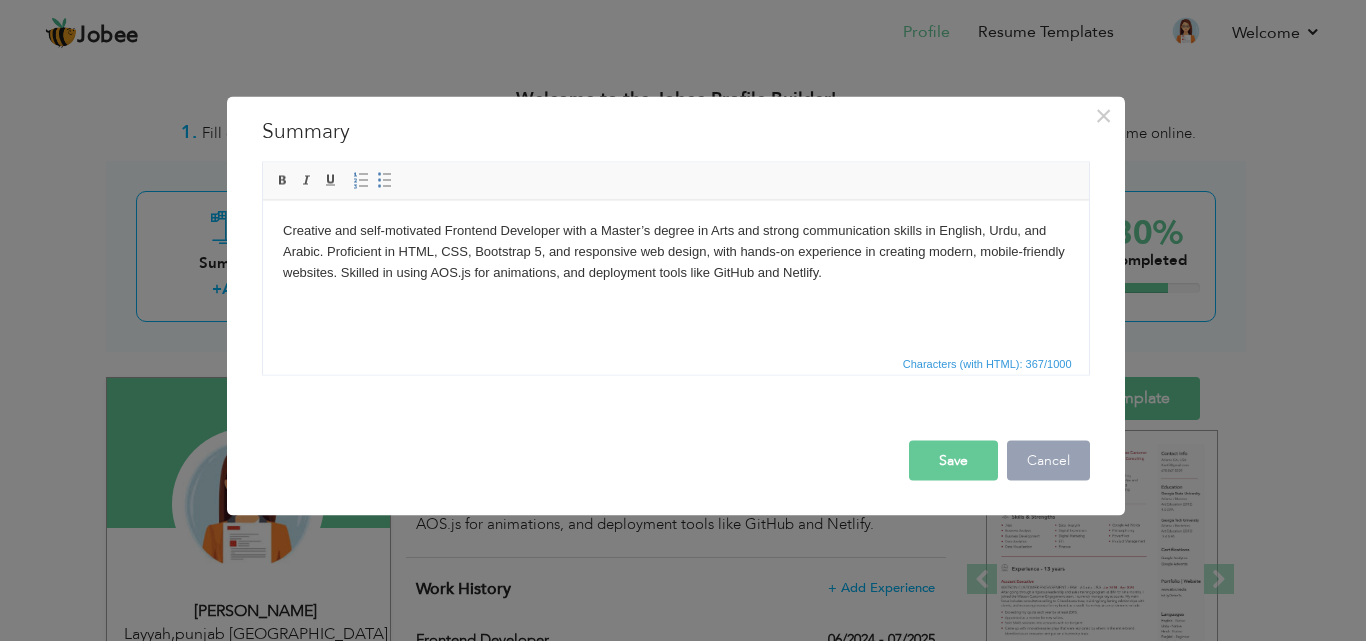 click on "Cancel" at bounding box center [1048, 460] 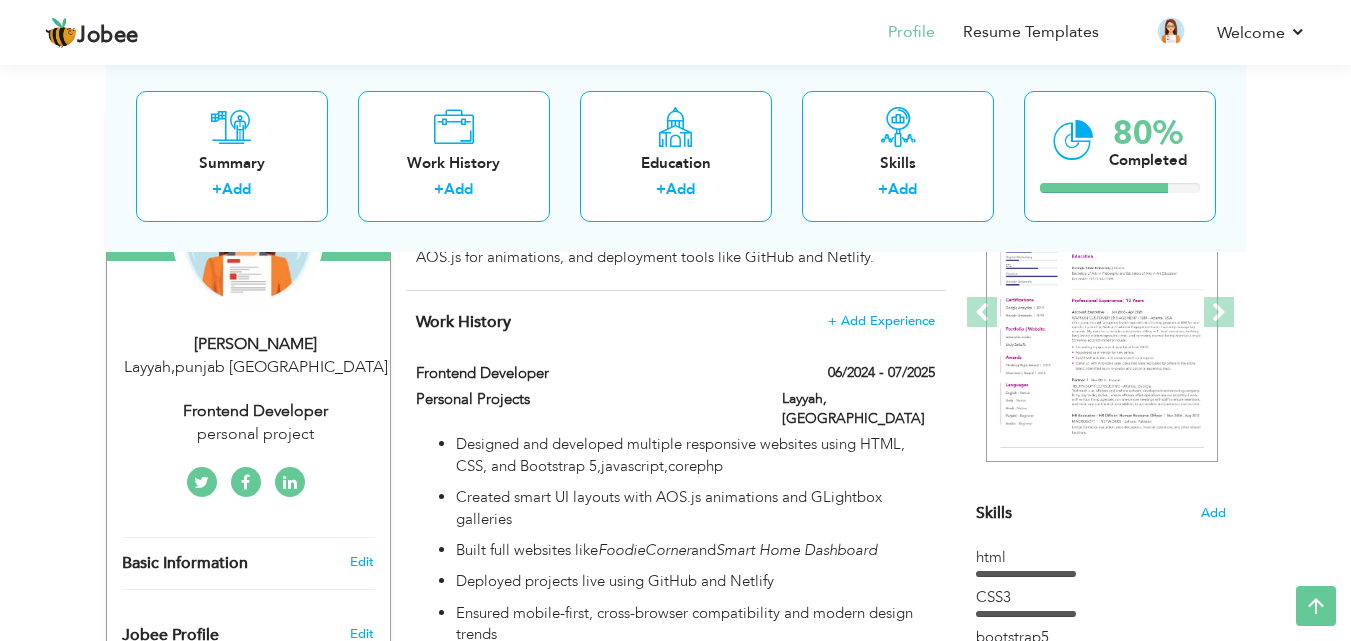 scroll, scrollTop: 272, scrollLeft: 0, axis: vertical 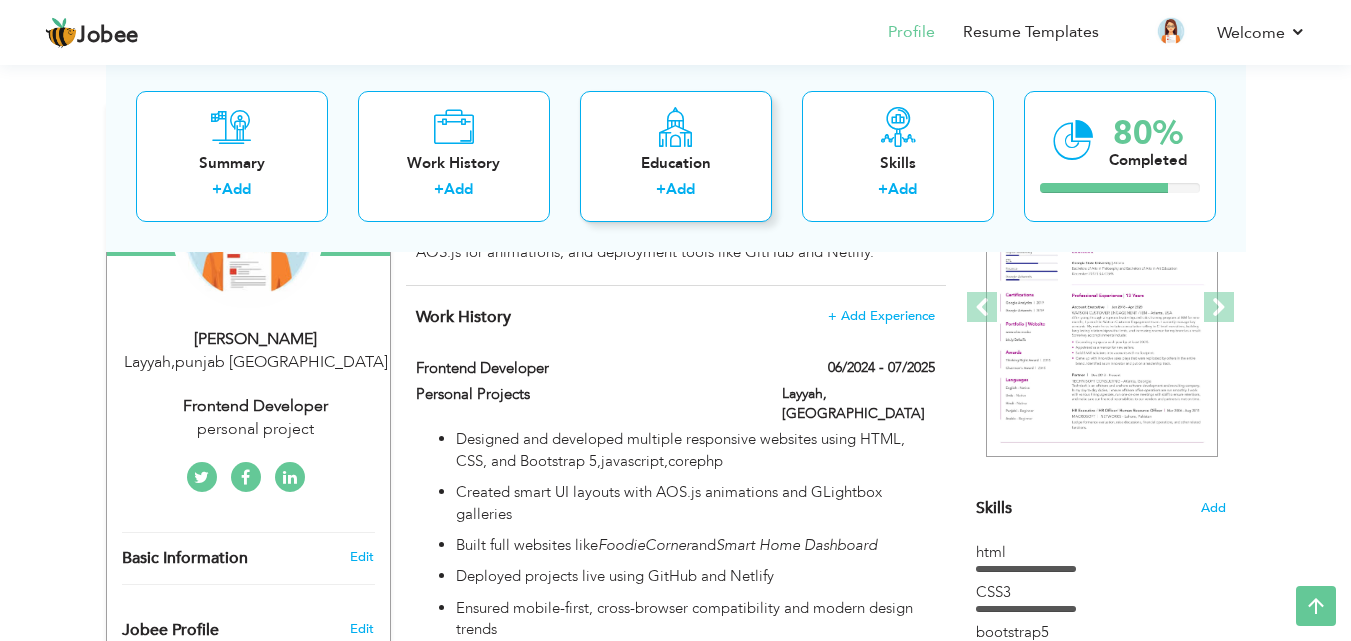 click on "Add" at bounding box center [680, 189] 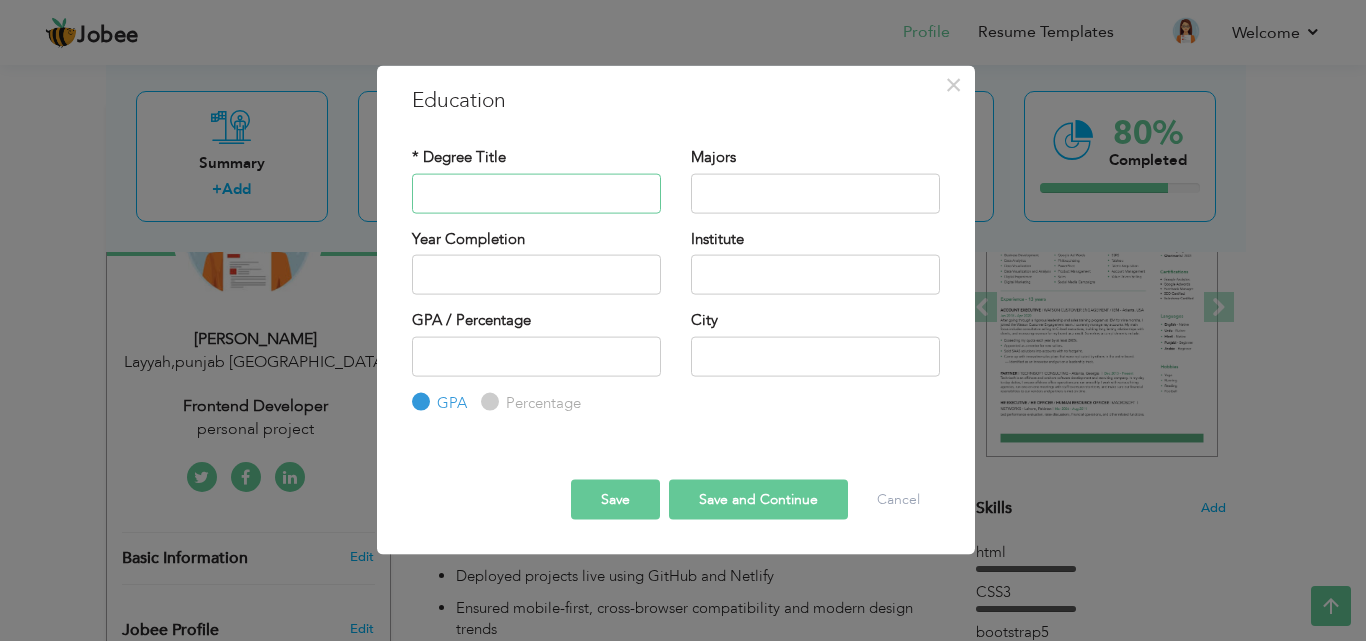 click at bounding box center (536, 193) 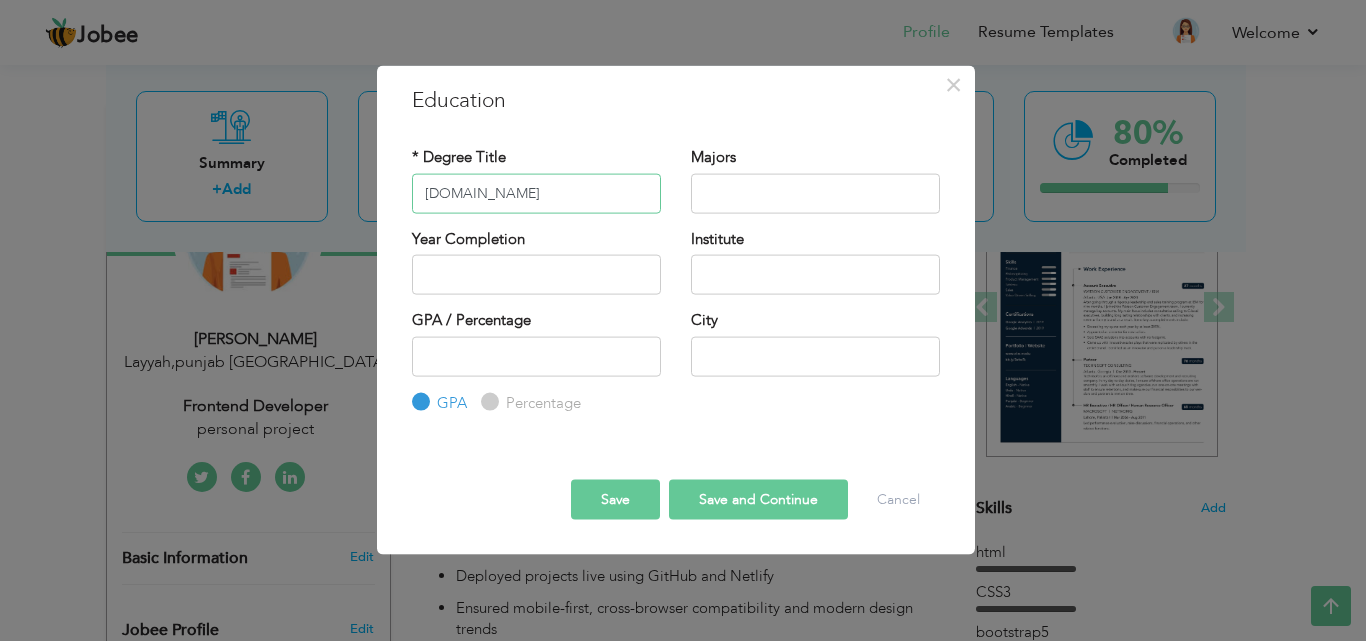 click on "M.sc" at bounding box center (536, 193) 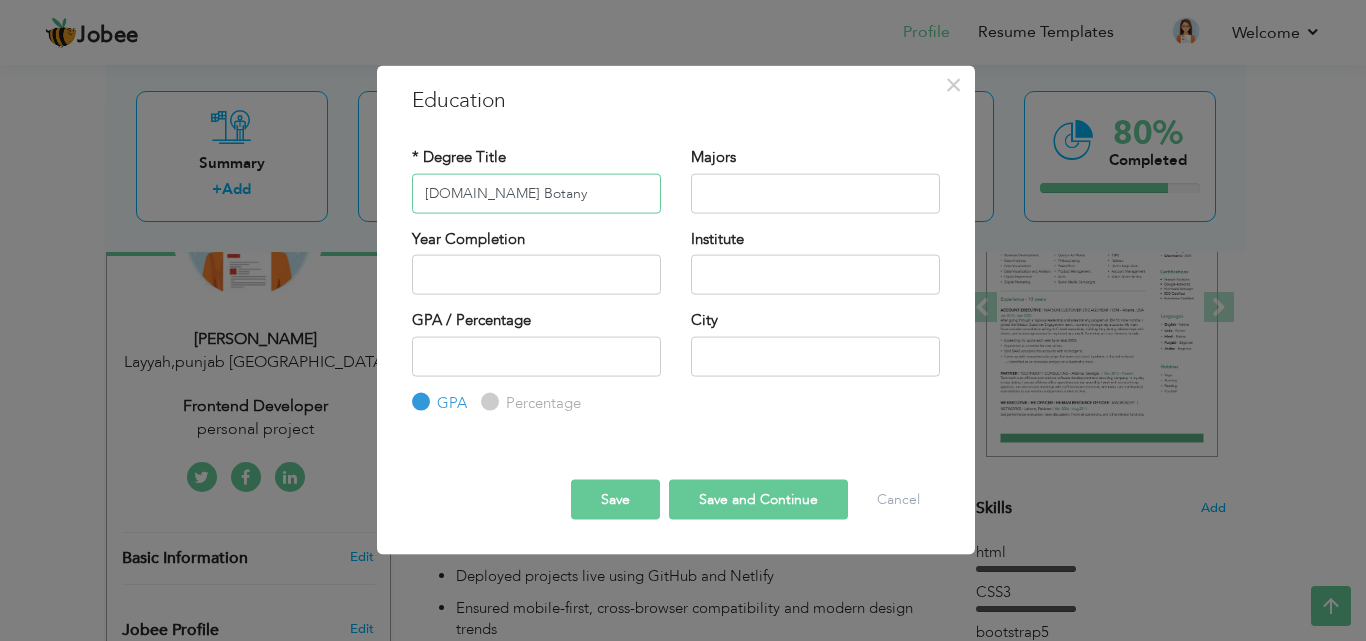 type on "M.sc Botany" 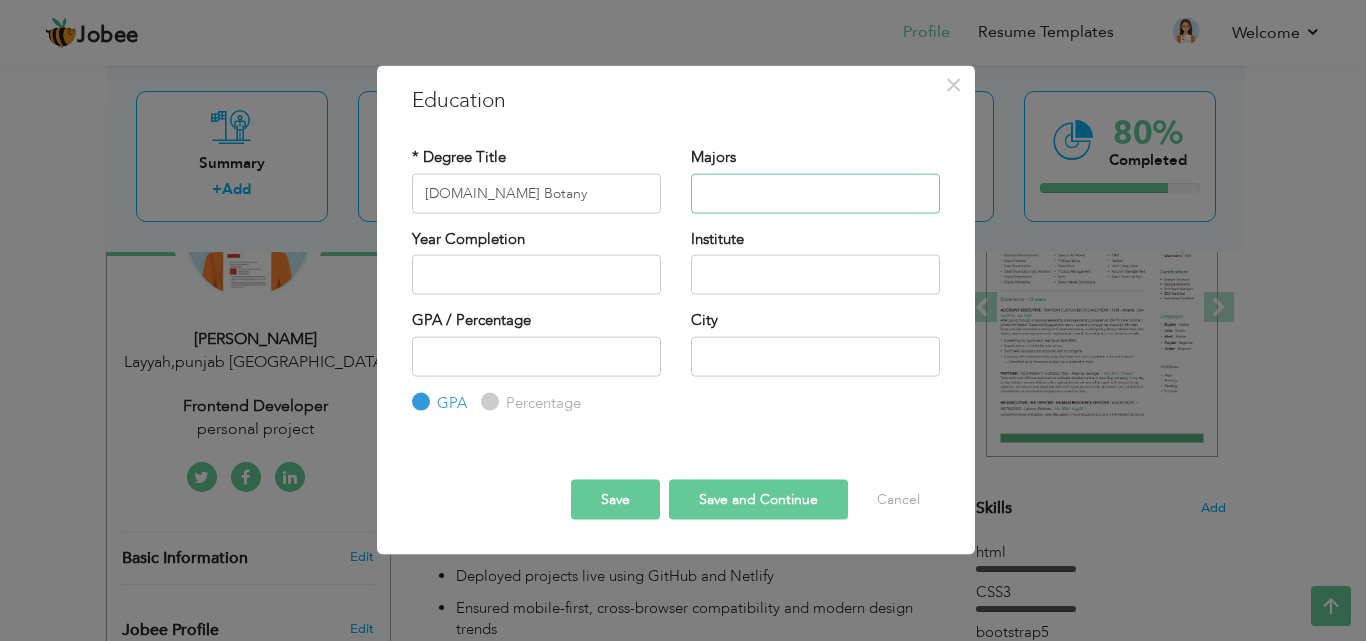 click at bounding box center (815, 193) 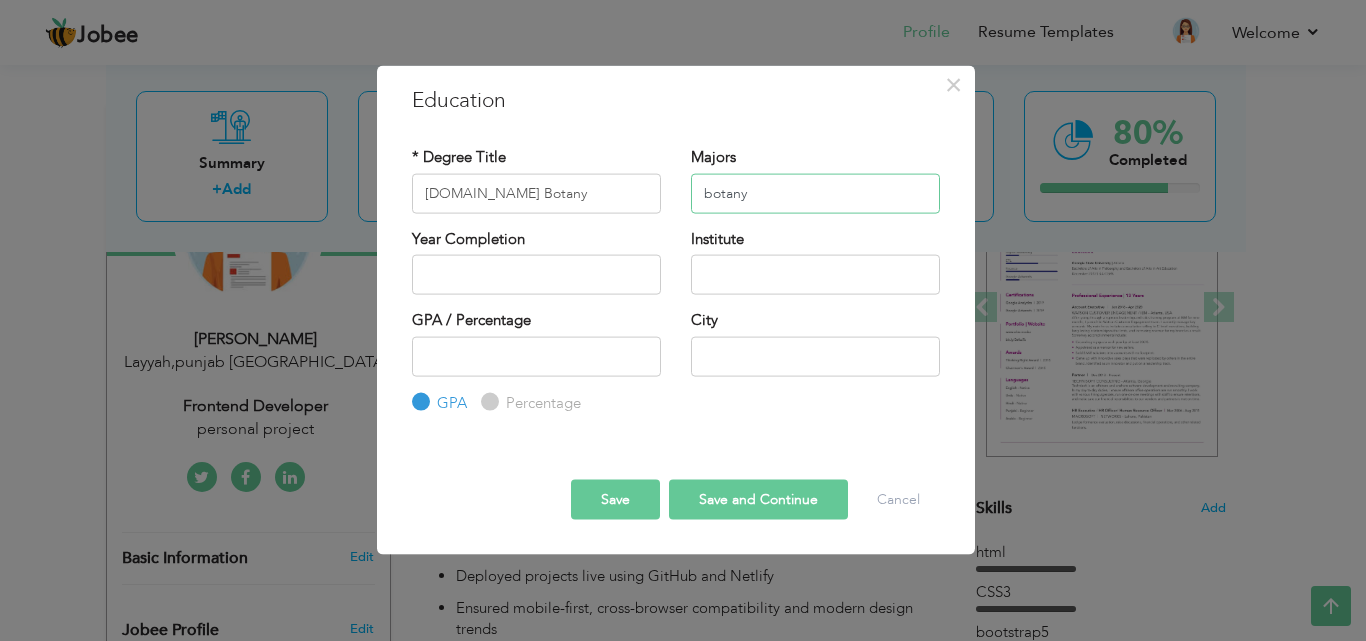 type on "botany" 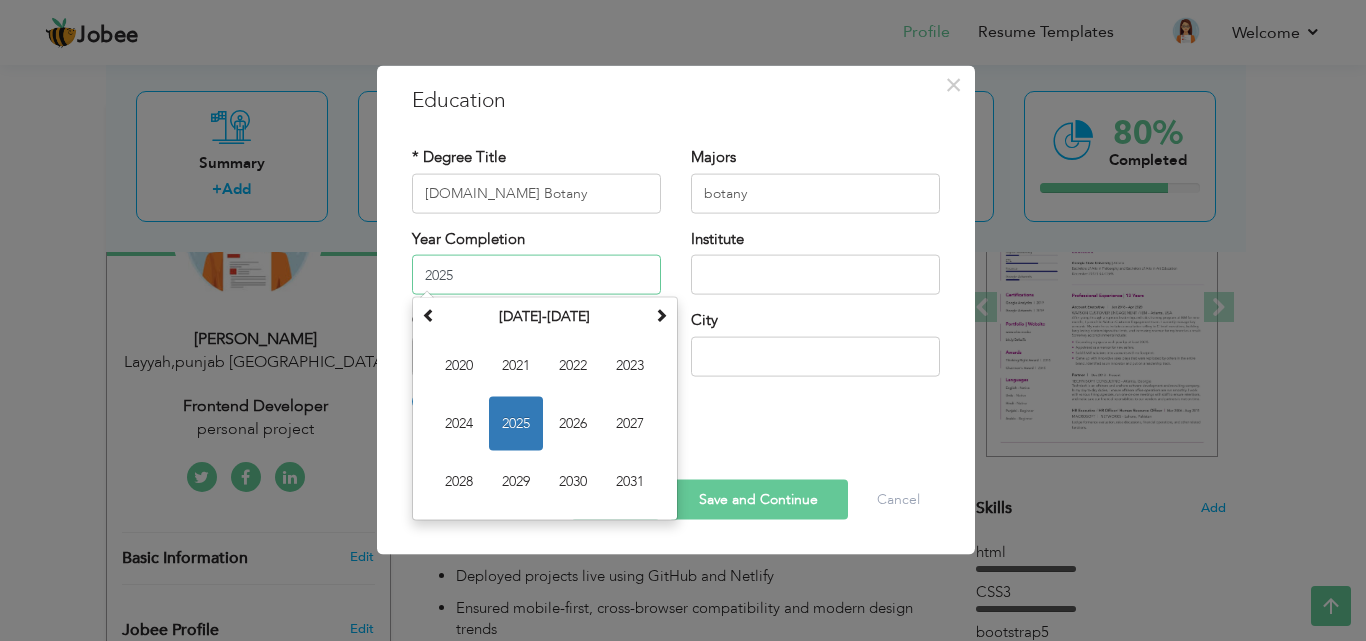 click on "2025" at bounding box center [536, 275] 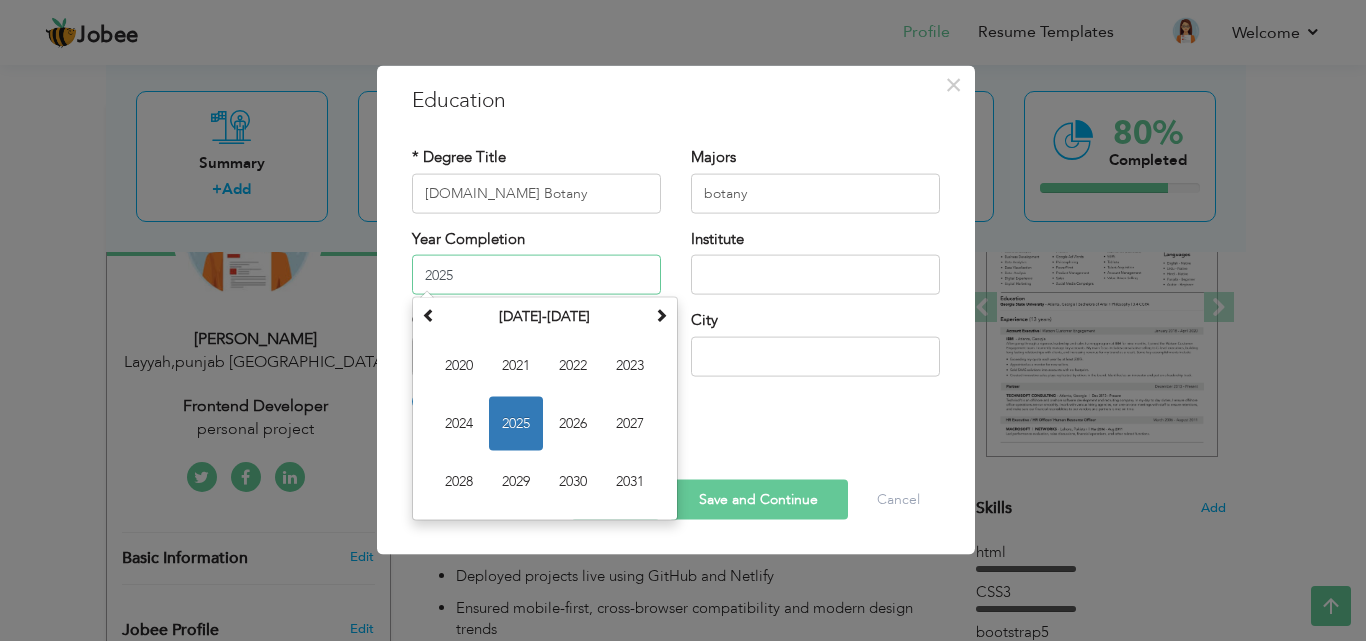 click on "2025" at bounding box center (536, 275) 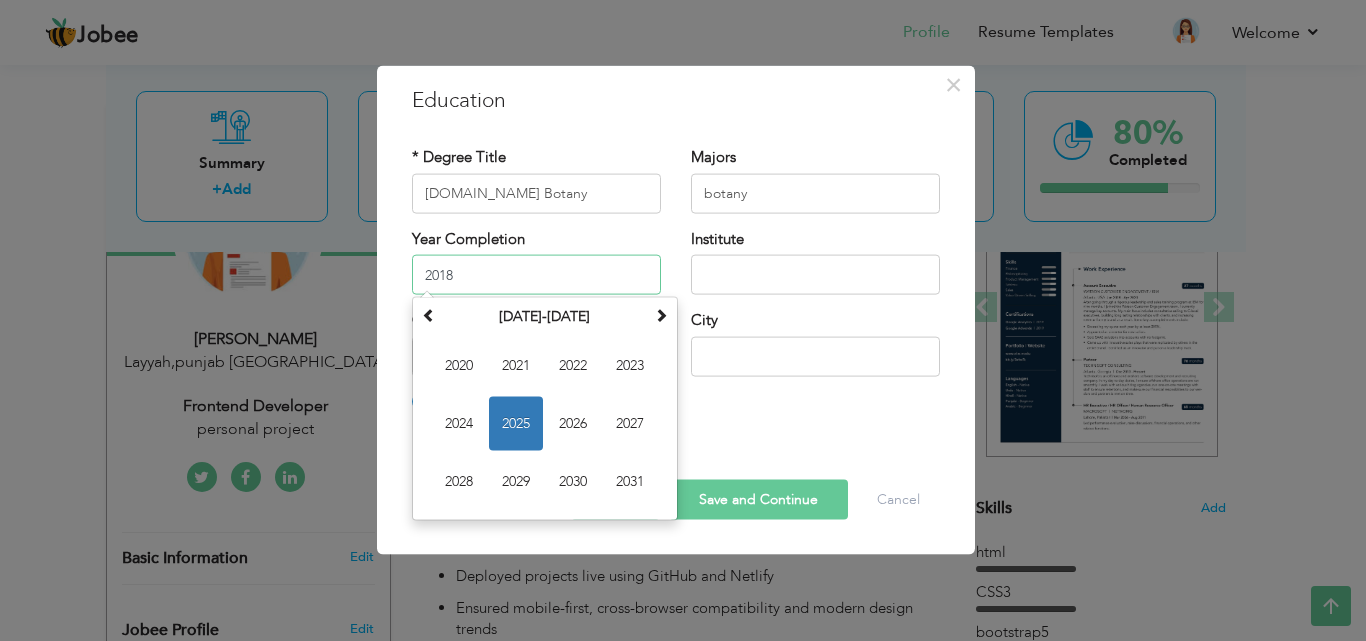 type on "2018" 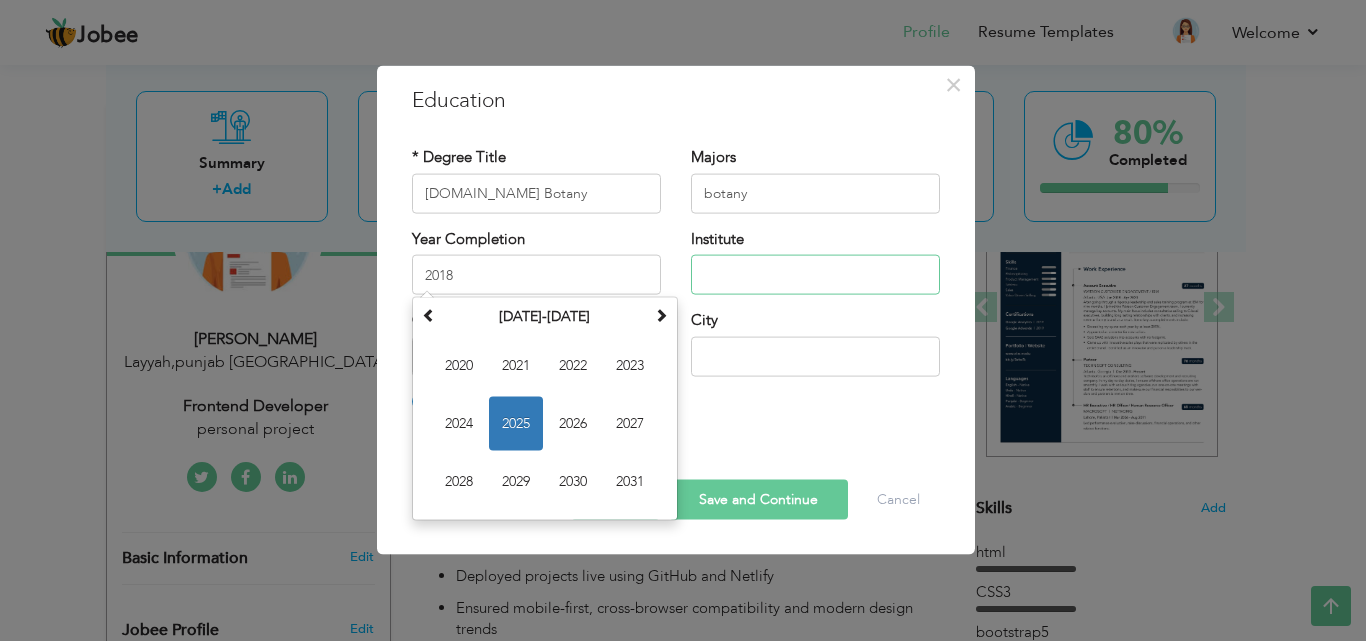 click at bounding box center [815, 275] 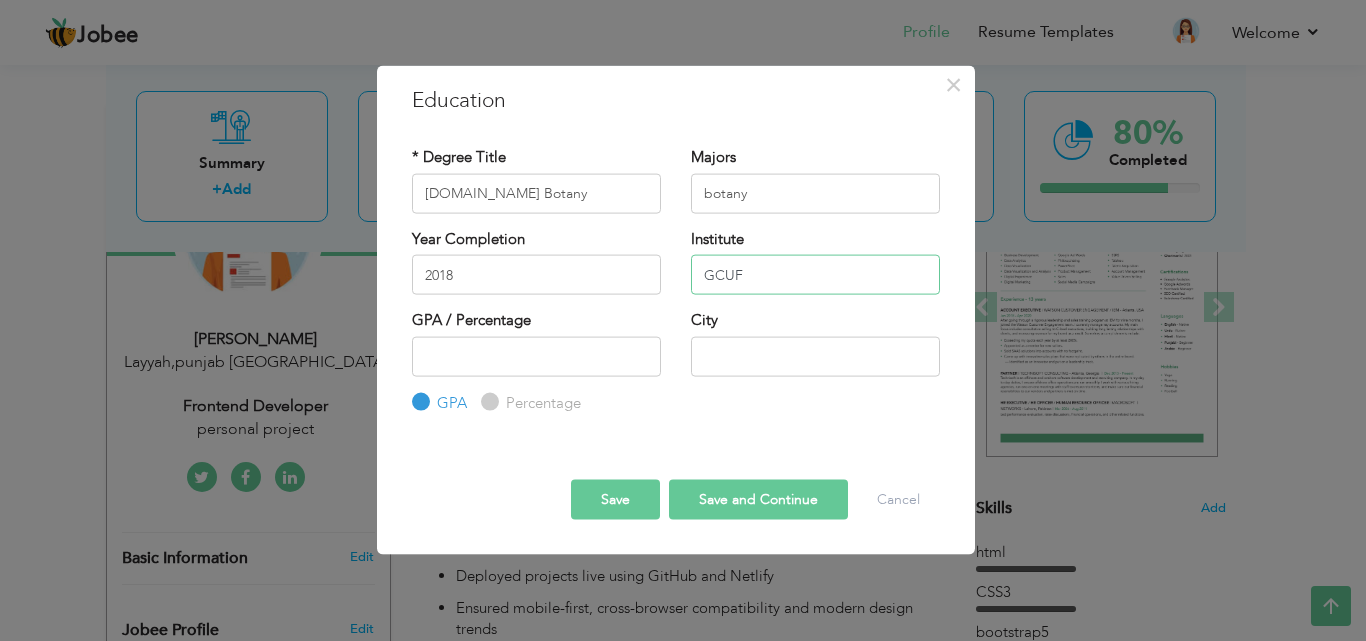 type on "GCUF" 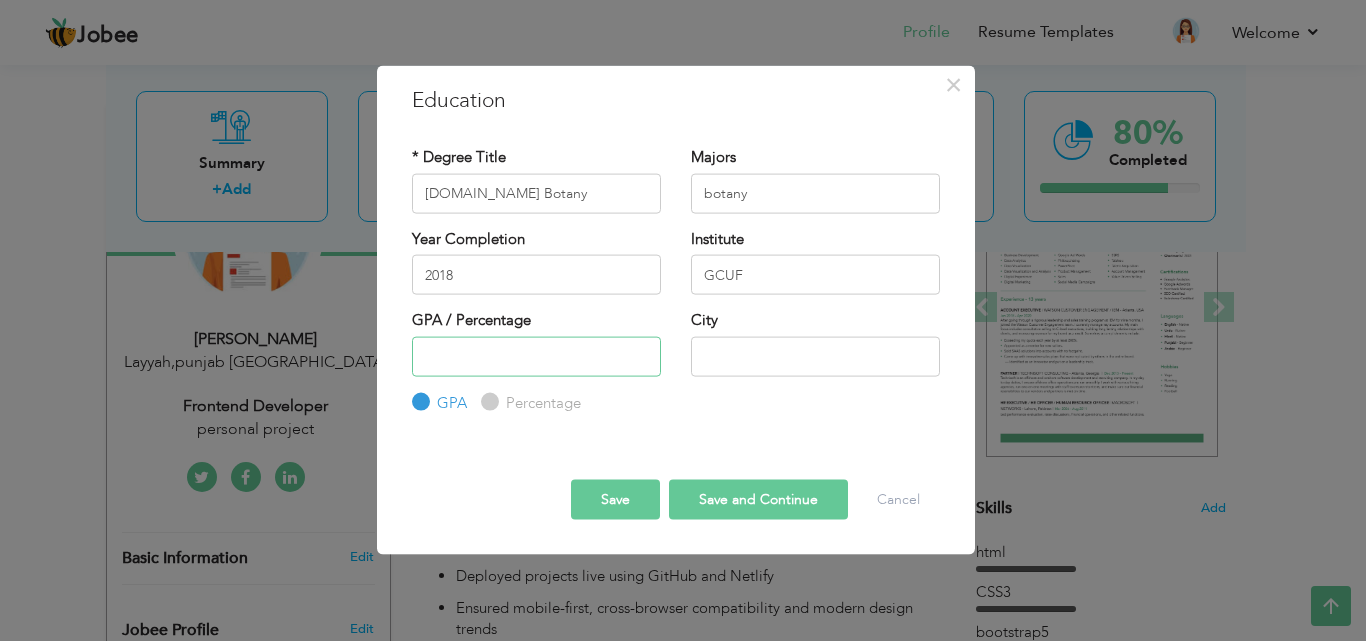 click at bounding box center (536, 356) 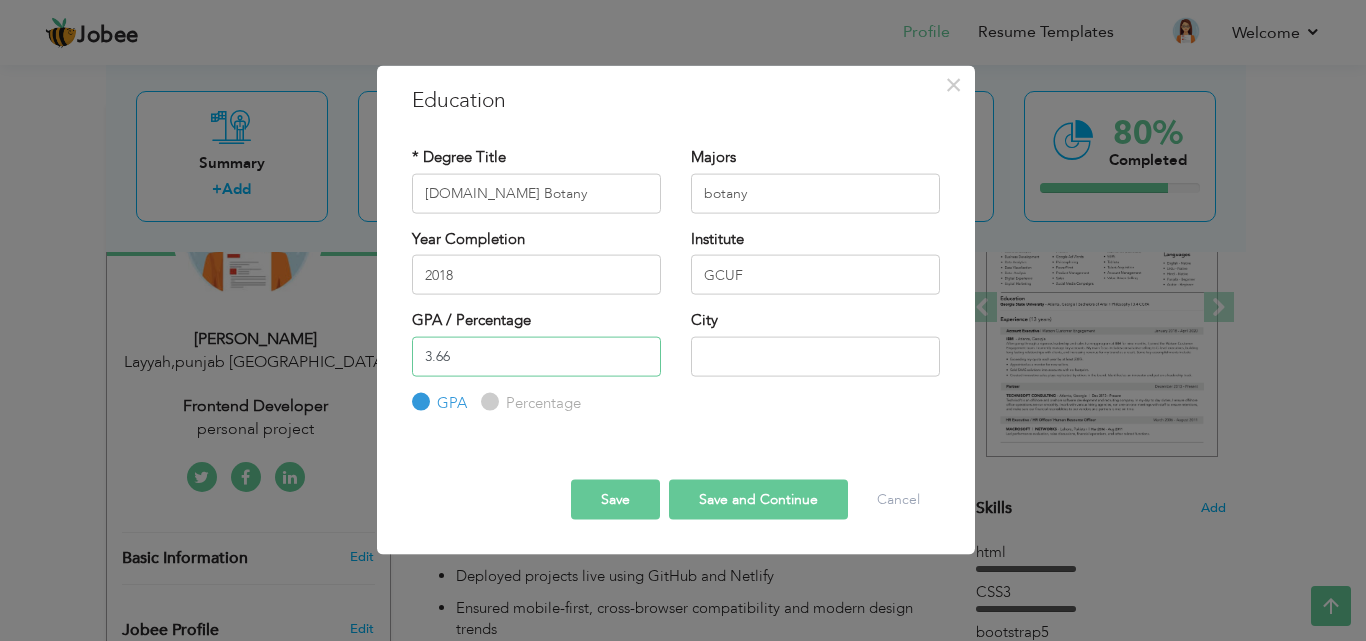 type on "3.66" 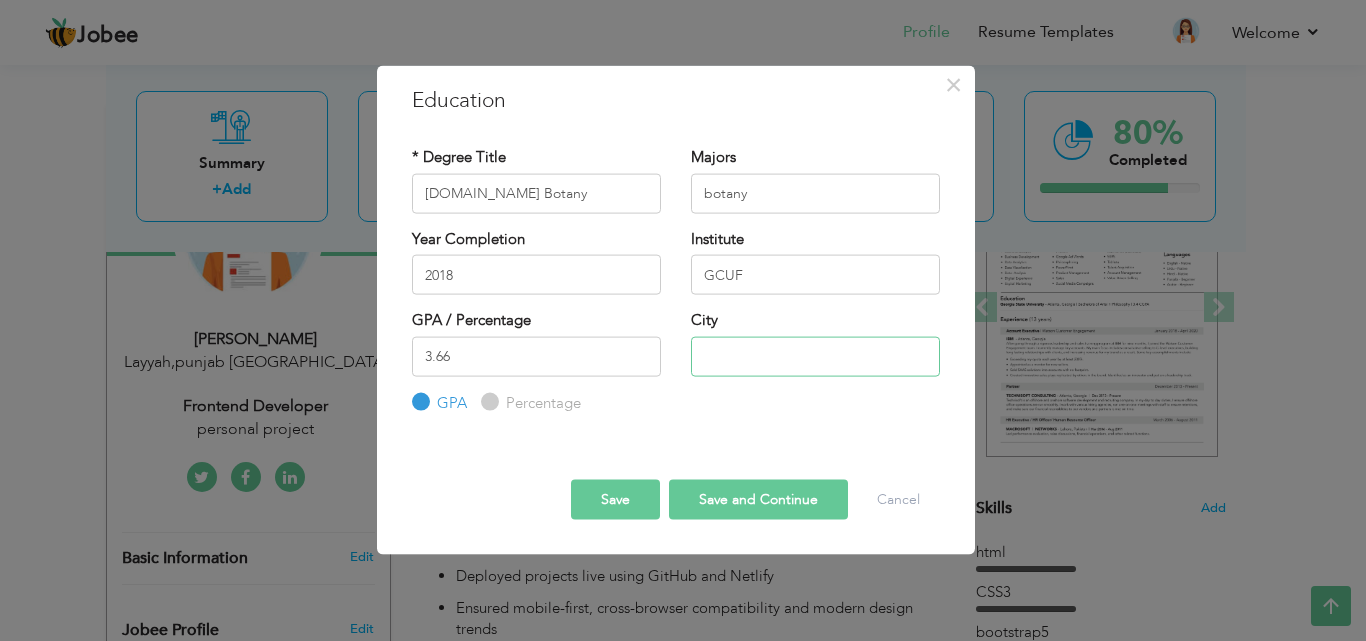 click at bounding box center (815, 356) 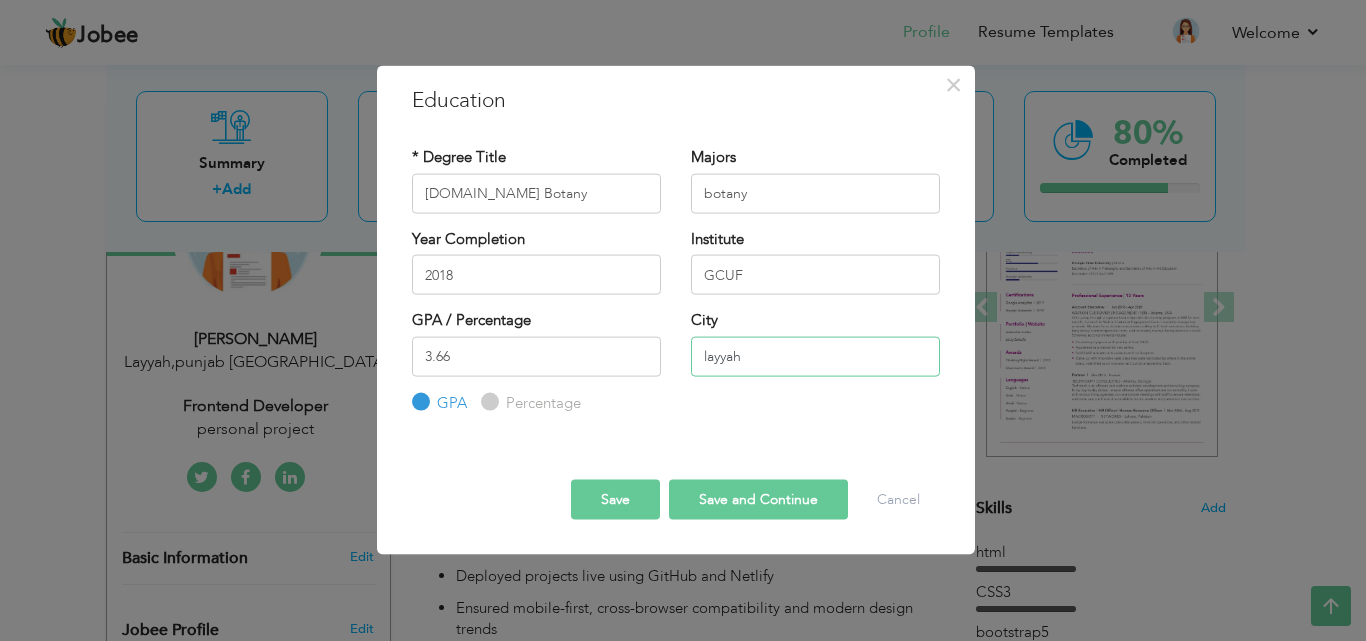 type on "layyah" 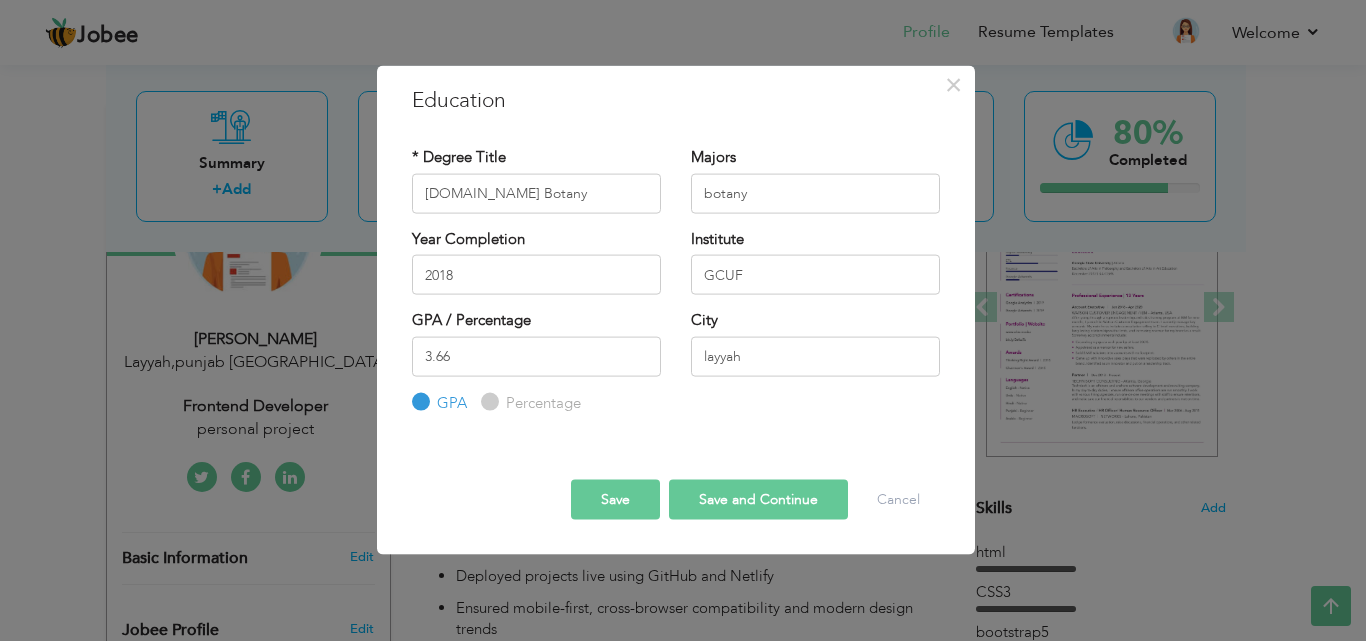 click on "Save and Continue" at bounding box center [758, 500] 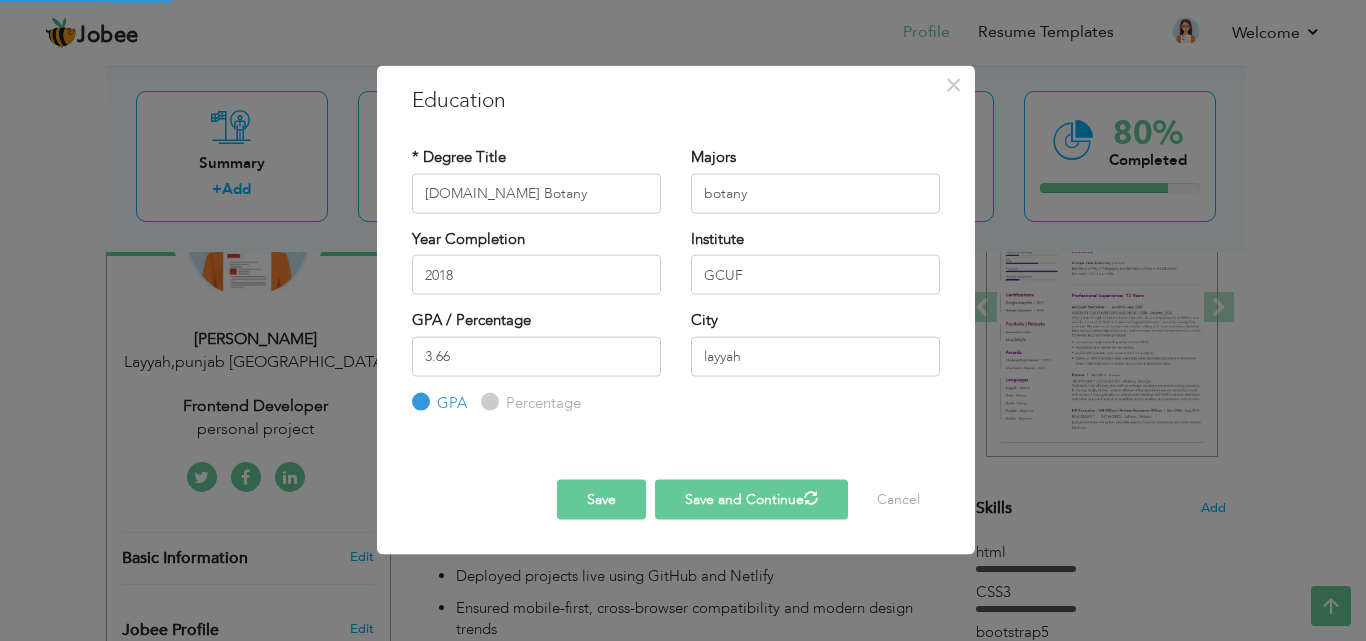 type 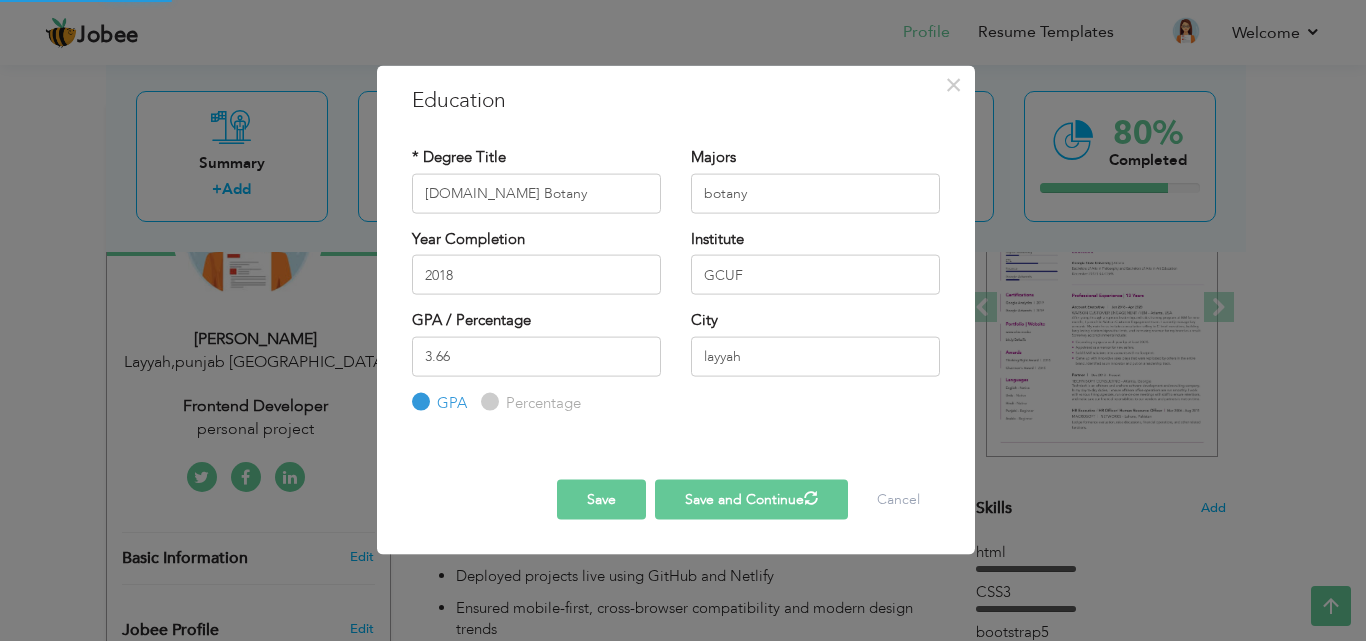 type 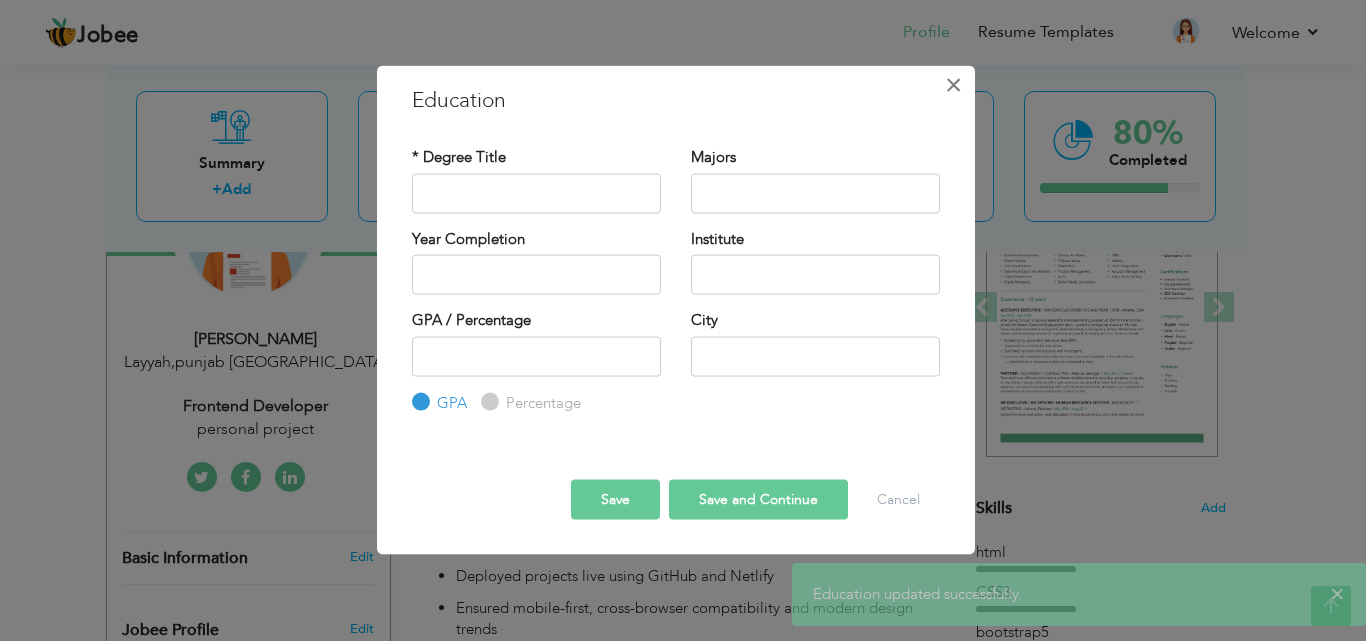 click on "×" at bounding box center (953, 84) 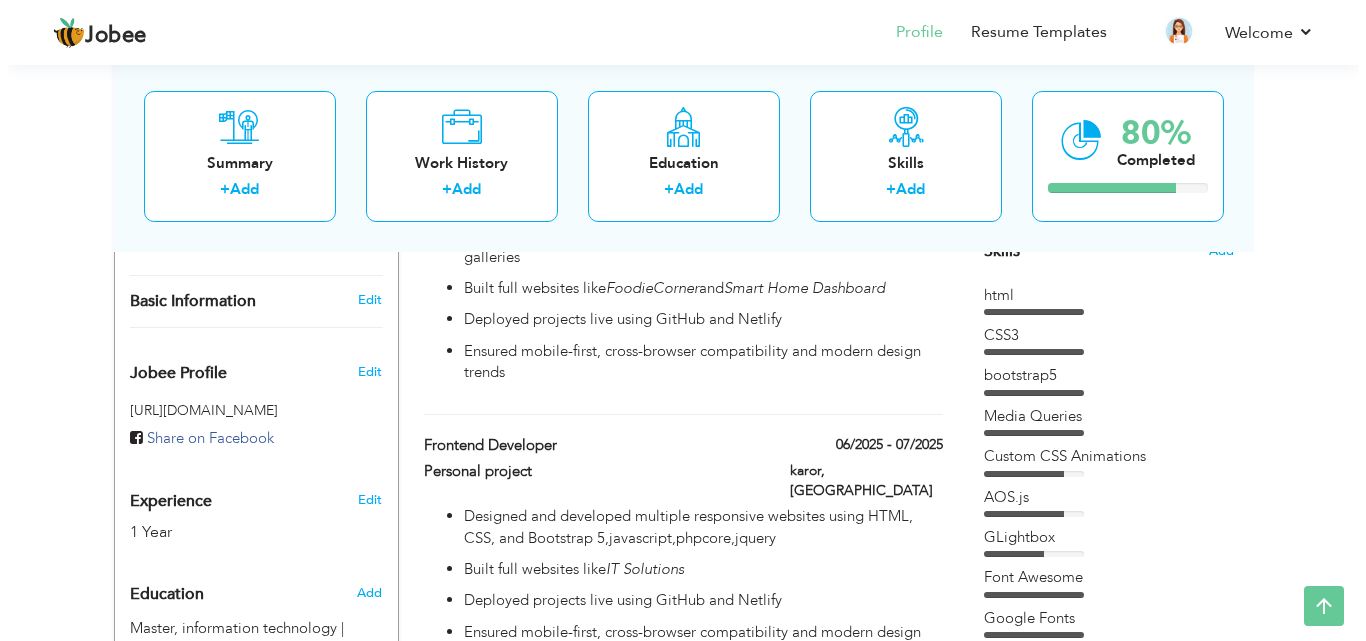 scroll, scrollTop: 521, scrollLeft: 0, axis: vertical 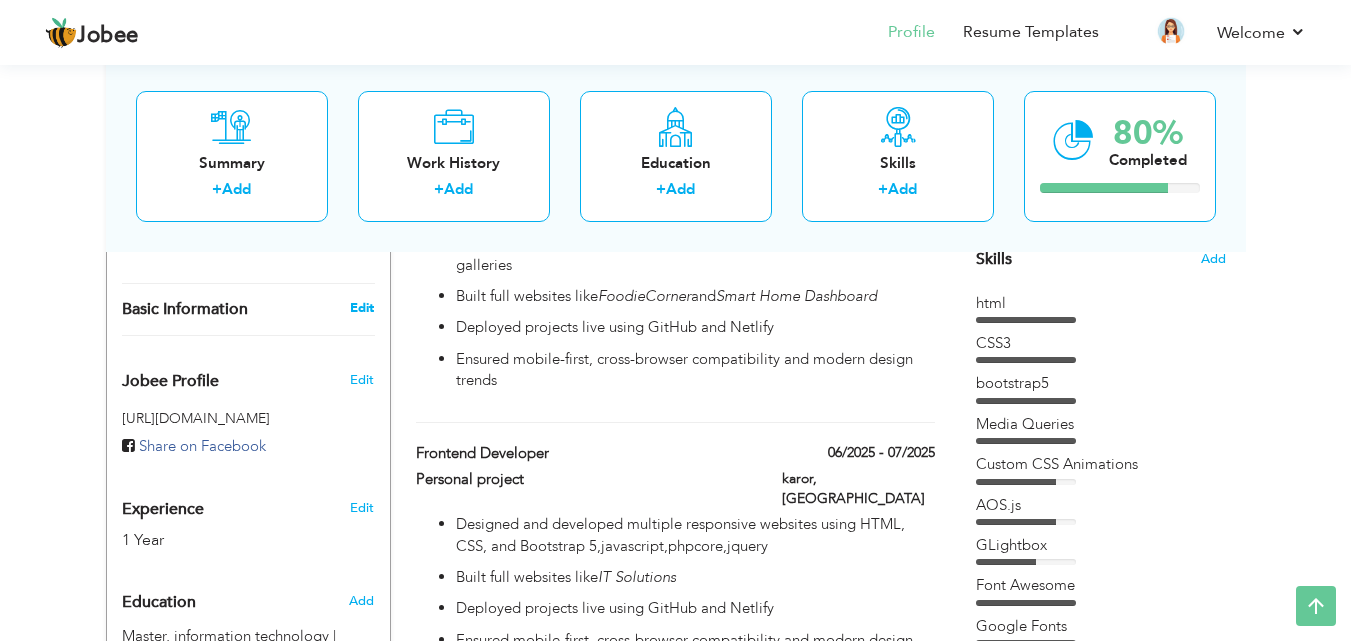 click on "Edit" at bounding box center [362, 308] 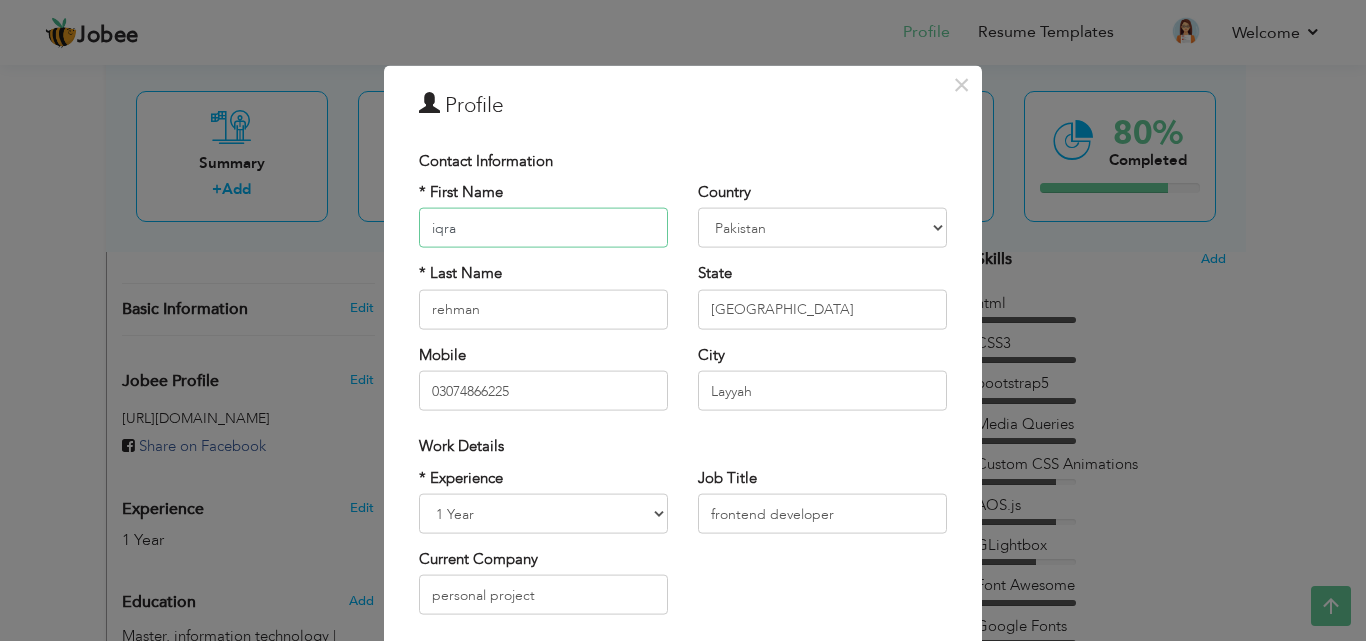 click on "iqra" at bounding box center (543, 228) 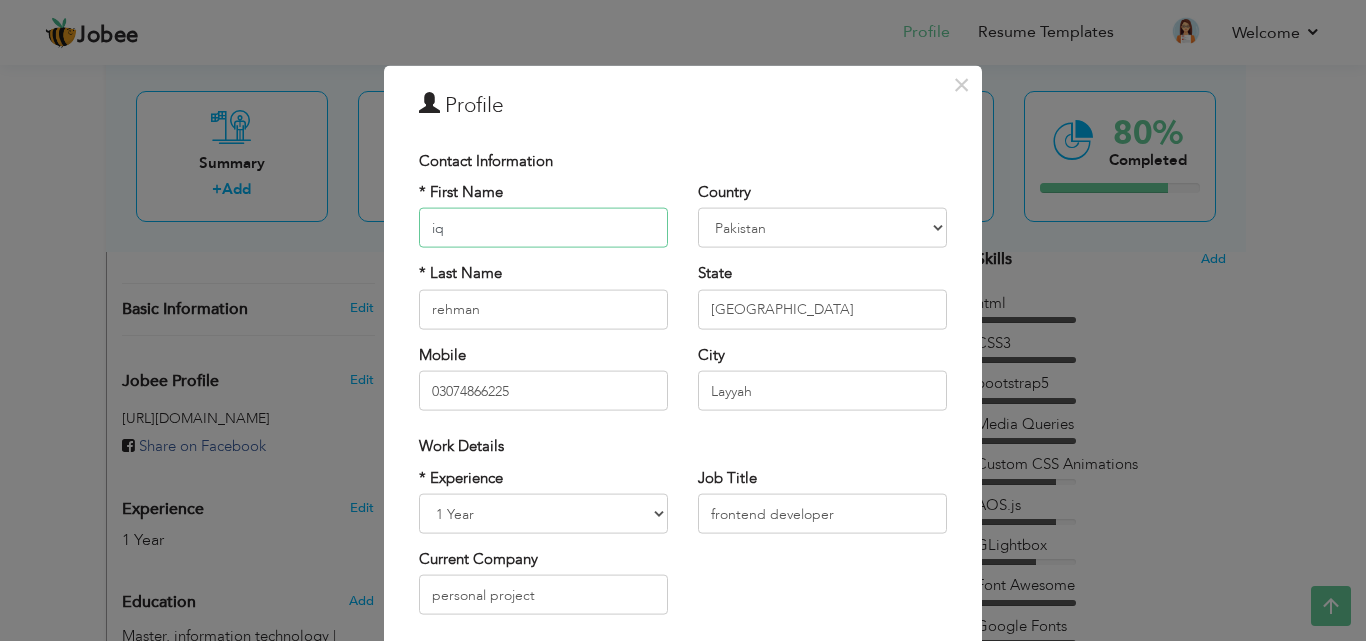 type on "i" 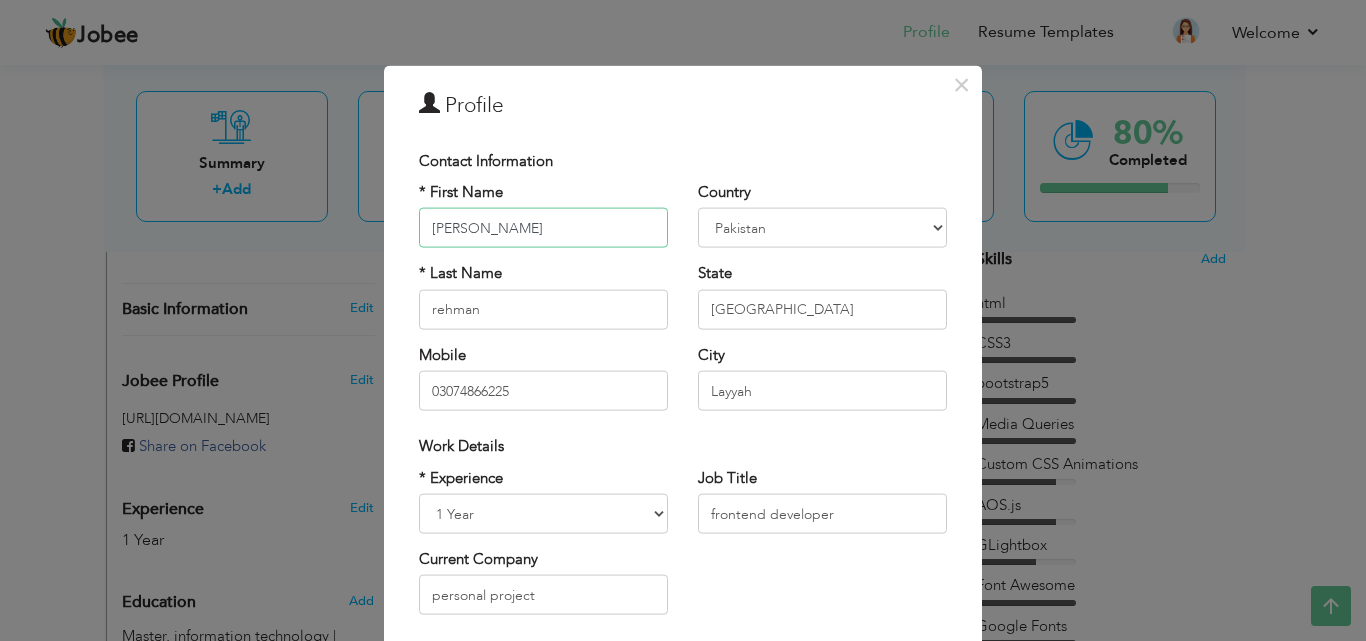 type on "[PERSON_NAME]" 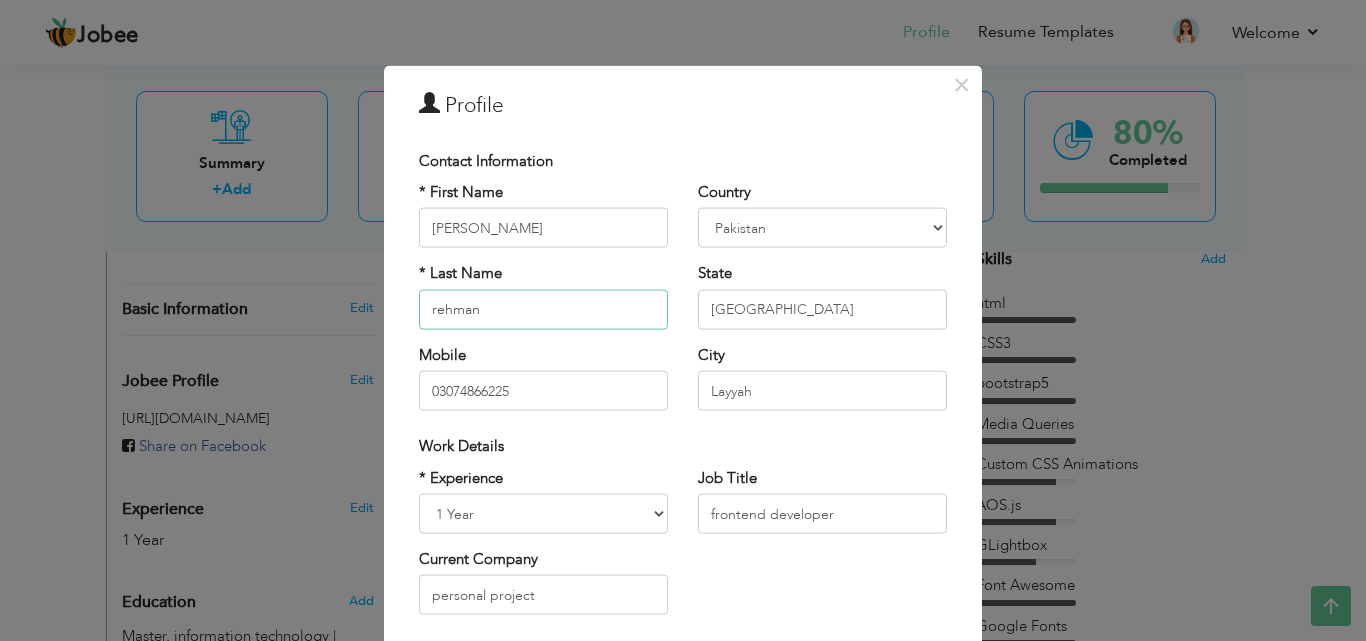 click on "rehman" at bounding box center [543, 309] 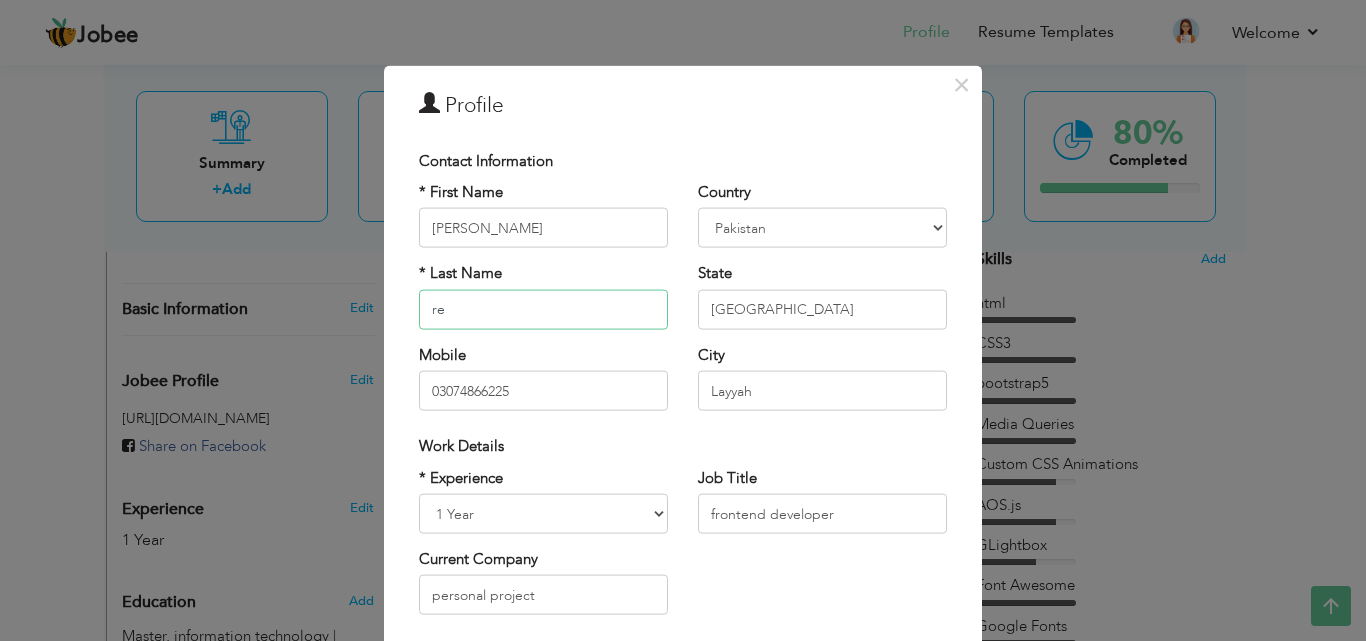 type on "r" 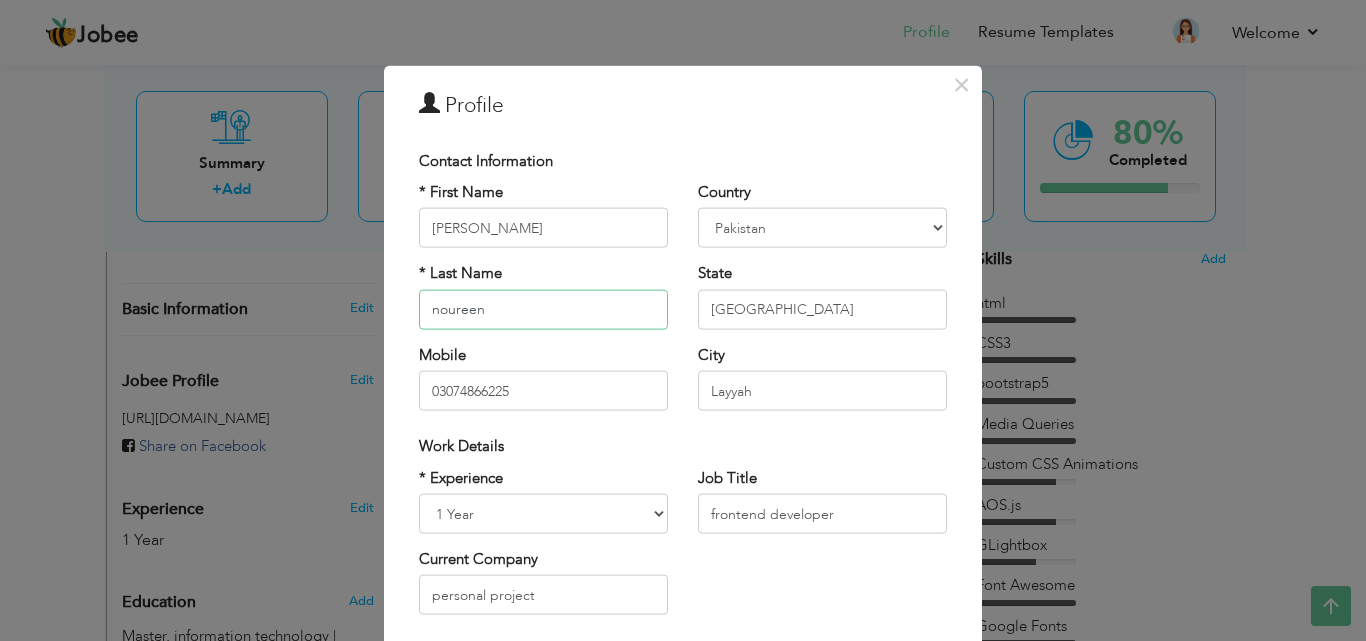 type on "noureen" 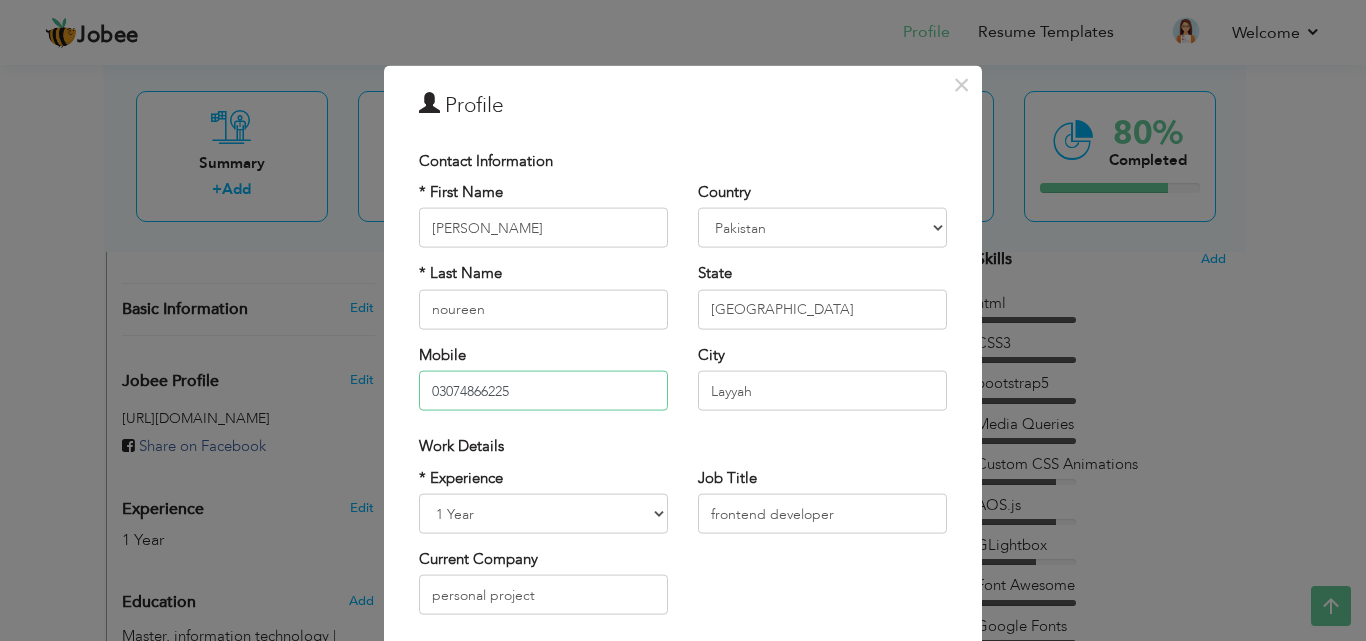 click on "03074866225" at bounding box center [543, 391] 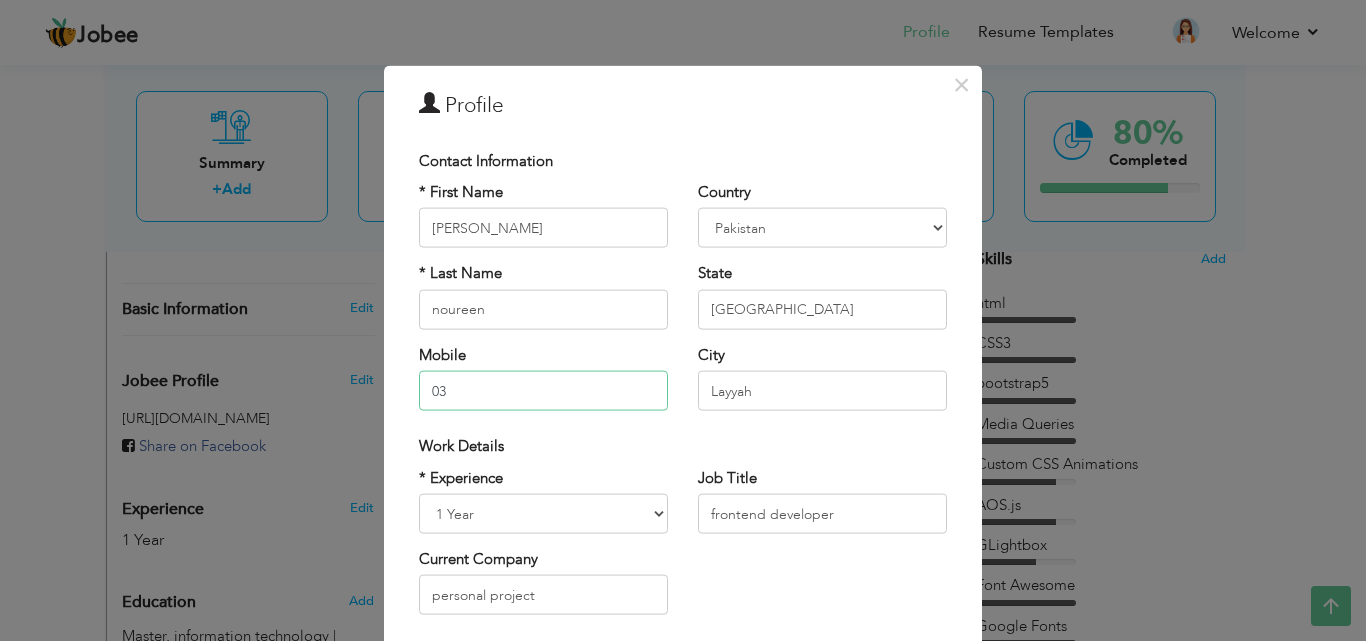 type on "0" 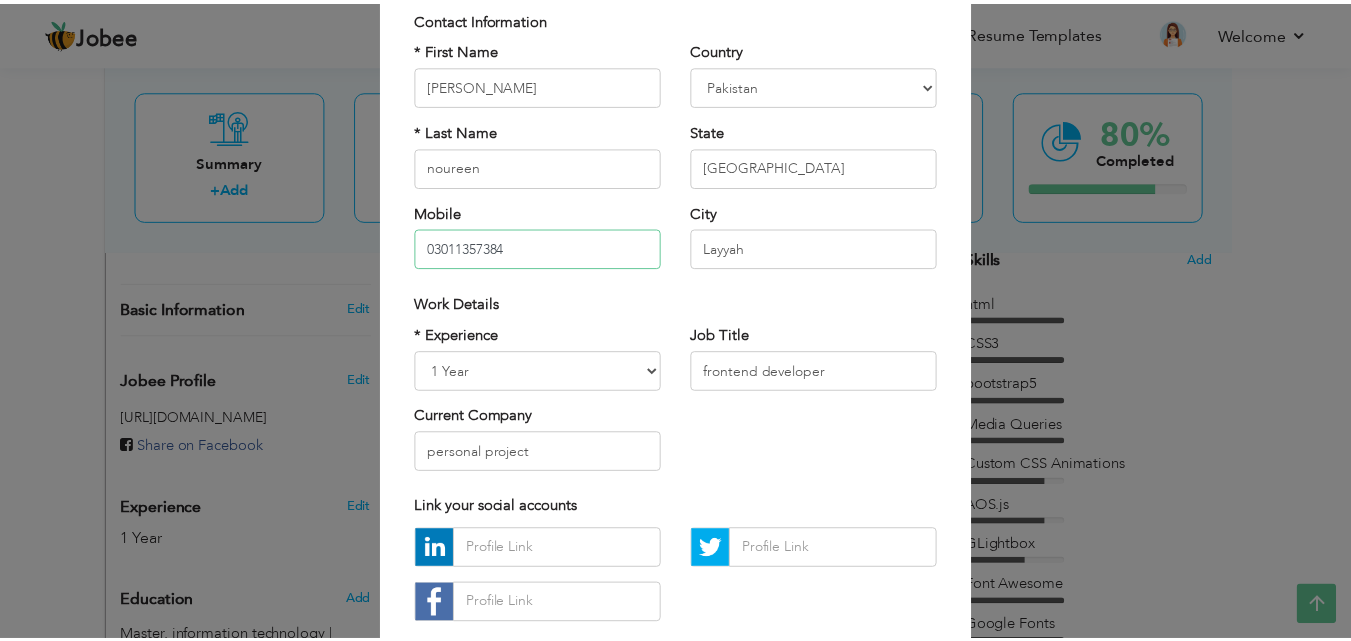 scroll, scrollTop: 261, scrollLeft: 0, axis: vertical 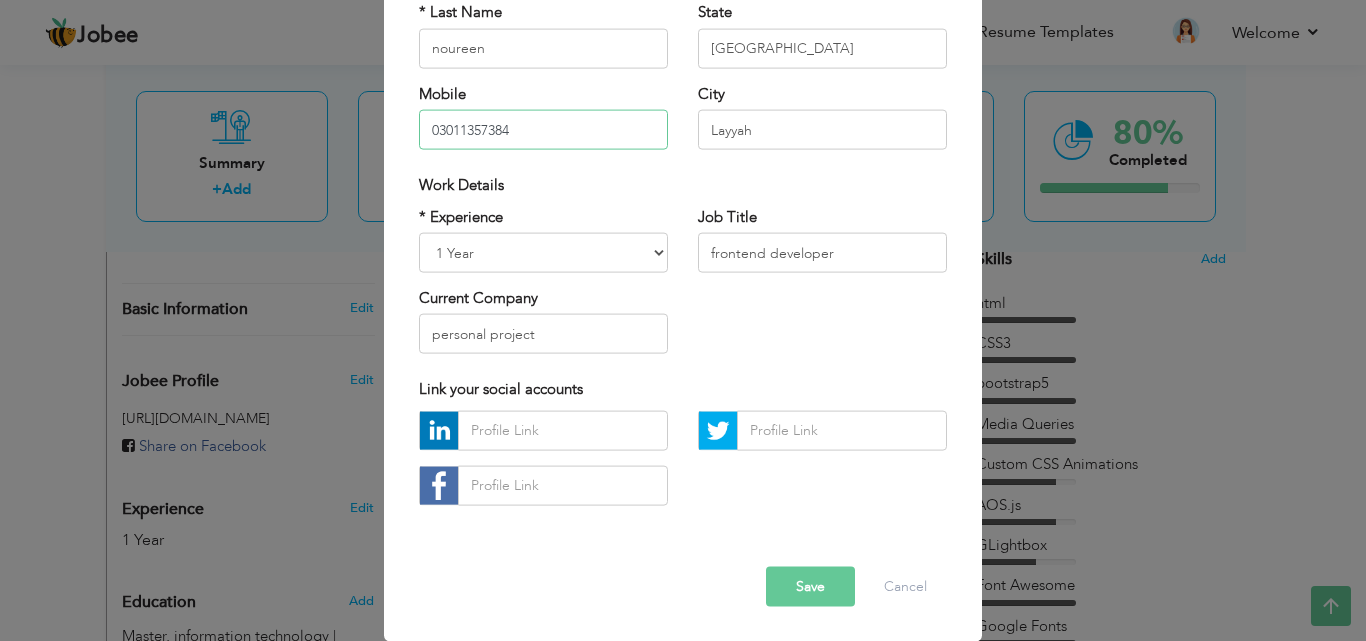type on "03011357384" 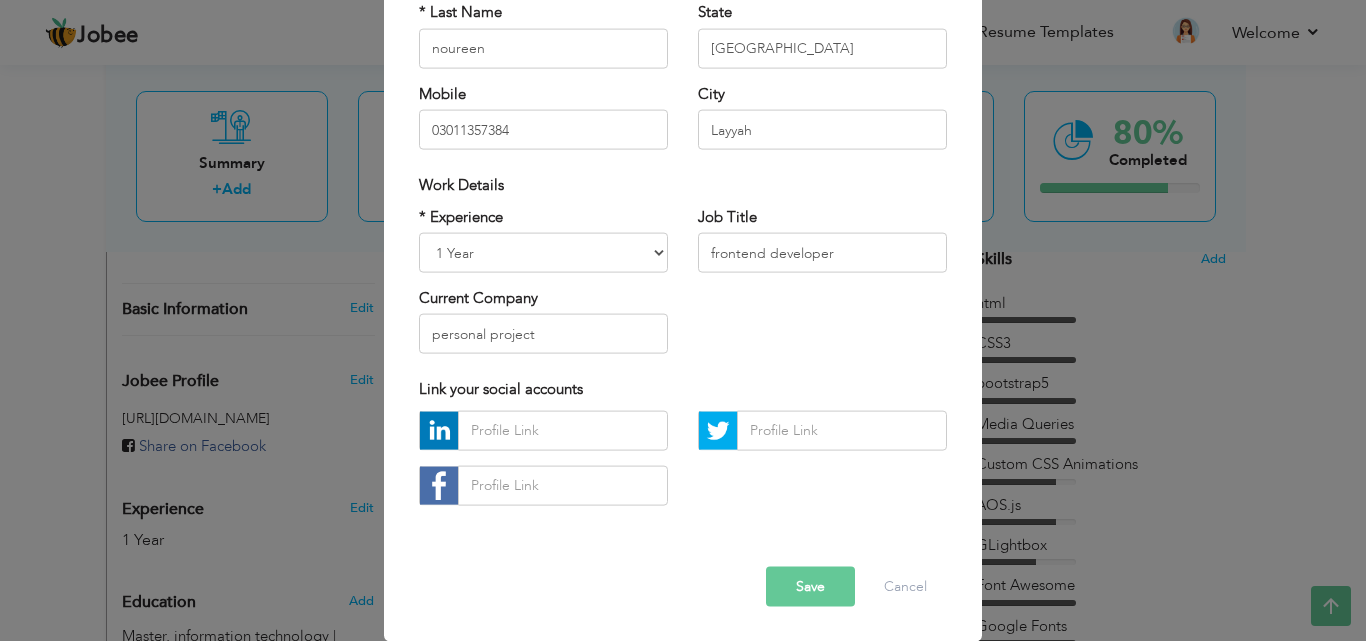 click on "Save" at bounding box center (810, 586) 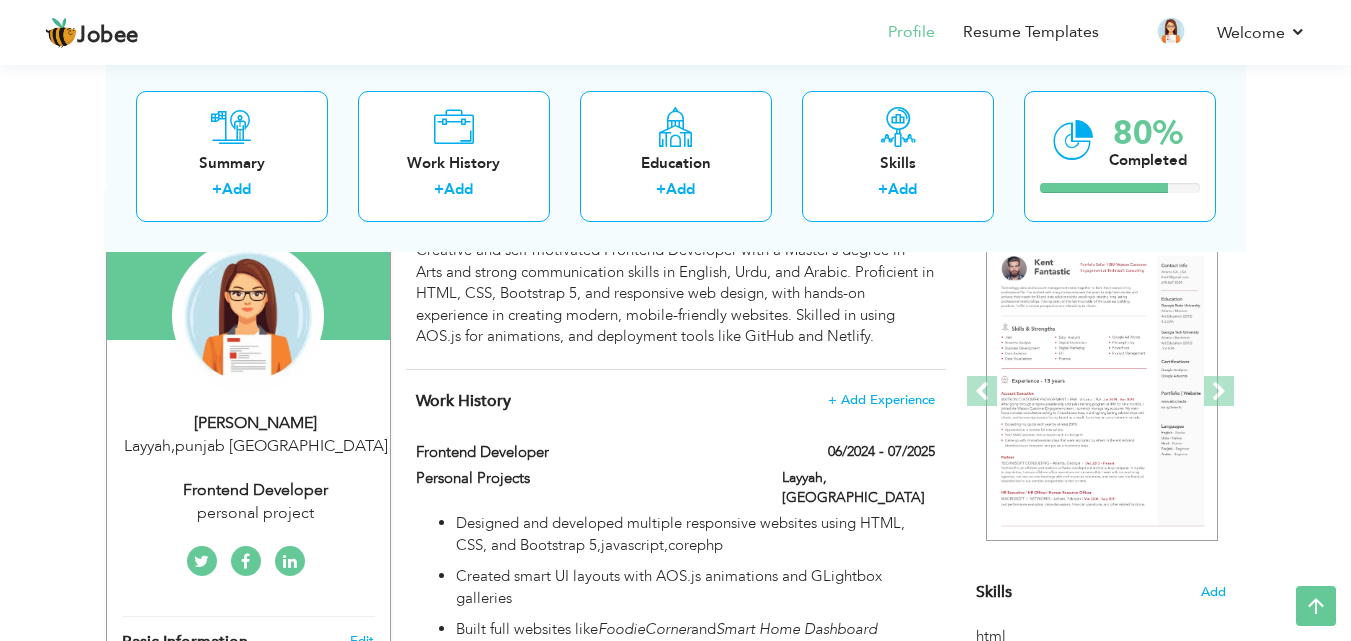 scroll, scrollTop: 171, scrollLeft: 0, axis: vertical 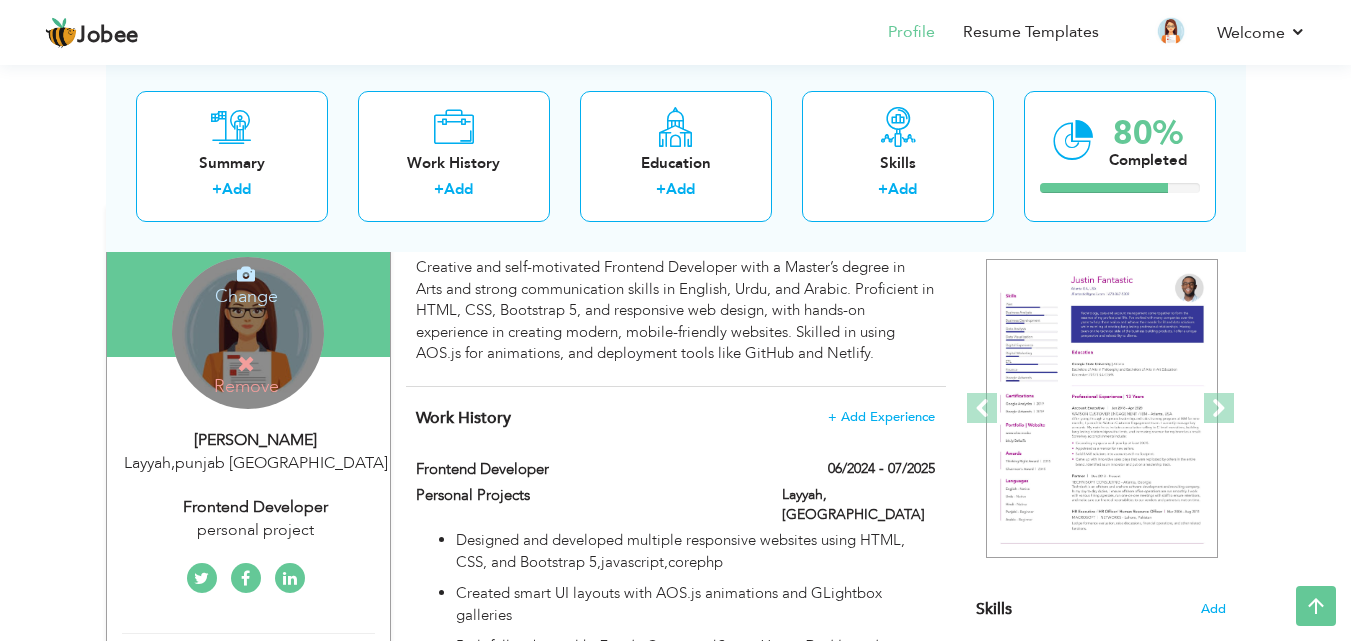 click at bounding box center (246, 274) 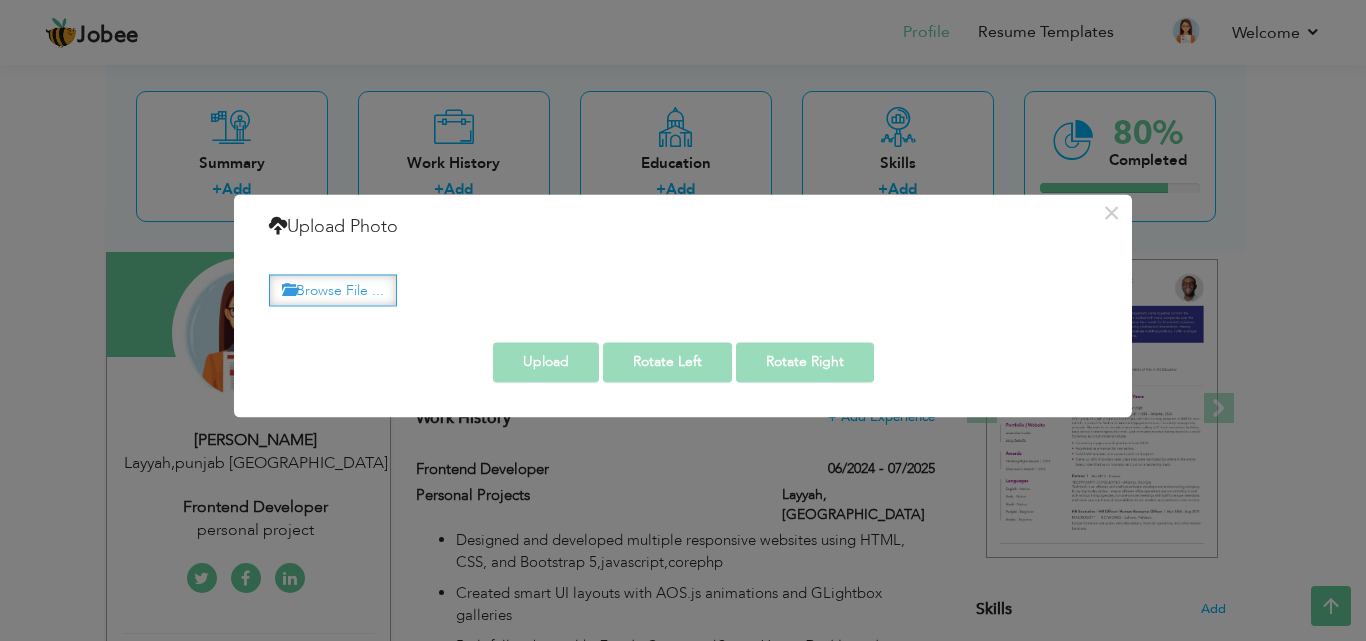 click on "Browse File ..." at bounding box center (333, 290) 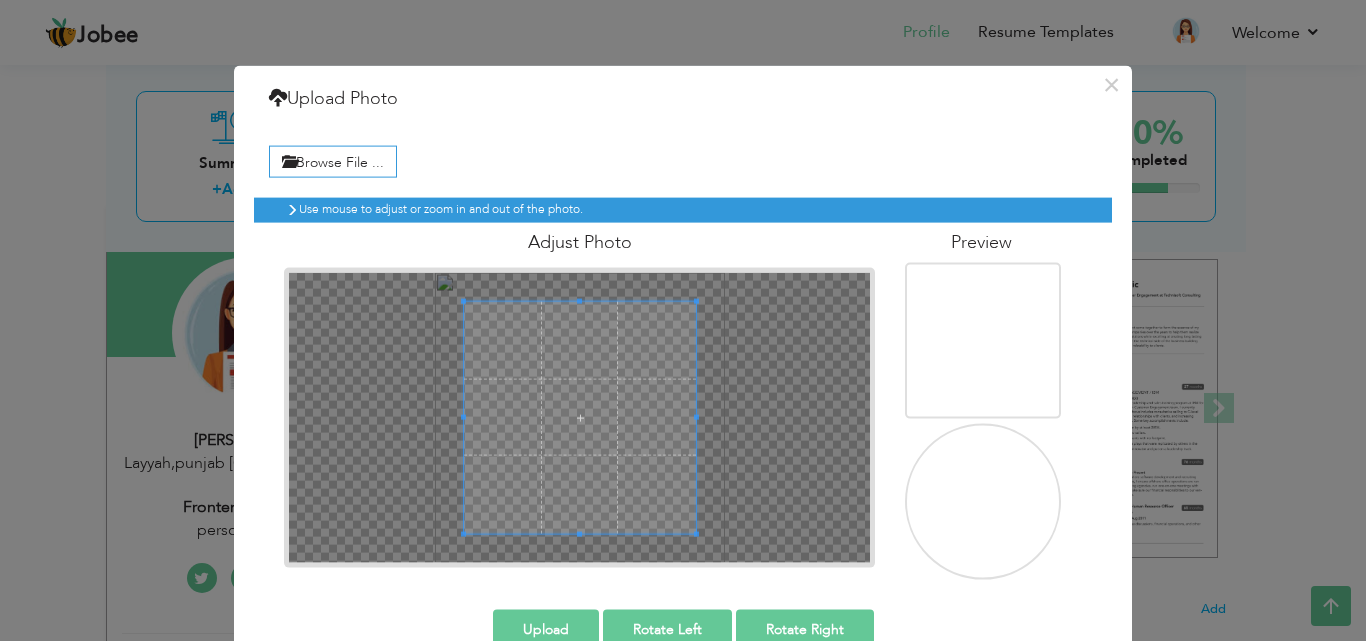 click on "Upload" at bounding box center [546, 629] 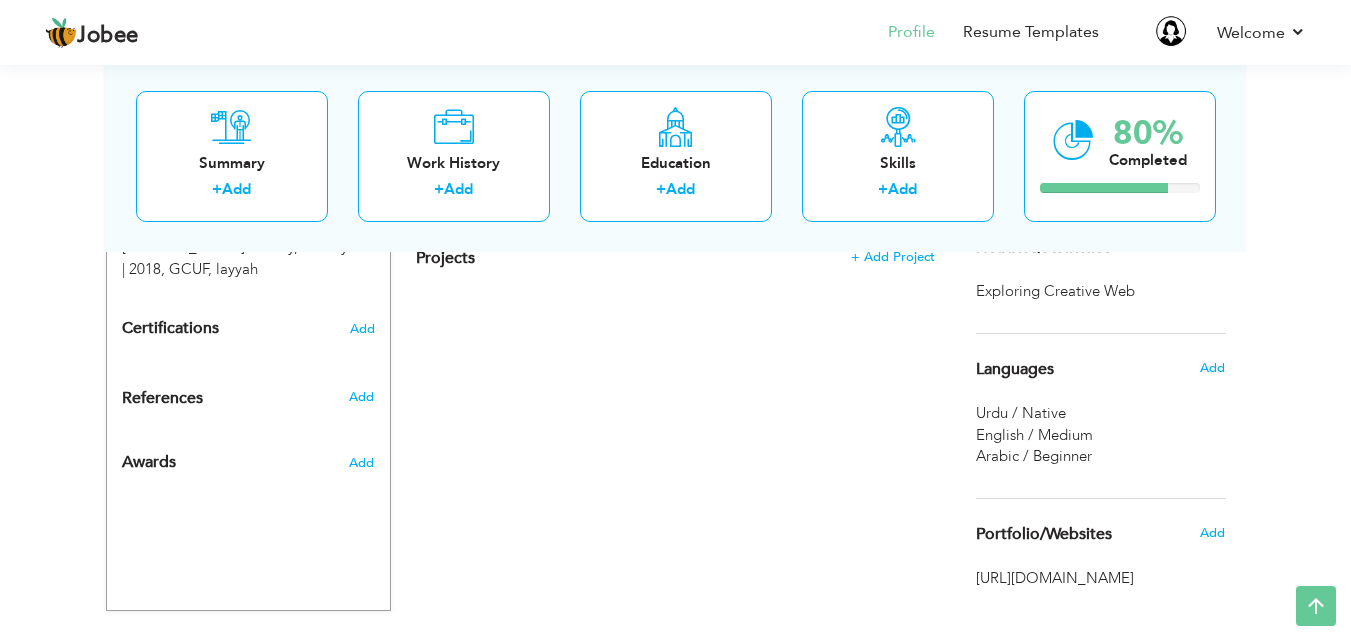 scroll, scrollTop: 0, scrollLeft: 0, axis: both 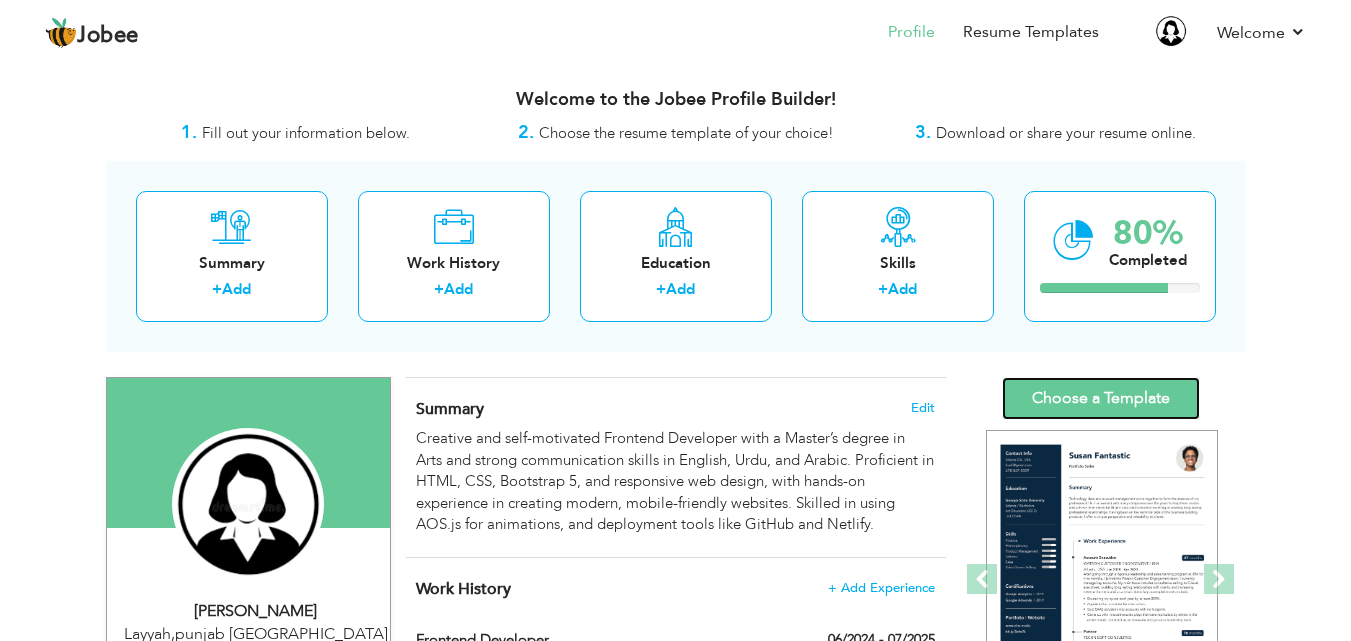 click on "Choose a Template" at bounding box center [1101, 398] 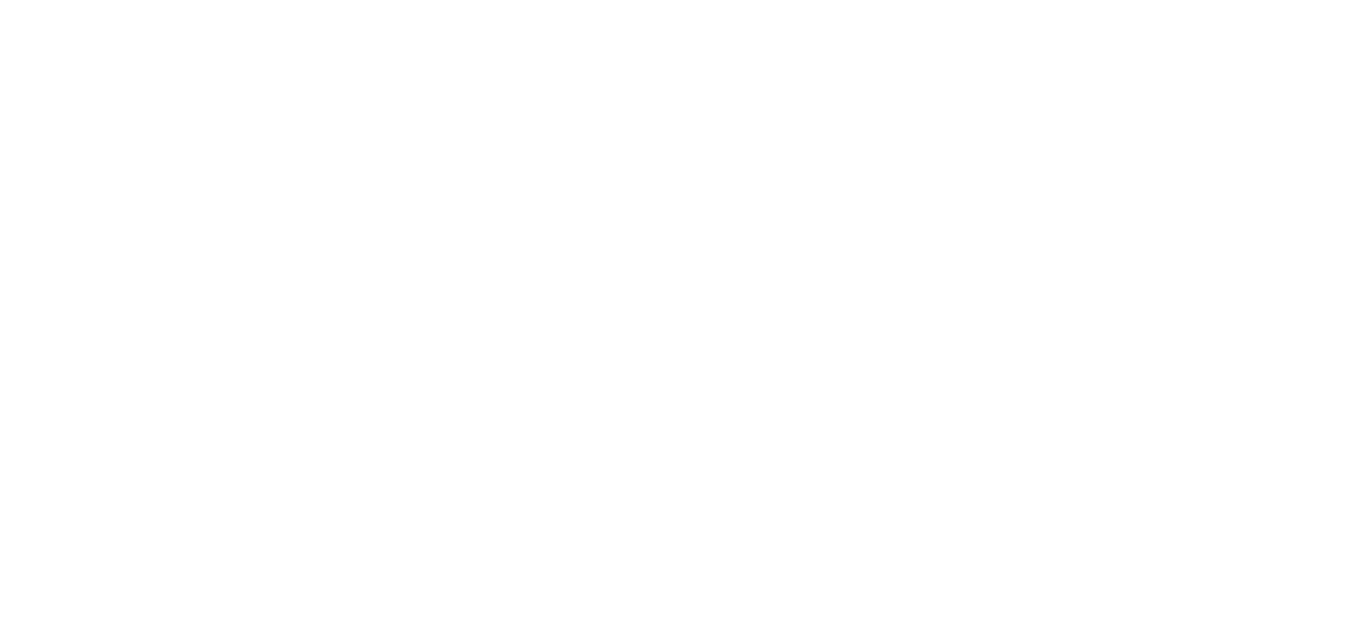 scroll, scrollTop: 0, scrollLeft: 0, axis: both 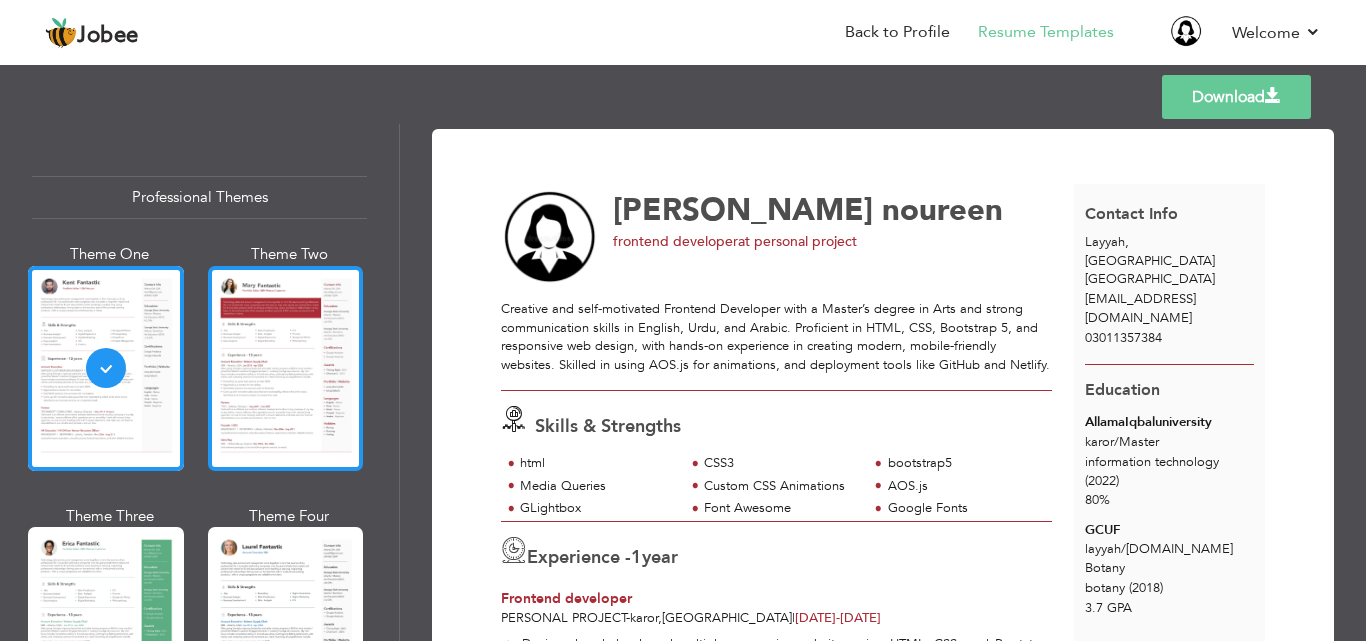 click at bounding box center [286, 368] 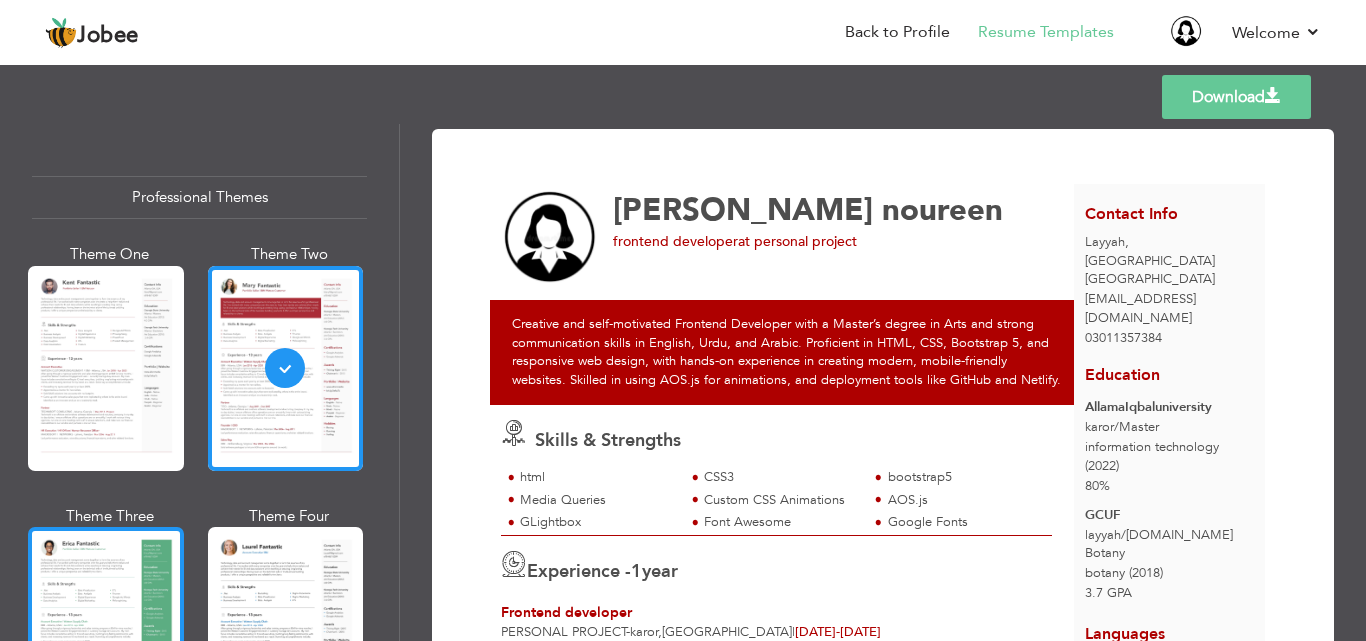 click at bounding box center [106, 629] 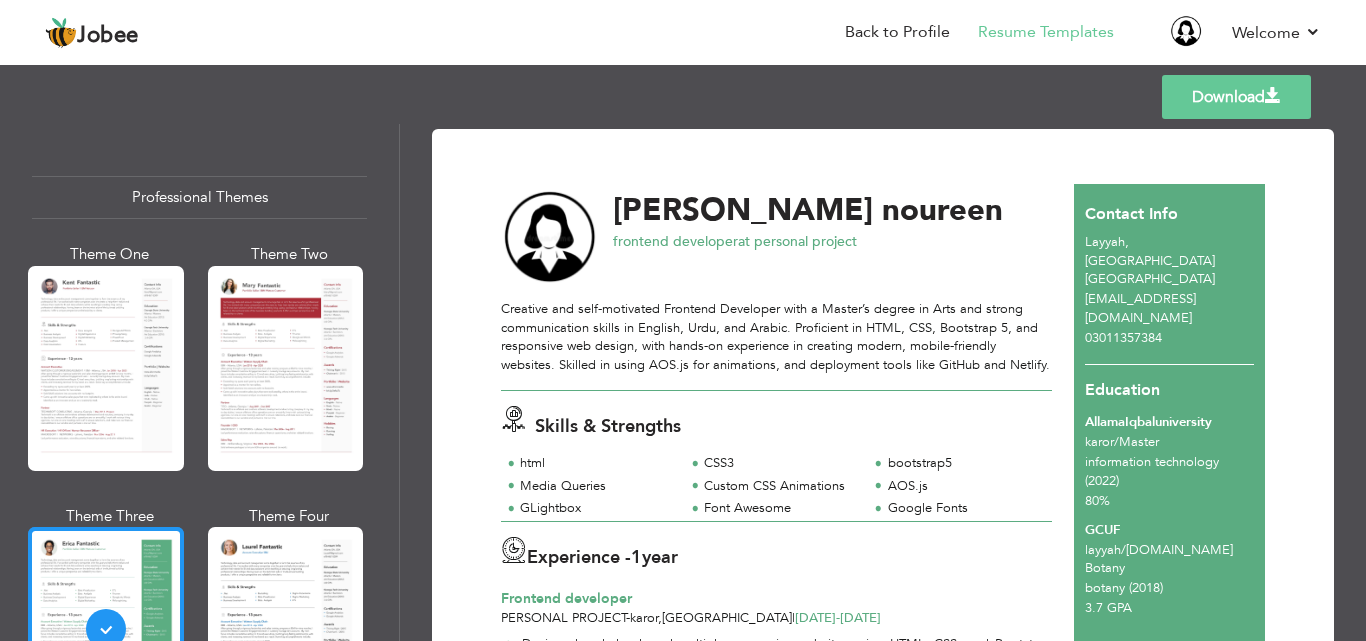 click at bounding box center (106, 629) 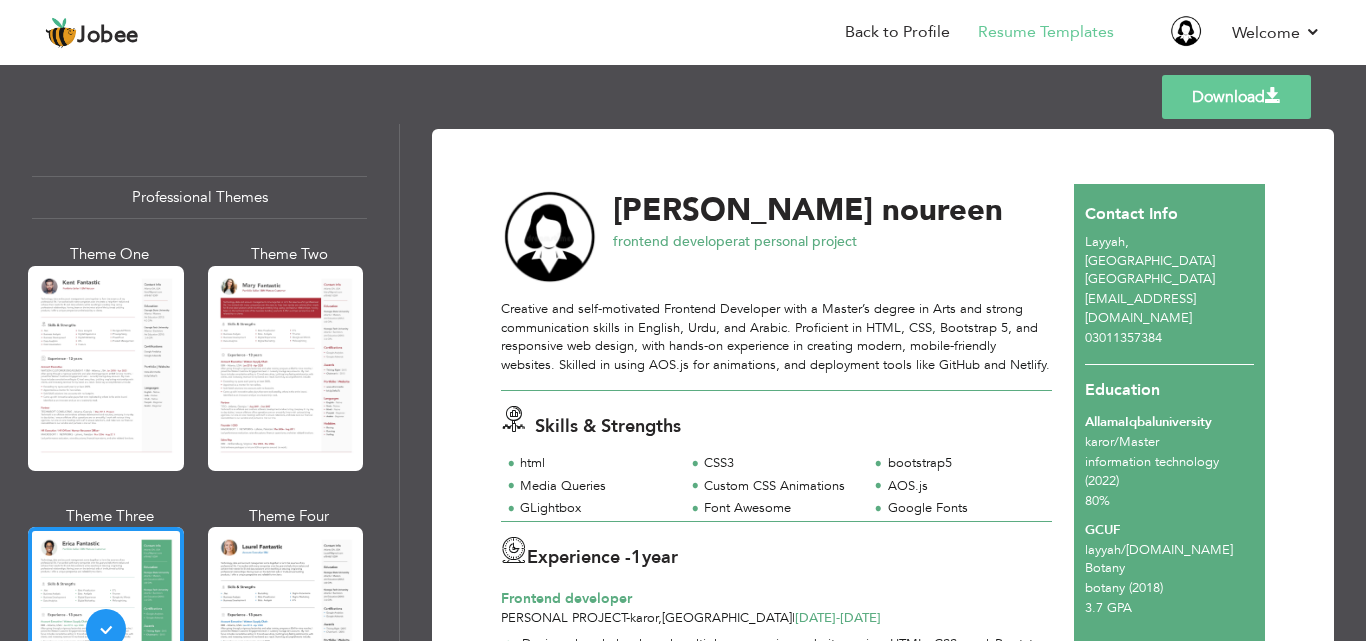 click on "Professional Themes
Theme One
Theme Two
Theme Three
Theme Six" at bounding box center [199, 382] 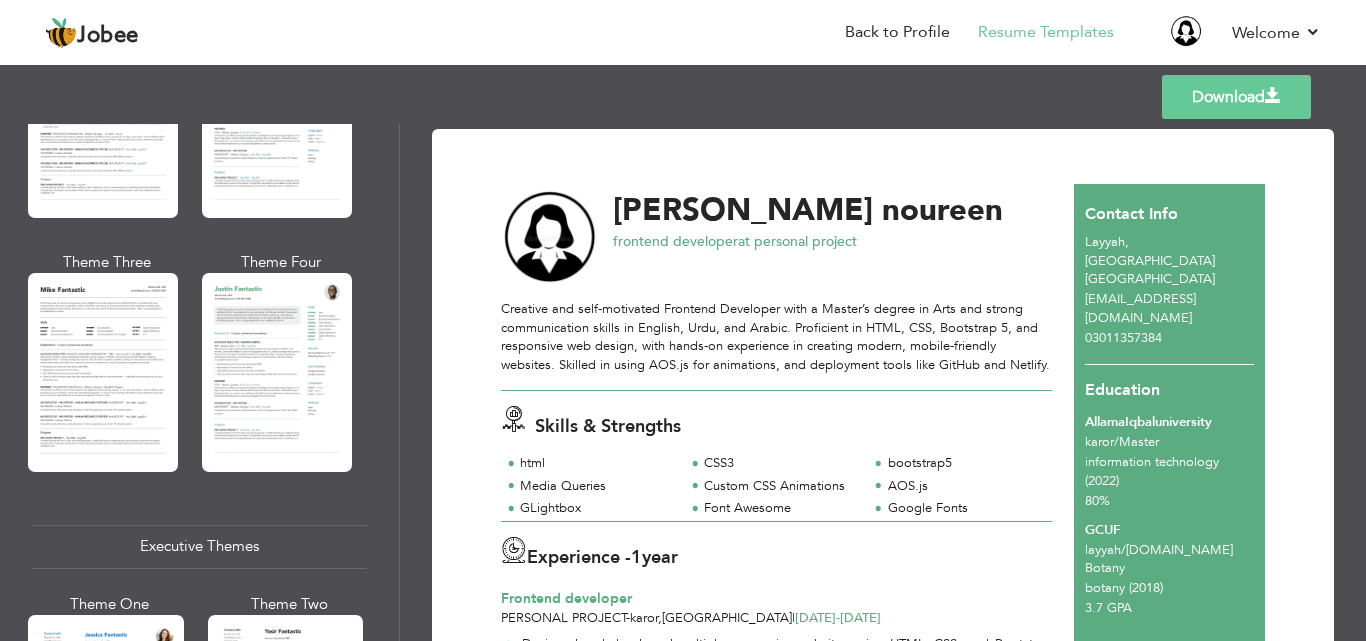 scroll, scrollTop: 1149, scrollLeft: 0, axis: vertical 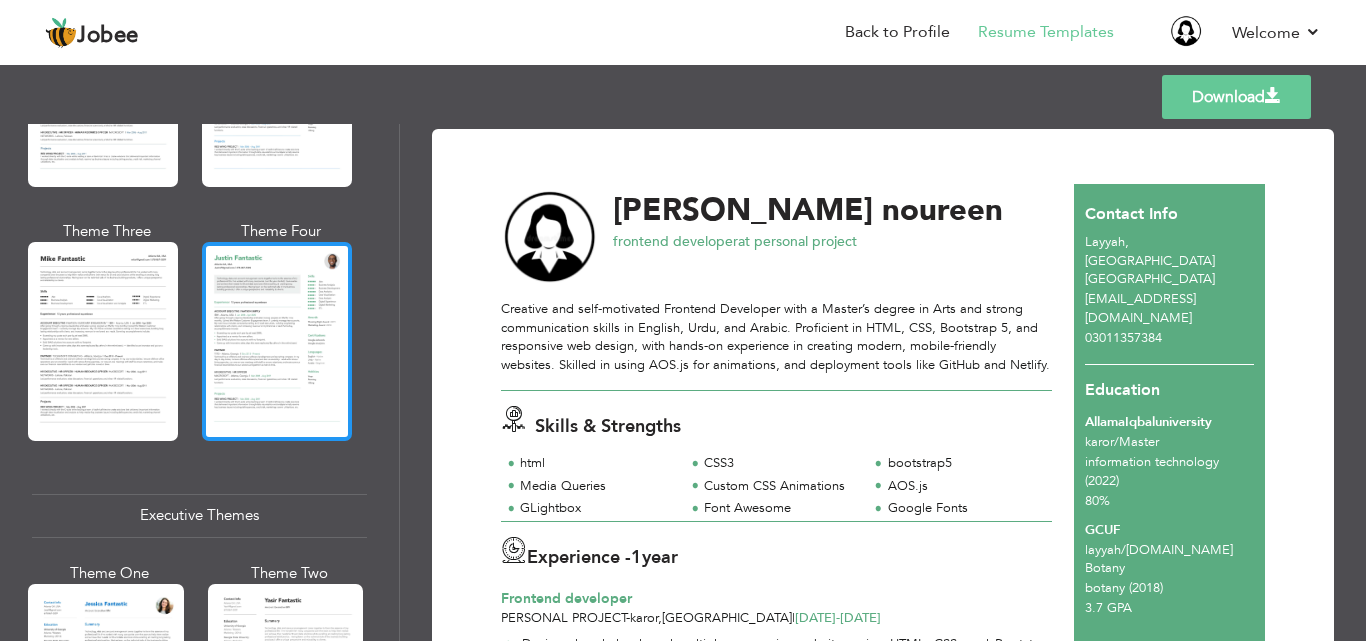 click at bounding box center [277, 341] 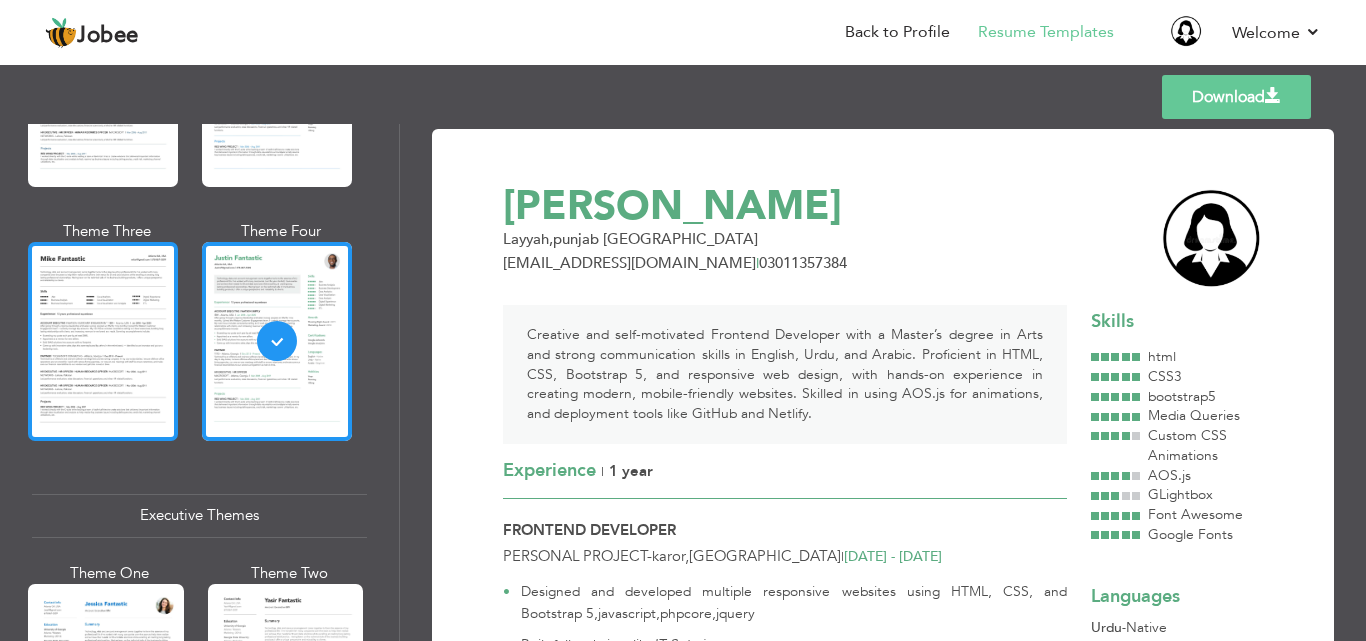 click at bounding box center (103, 341) 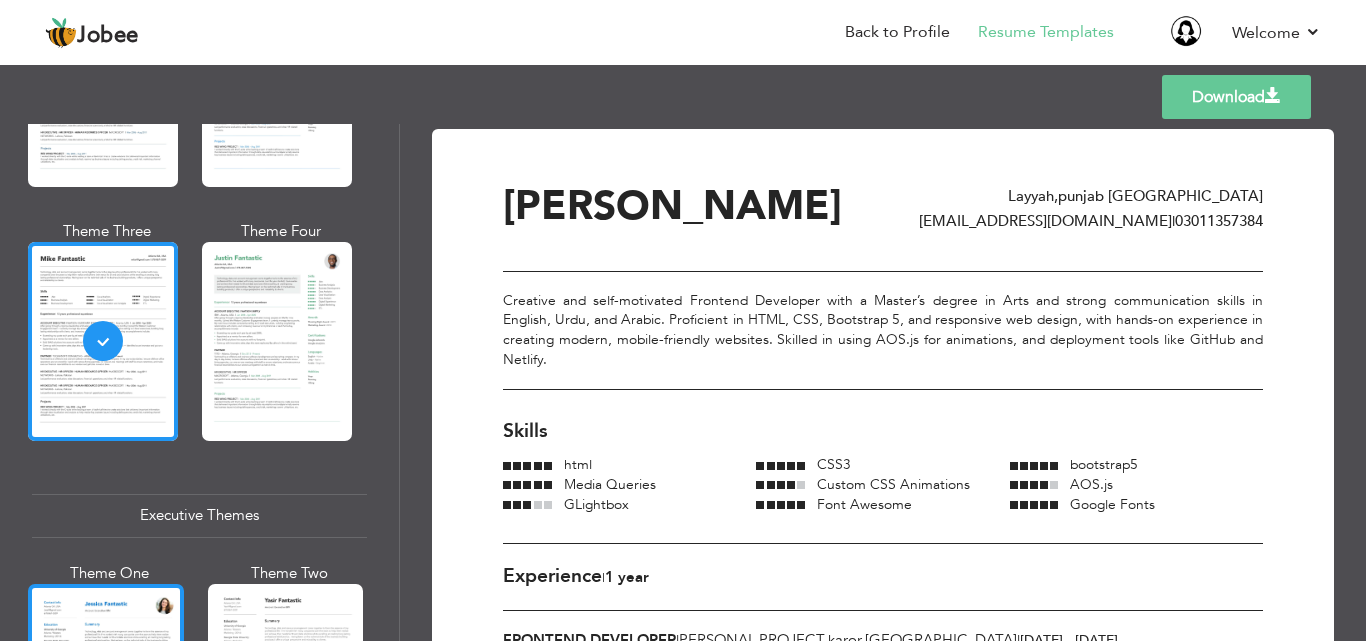 click at bounding box center [106, 686] 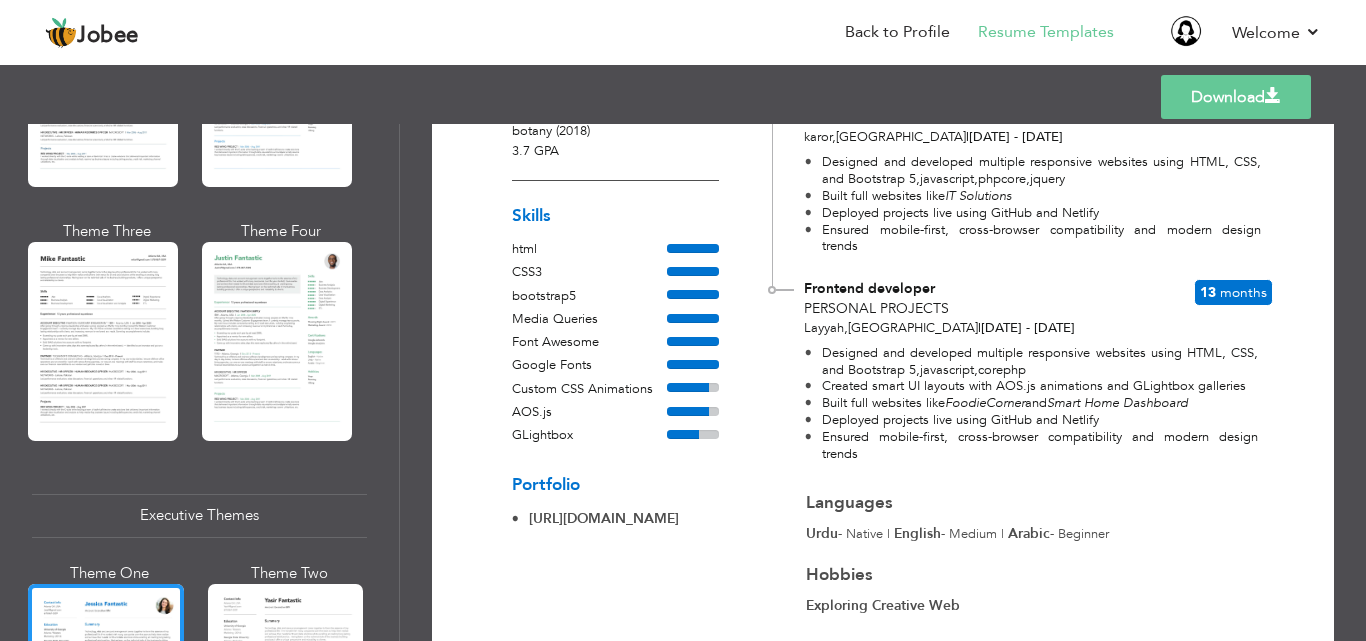scroll, scrollTop: 500, scrollLeft: 0, axis: vertical 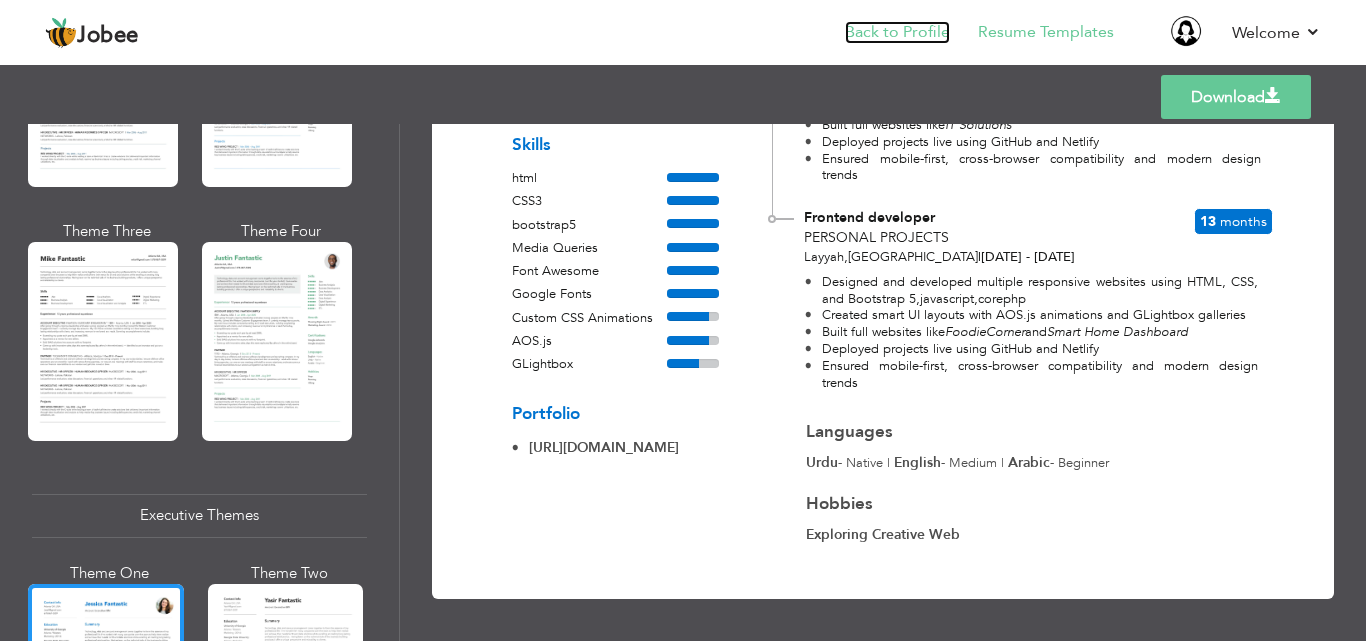 click on "Back to Profile" at bounding box center [897, 32] 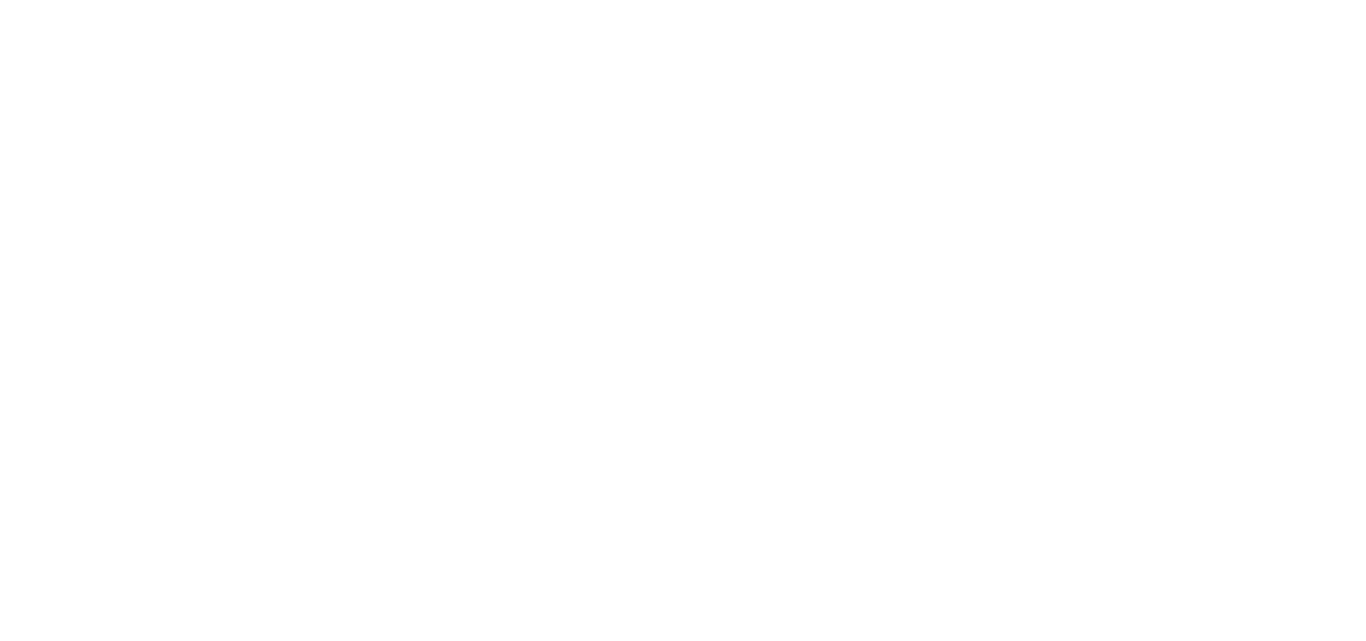scroll, scrollTop: 0, scrollLeft: 0, axis: both 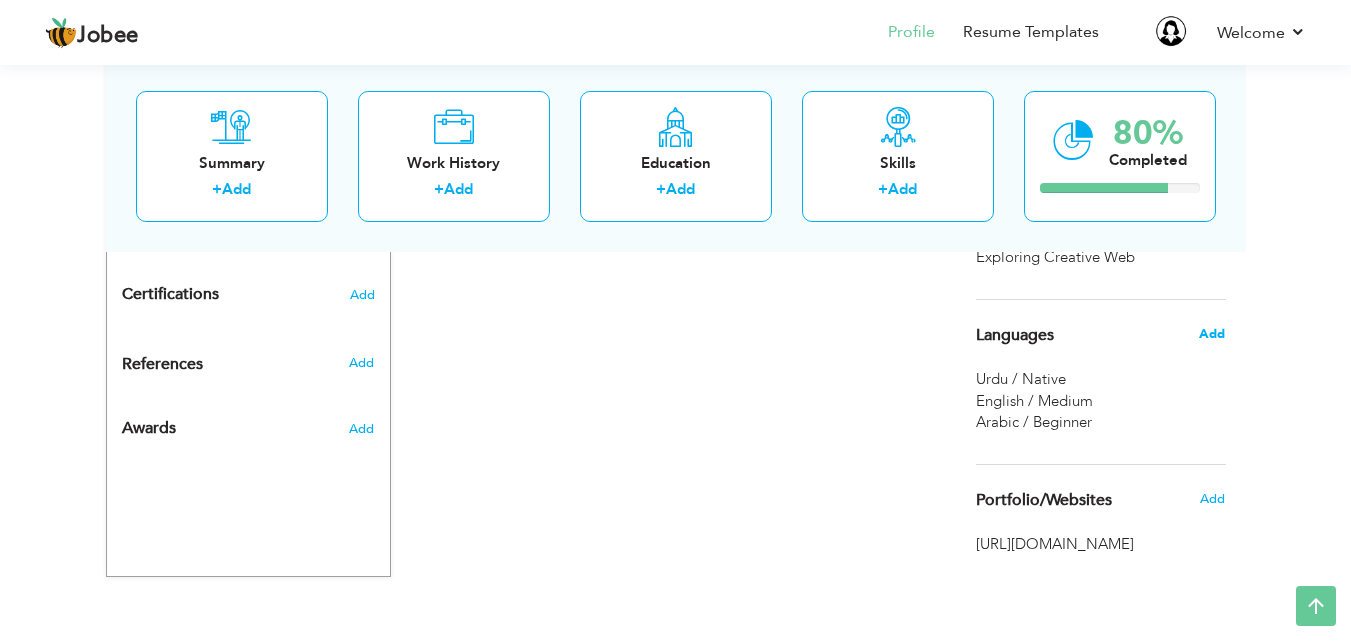 click on "Add" at bounding box center [1212, 334] 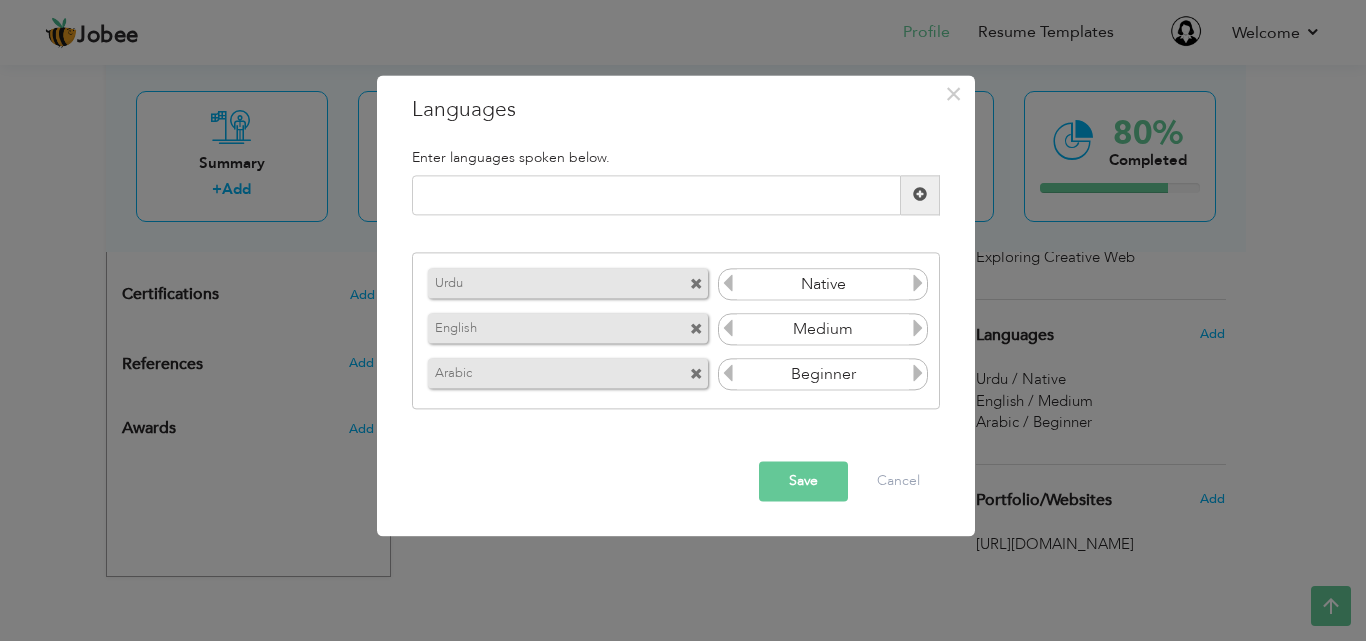 click at bounding box center (696, 375) 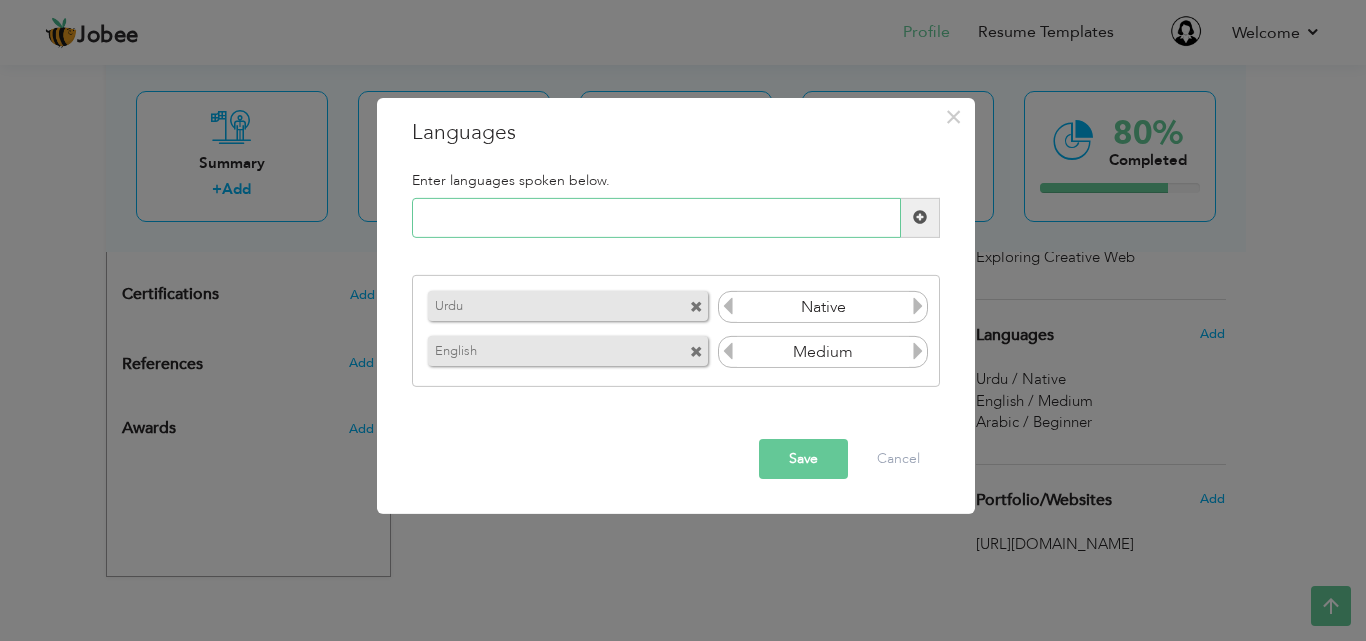 click at bounding box center (656, 218) 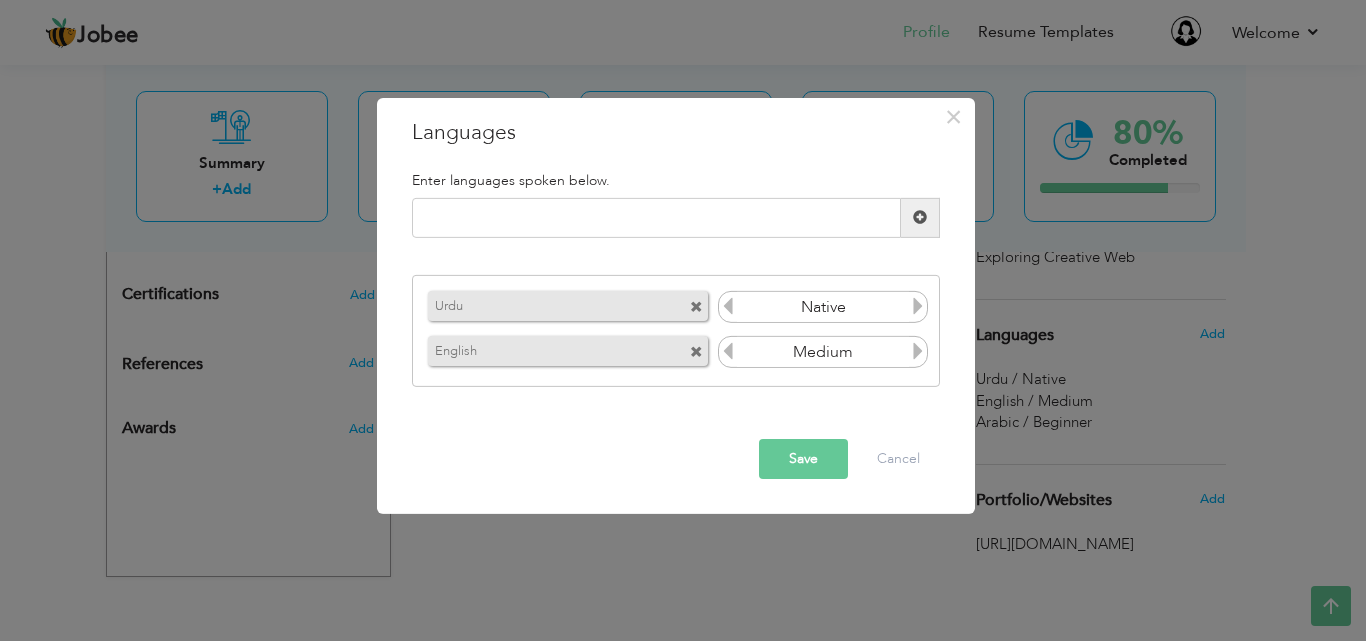 click on "Save" at bounding box center (803, 459) 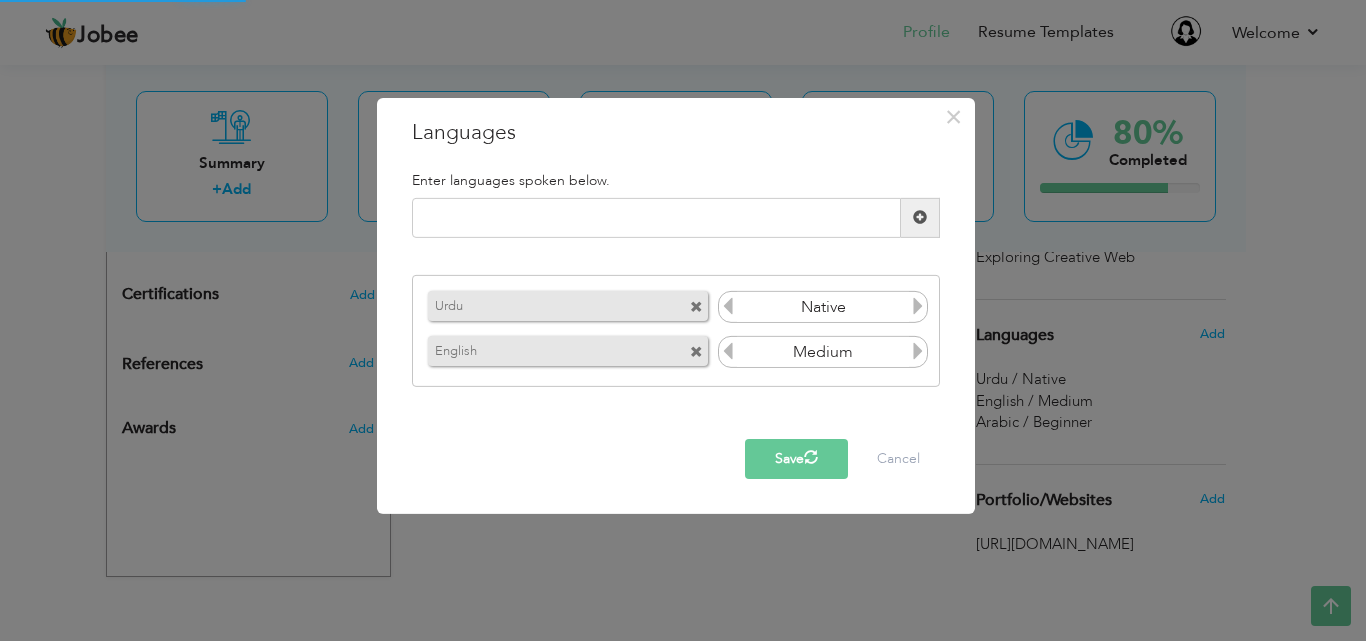 scroll, scrollTop: 1022, scrollLeft: 0, axis: vertical 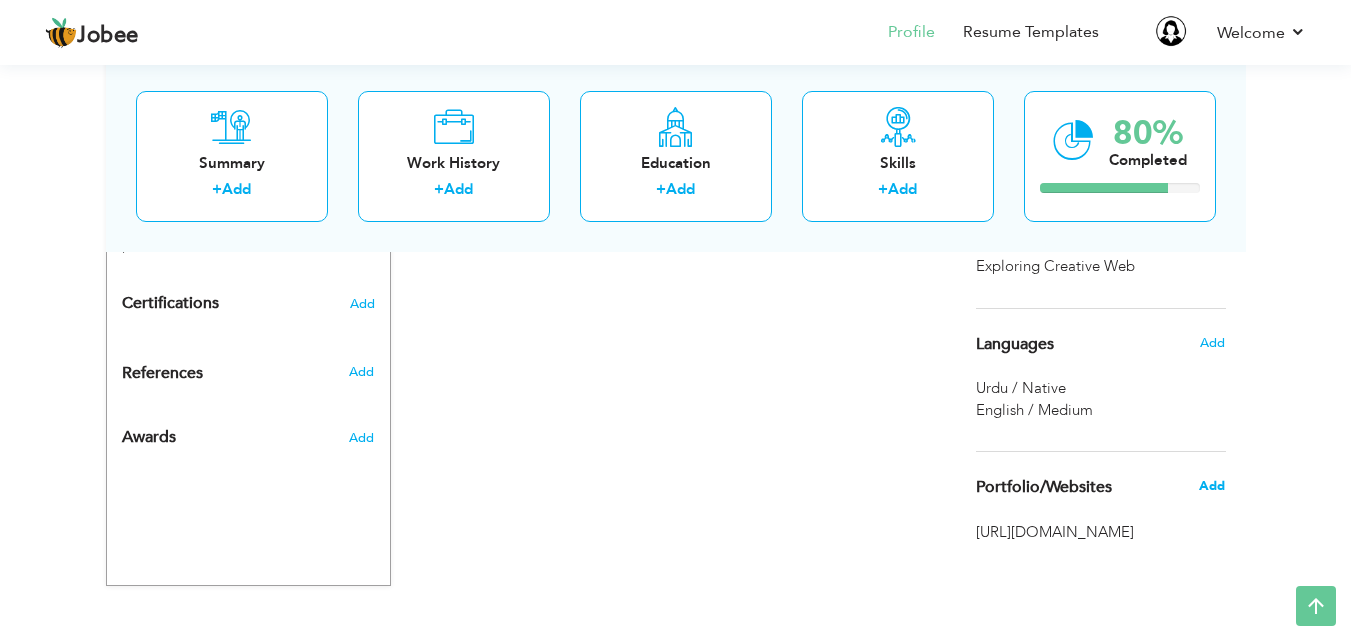 click on "Add" at bounding box center (1212, 486) 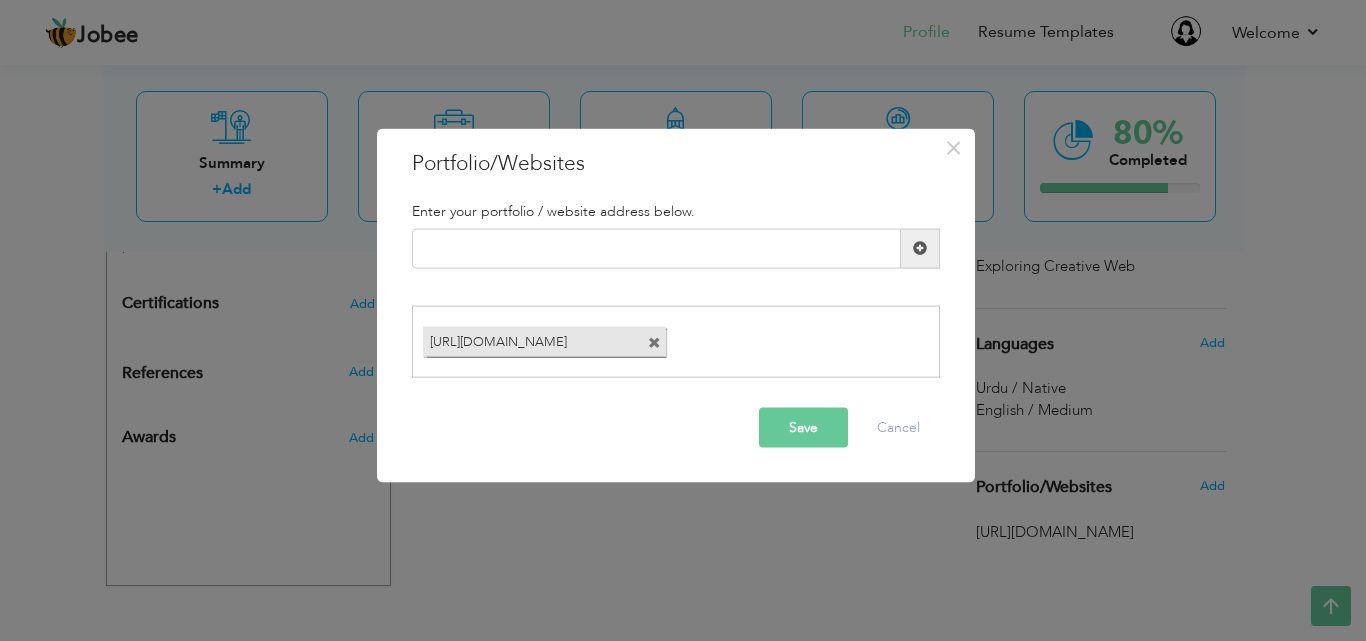 click at bounding box center (654, 343) 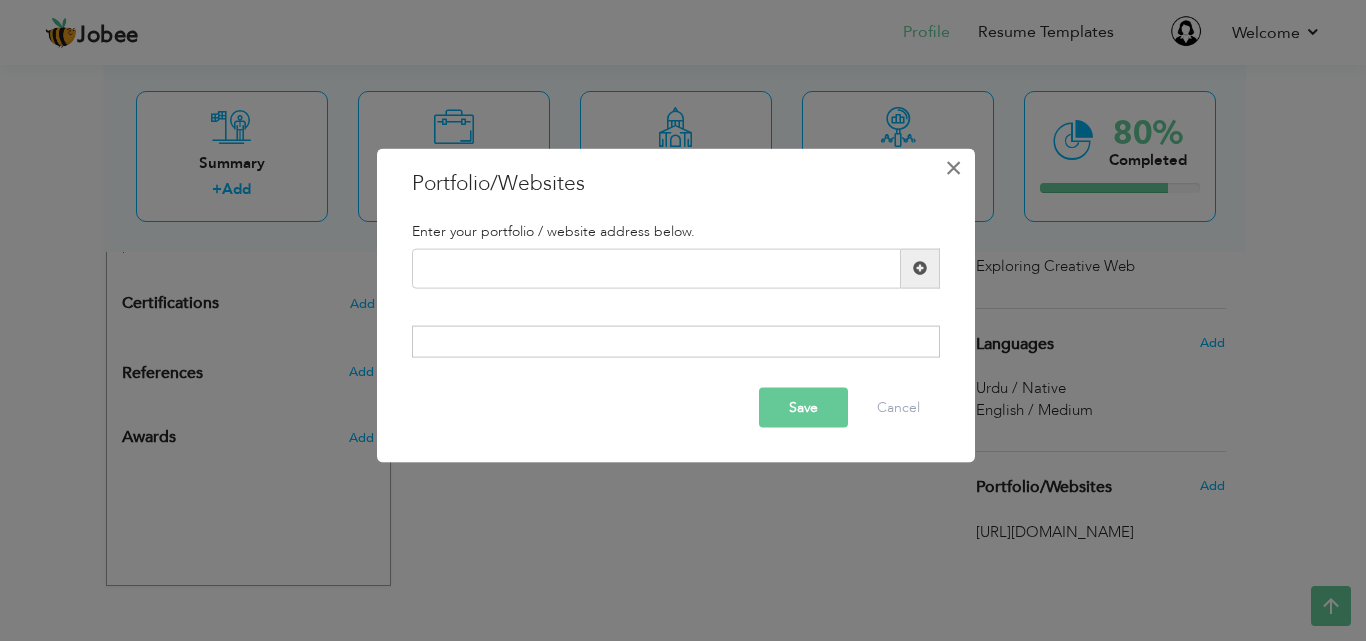 click on "×" at bounding box center (953, 167) 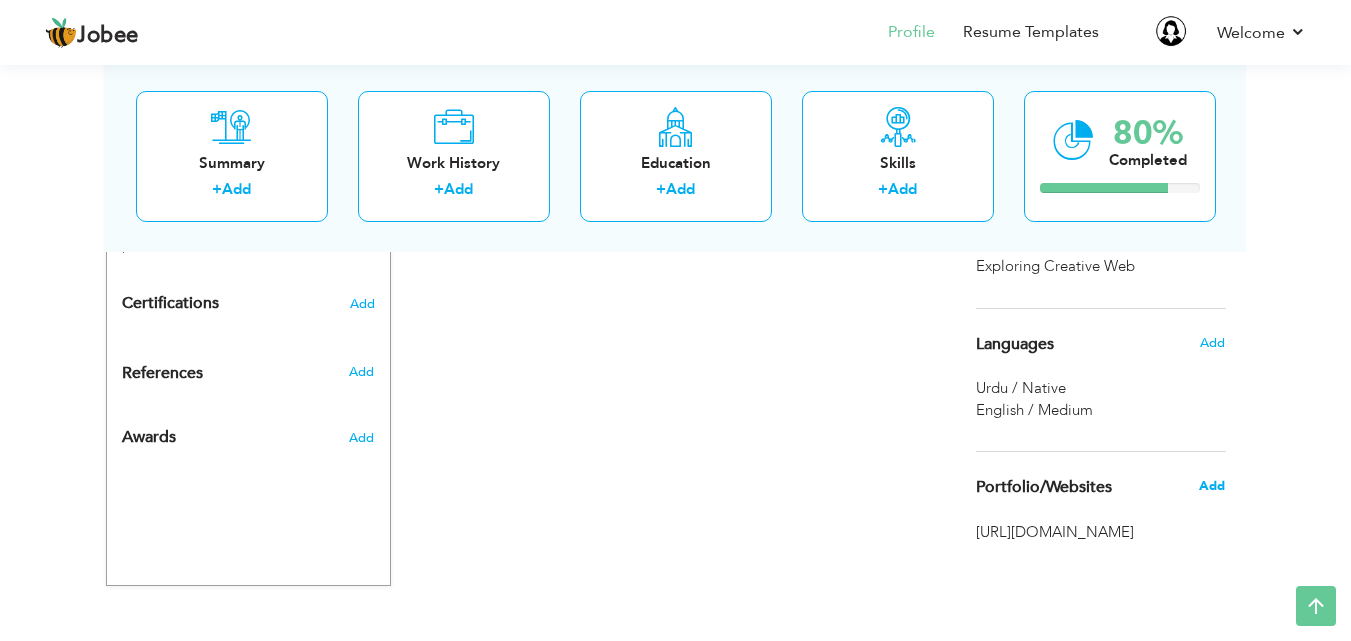 click on "Add" at bounding box center [1212, 486] 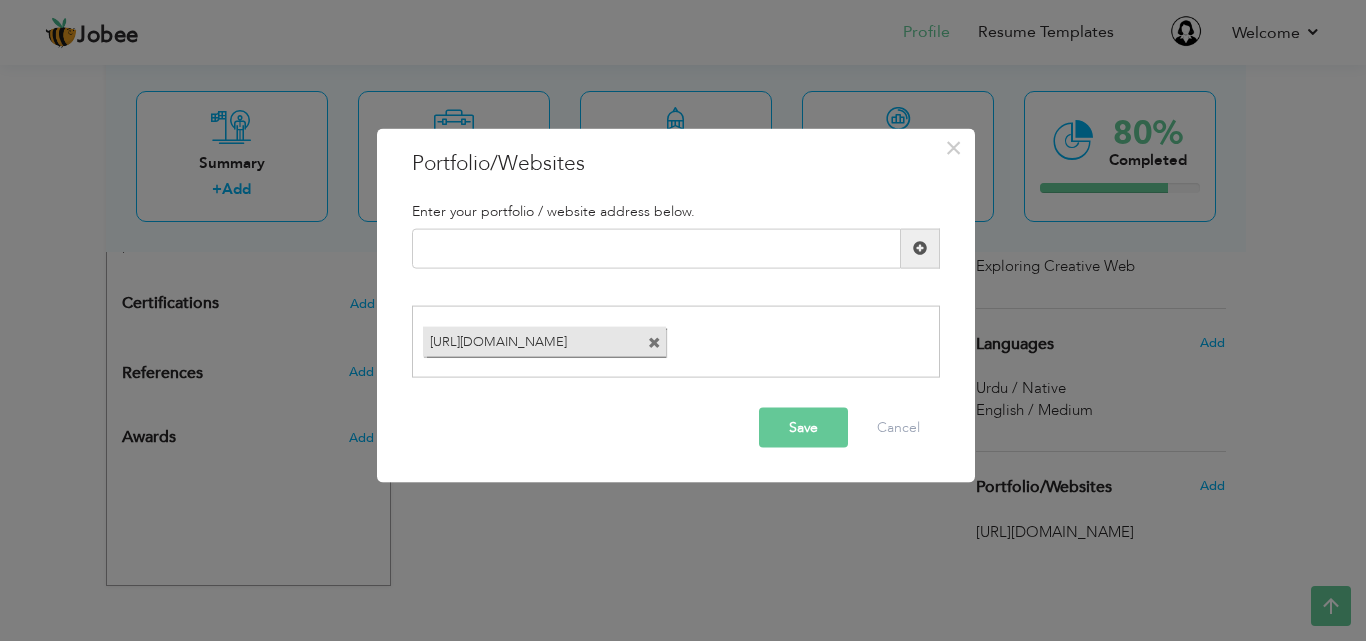 click at bounding box center [654, 343] 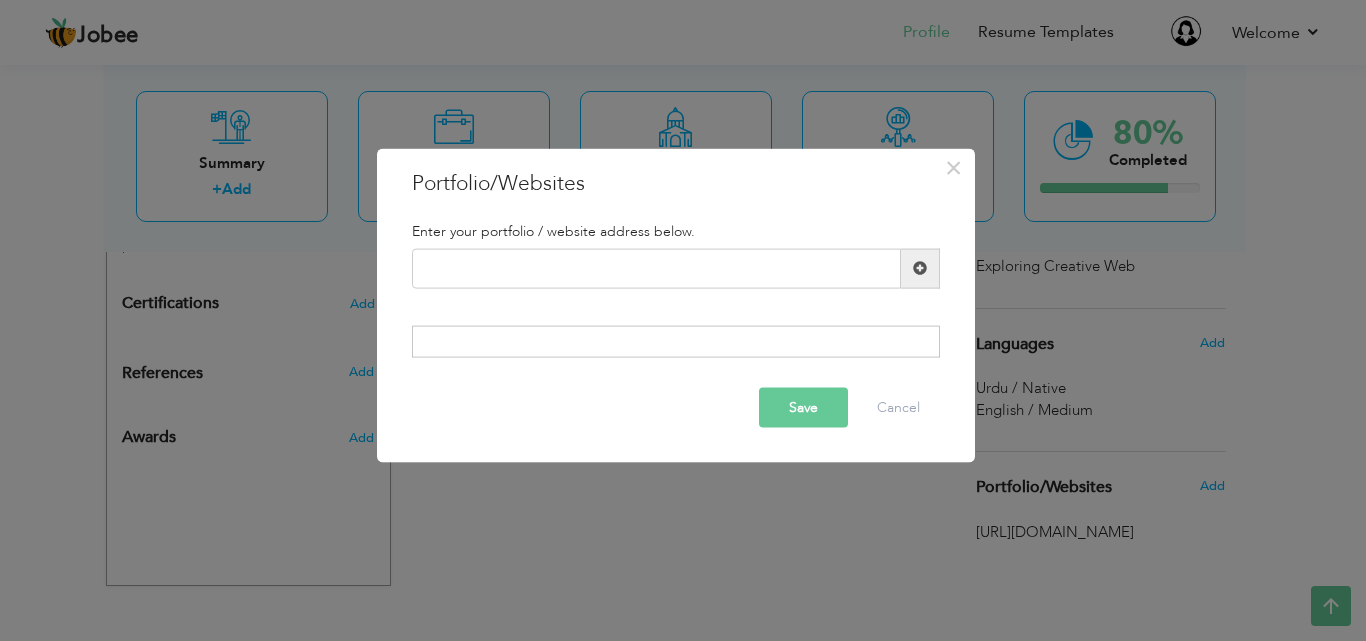 click on "Save" at bounding box center [803, 408] 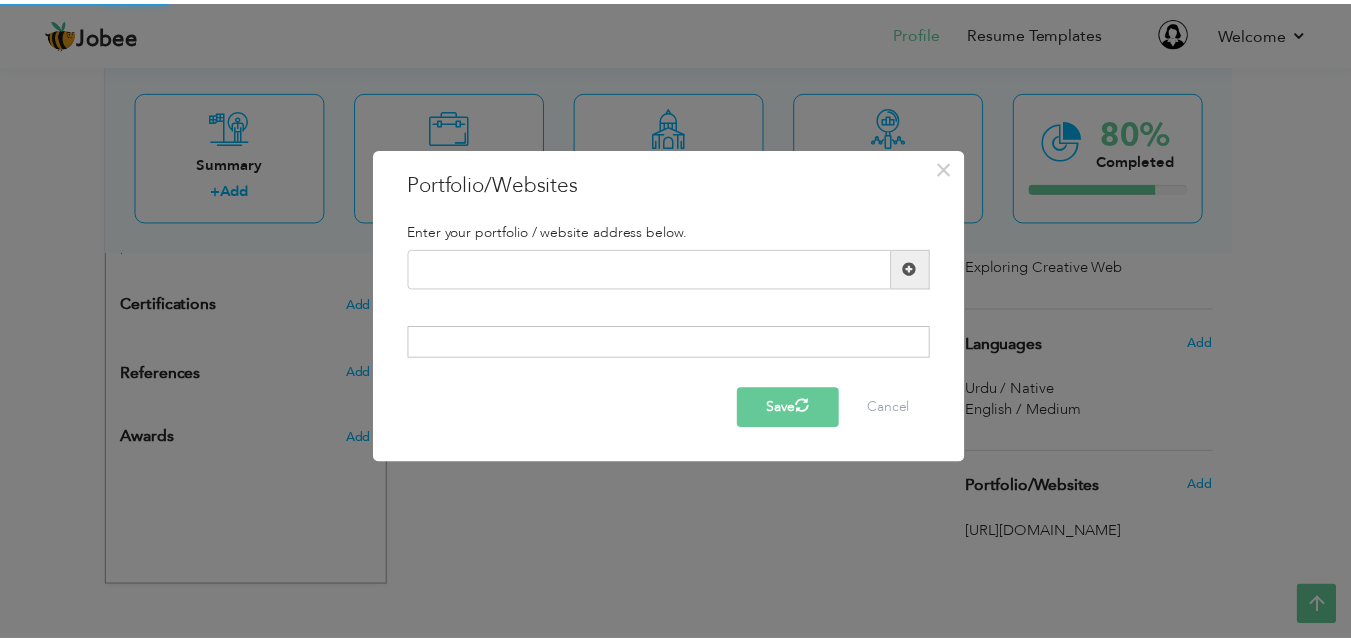 scroll, scrollTop: 1013, scrollLeft: 0, axis: vertical 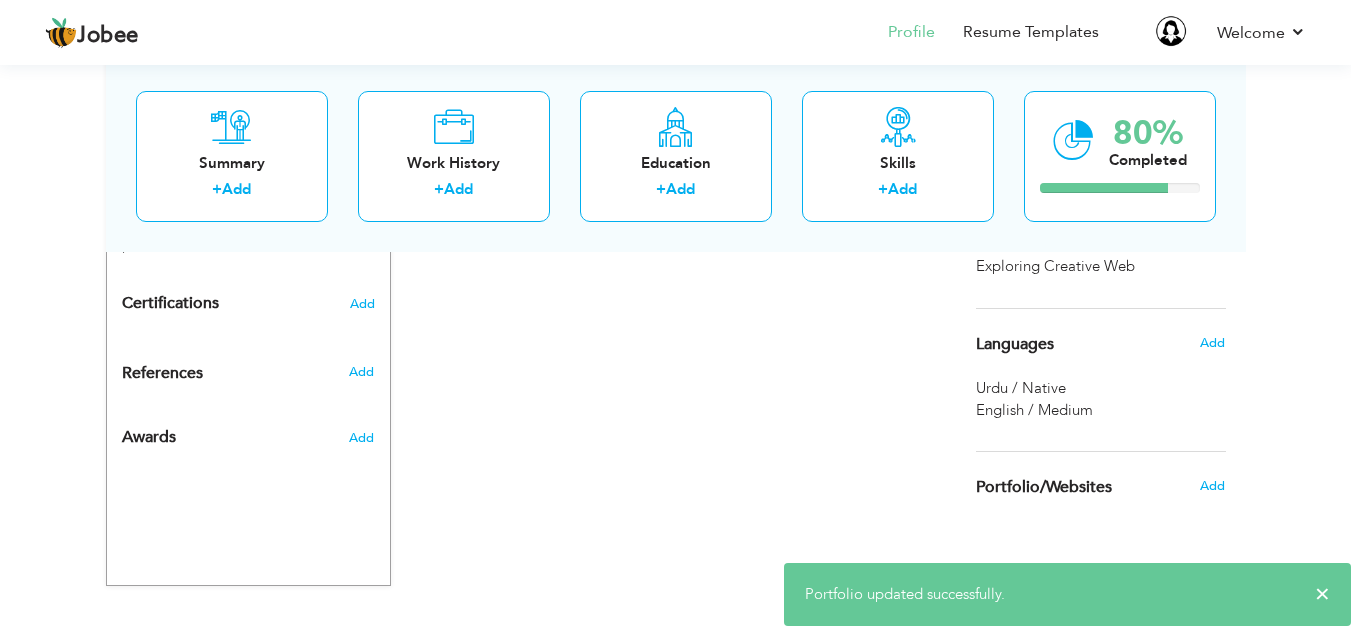 click on "CV Import
Profile Strength
0%
Select an Item from right menu
Work History
* Job Title Tools" at bounding box center [676, -25] 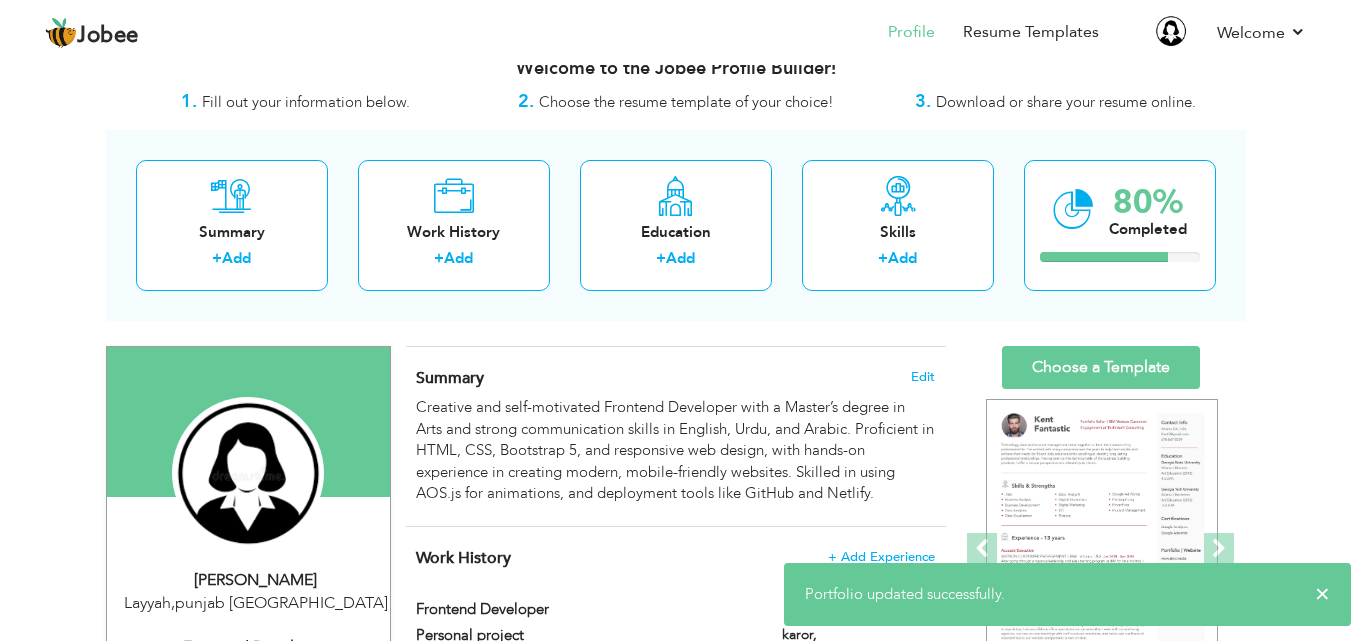 scroll, scrollTop: 0, scrollLeft: 0, axis: both 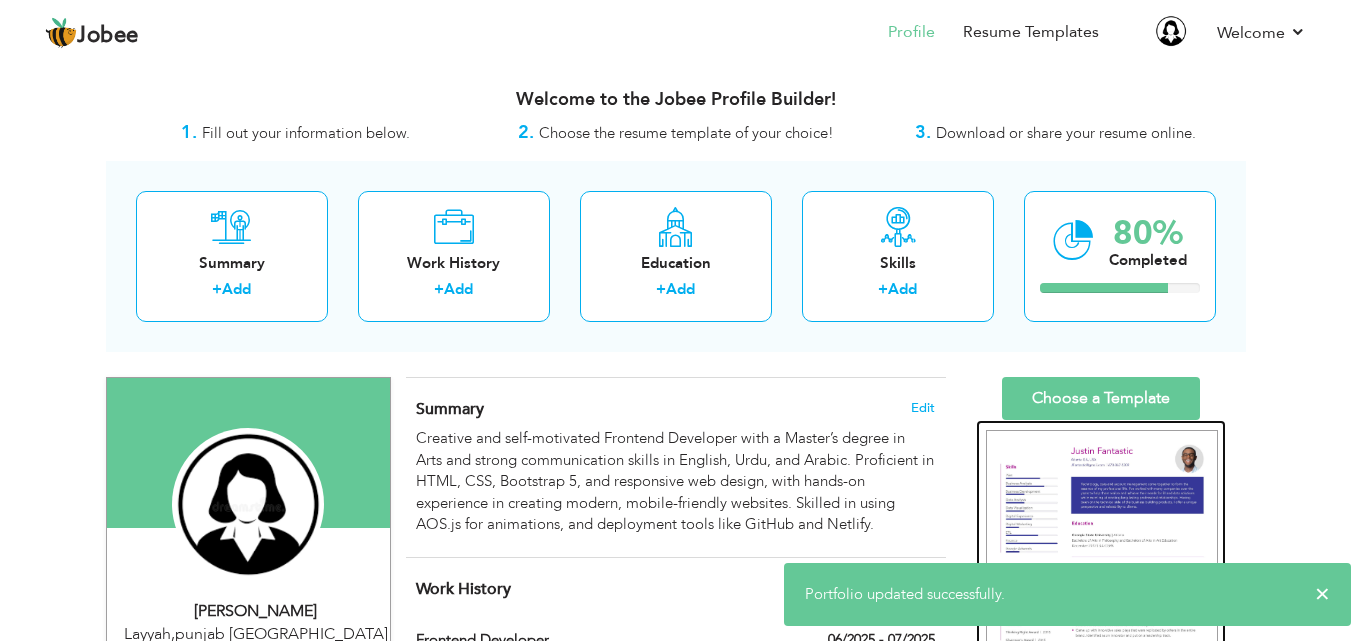 click at bounding box center [1101, 580] 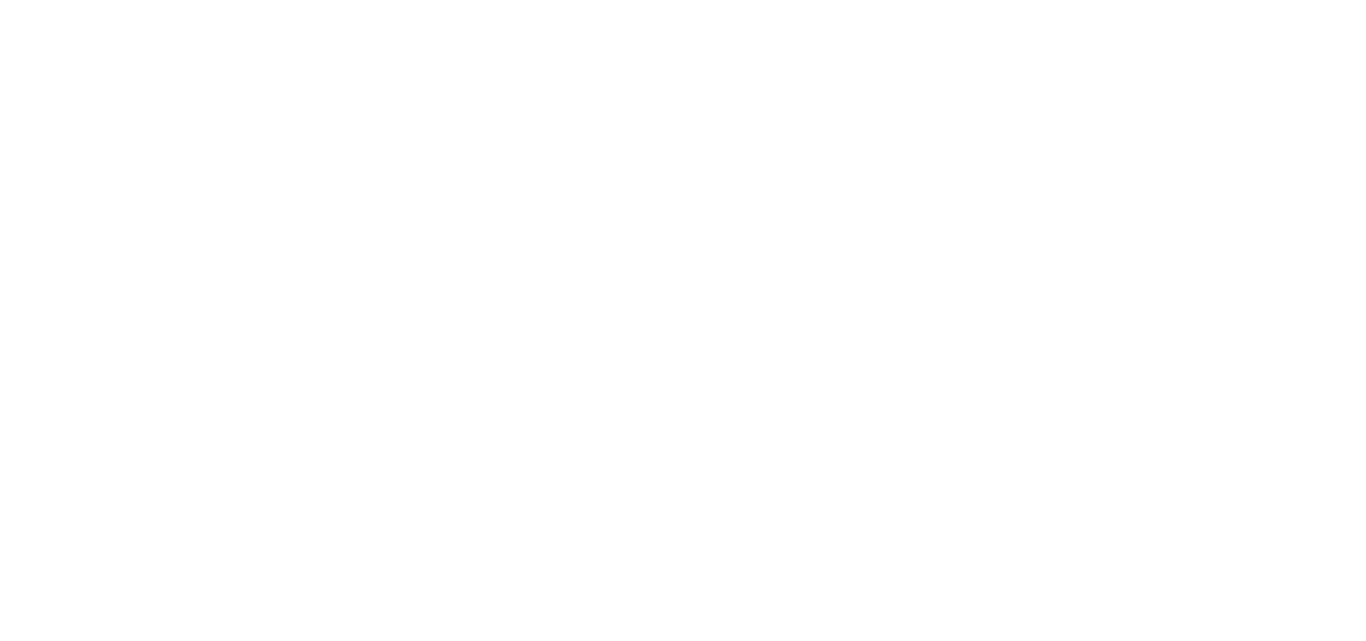 scroll, scrollTop: 0, scrollLeft: 0, axis: both 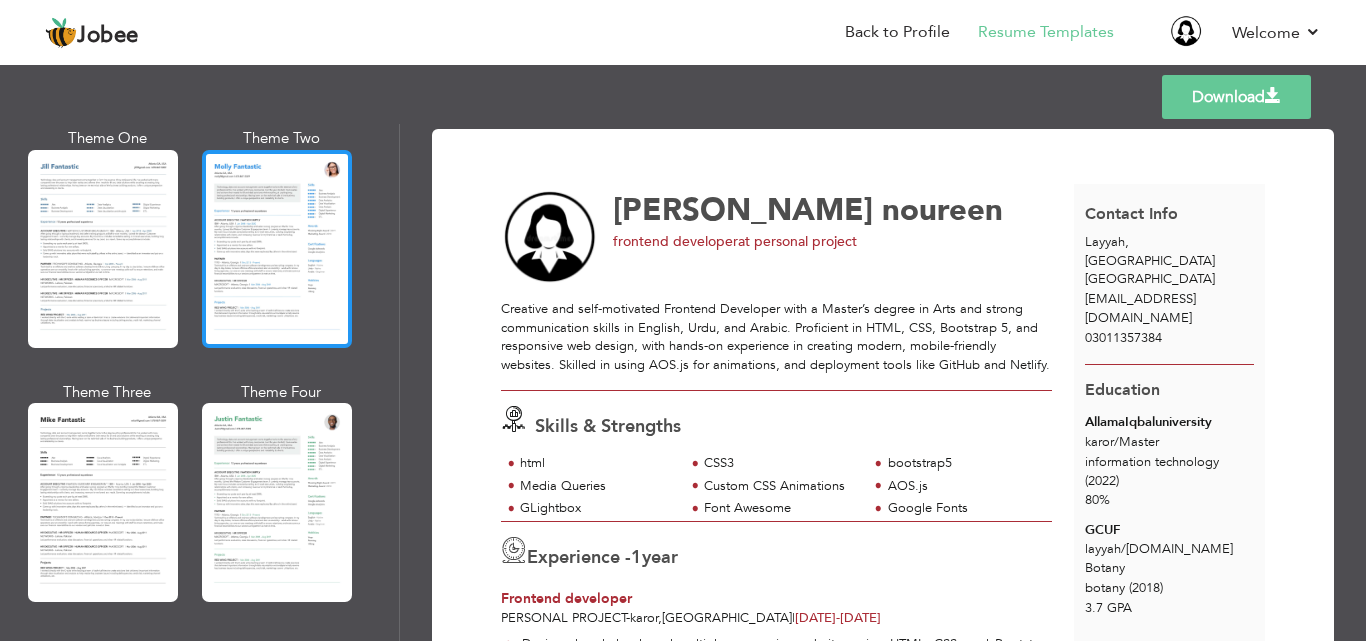 click at bounding box center (277, 249) 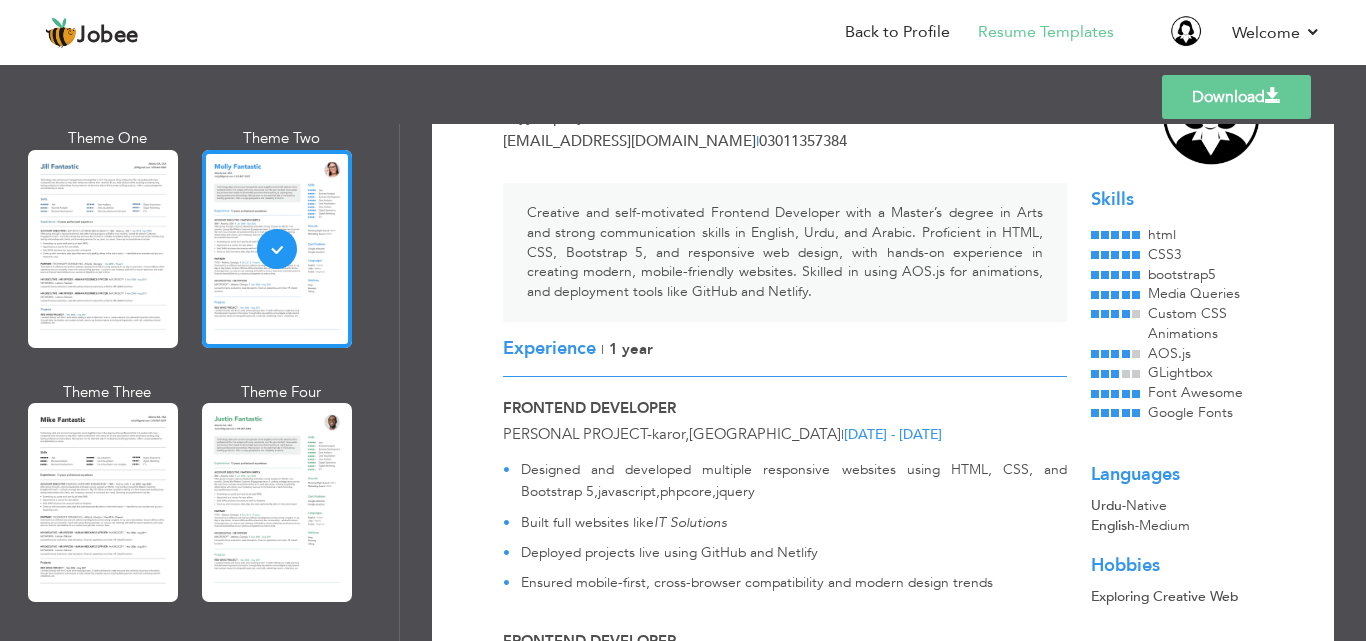 scroll, scrollTop: 132, scrollLeft: 0, axis: vertical 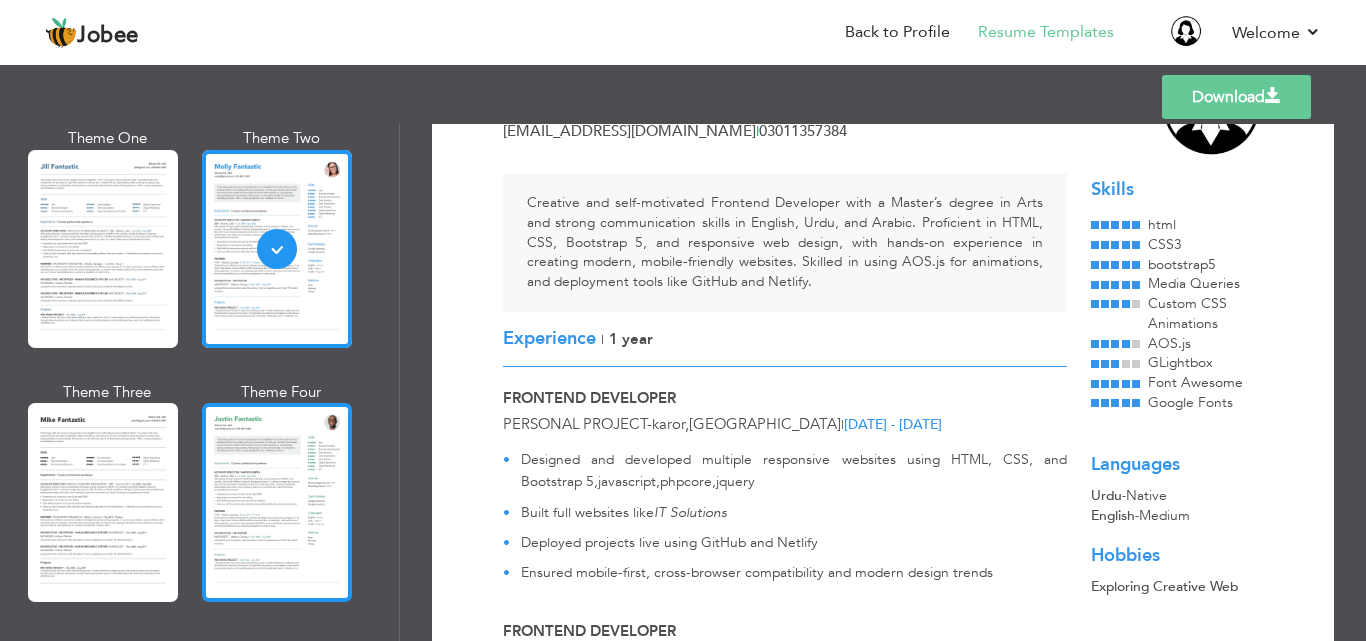 click at bounding box center (277, 502) 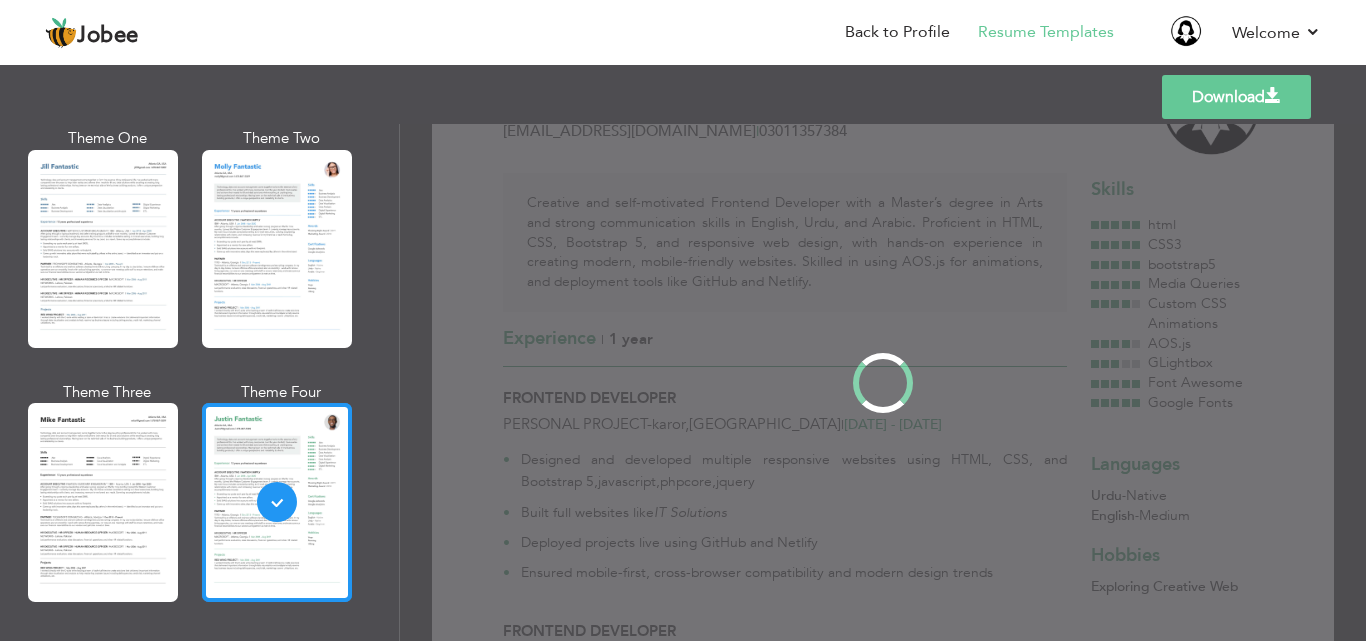 scroll, scrollTop: 0, scrollLeft: 0, axis: both 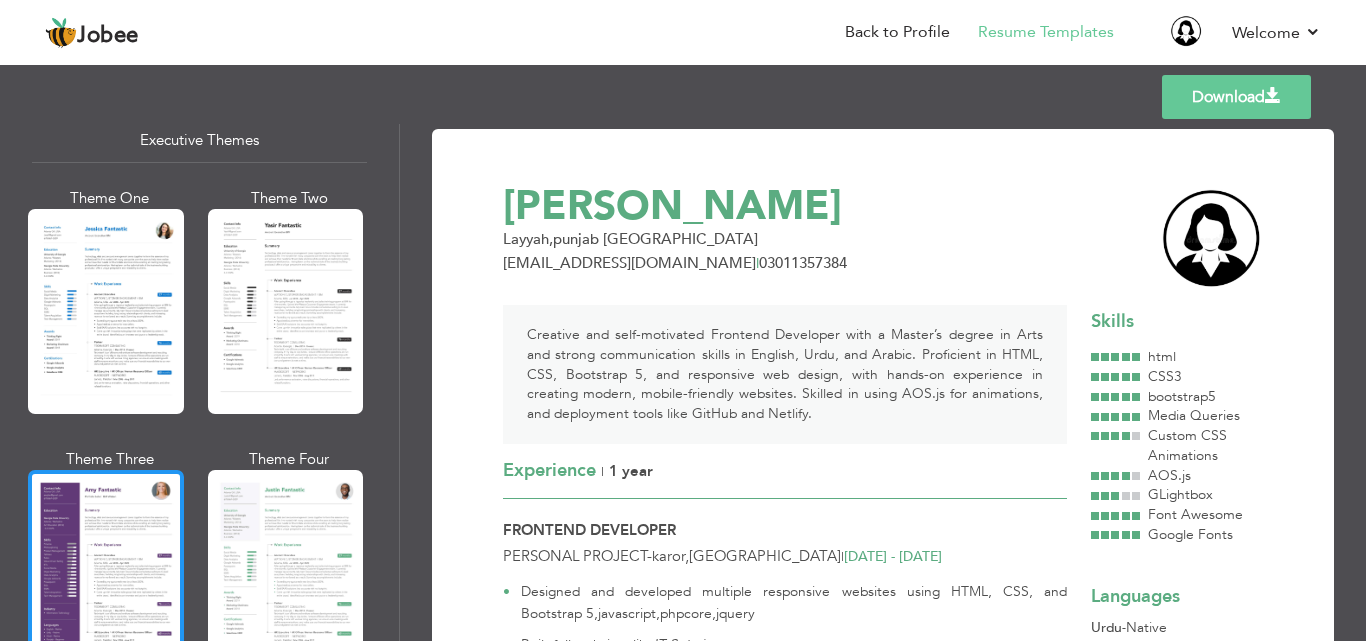click at bounding box center (106, 572) 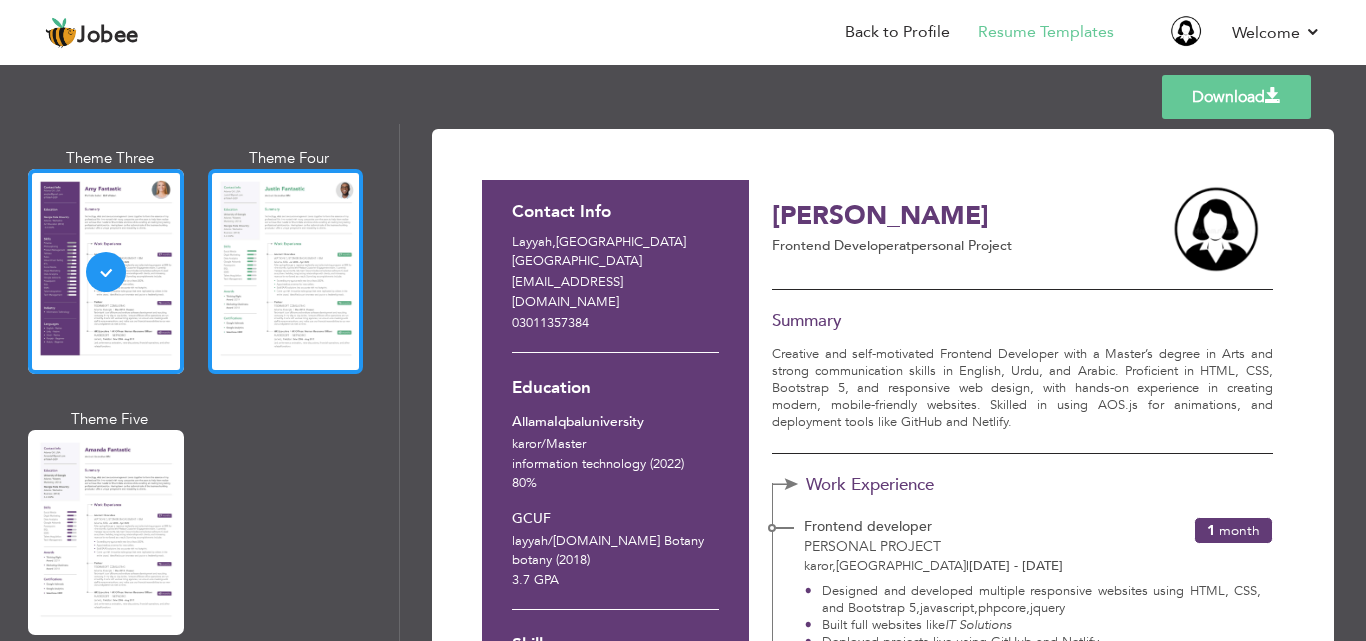 scroll, scrollTop: 1851, scrollLeft: 0, axis: vertical 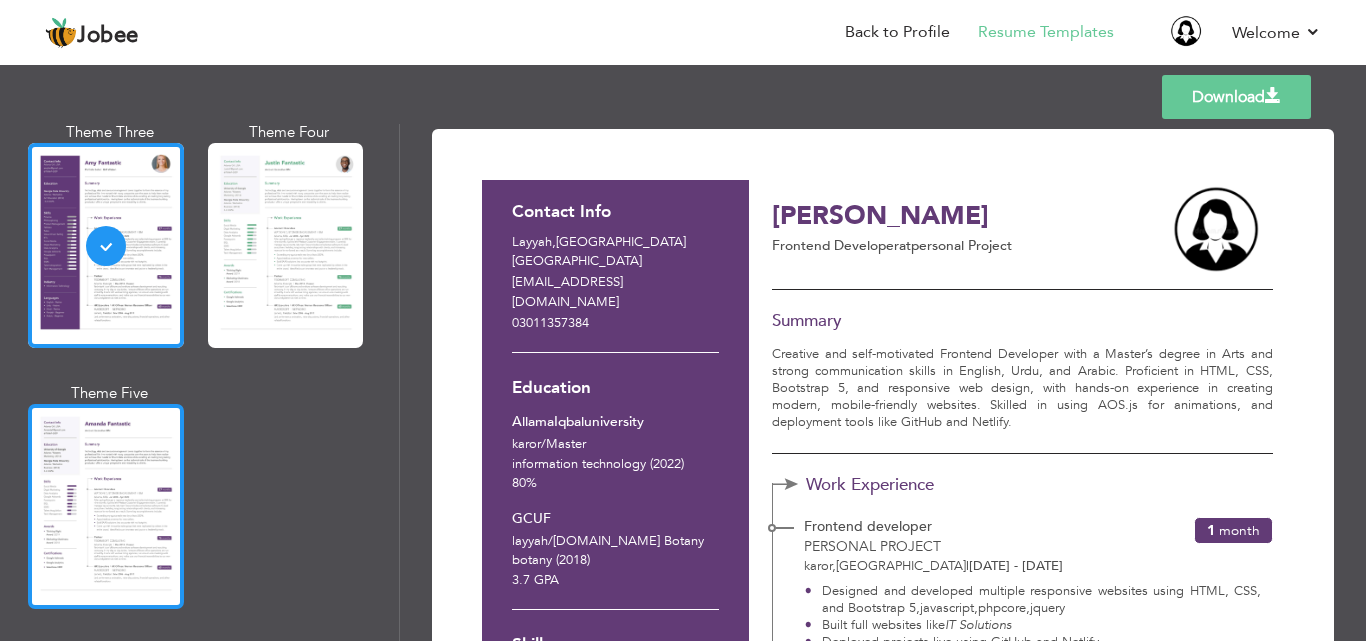 click at bounding box center (106, 506) 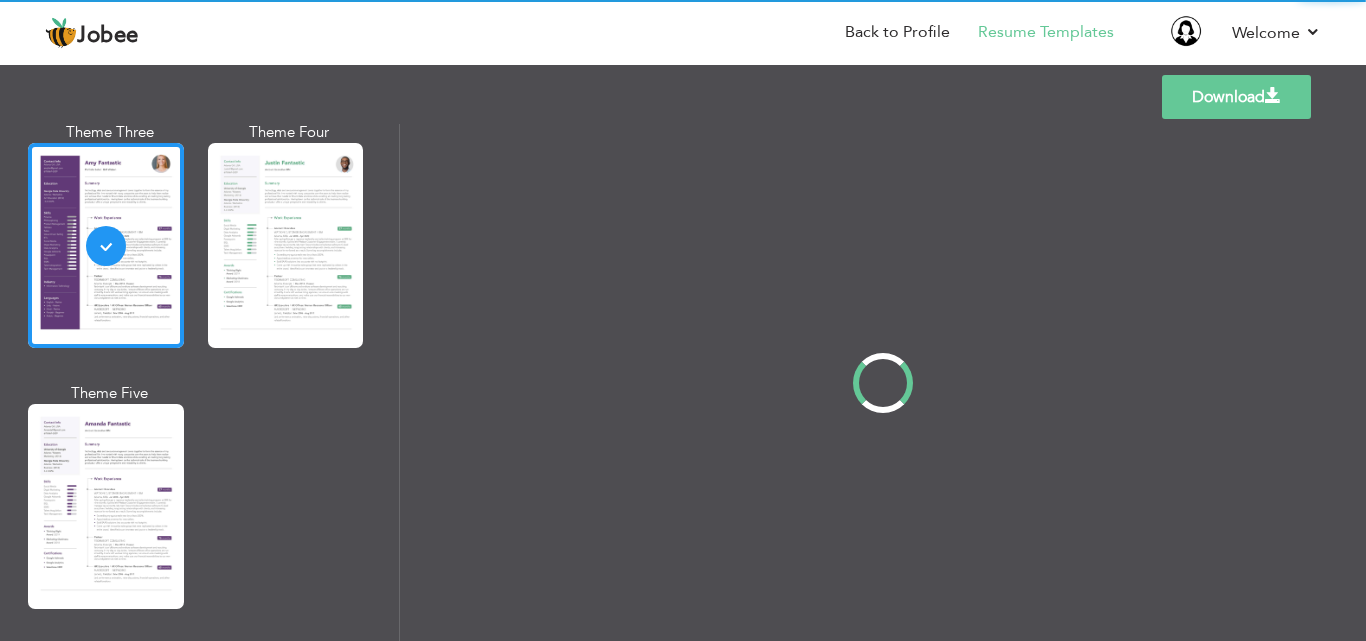 click on "Professional Themes
Theme One
Theme Two
Theme Three
Theme Four" at bounding box center (683, 382) 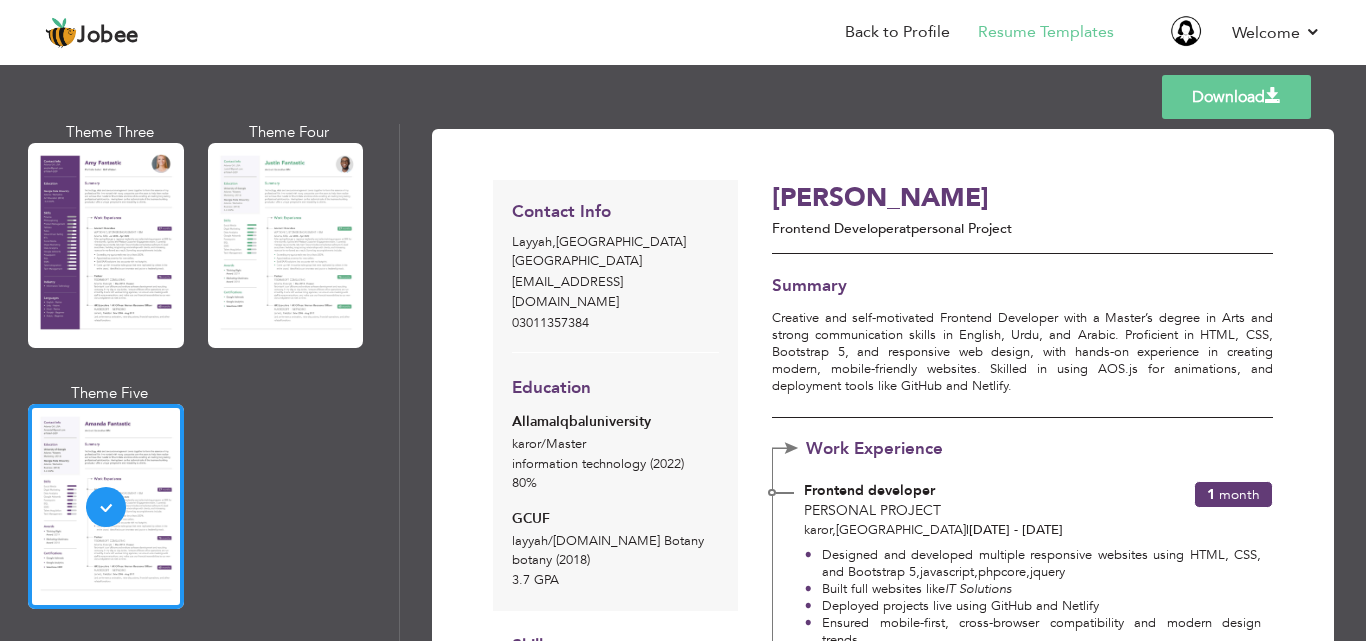 click at bounding box center (286, 245) 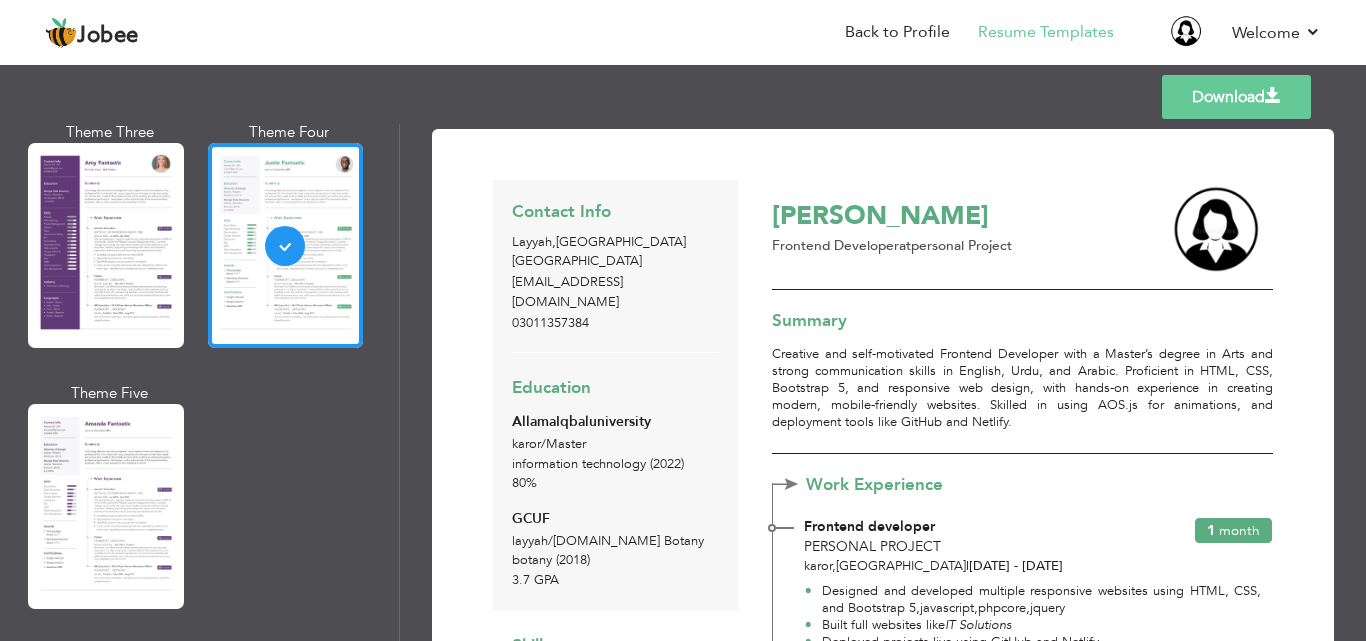 scroll, scrollTop: 428, scrollLeft: 0, axis: vertical 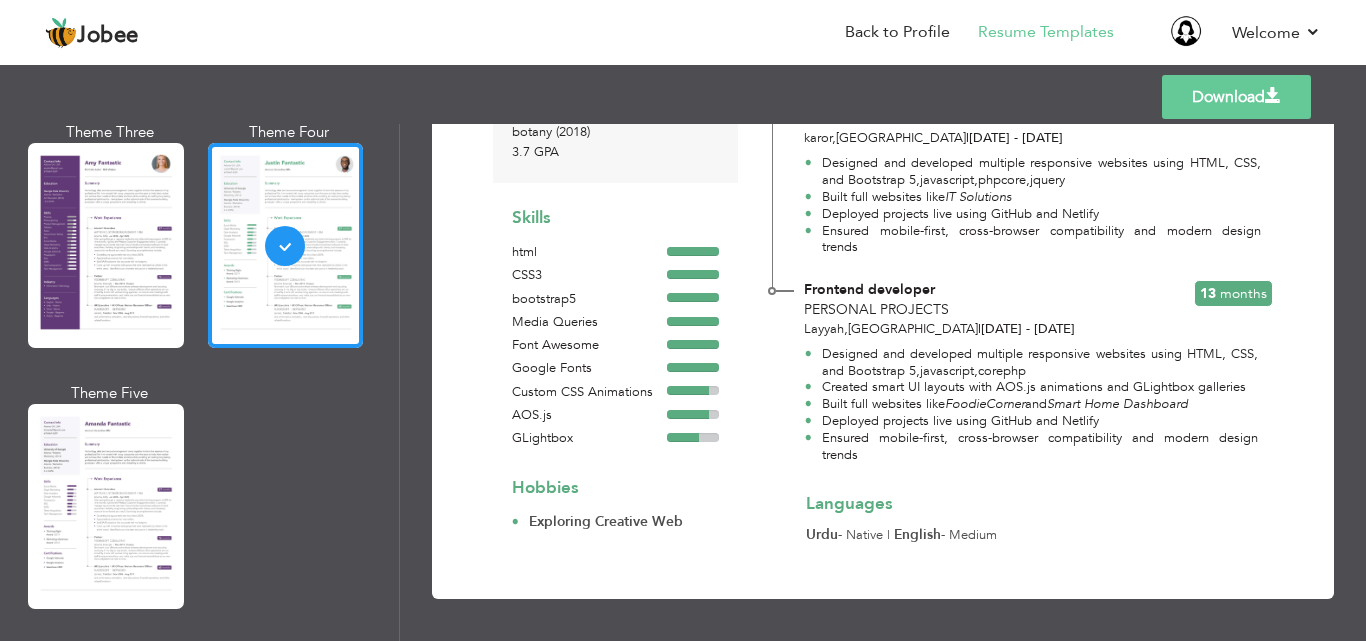 click on "Download" at bounding box center [1236, 97] 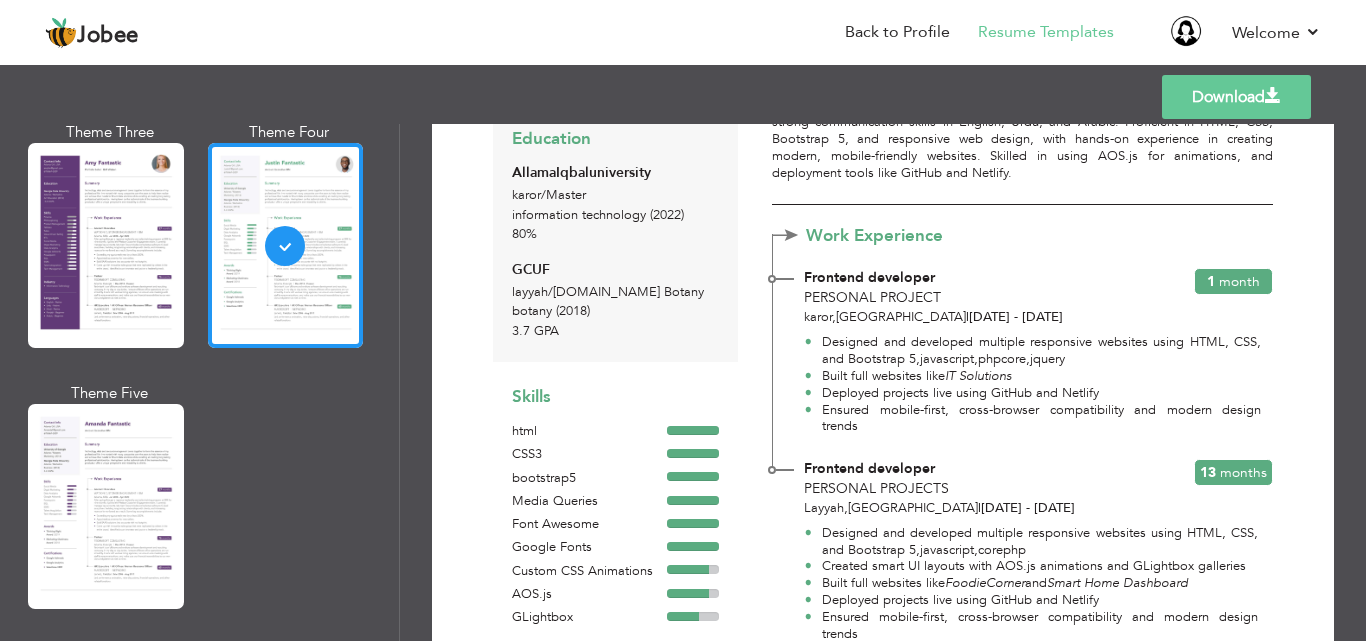 scroll, scrollTop: 0, scrollLeft: 0, axis: both 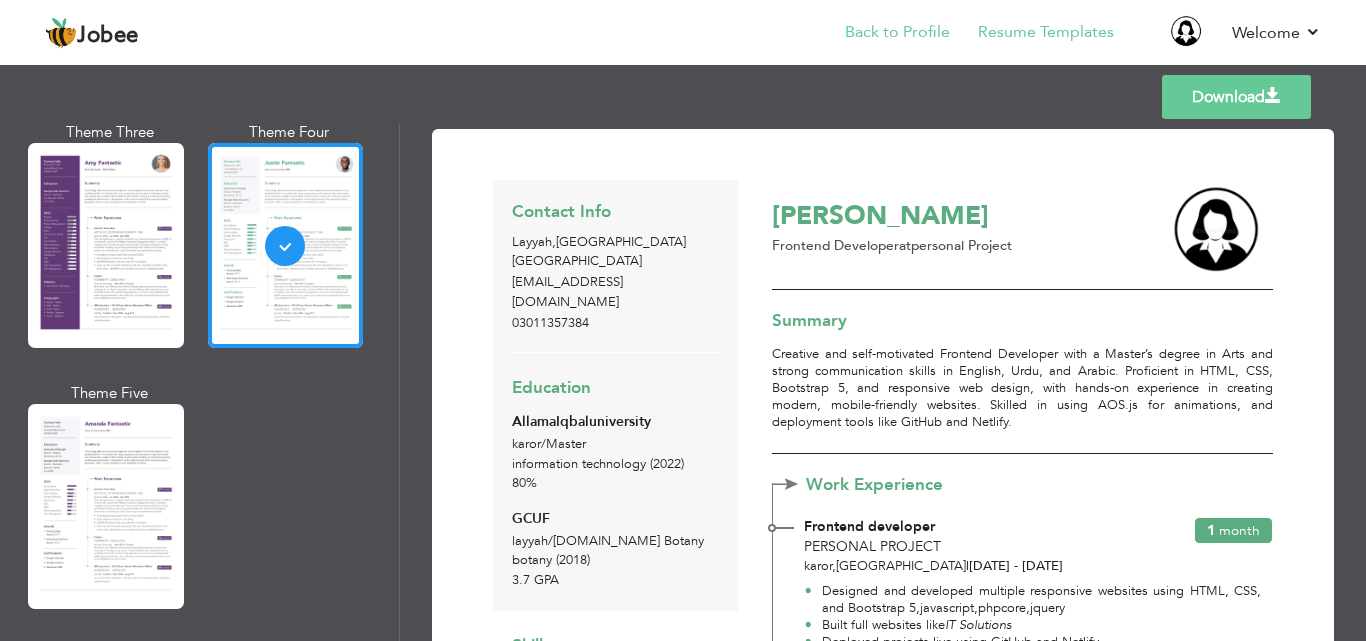 click on "Back to Profile" at bounding box center [883, 34] 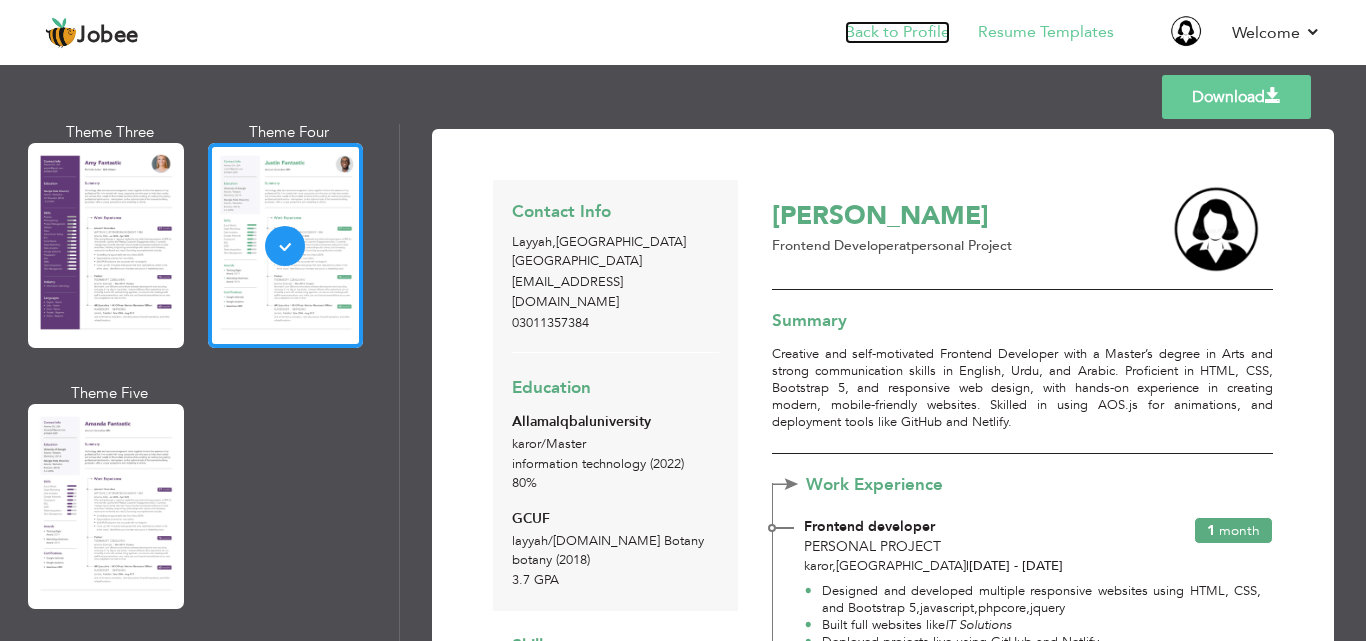 click on "Back to Profile" at bounding box center [897, 32] 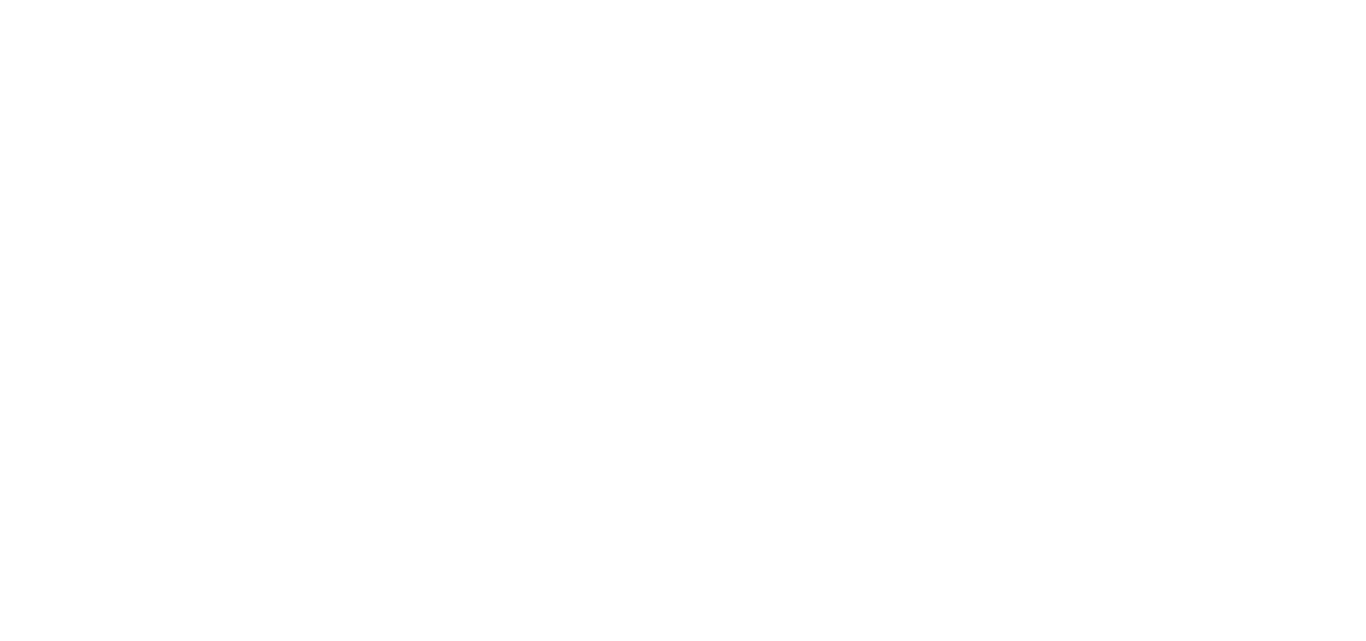 scroll, scrollTop: 0, scrollLeft: 0, axis: both 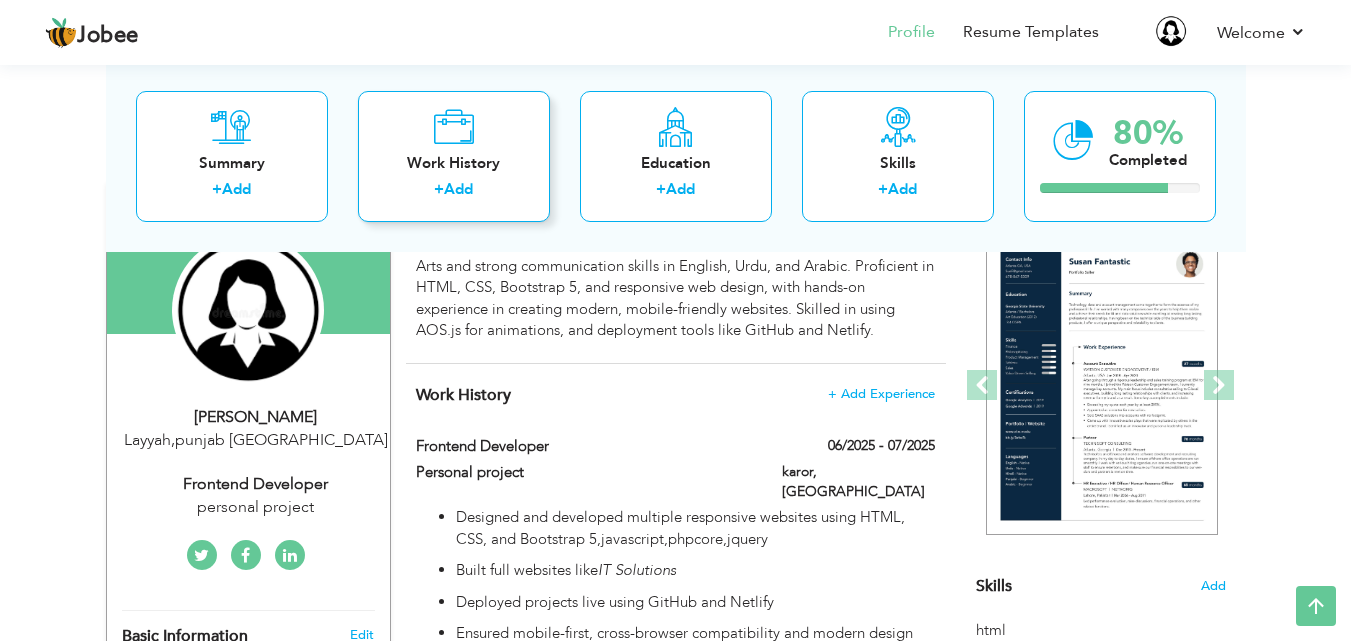 click on "Add" at bounding box center (458, 189) 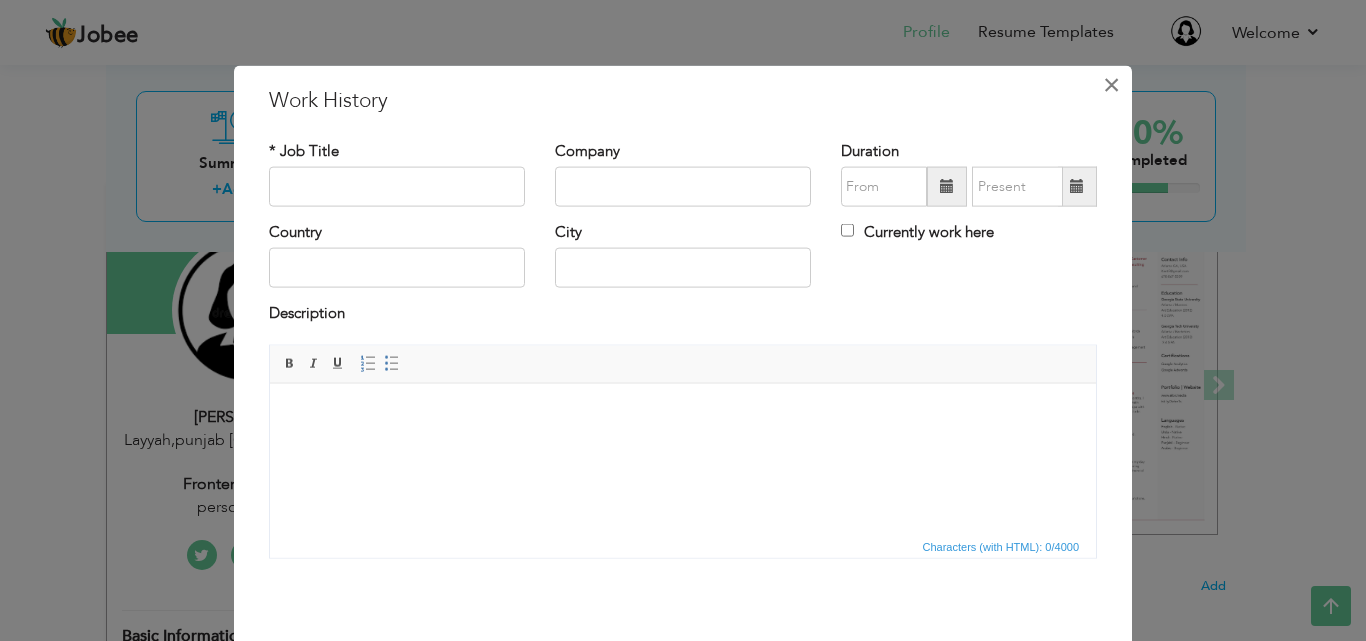 click on "×" at bounding box center [1111, 84] 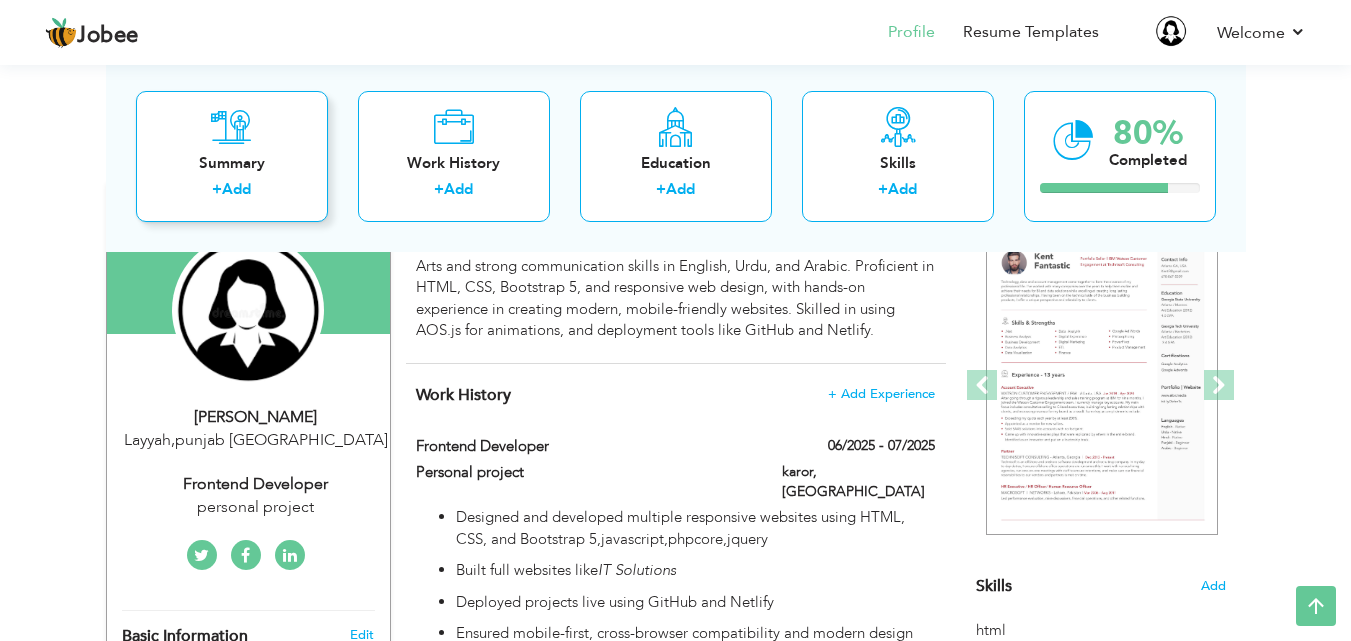 click on "Add" at bounding box center [236, 189] 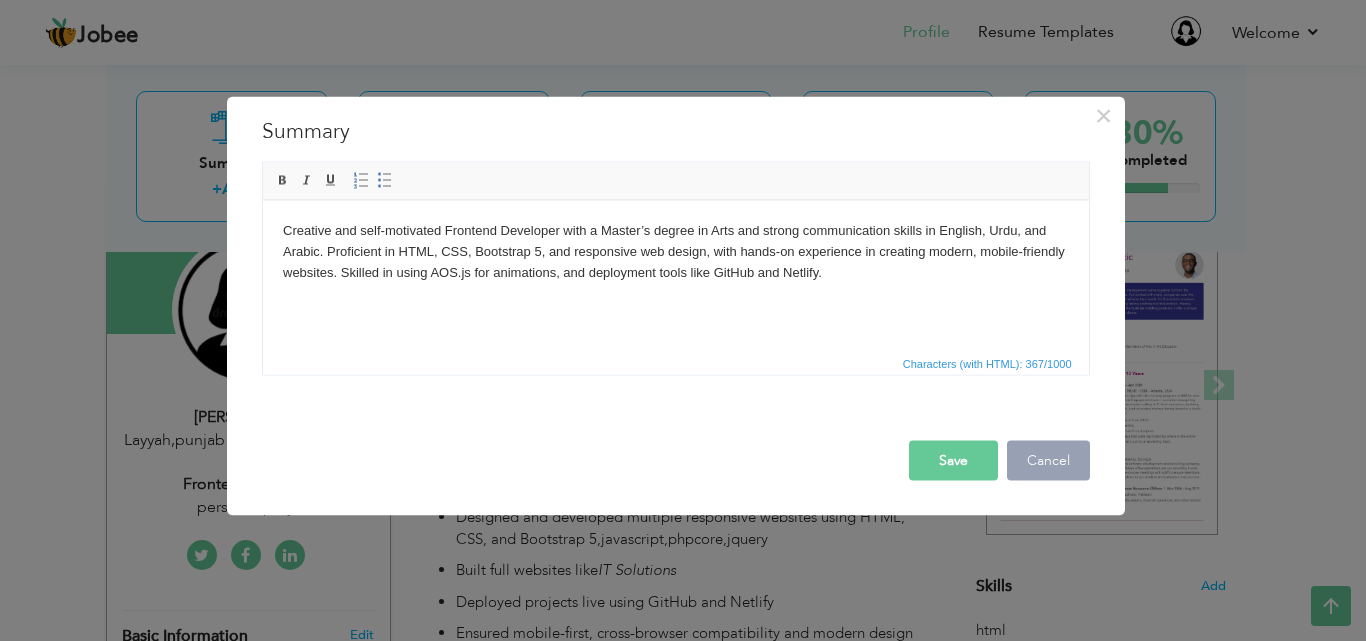 click on "Cancel" at bounding box center [1048, 460] 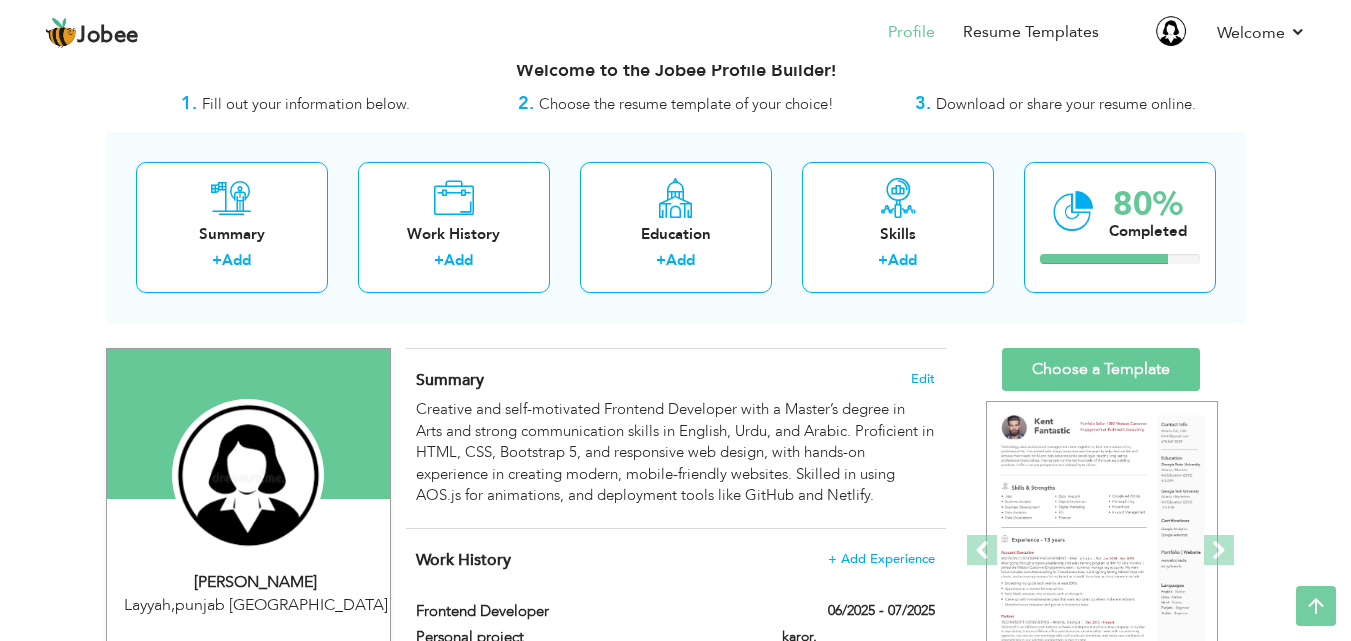 scroll, scrollTop: 0, scrollLeft: 0, axis: both 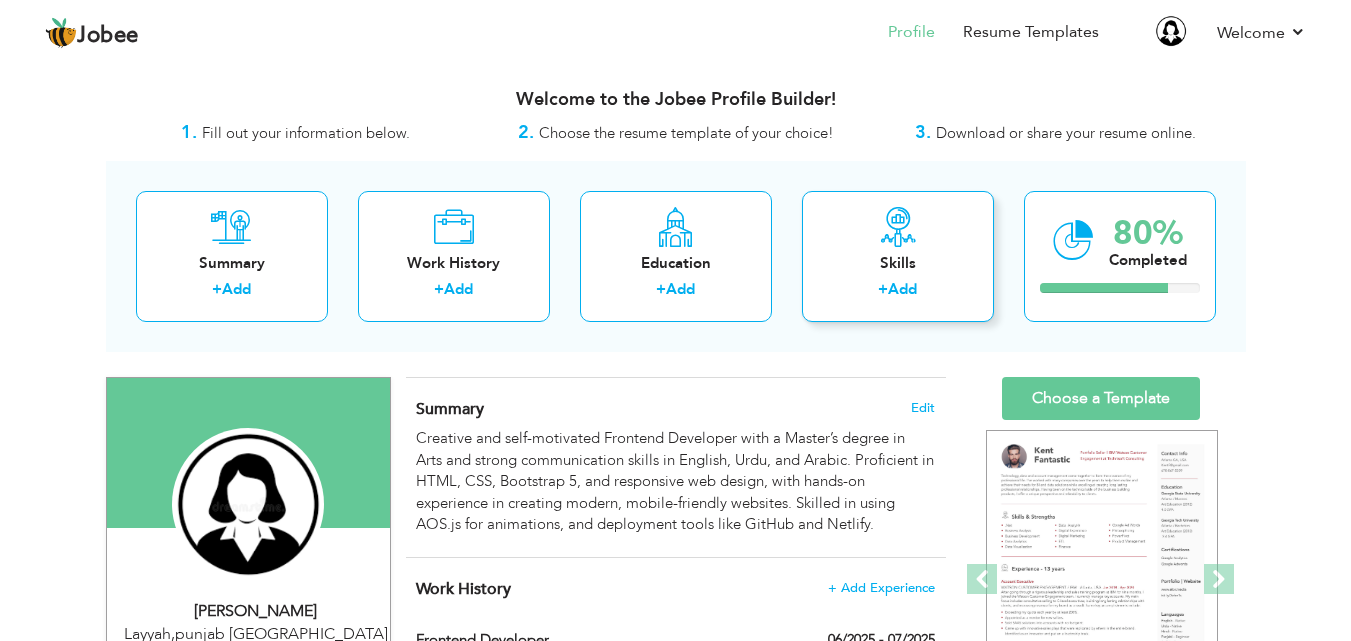 click on "+" at bounding box center [883, 289] 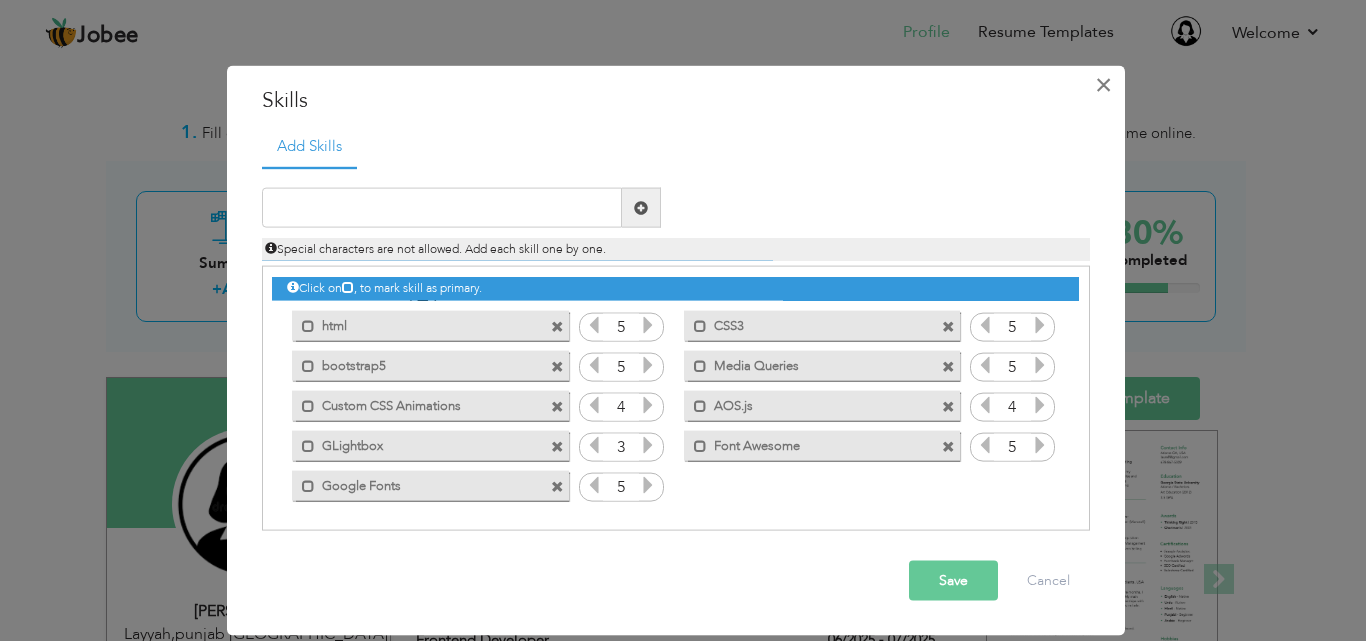 click on "×" at bounding box center [1104, 84] 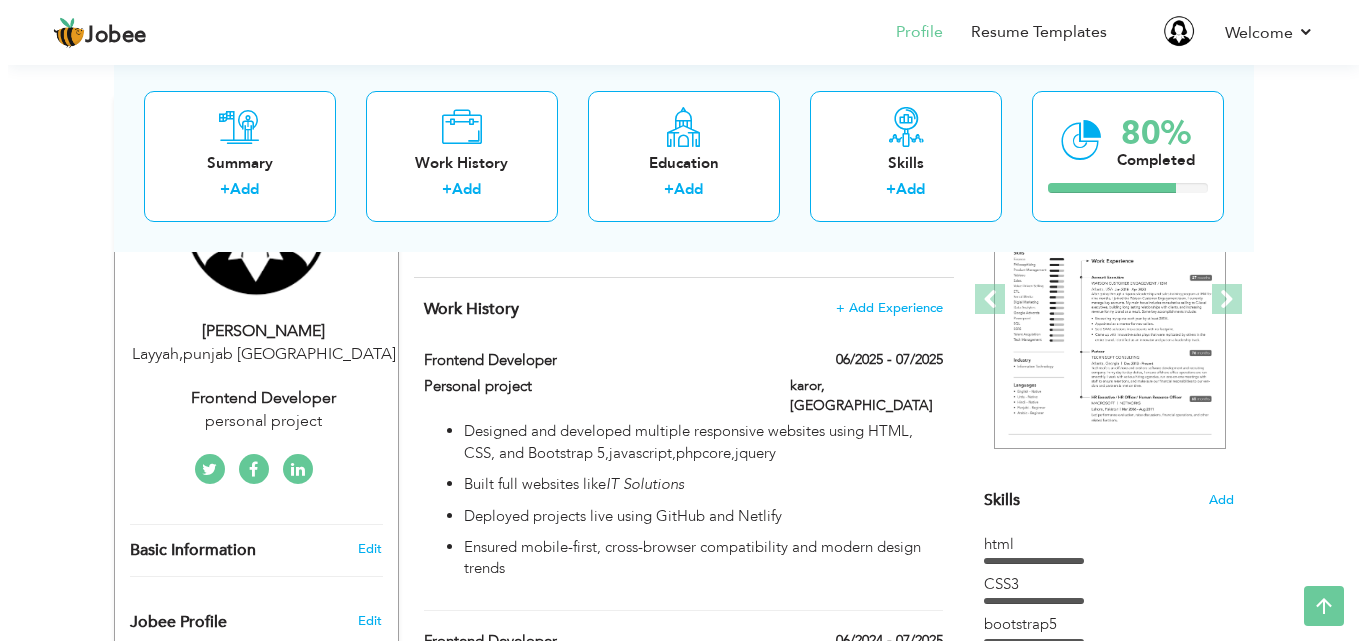 scroll, scrollTop: 288, scrollLeft: 0, axis: vertical 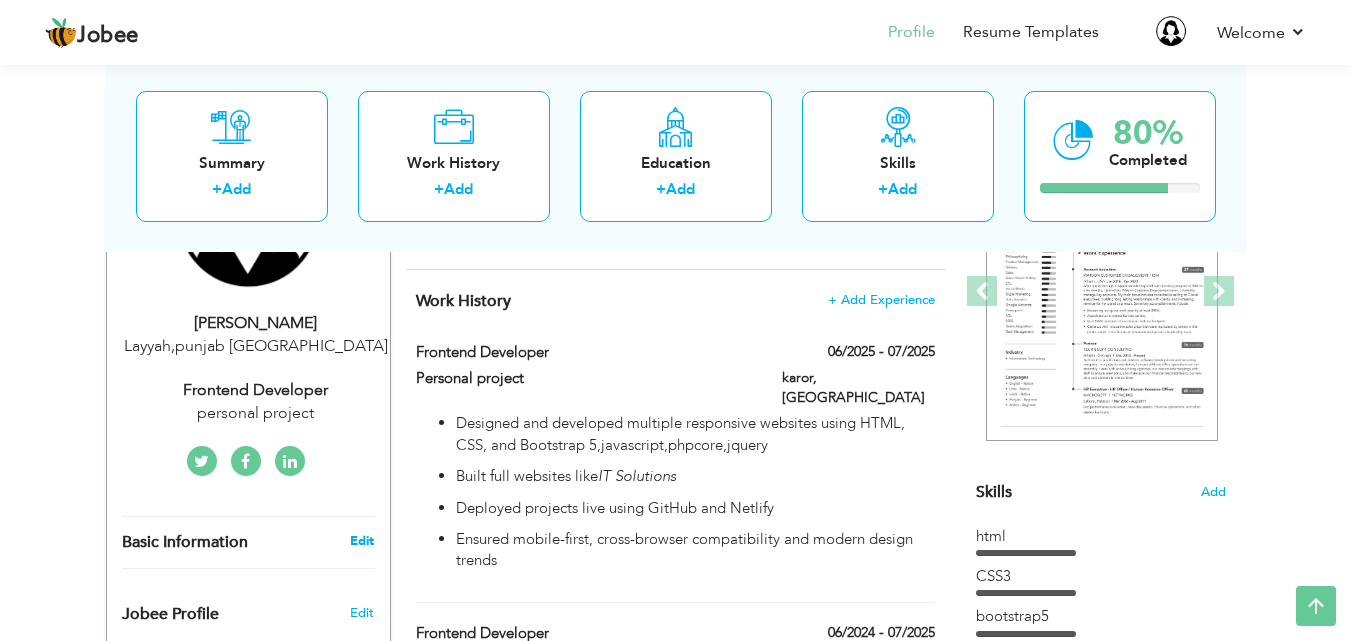 click on "Edit" at bounding box center [362, 541] 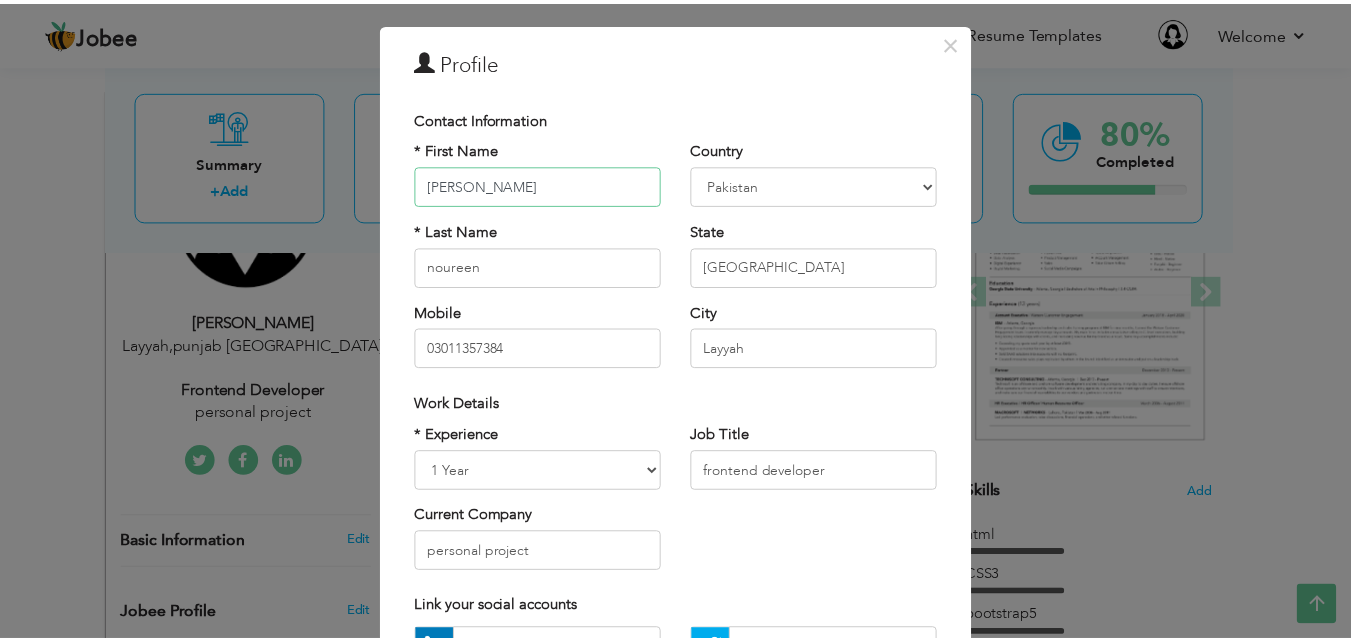 scroll, scrollTop: 0, scrollLeft: 0, axis: both 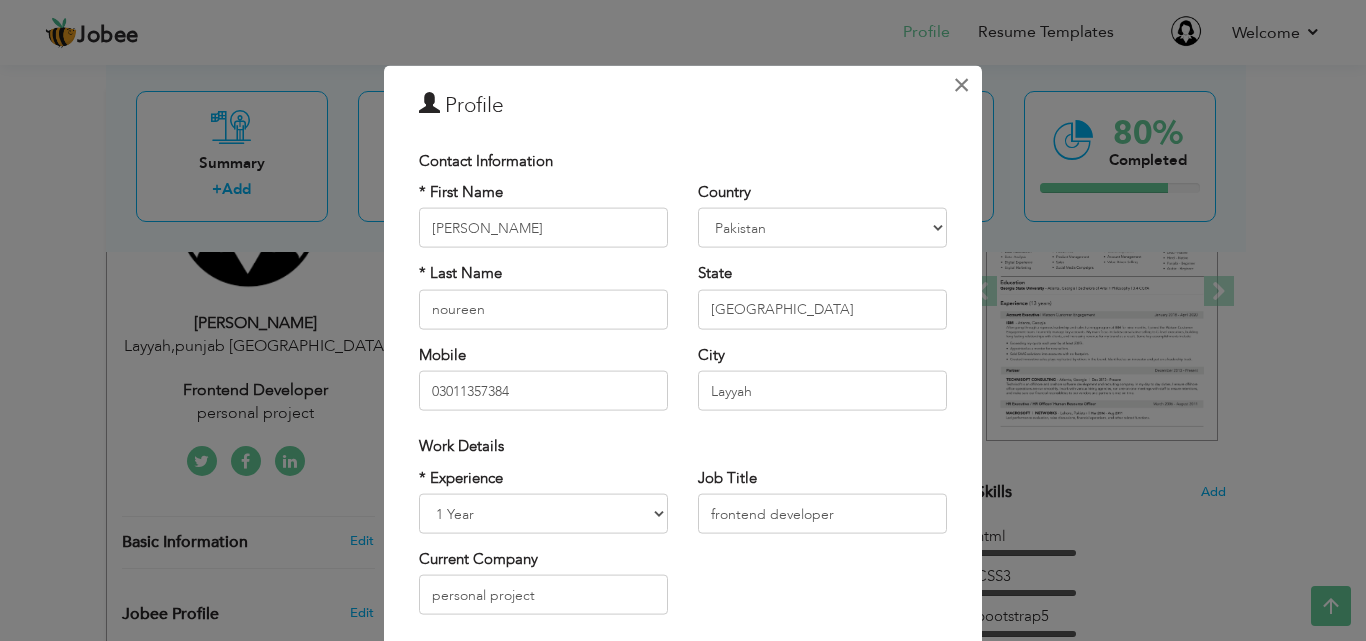 click on "×" at bounding box center [961, 84] 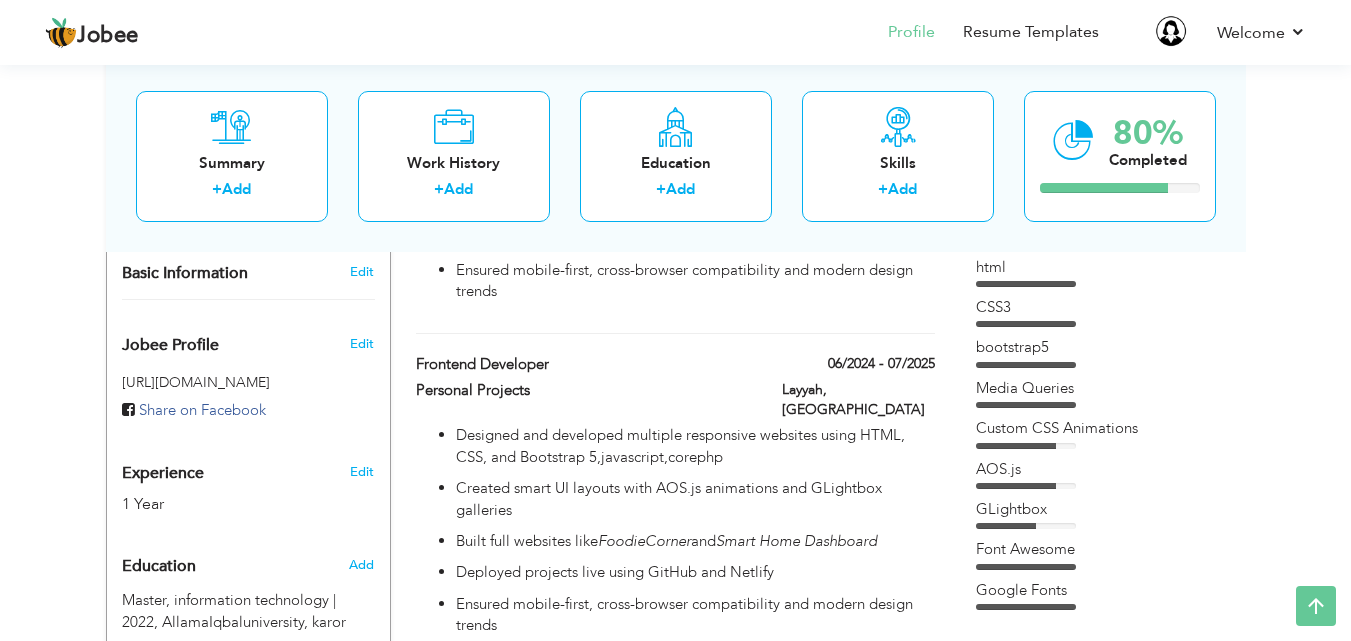 scroll, scrollTop: 560, scrollLeft: 0, axis: vertical 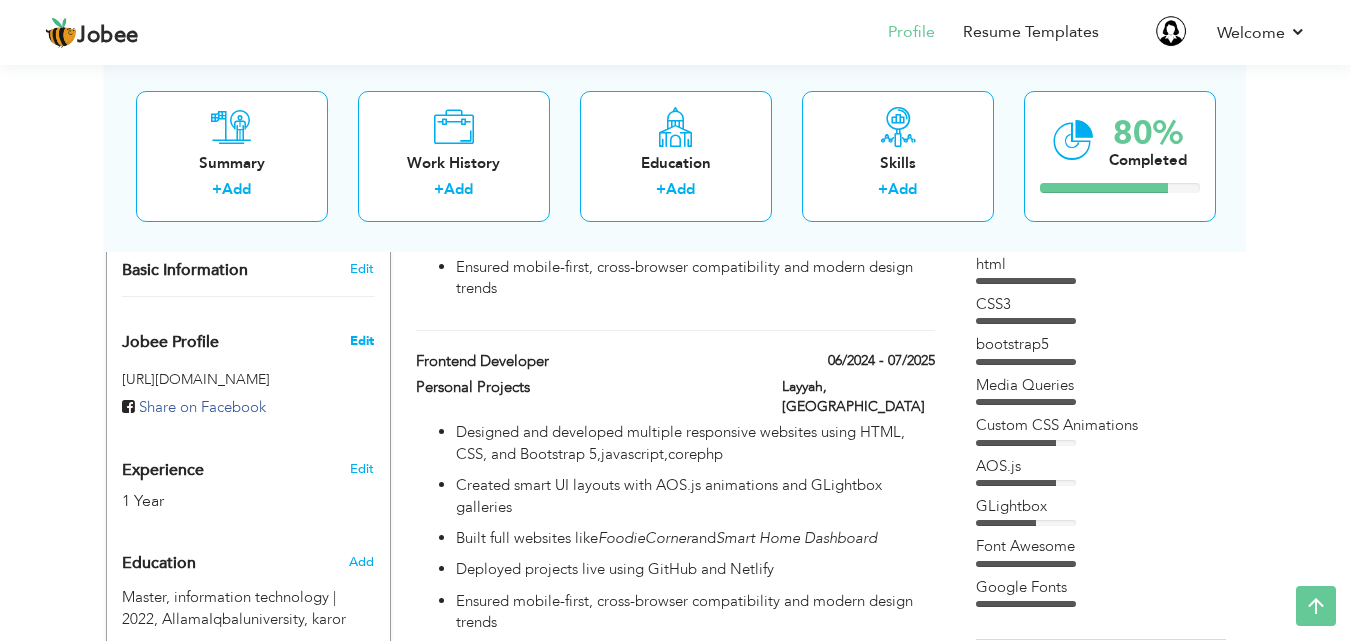 click on "Edit" at bounding box center (362, 341) 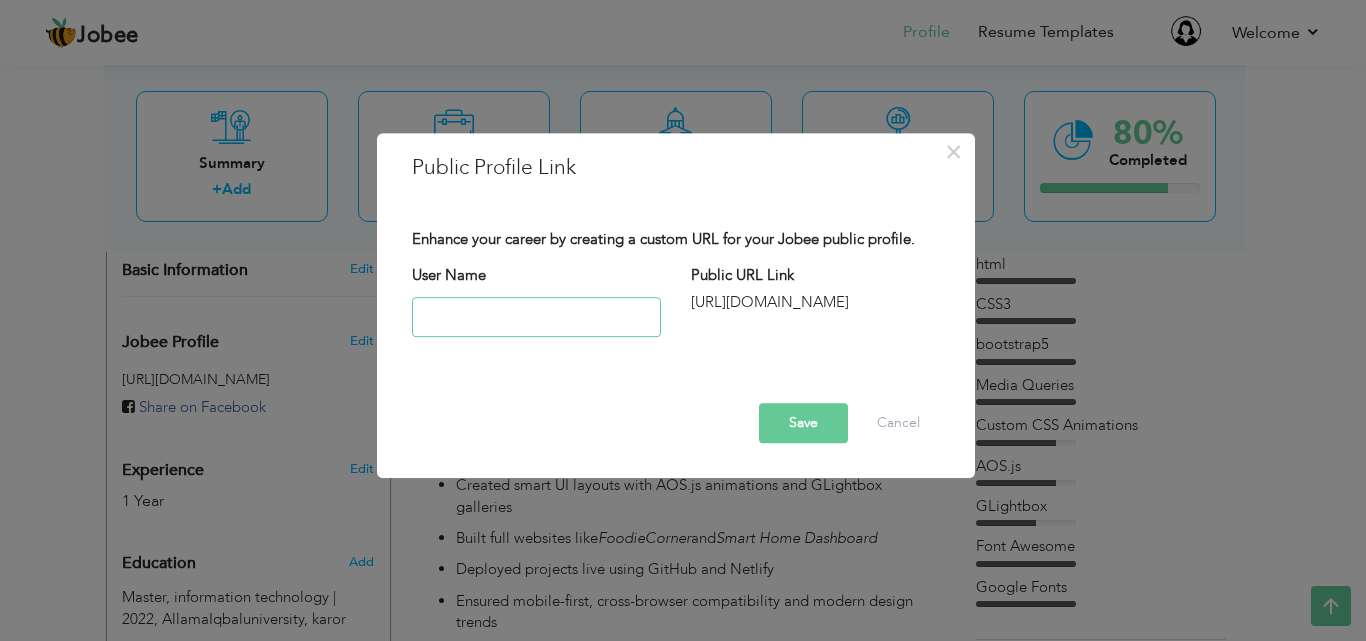 click at bounding box center (536, 317) 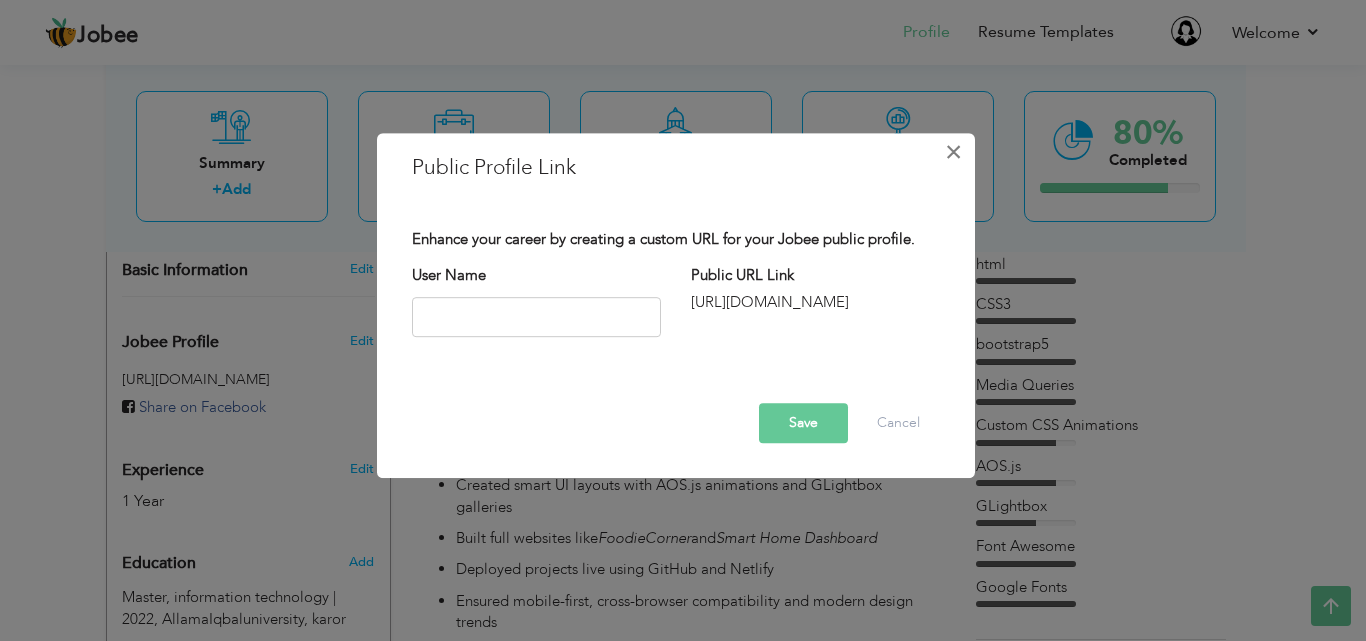 click on "×" at bounding box center (953, 152) 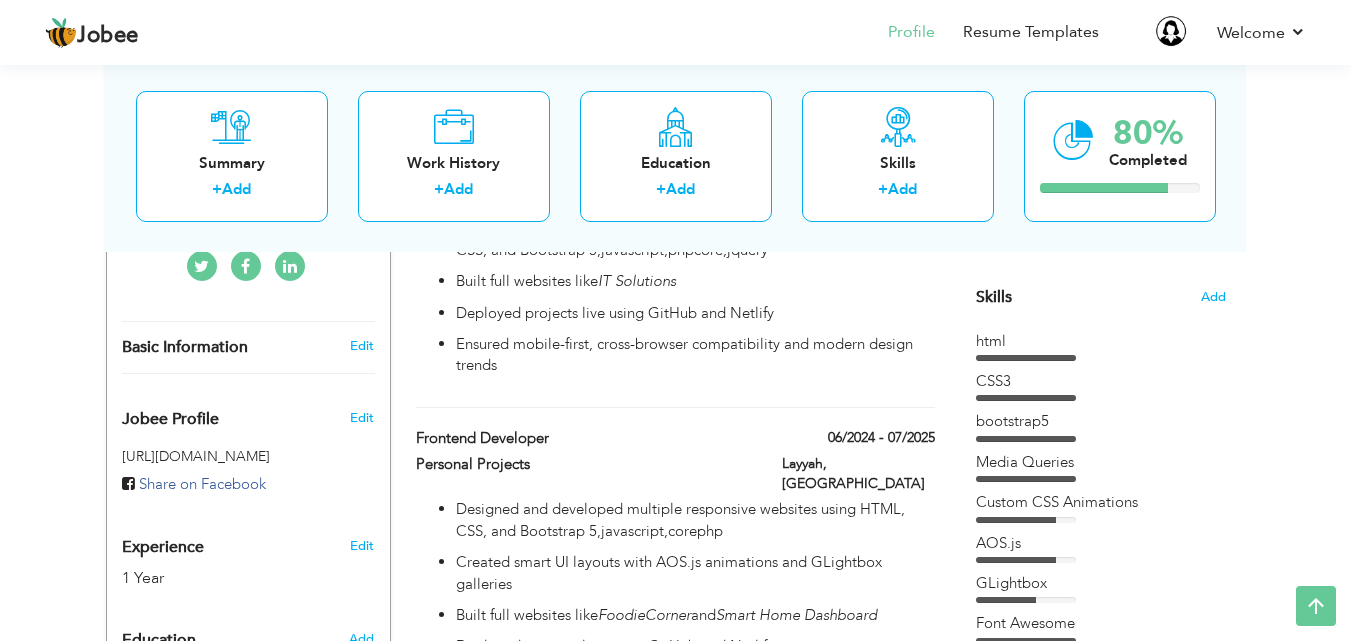 scroll, scrollTop: 0, scrollLeft: 0, axis: both 